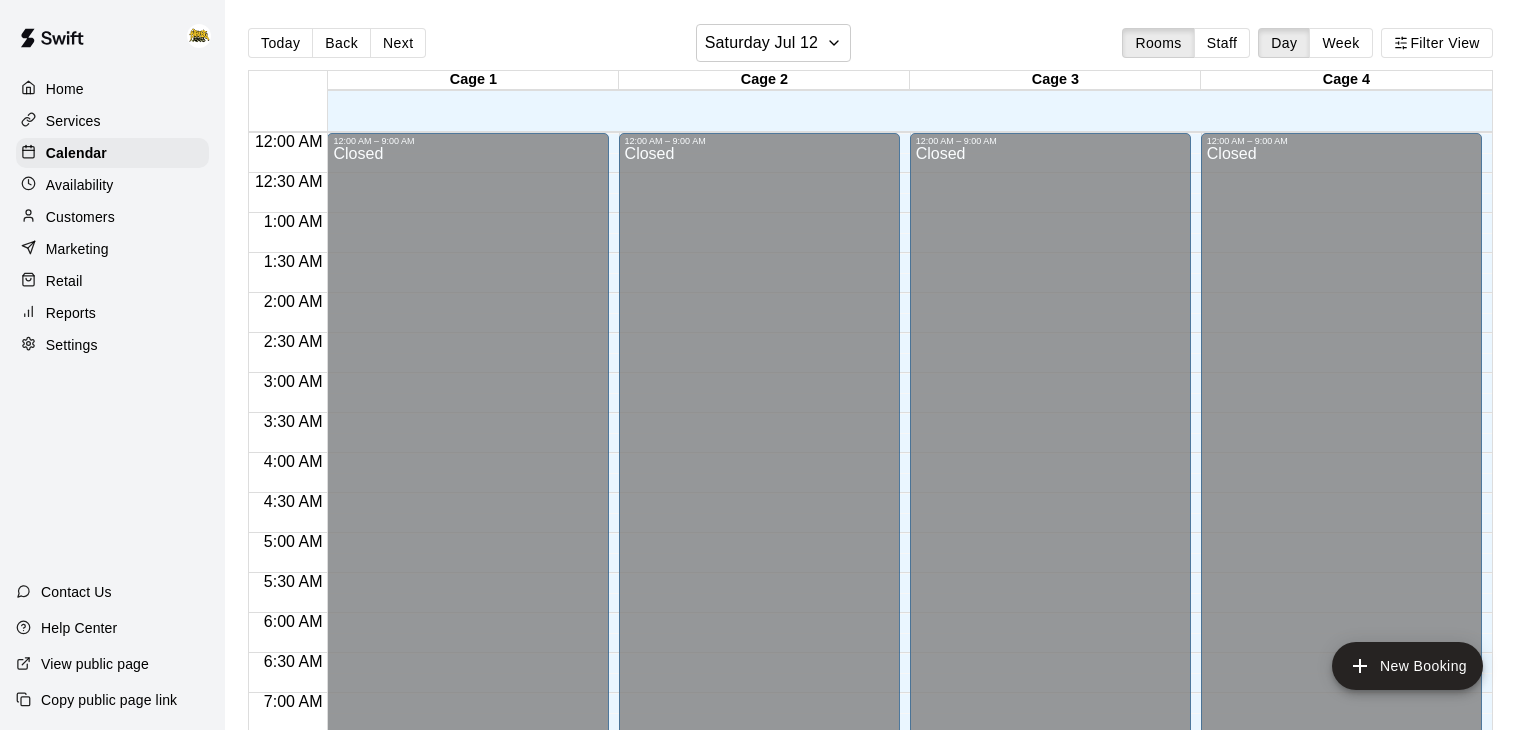 scroll, scrollTop: 32, scrollLeft: 0, axis: vertical 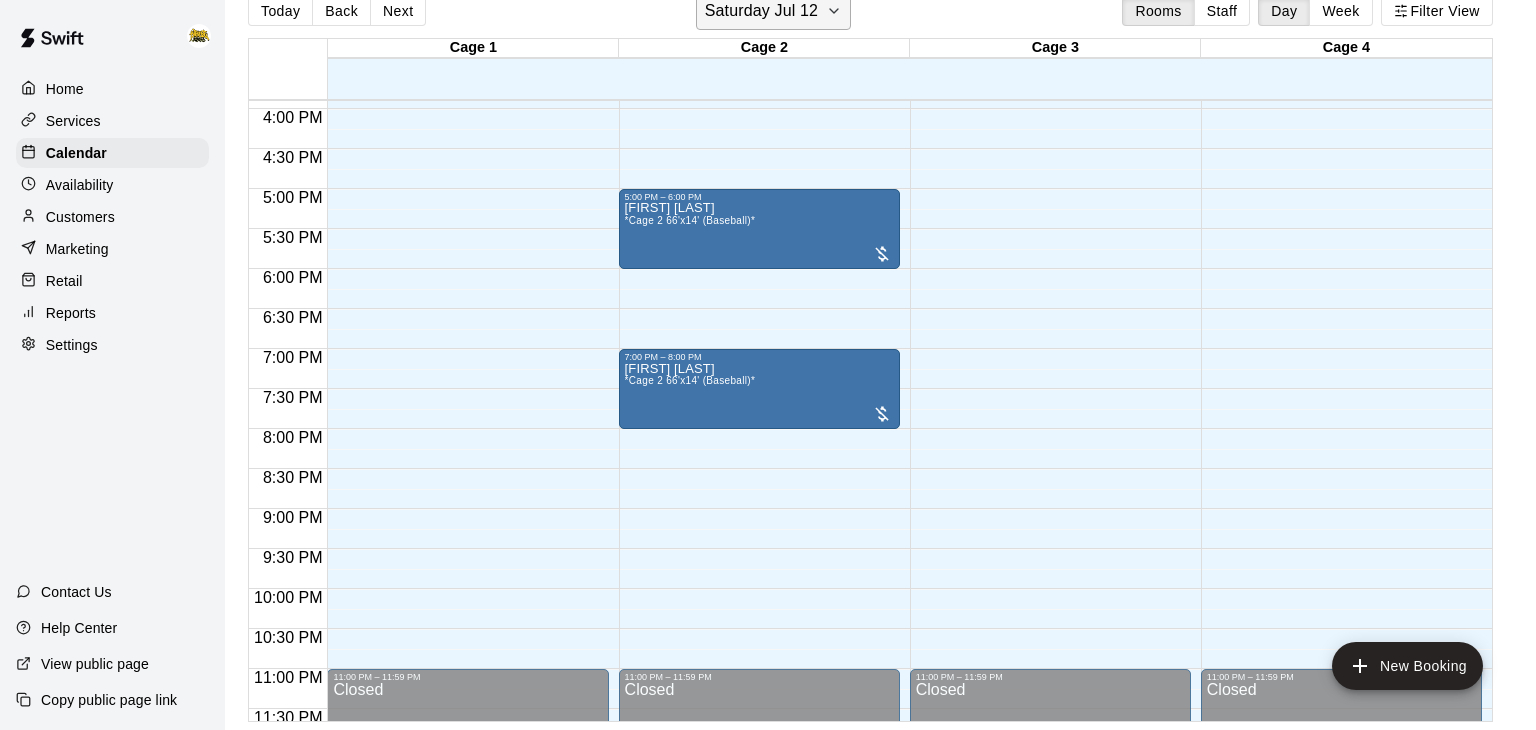 click on "Saturday Jul 12" at bounding box center (773, 11) 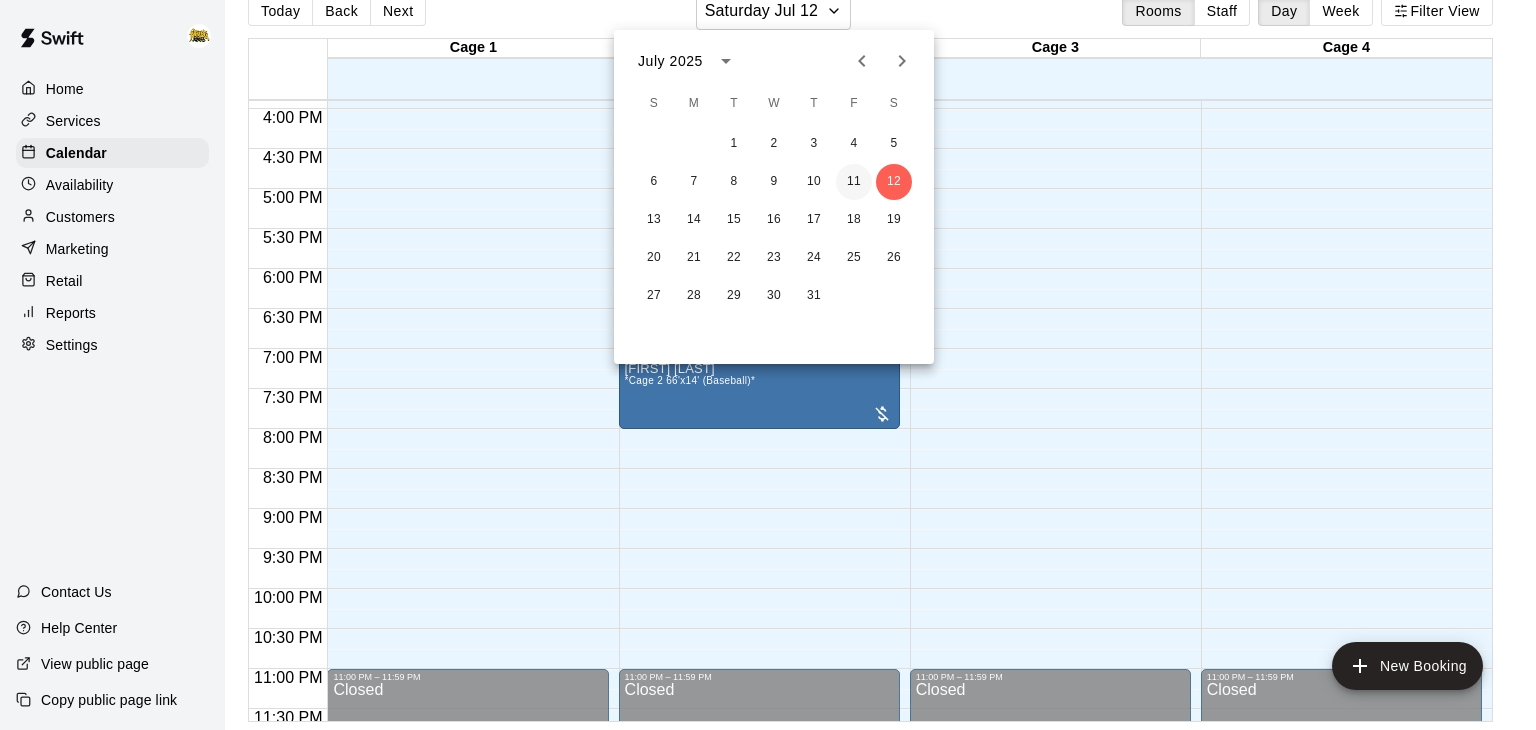 click on "11" at bounding box center (854, 182) 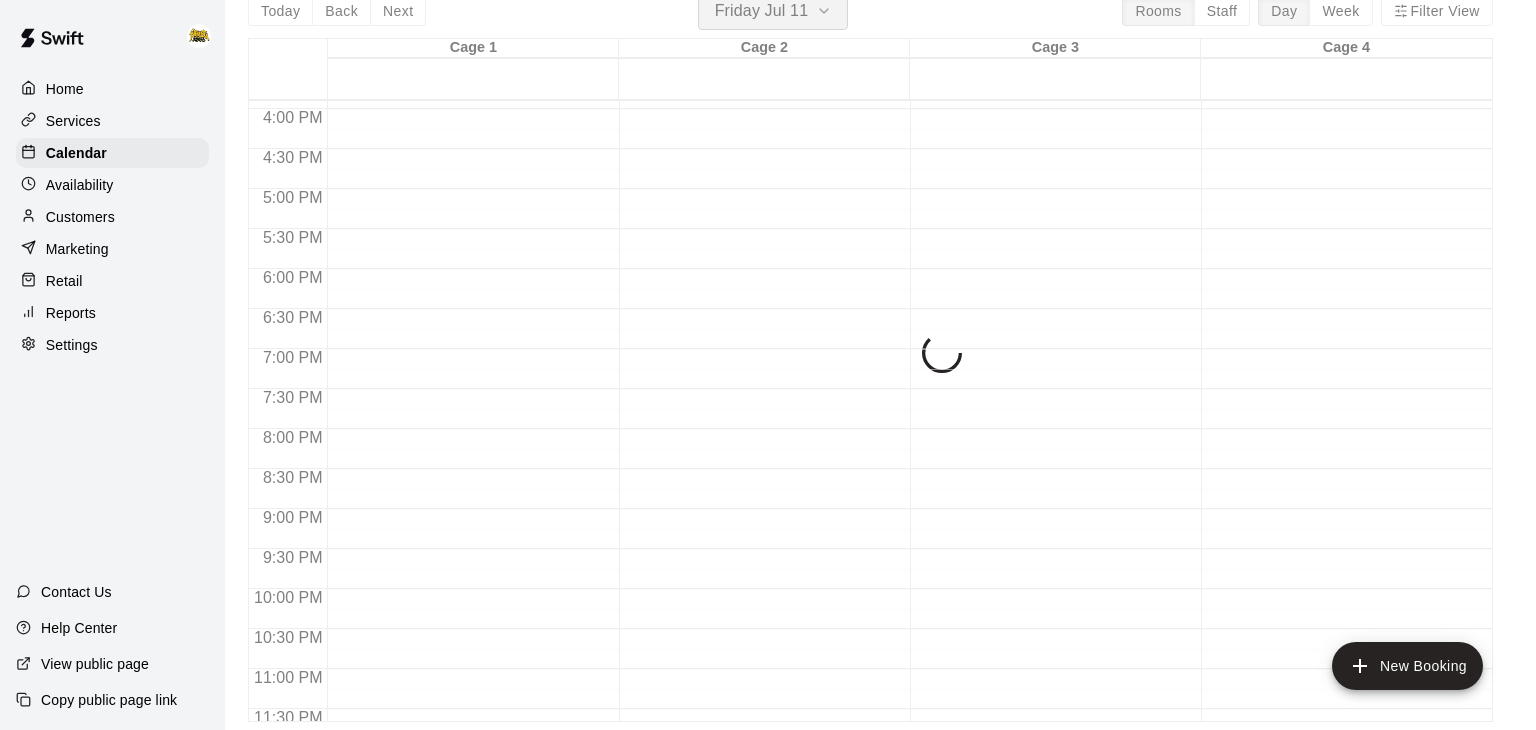 scroll, scrollTop: 24, scrollLeft: 0, axis: vertical 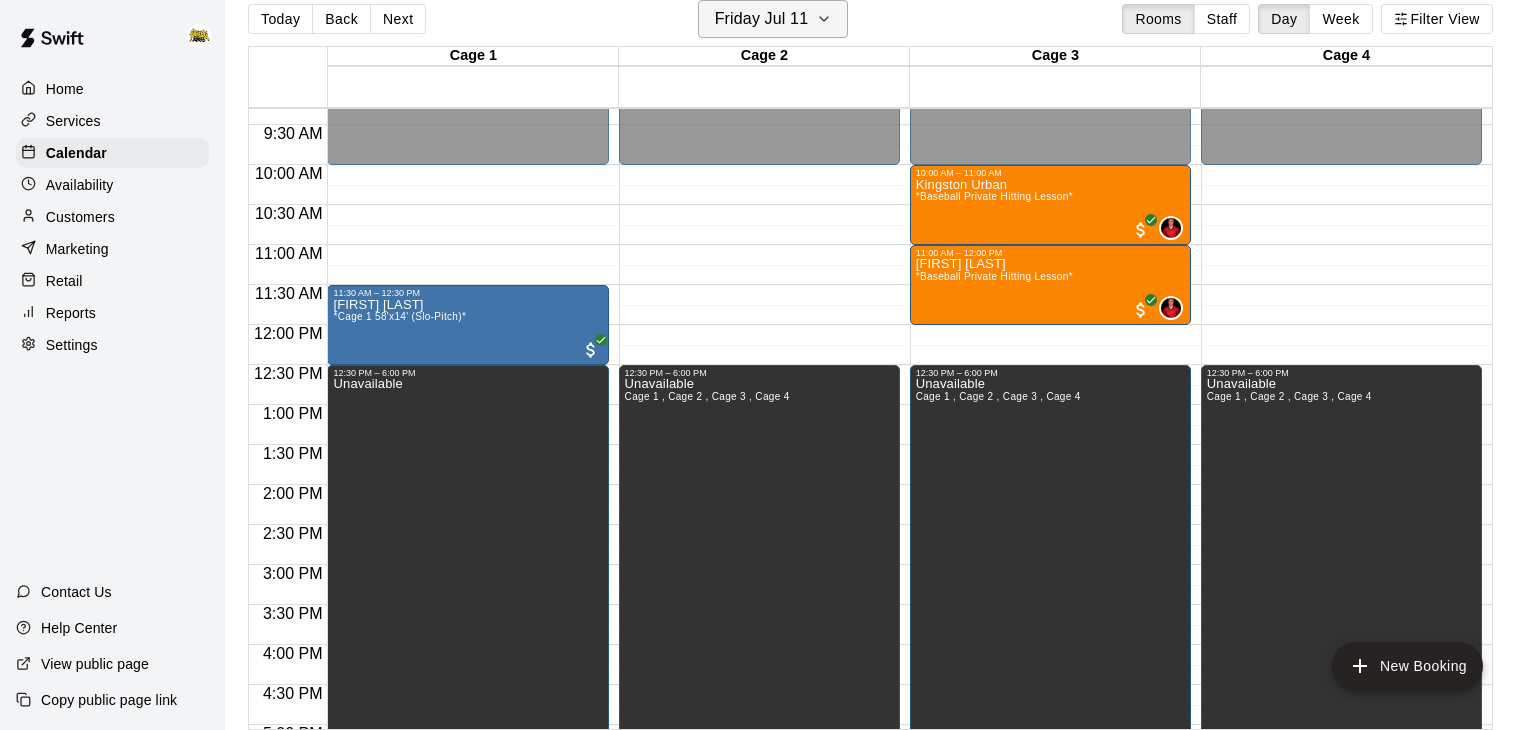 click 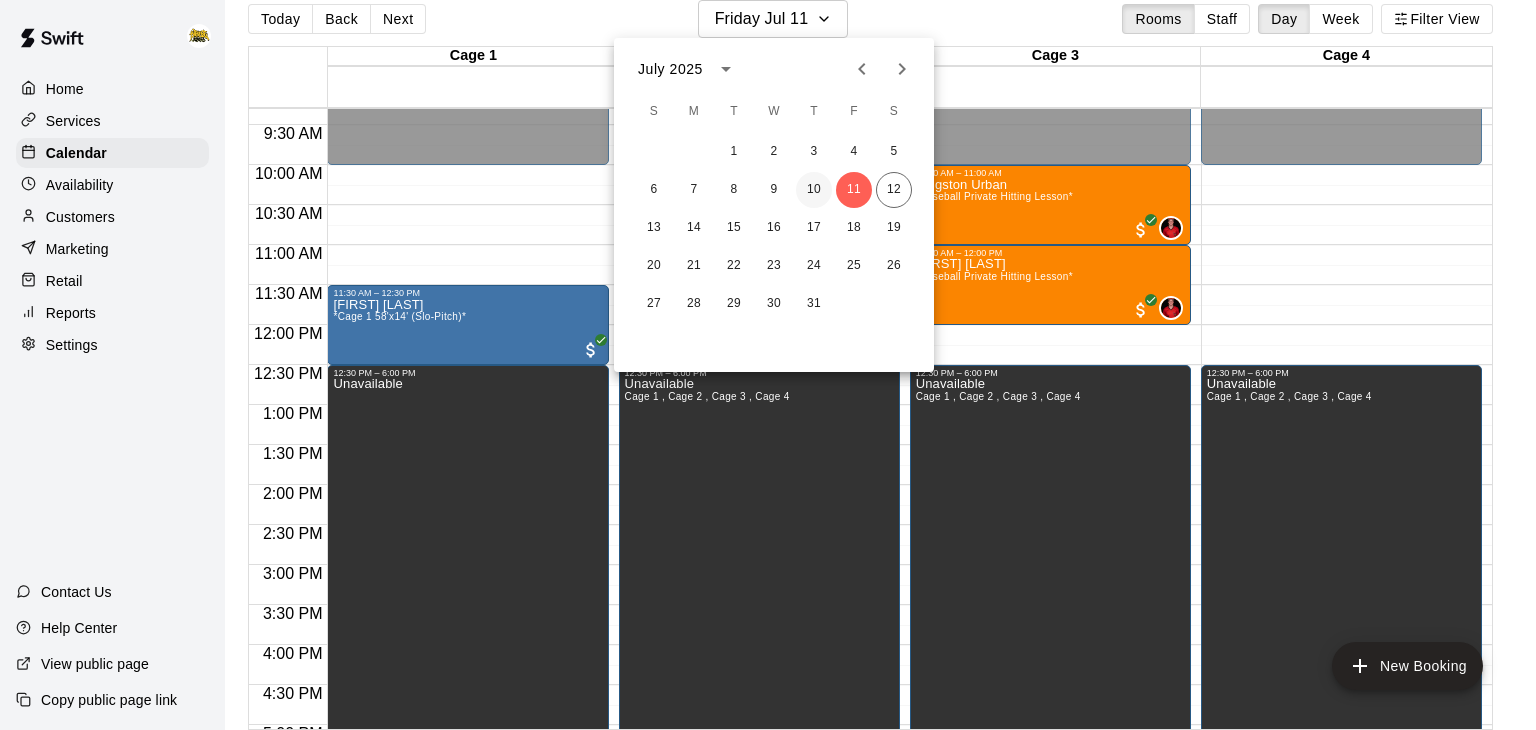 click on "10" at bounding box center [814, 190] 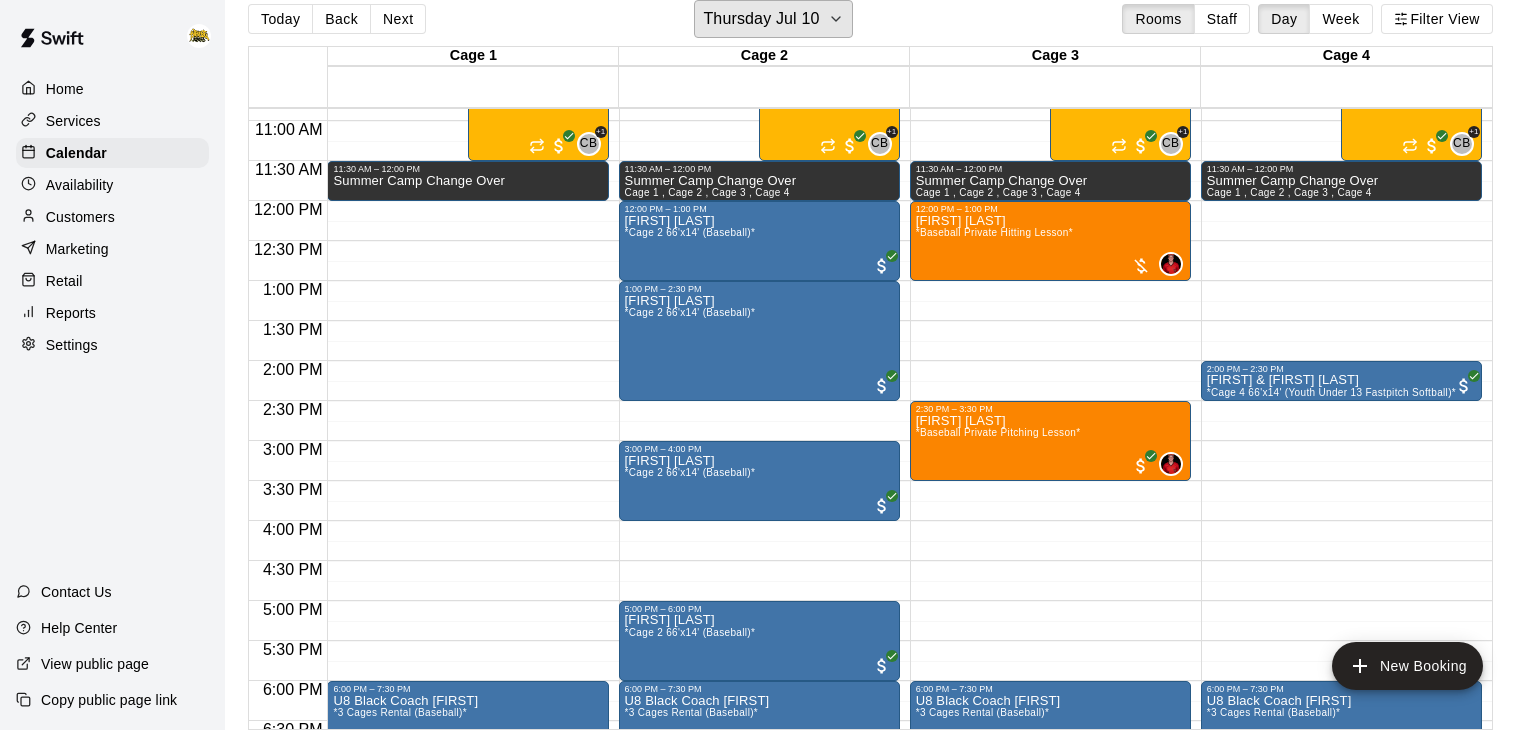 scroll, scrollTop: 855, scrollLeft: 0, axis: vertical 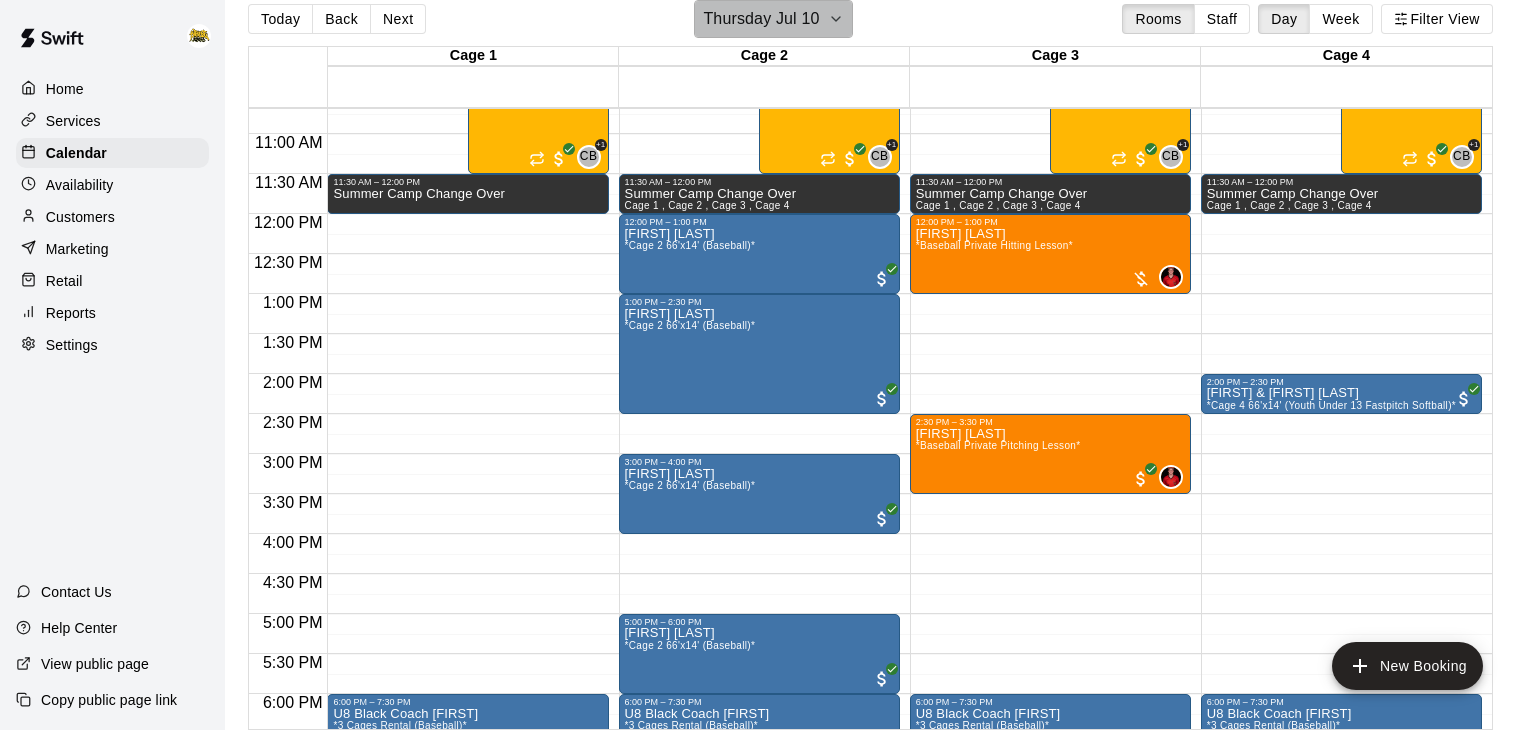 click on "Thursday Jul 10" at bounding box center (773, 19) 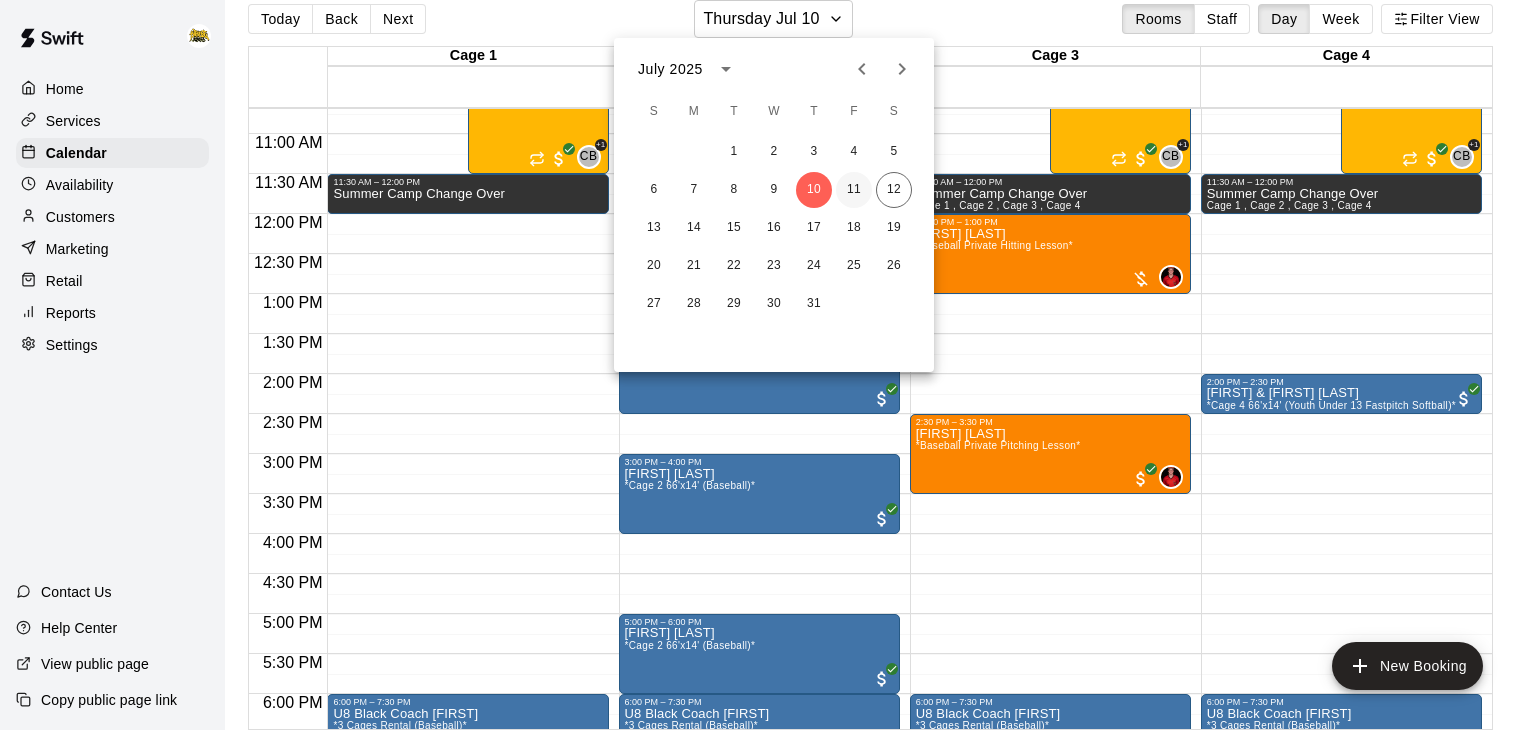 click on "11" at bounding box center [854, 190] 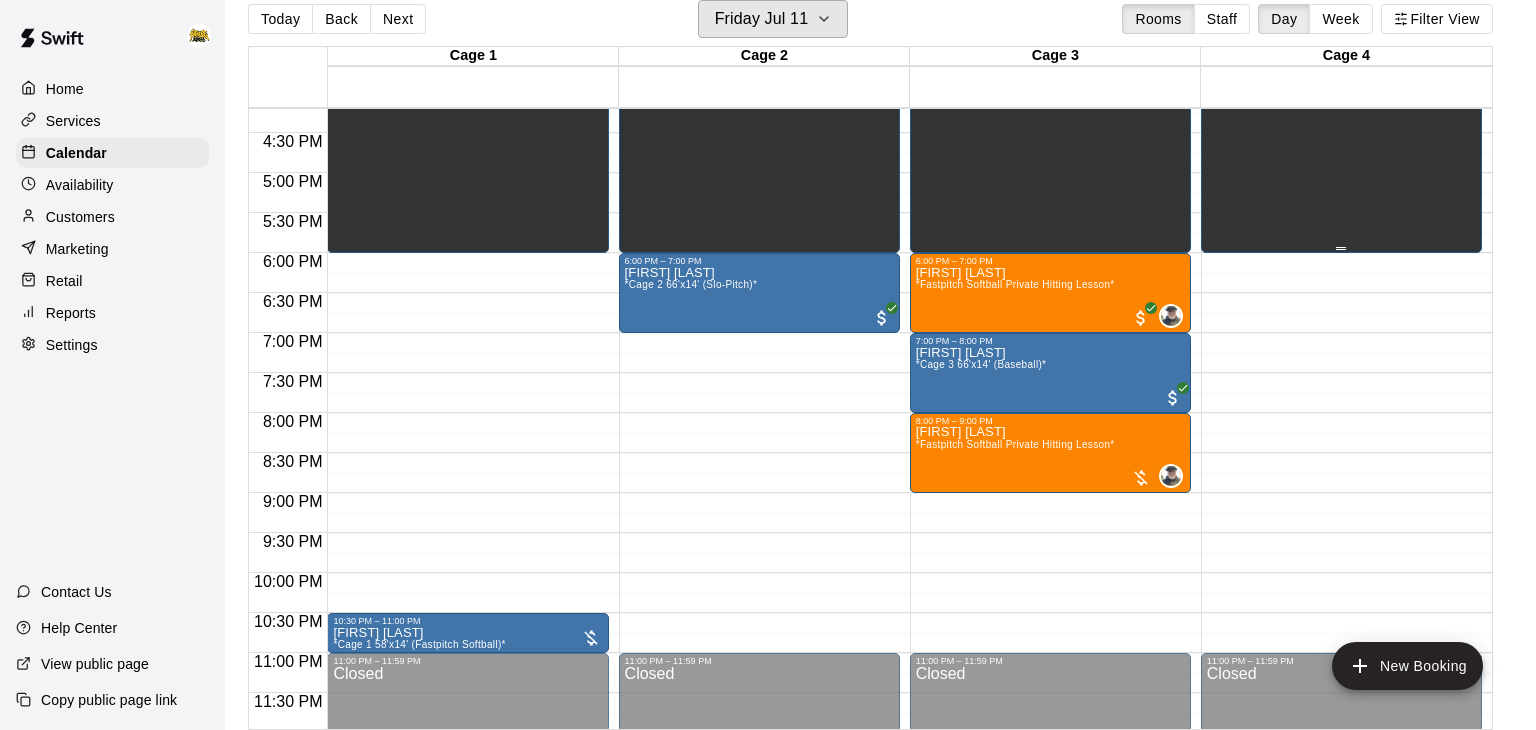 scroll, scrollTop: 1299, scrollLeft: 0, axis: vertical 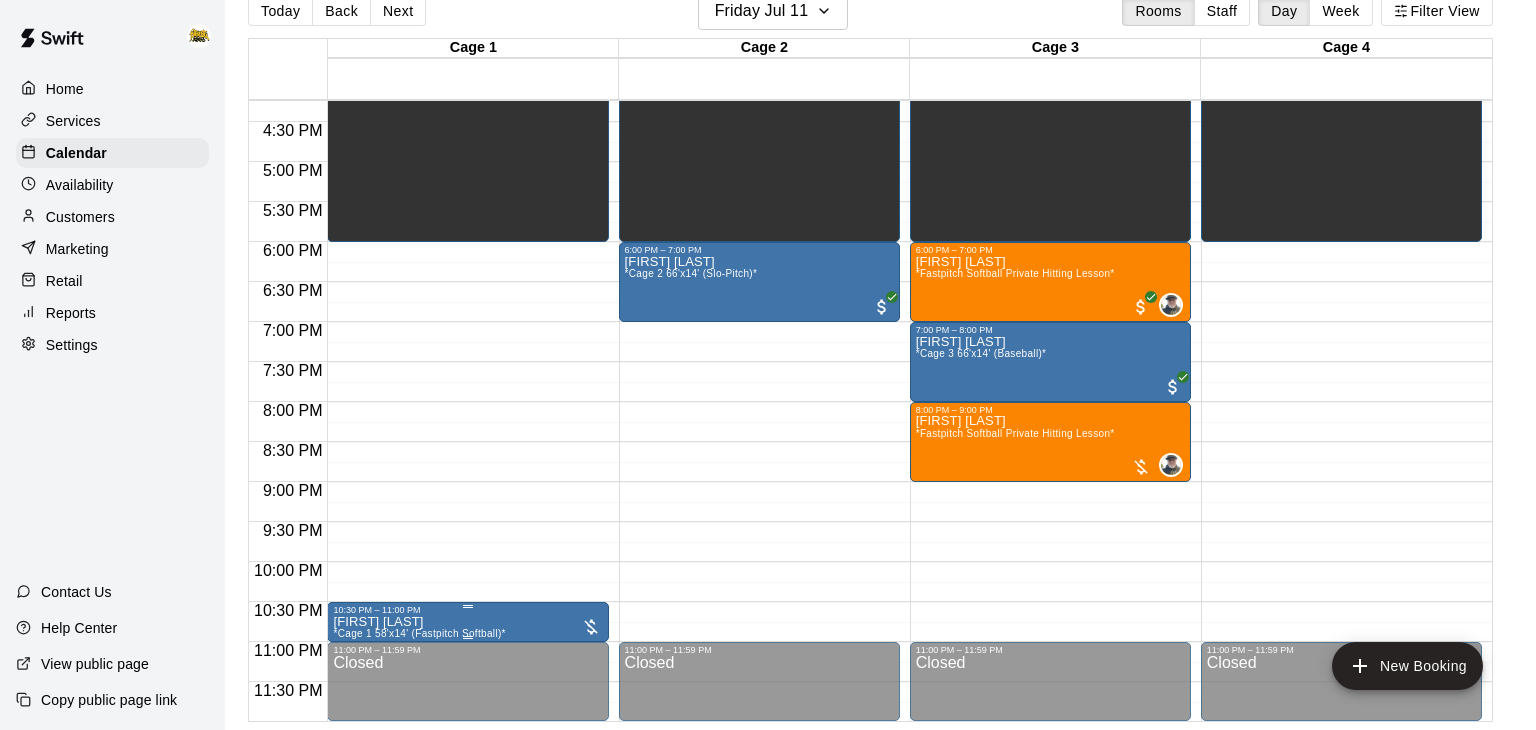 click on "[FIRST] [LAST] *Cage 1 58'x14' (Fastpitch Softball)*" at bounding box center (467, 980) 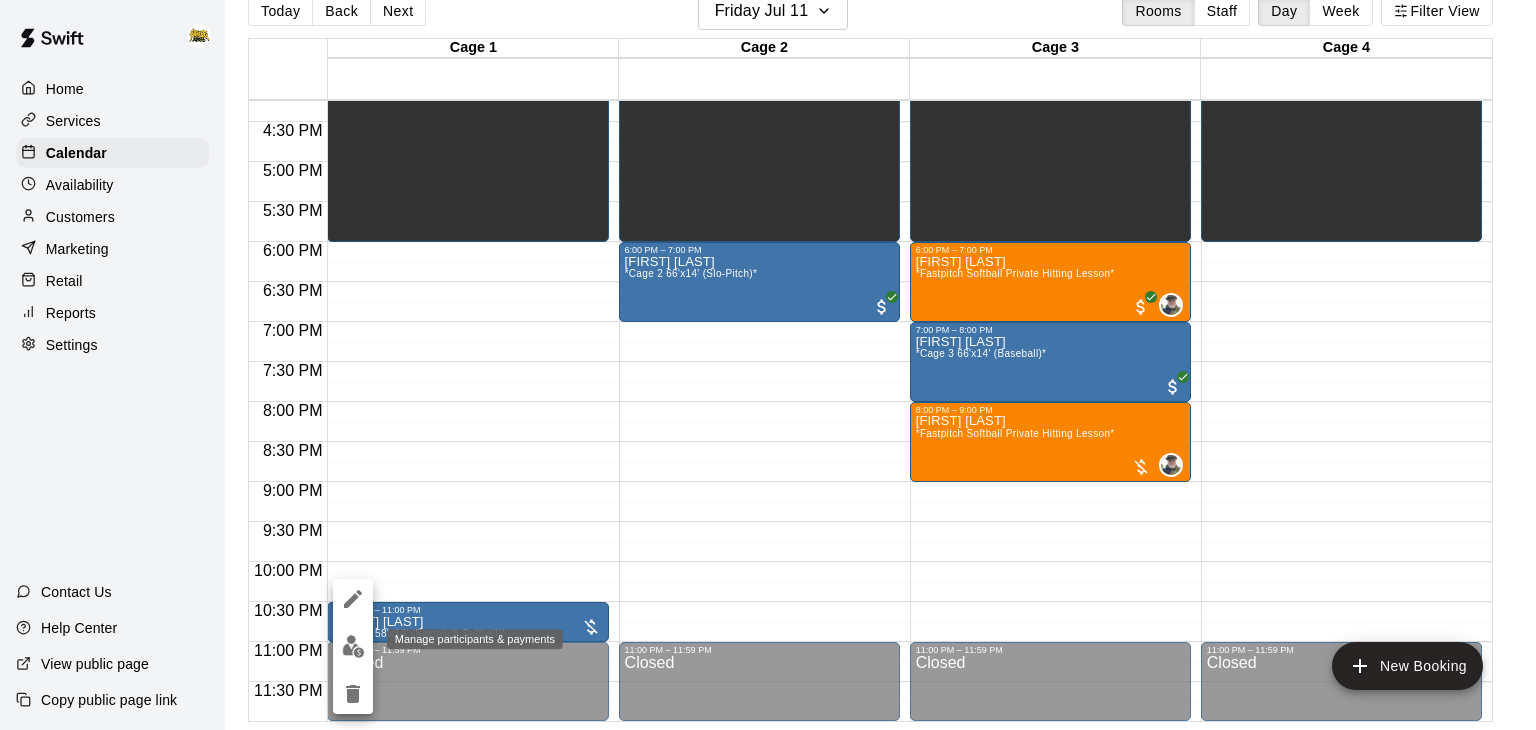 click at bounding box center [353, 646] 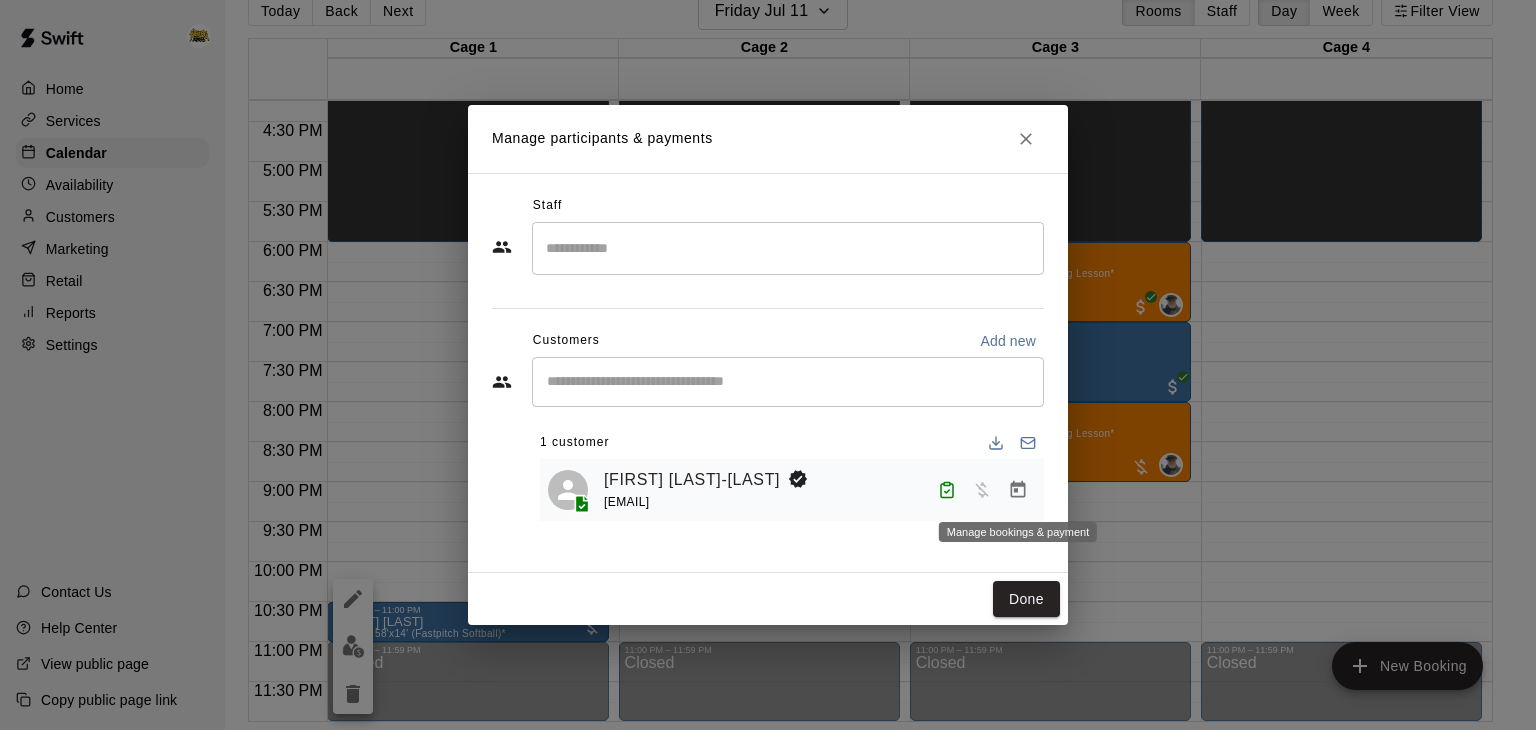 click 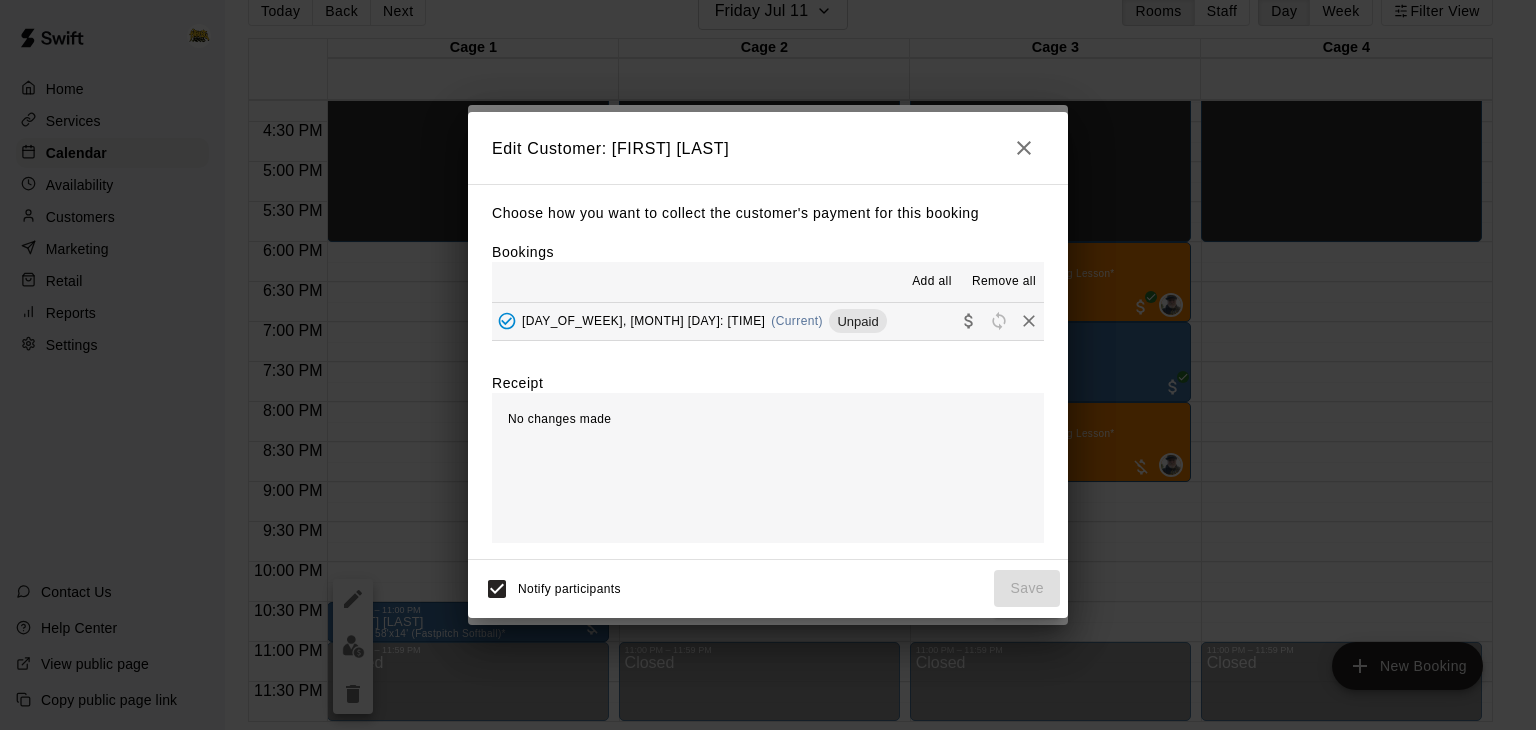 click on "[DAY_OF_WEEK], [MONTH] [DAY]: [TIME] (Current) Unpaid" at bounding box center (768, 321) 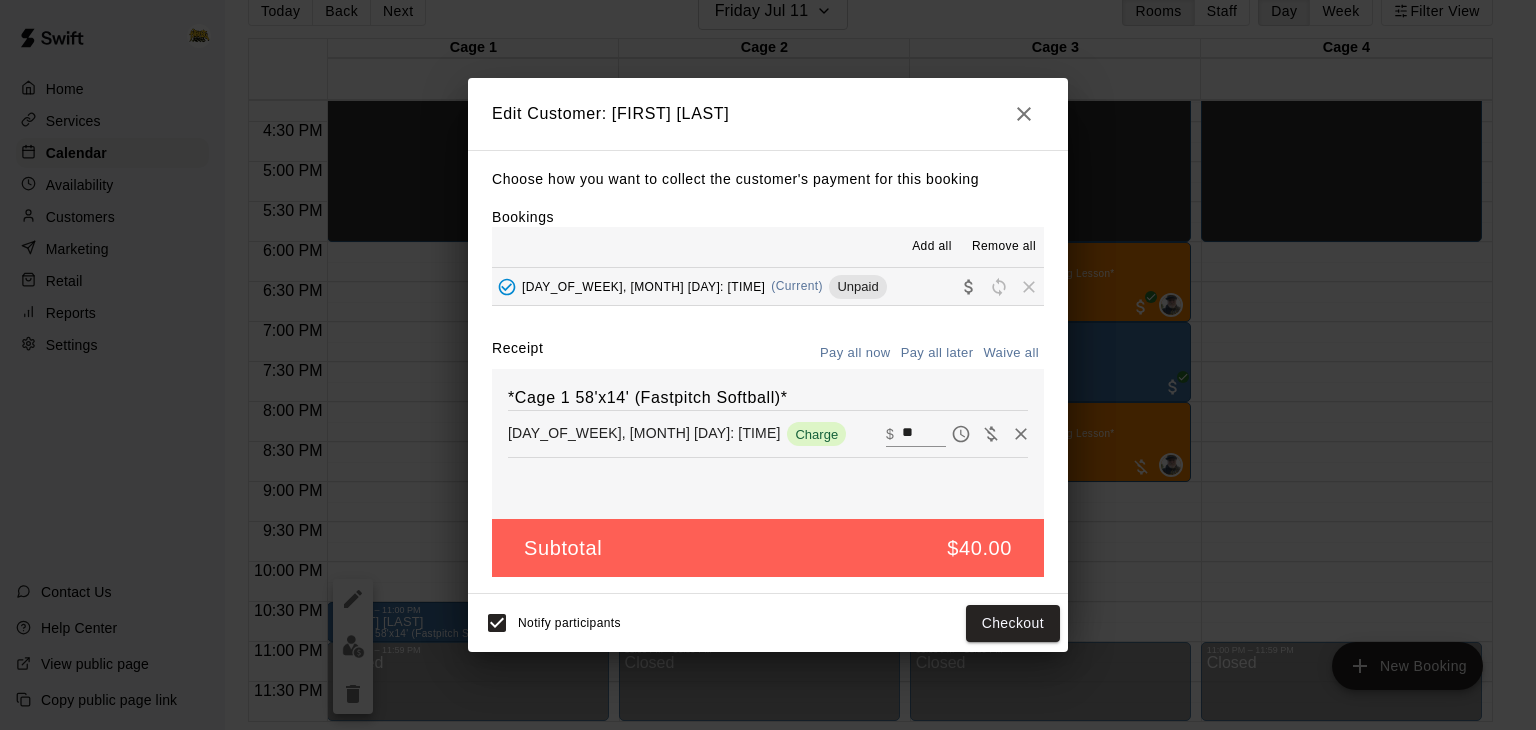 click on "**" at bounding box center (924, 434) 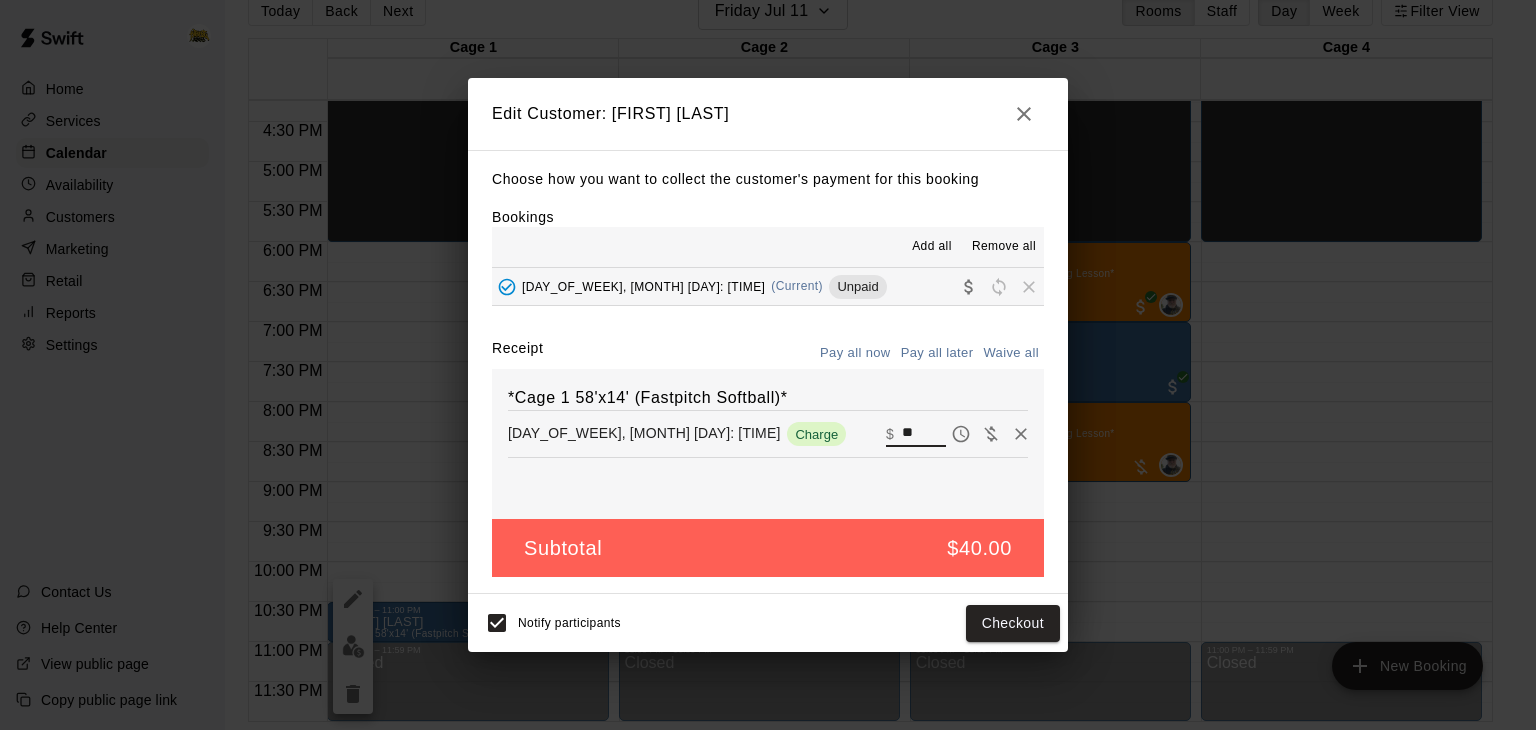click on "Waive all" at bounding box center (1011, 353) 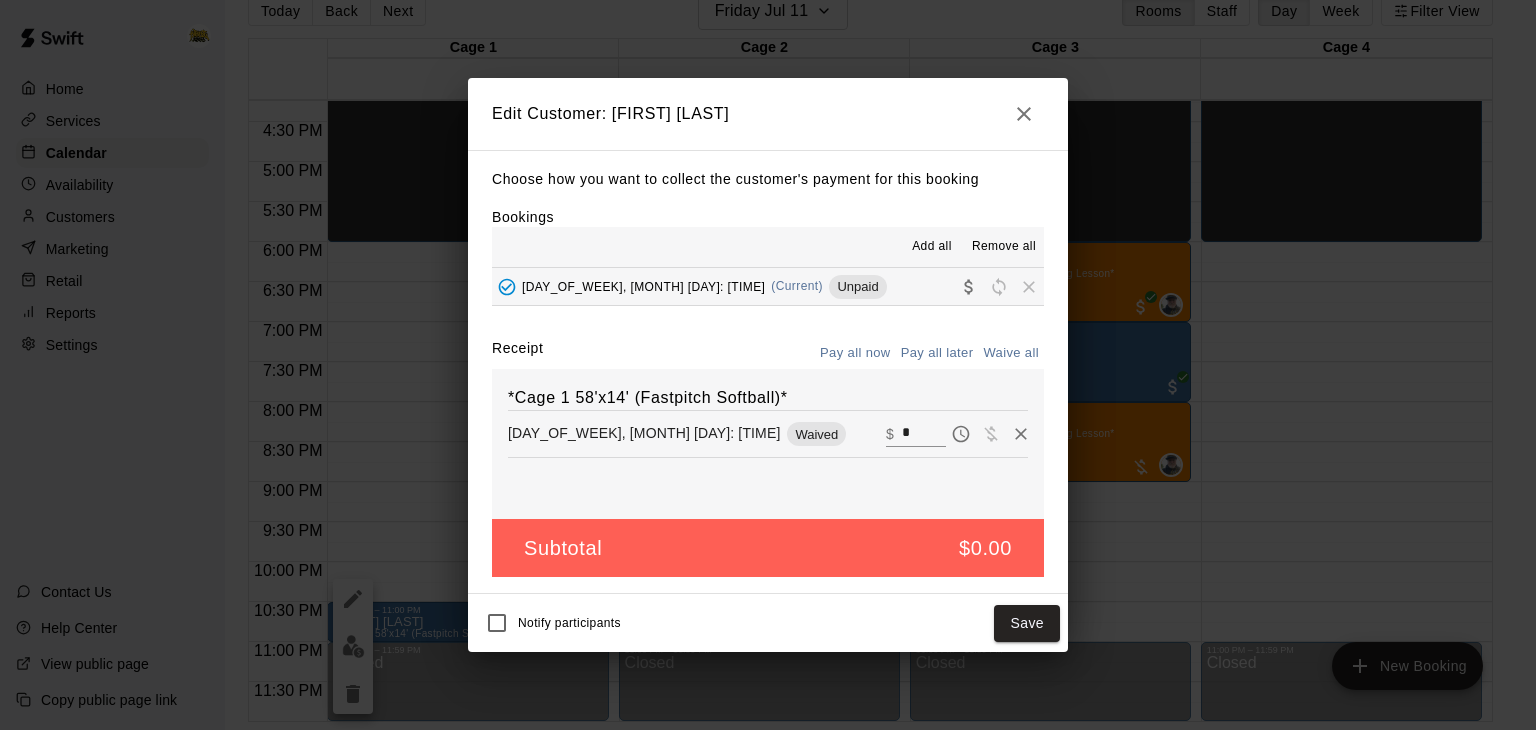 click at bounding box center [1024, 114] 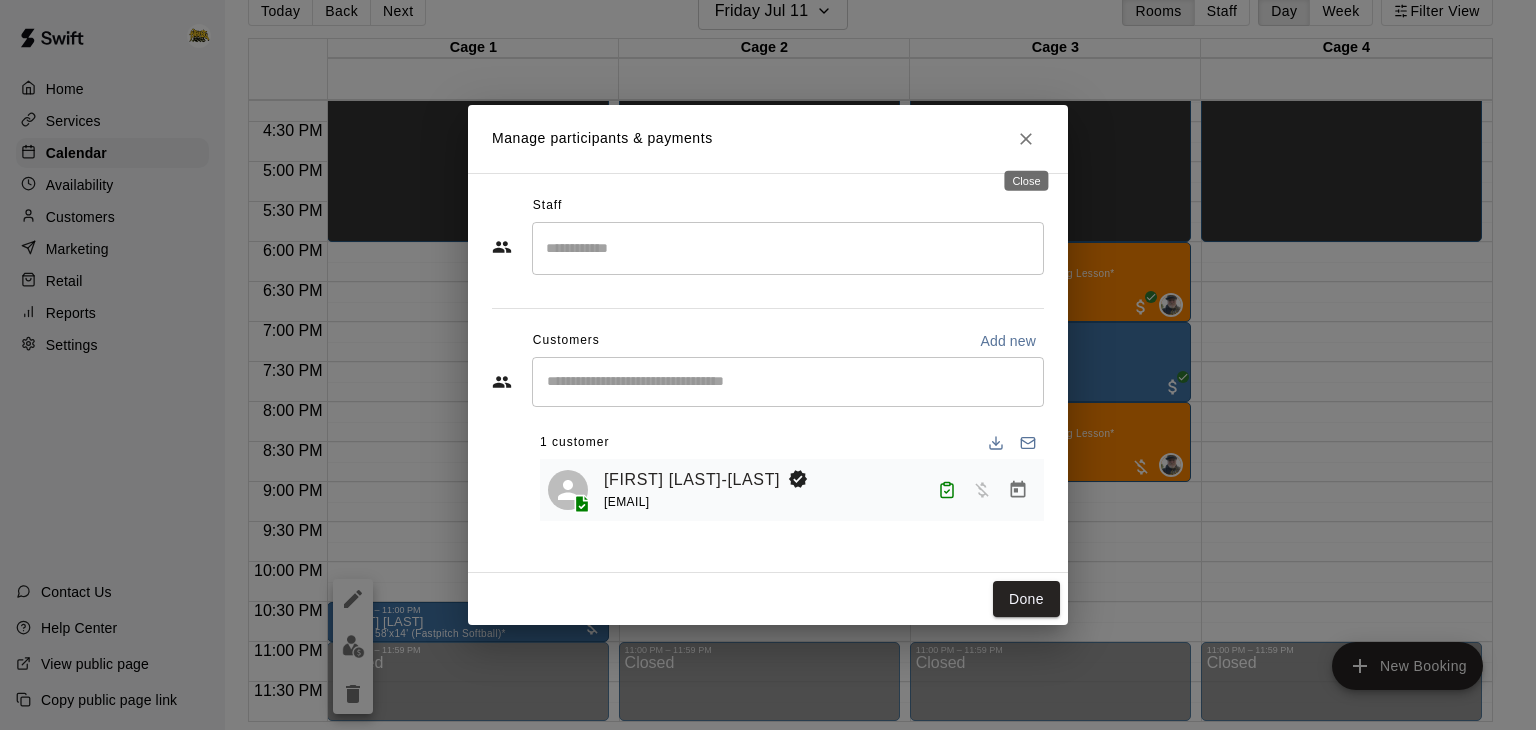 click 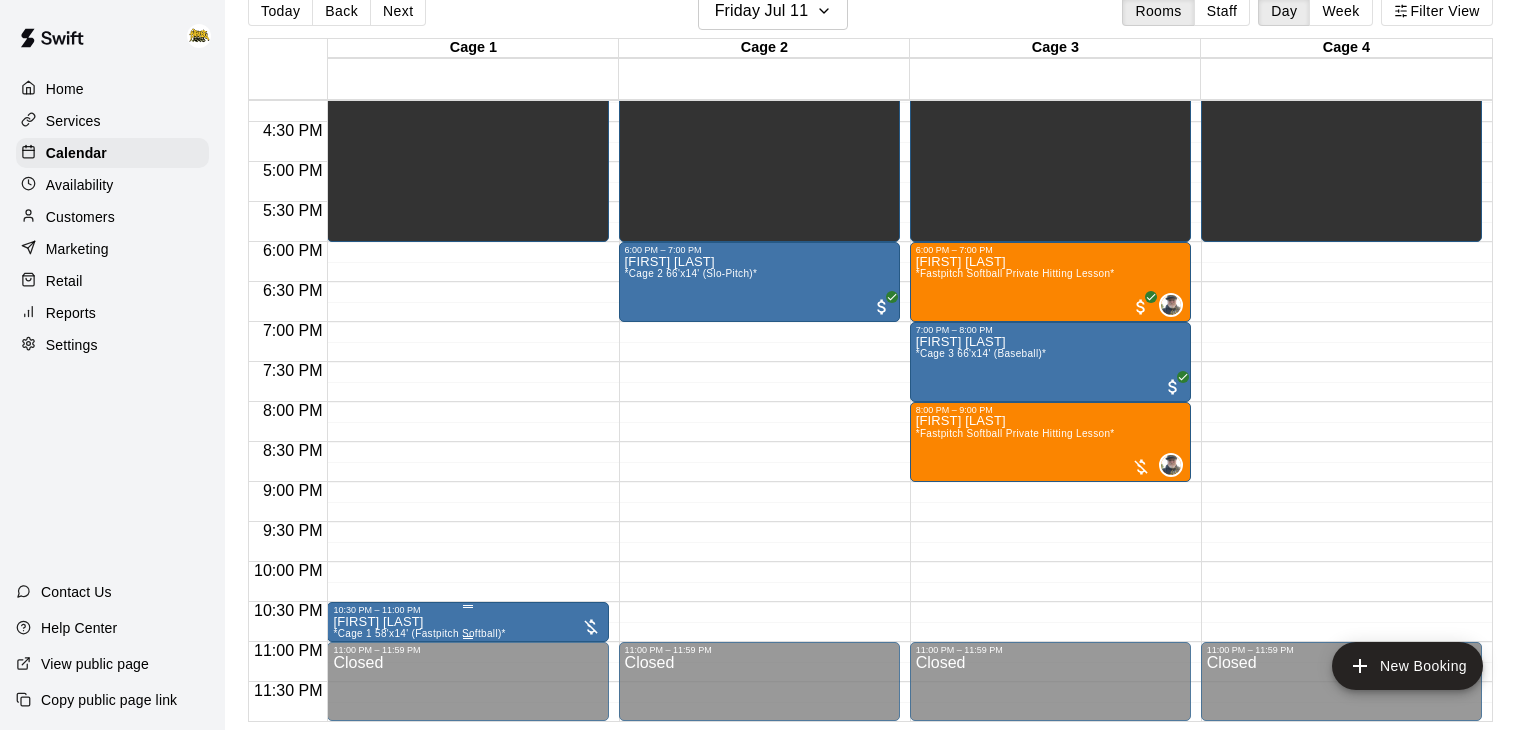 click on "[FIRST] [LAST] *Cage 1 58'x14' (Fastpitch Softball)*" at bounding box center (467, 980) 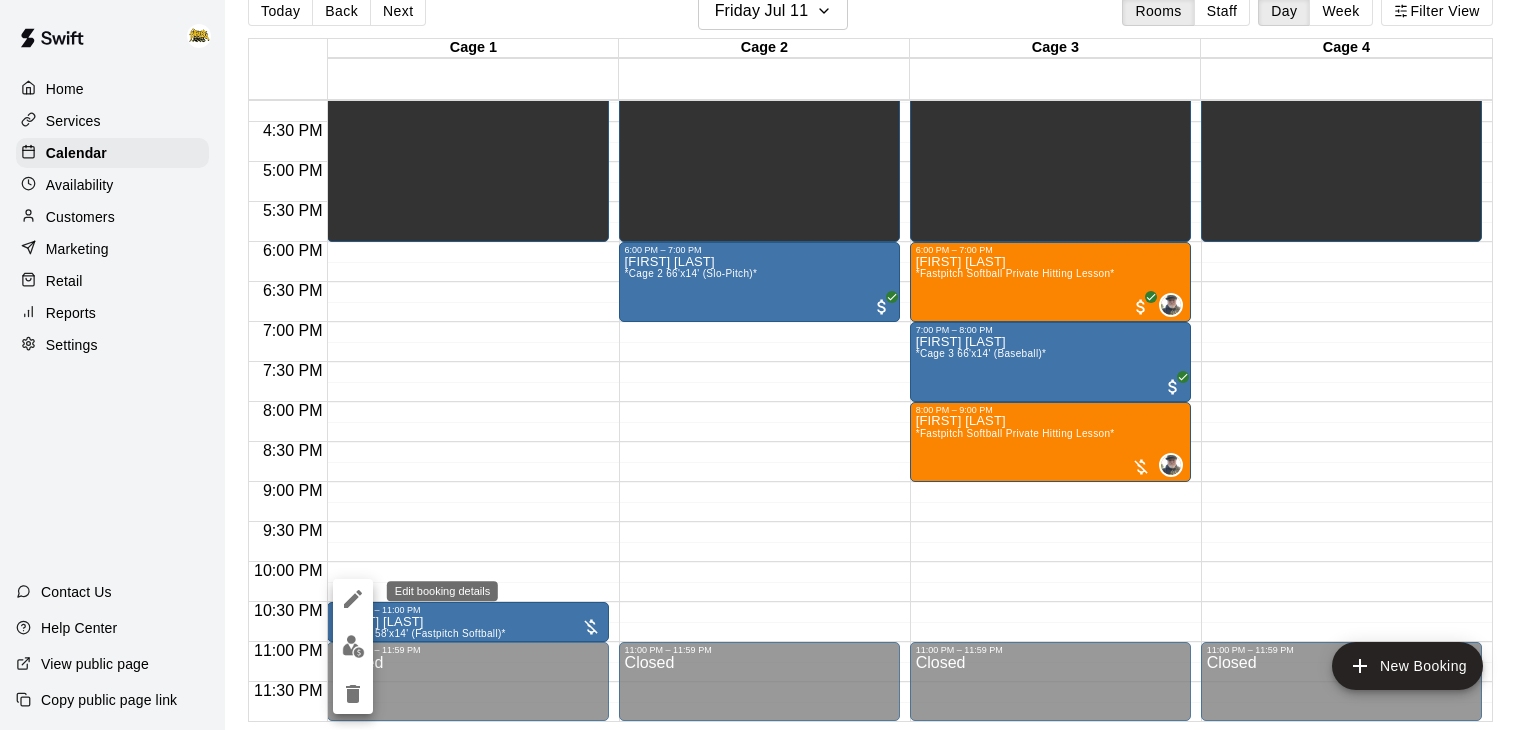 click 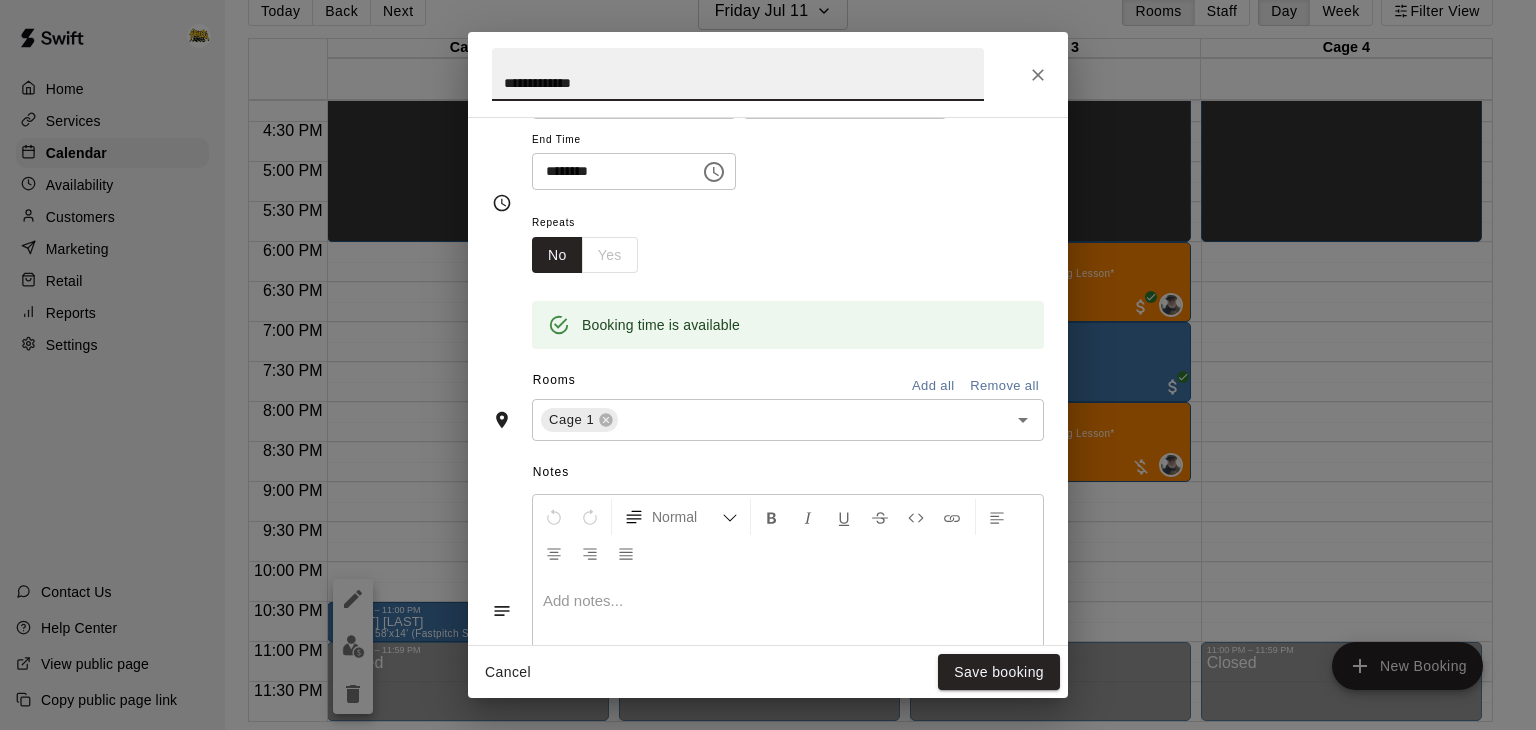 click on "Notes" at bounding box center [788, 473] 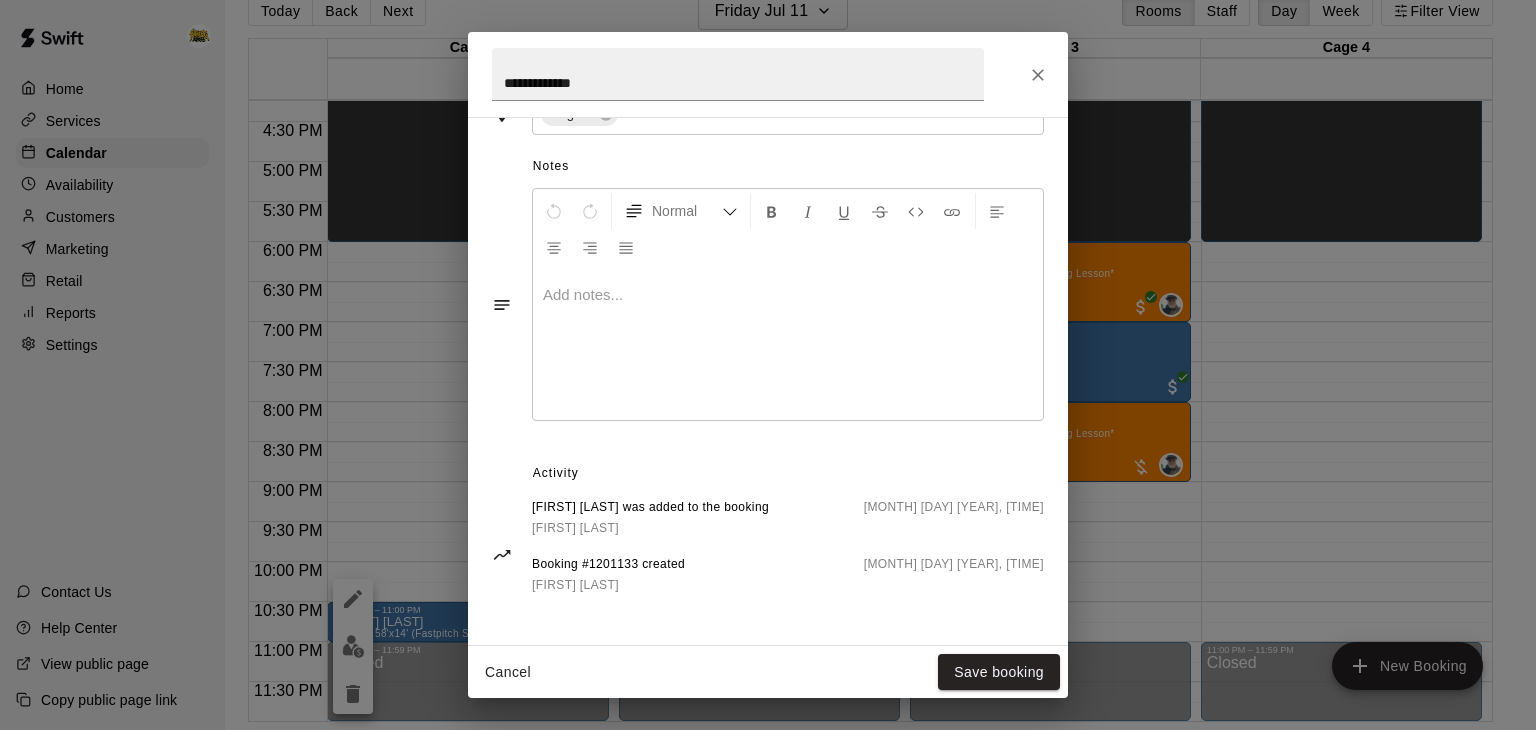 scroll, scrollTop: 560, scrollLeft: 0, axis: vertical 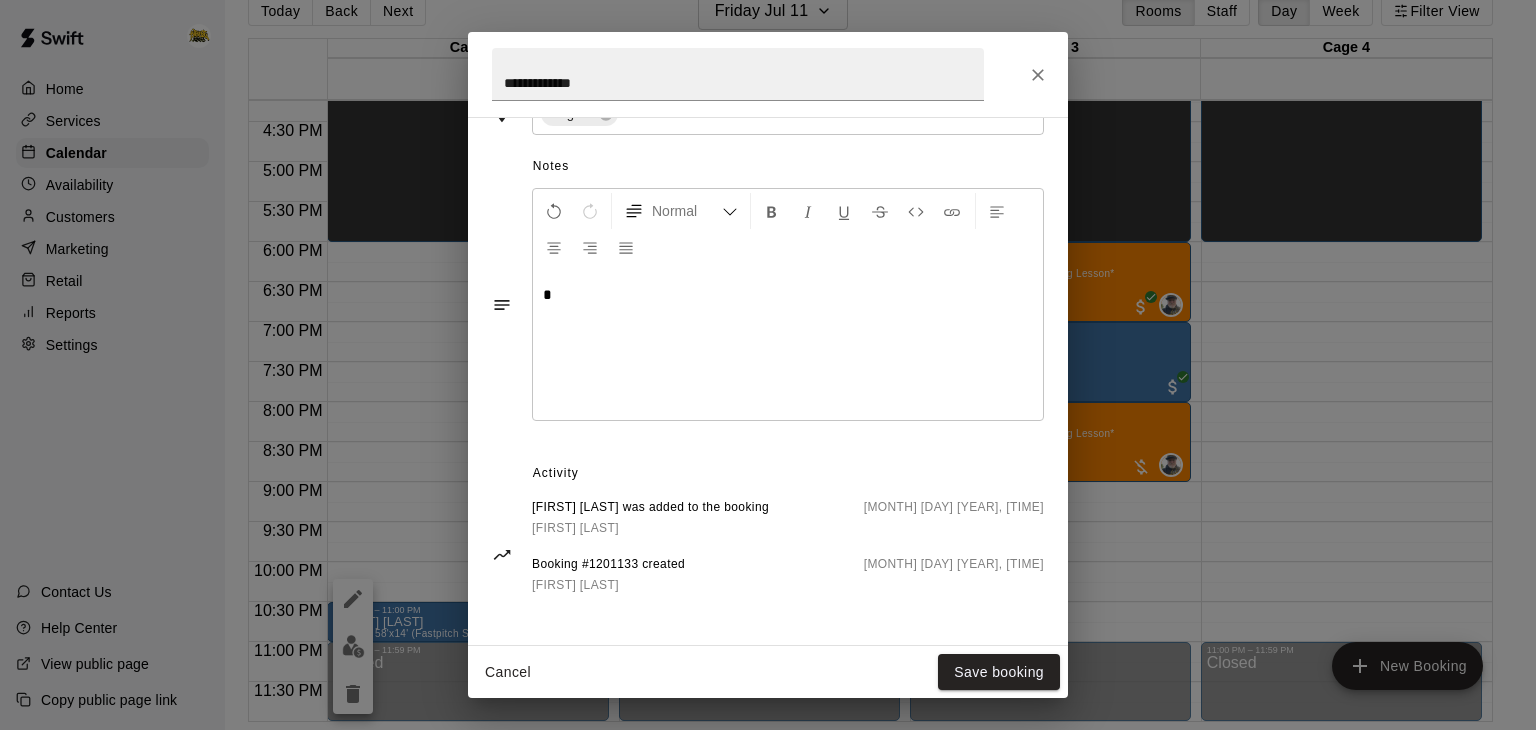 type 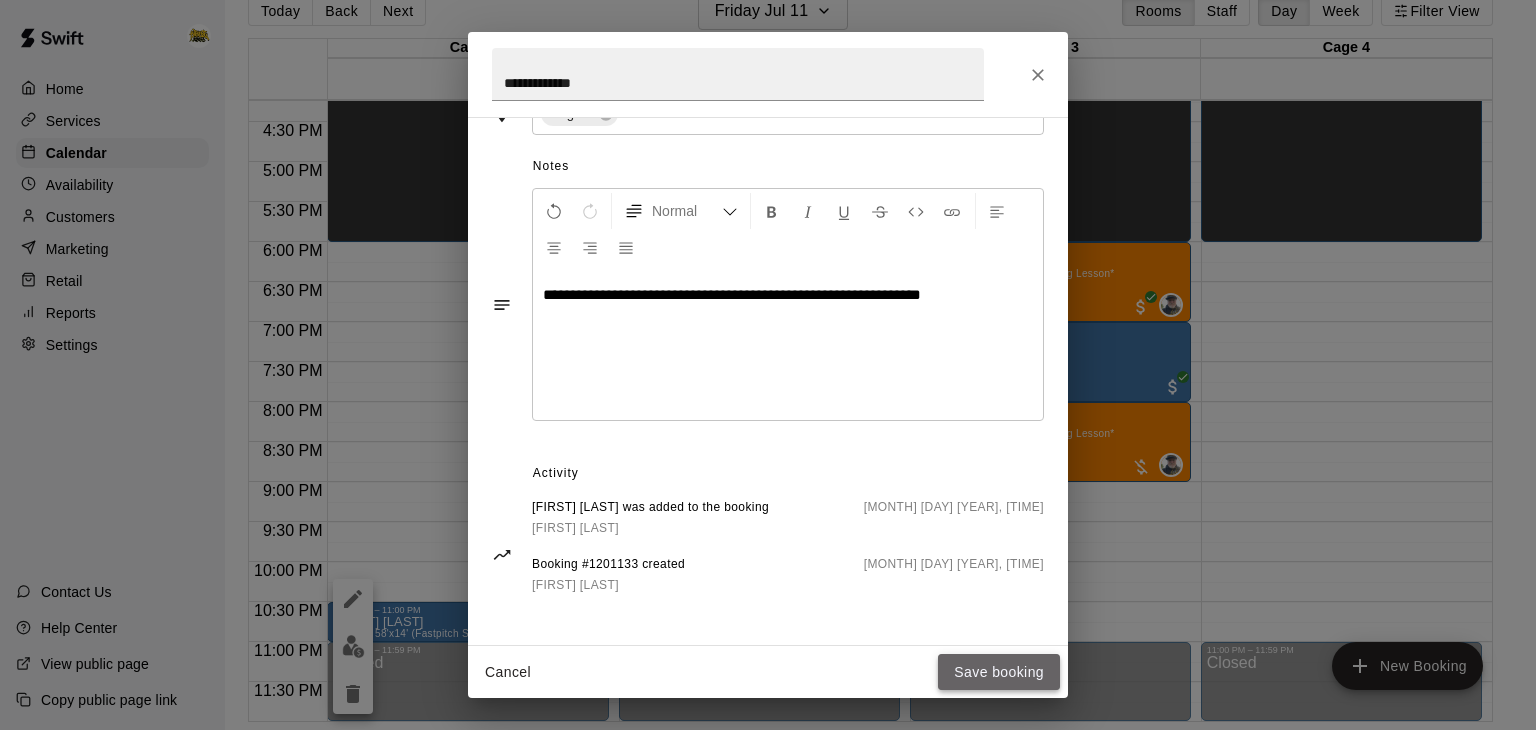 click on "Save booking" at bounding box center (999, 672) 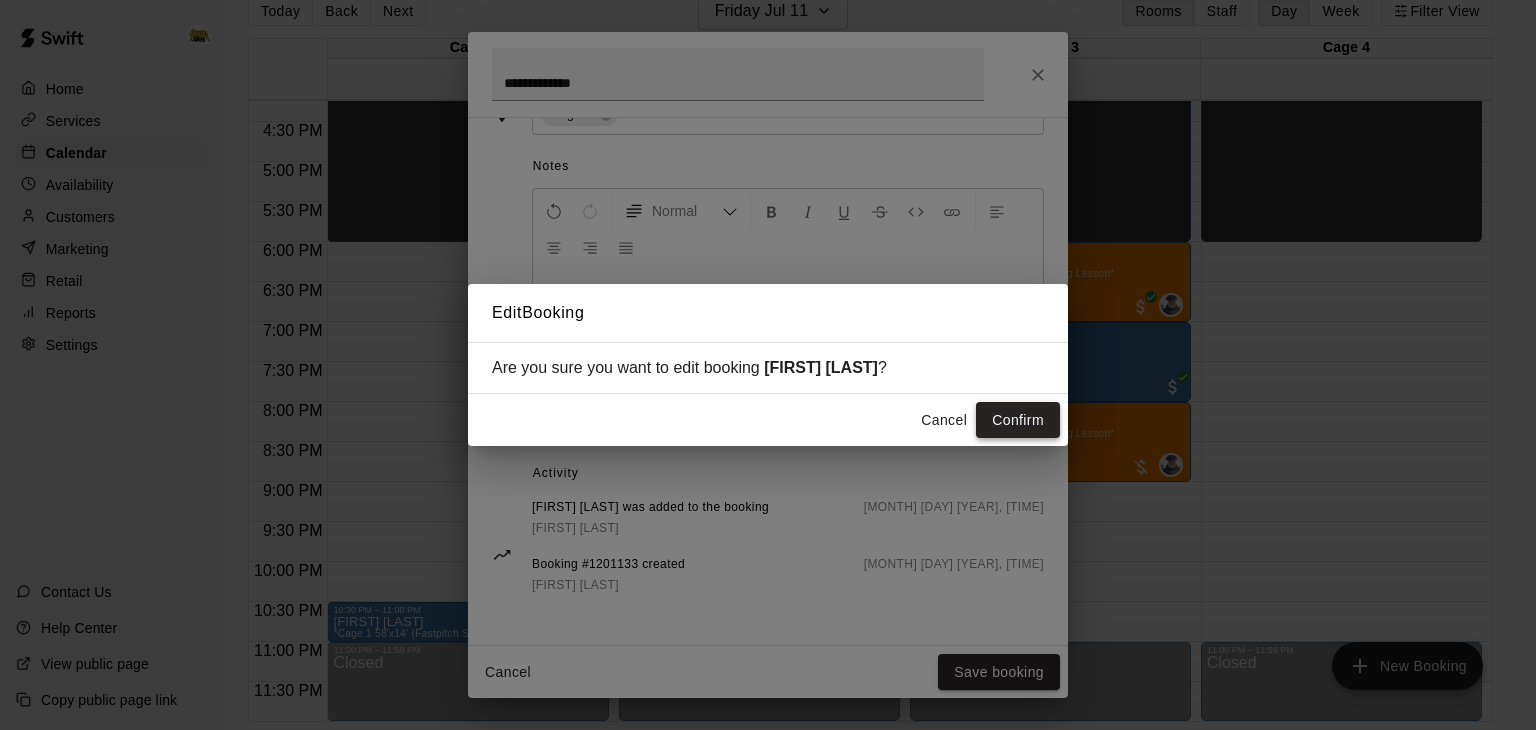 click on "Confirm" at bounding box center (1018, 420) 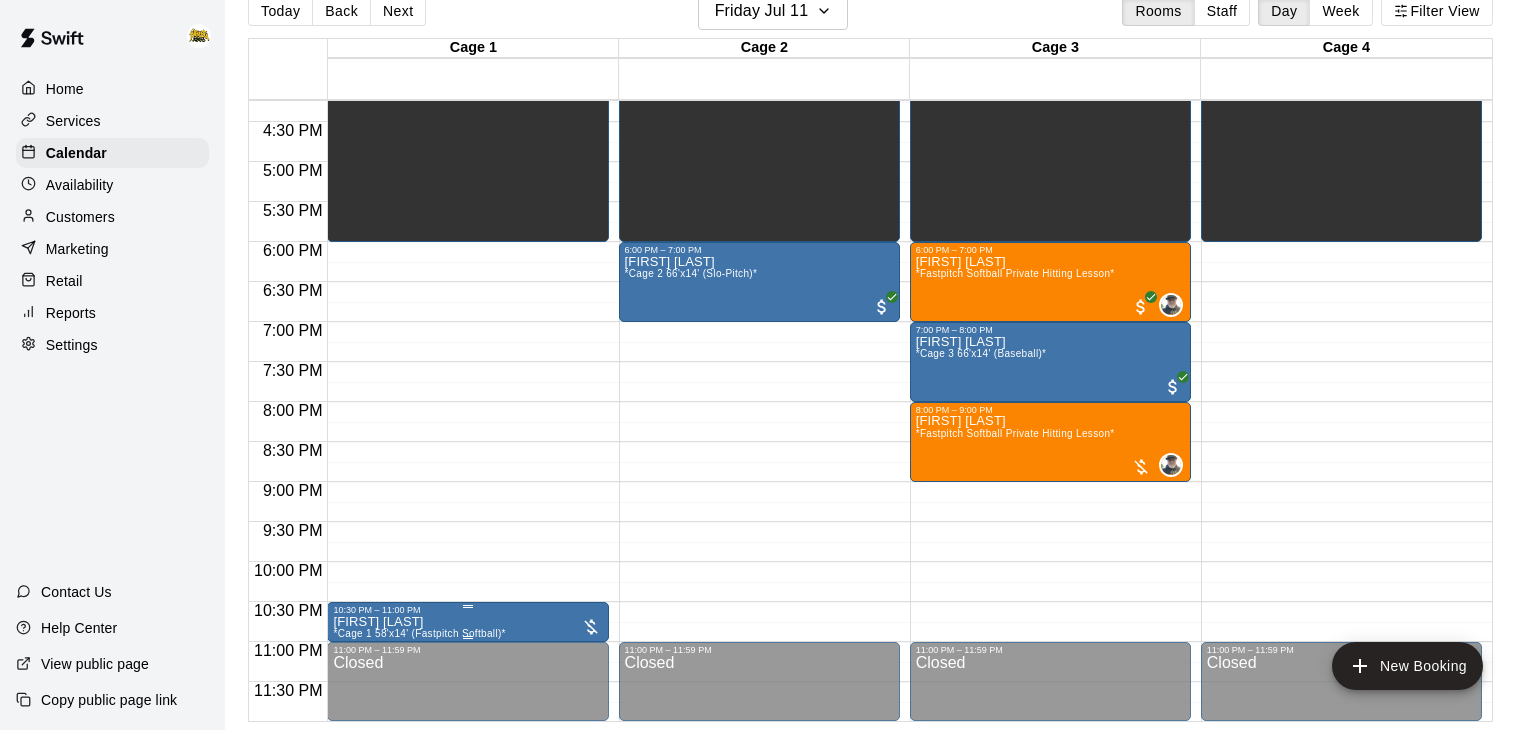 click on "[FIRST] [LAST] *Cage 1 58'x14' (Fastpitch Softball)*" at bounding box center (467, 980) 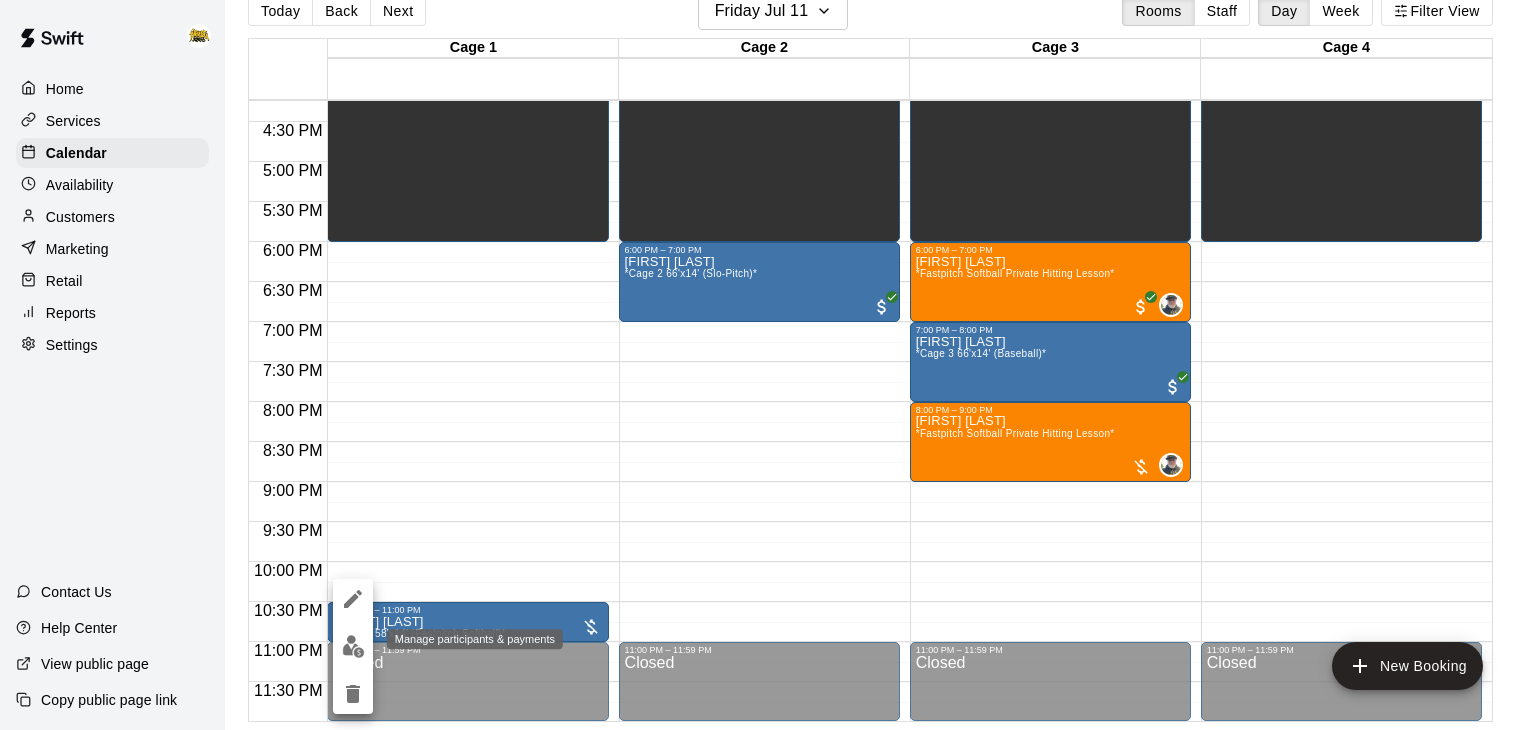 click at bounding box center (353, 646) 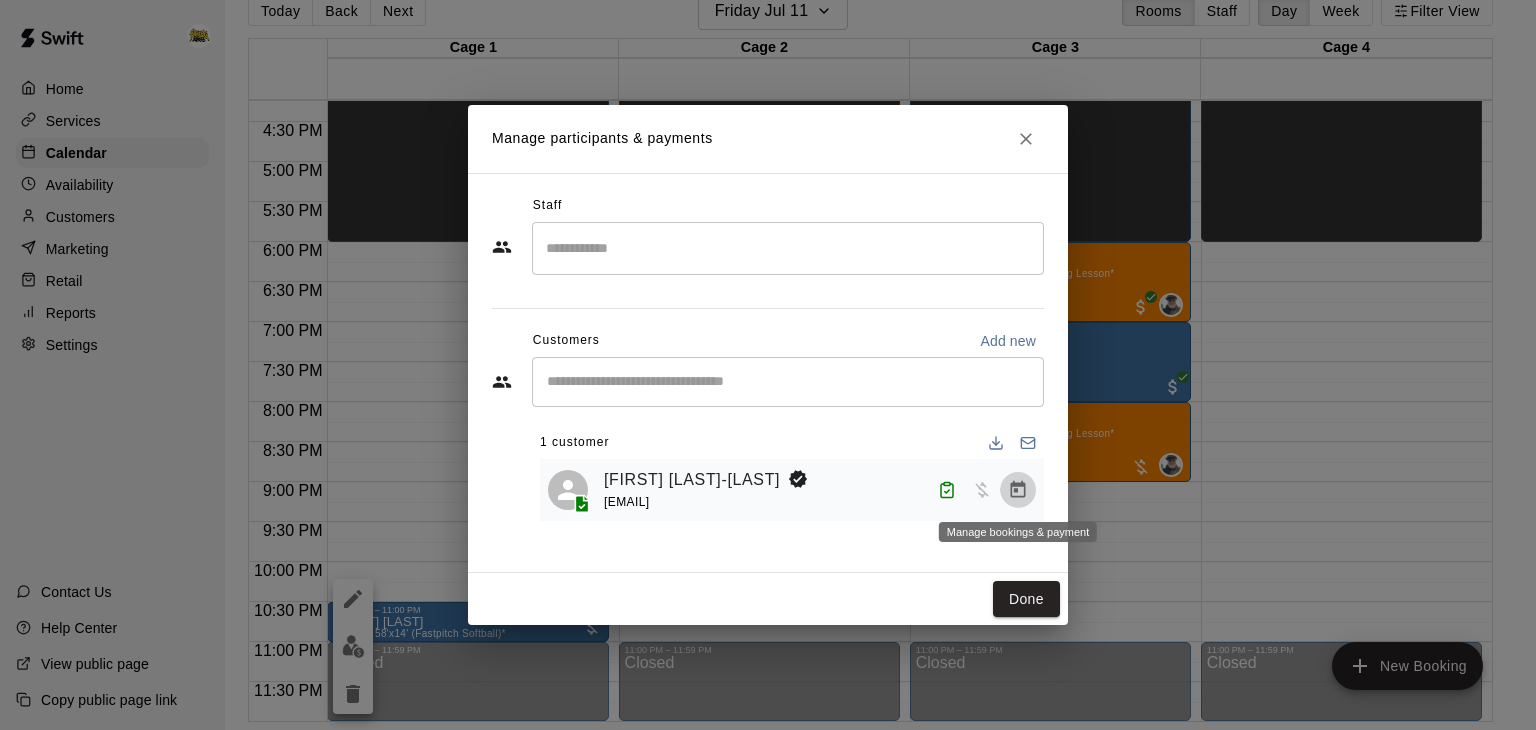 click 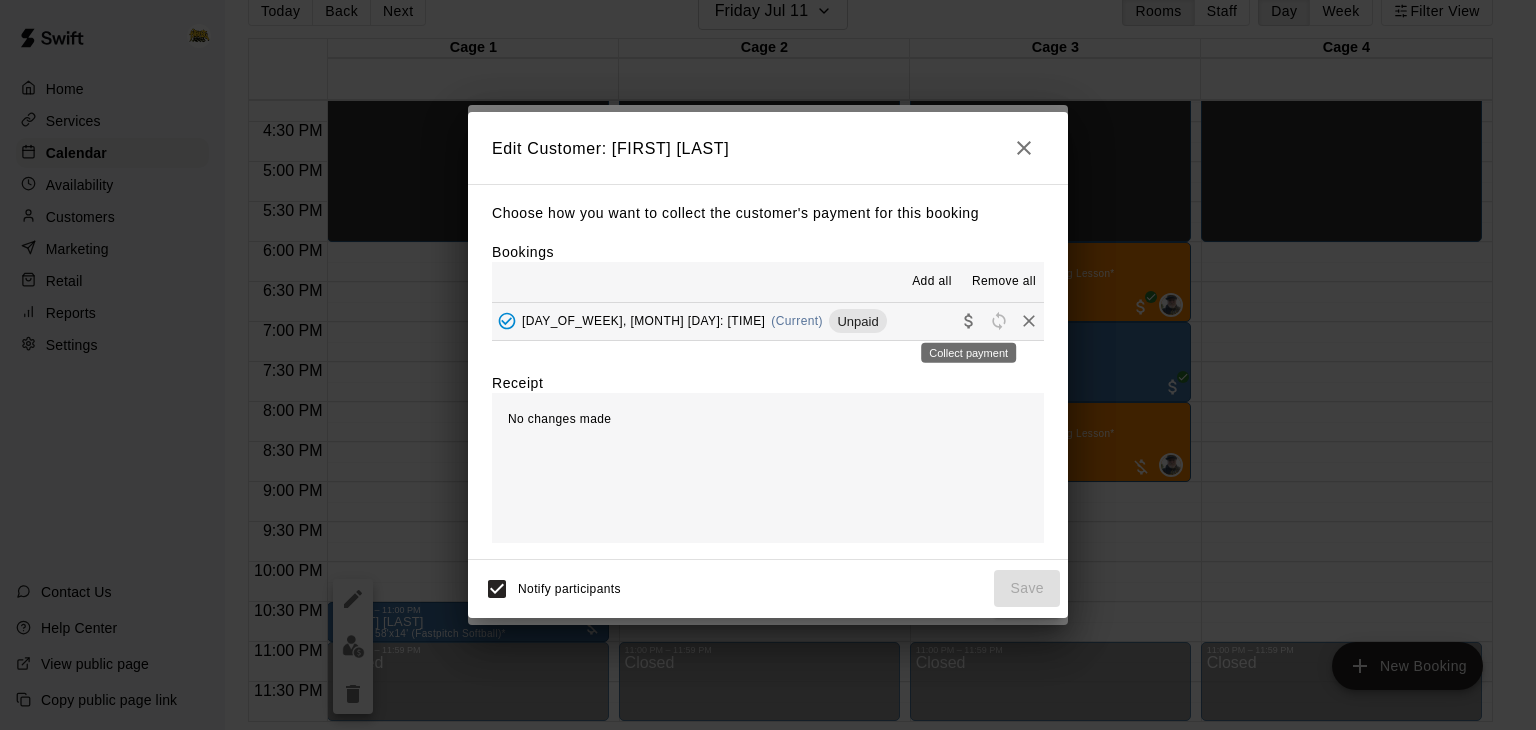 click 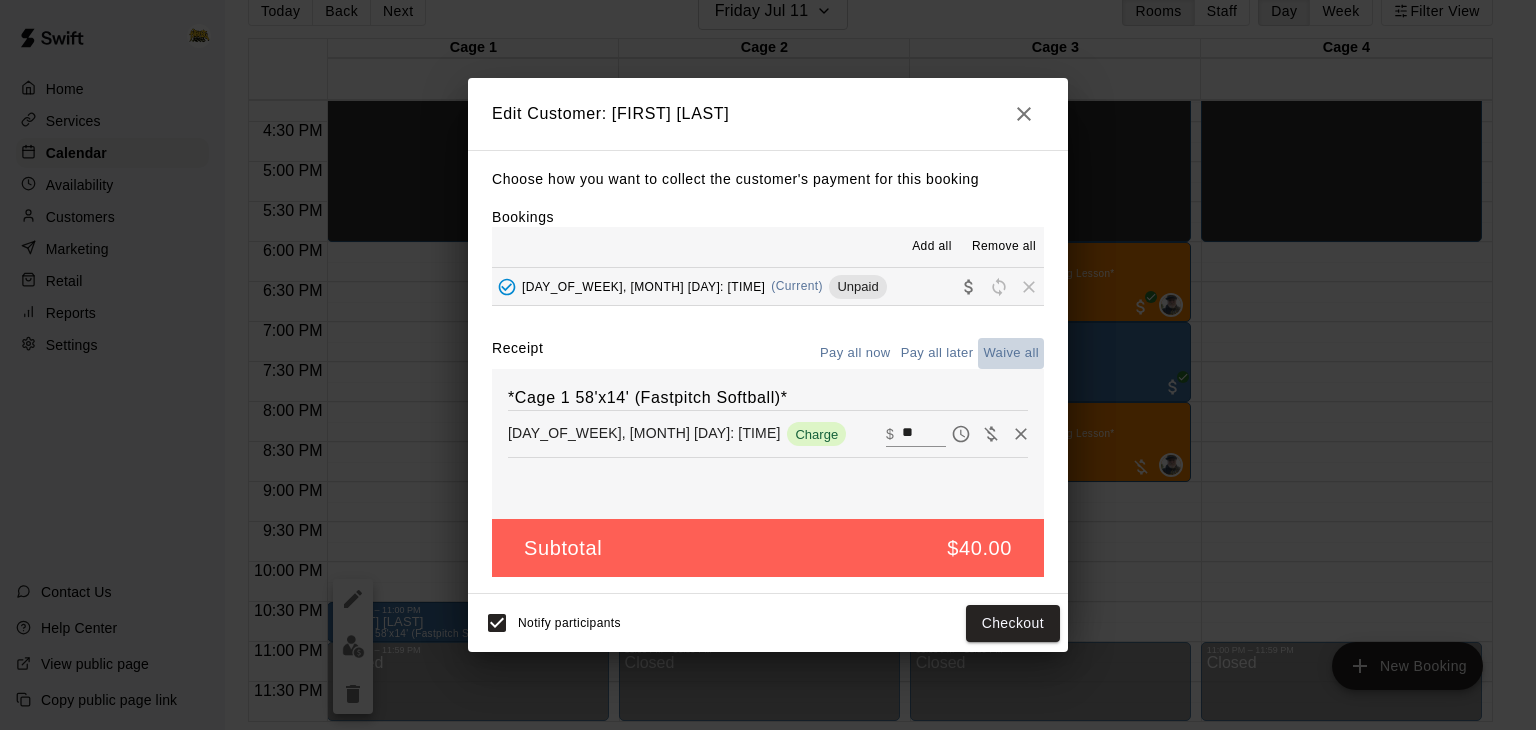 click on "Waive all" at bounding box center [1011, 353] 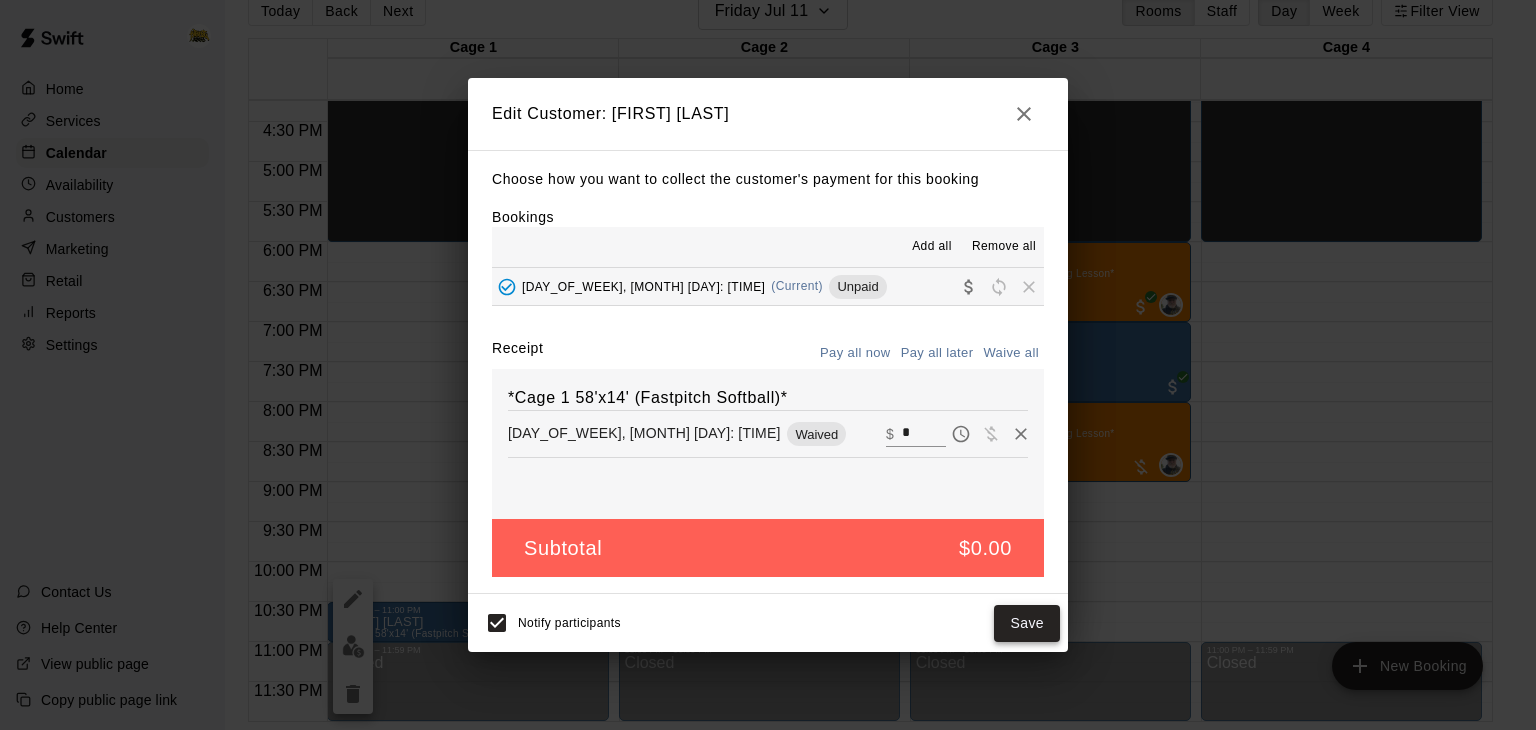 click on "Save" at bounding box center (1027, 623) 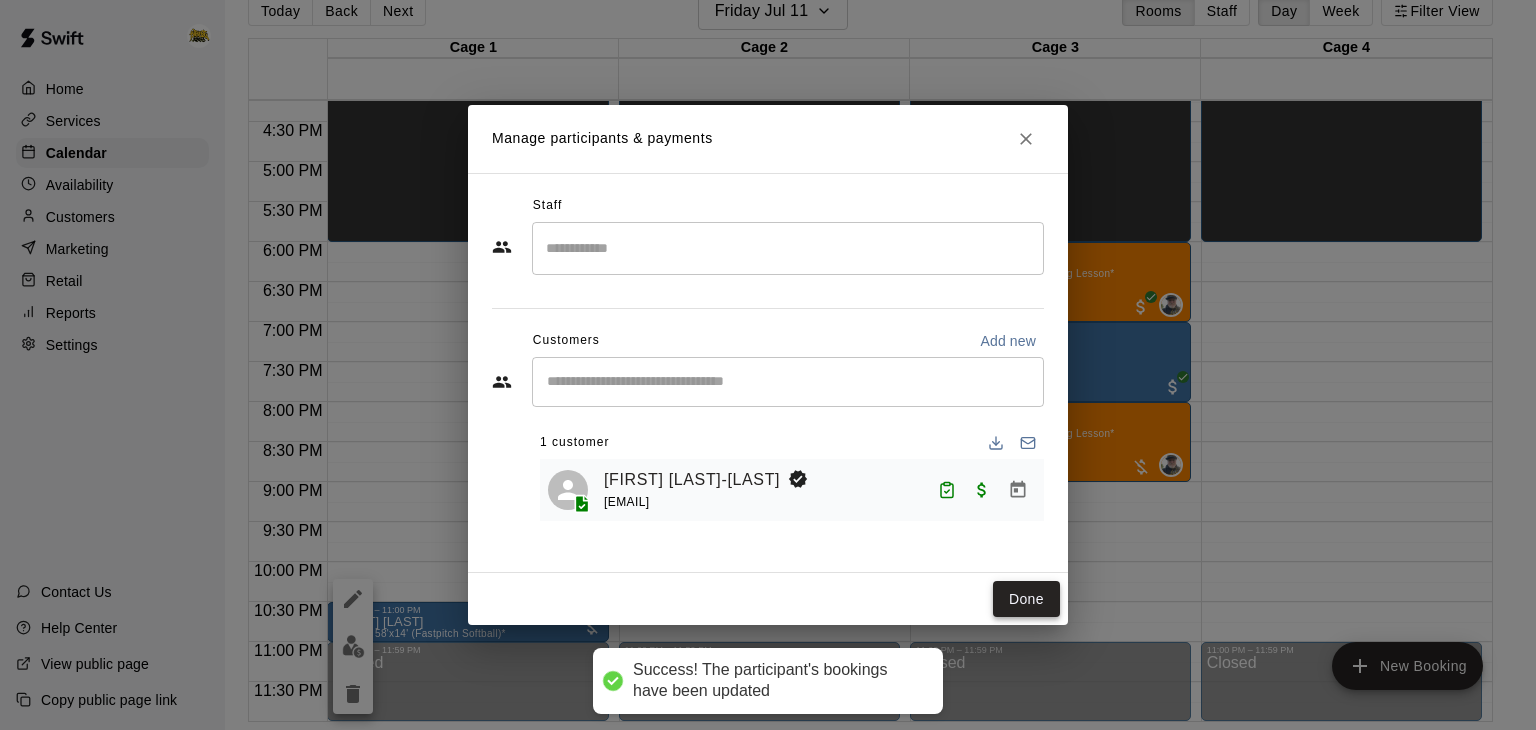 click on "Done" at bounding box center (1026, 599) 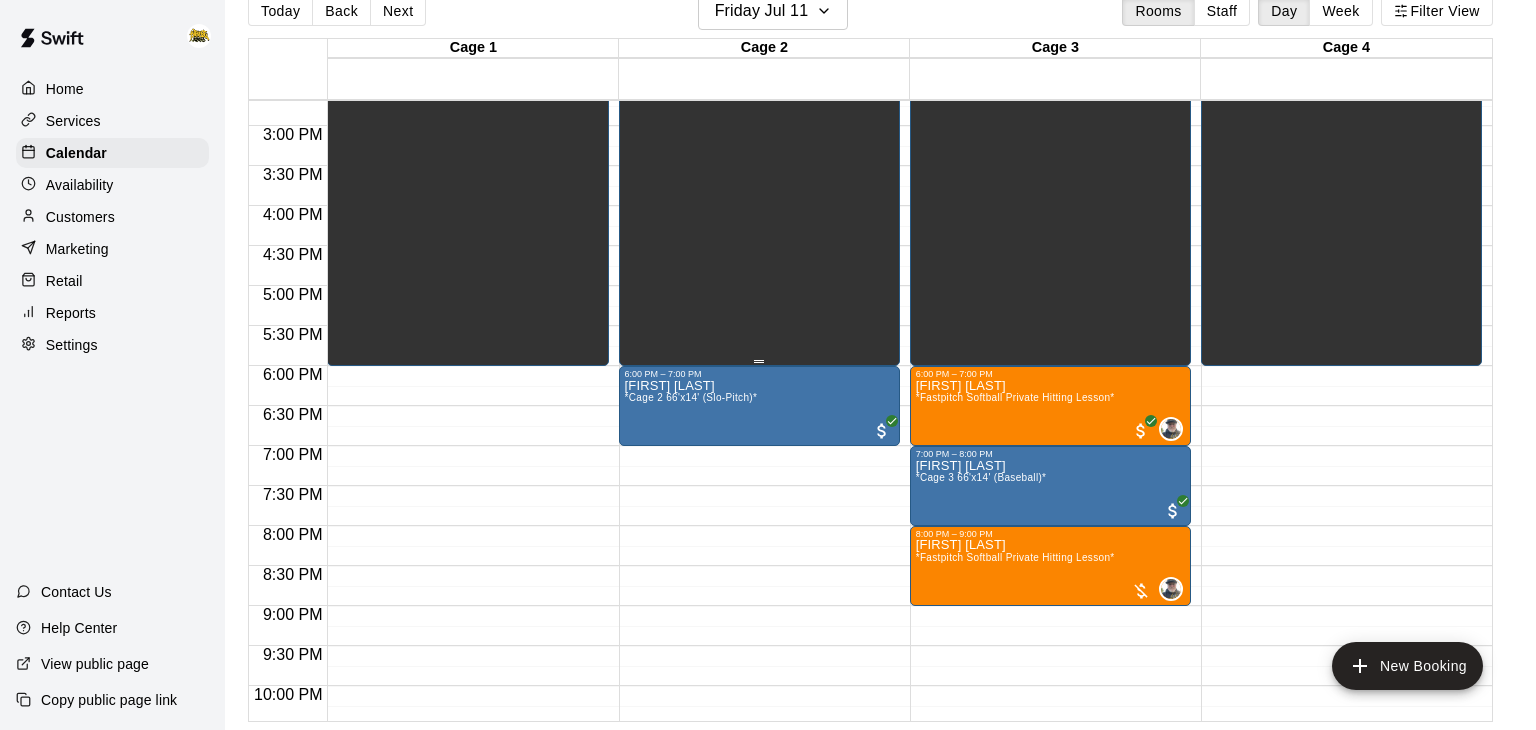scroll, scrollTop: 1172, scrollLeft: 0, axis: vertical 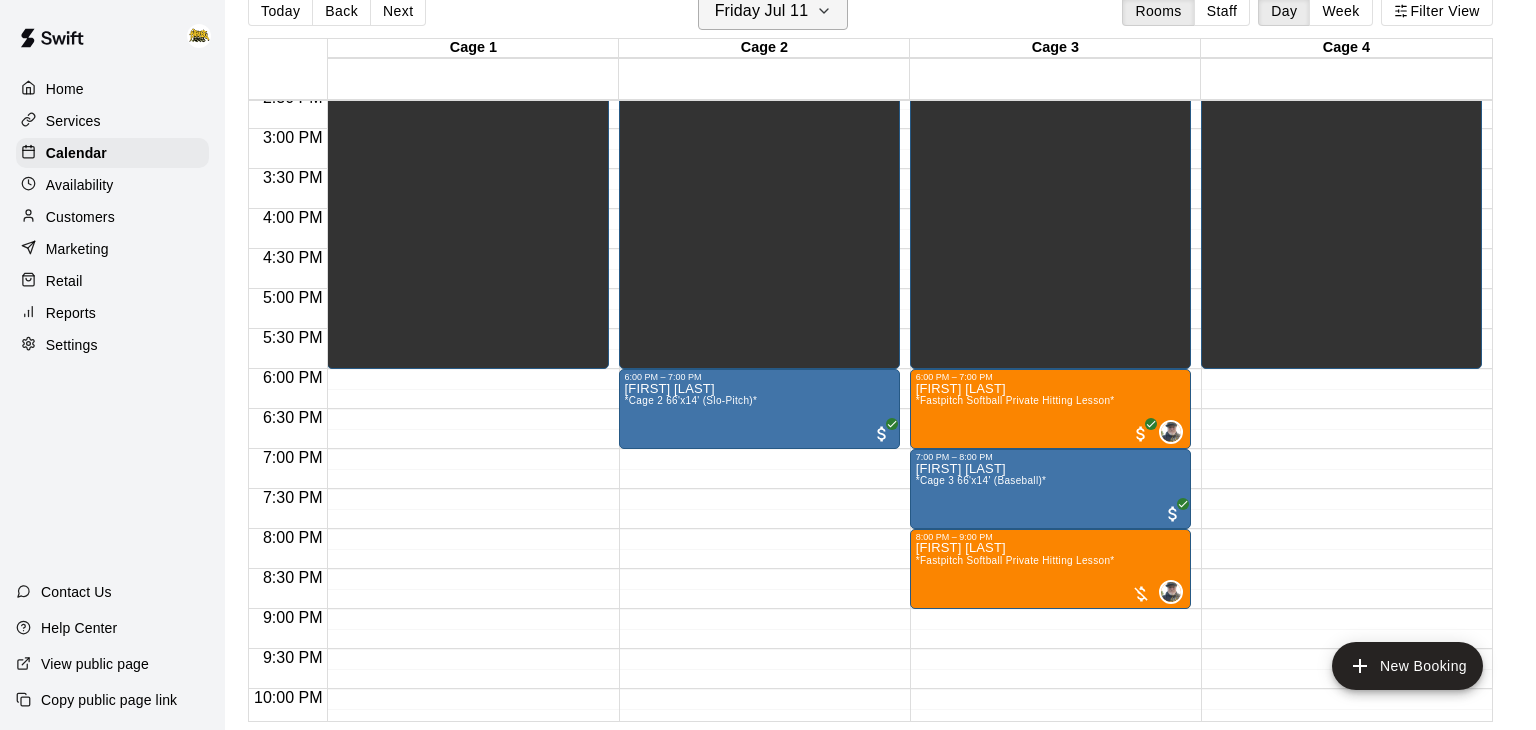 click on "Friday Jul 11" at bounding box center (773, 11) 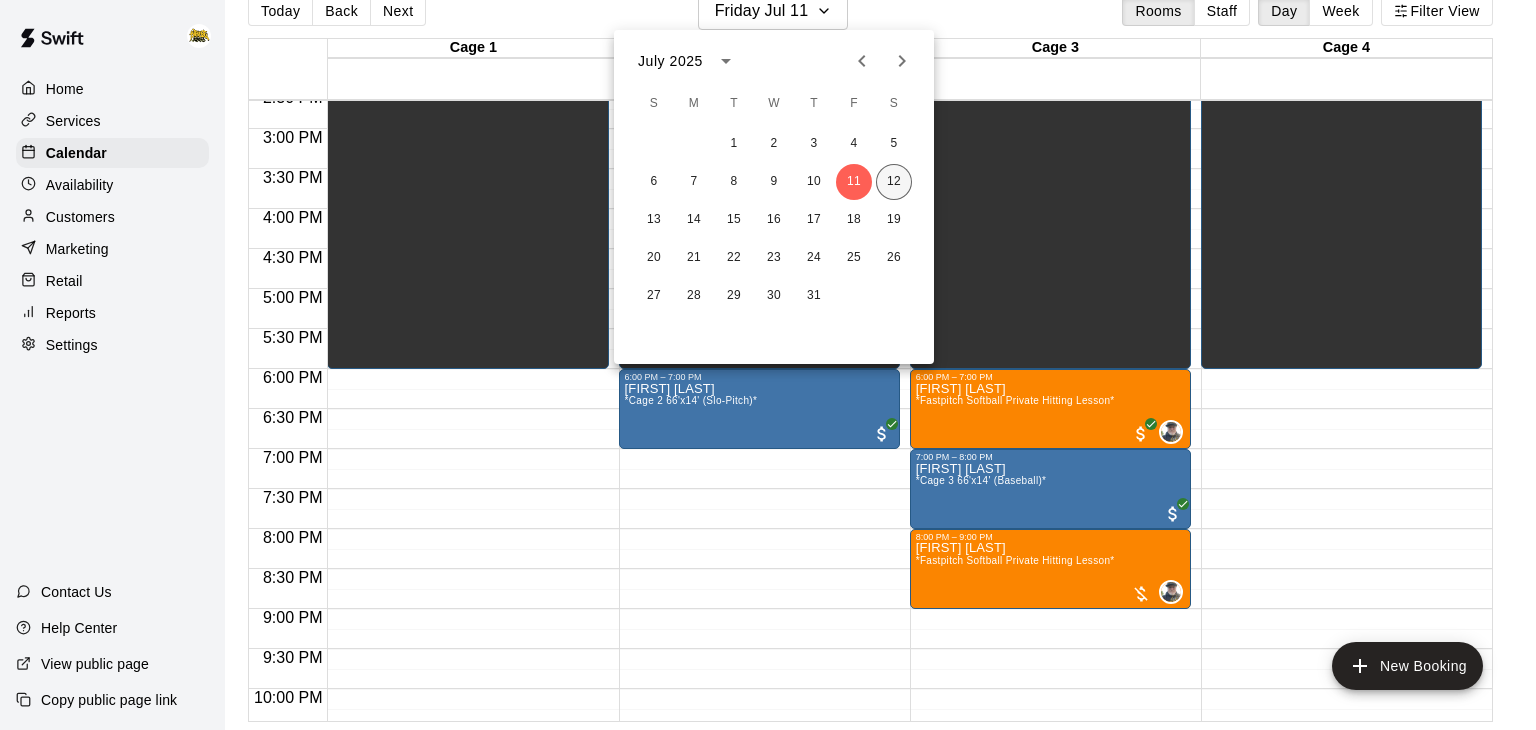 click on "12" at bounding box center [894, 182] 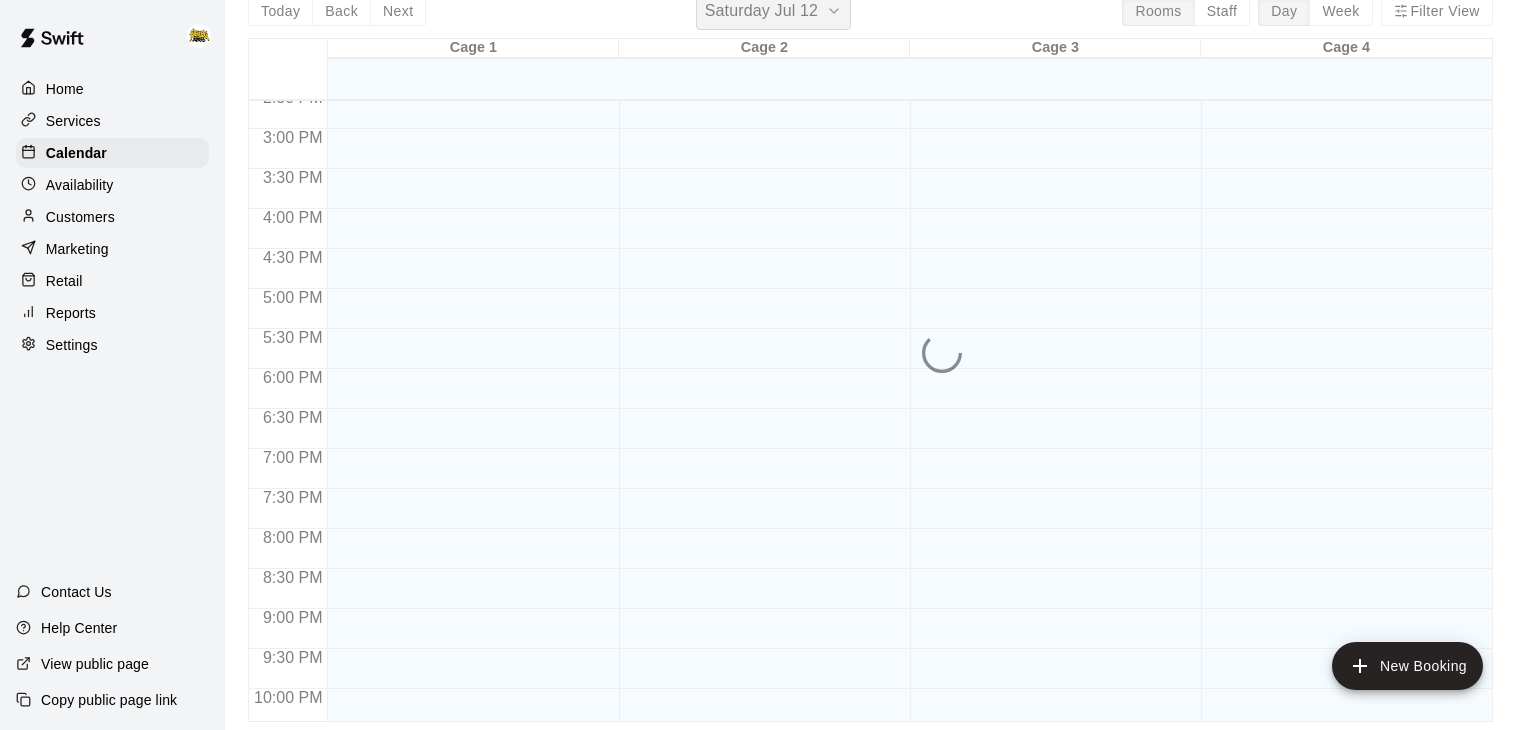 scroll, scrollTop: 24, scrollLeft: 0, axis: vertical 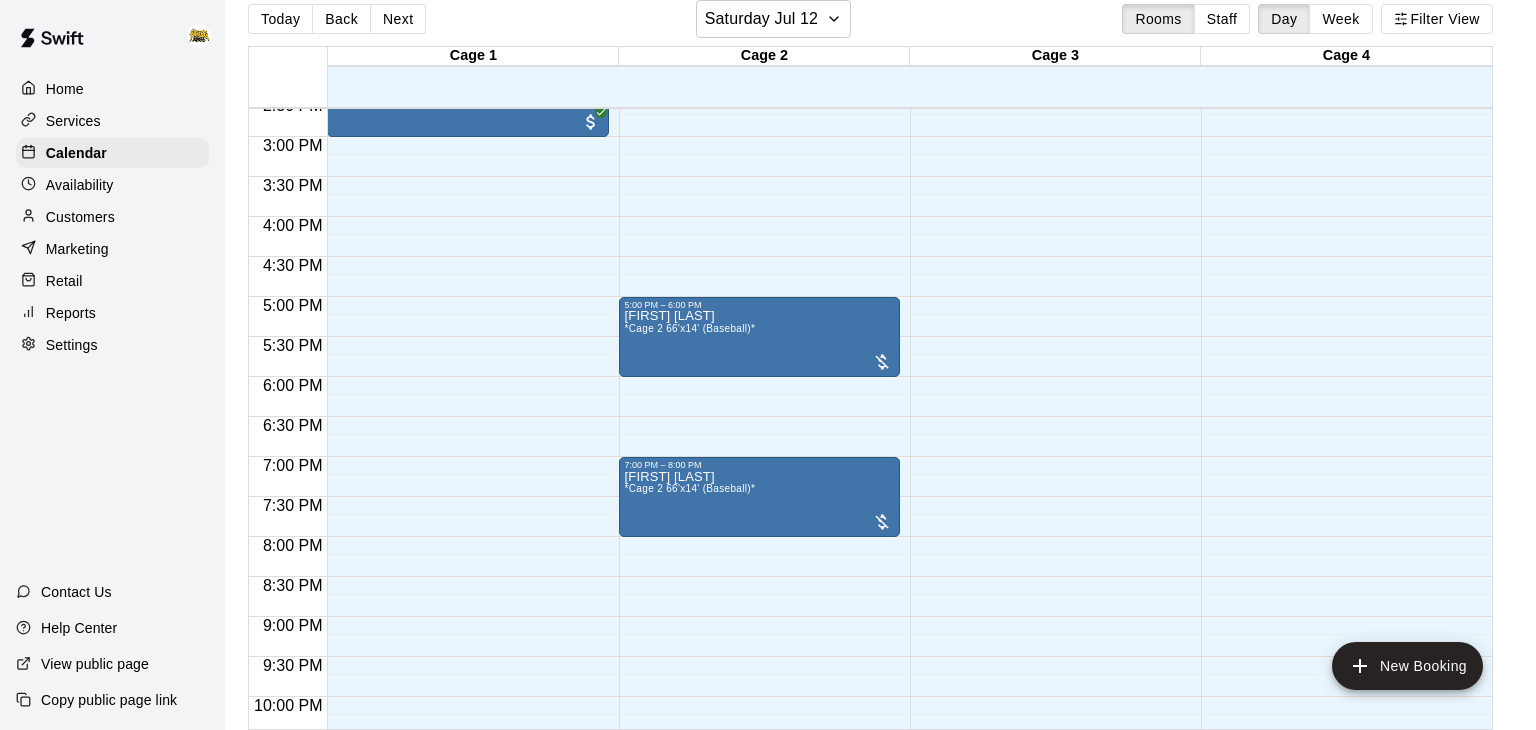 click on "Reports" at bounding box center [112, 313] 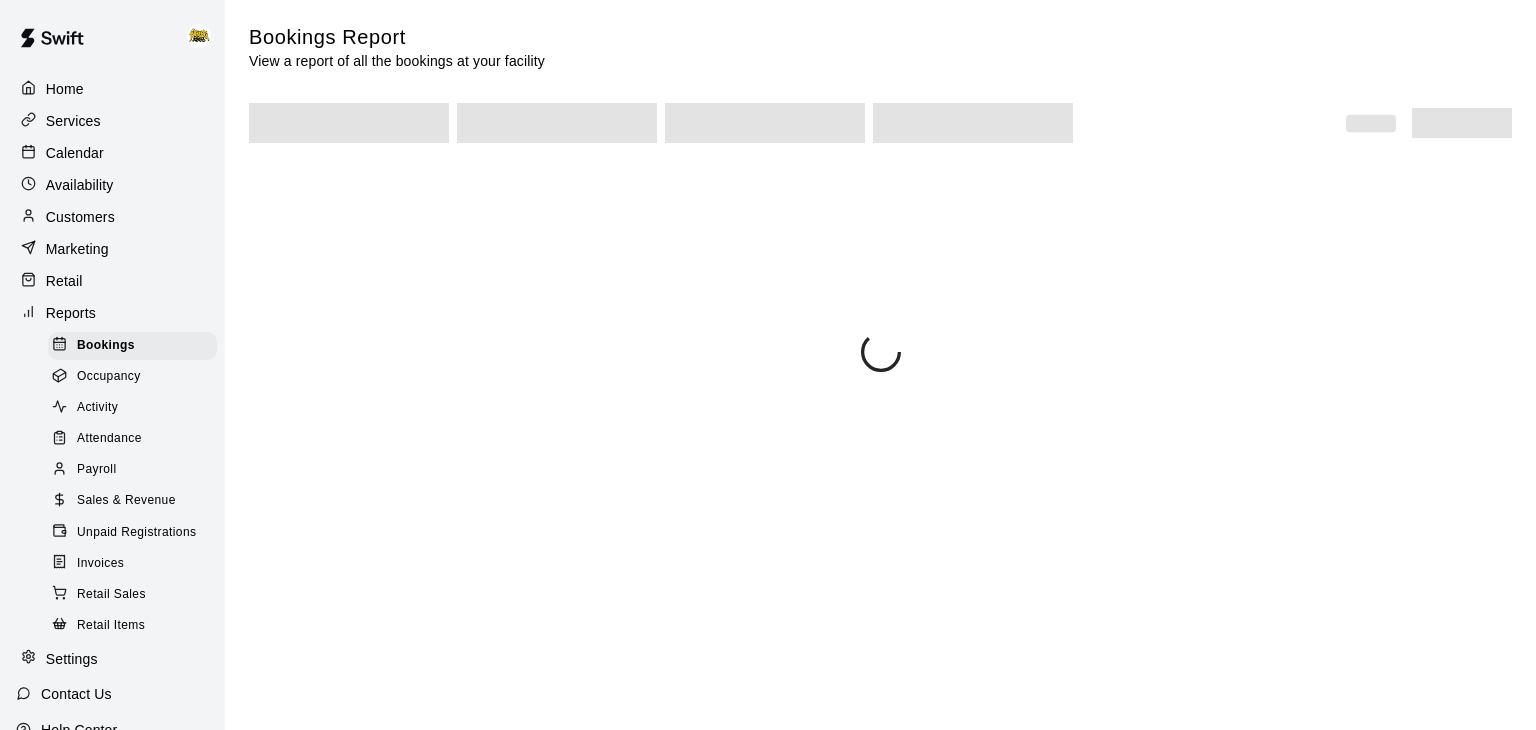scroll, scrollTop: 0, scrollLeft: 0, axis: both 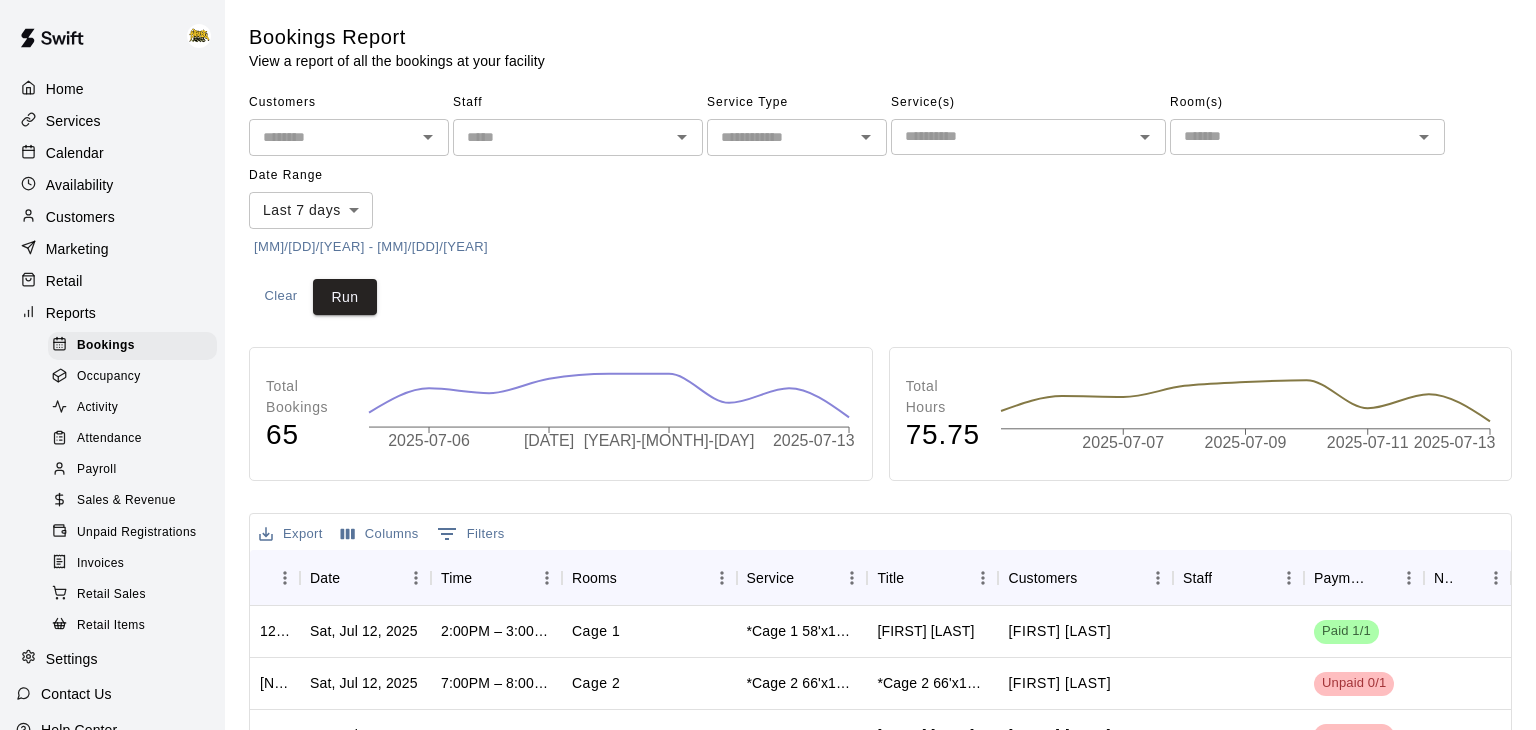 click on "Payroll" at bounding box center [96, 470] 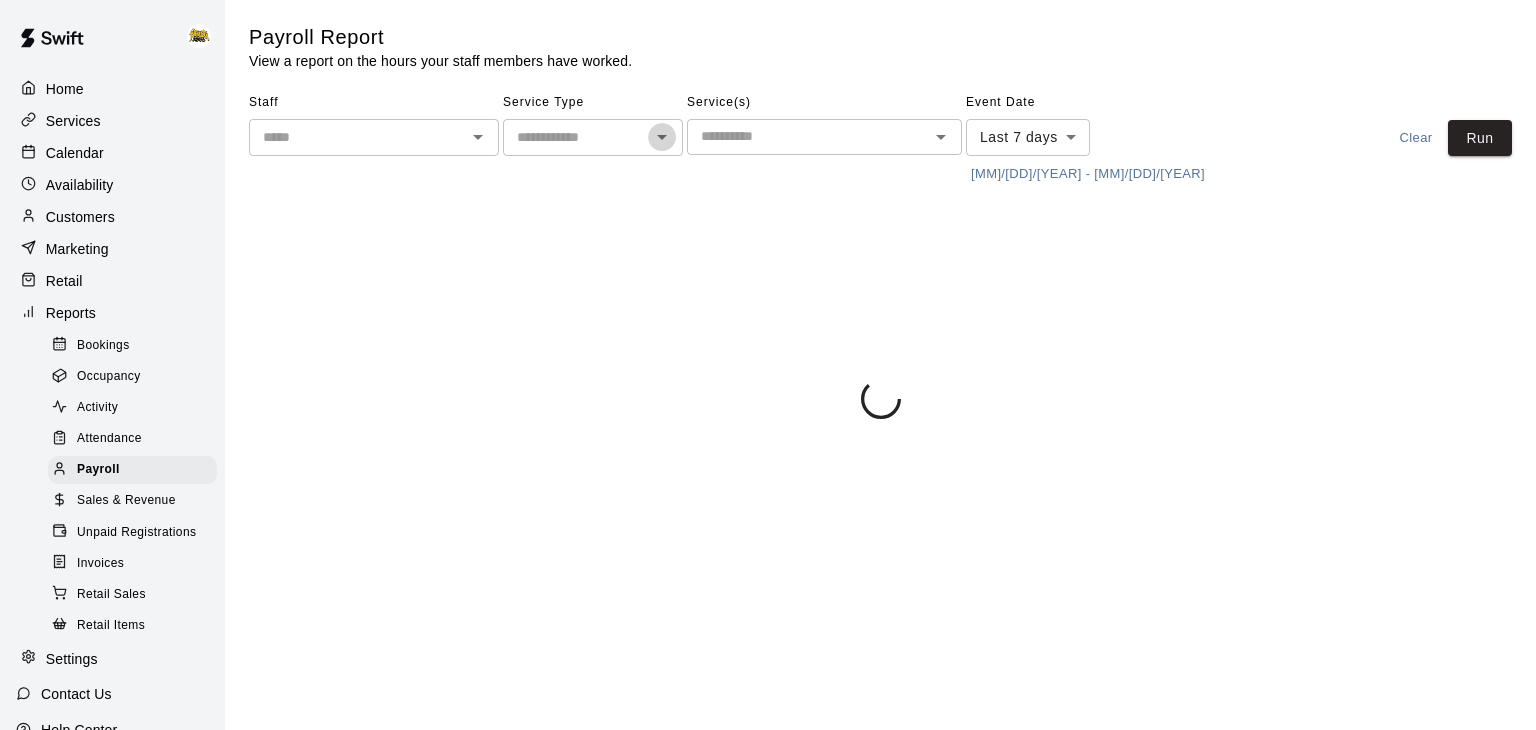 click 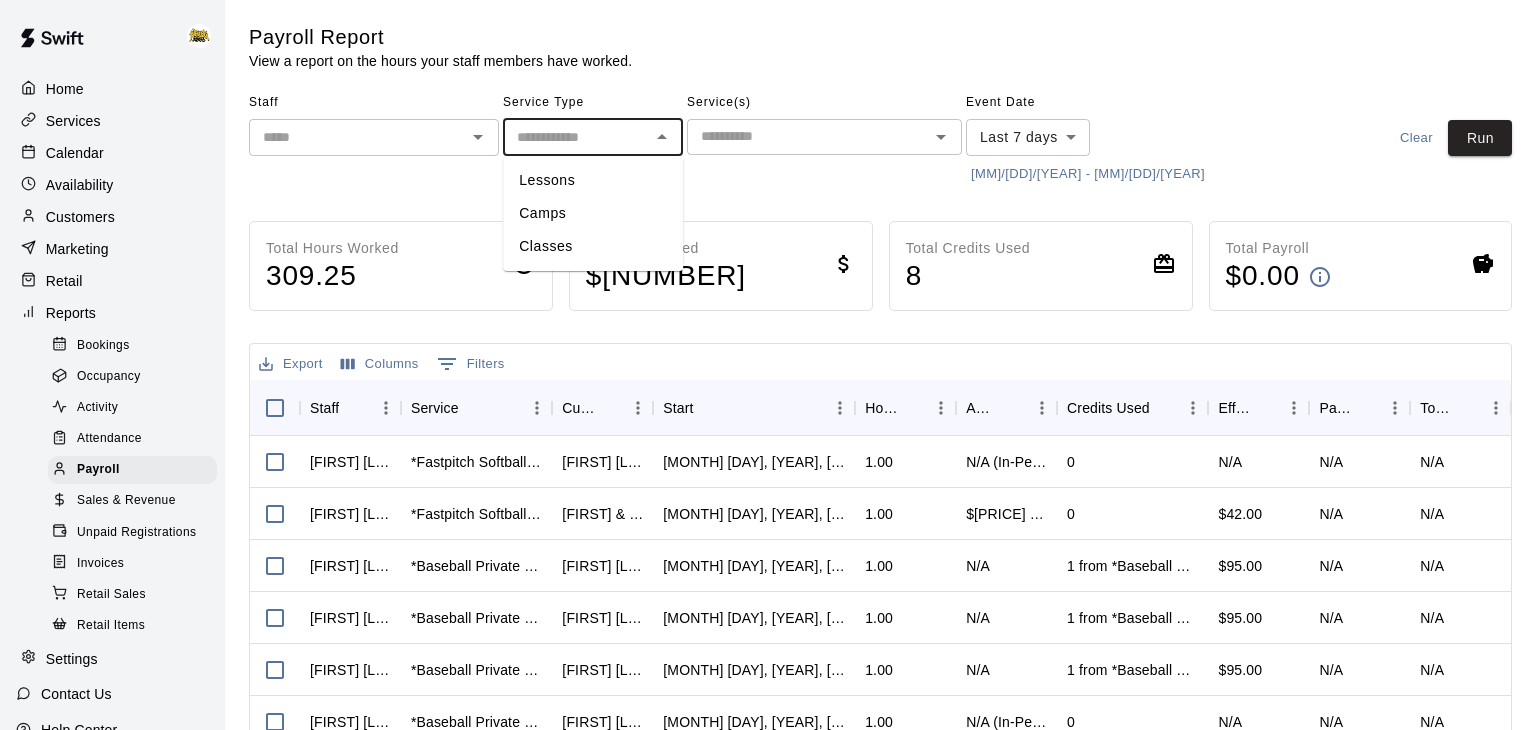 click 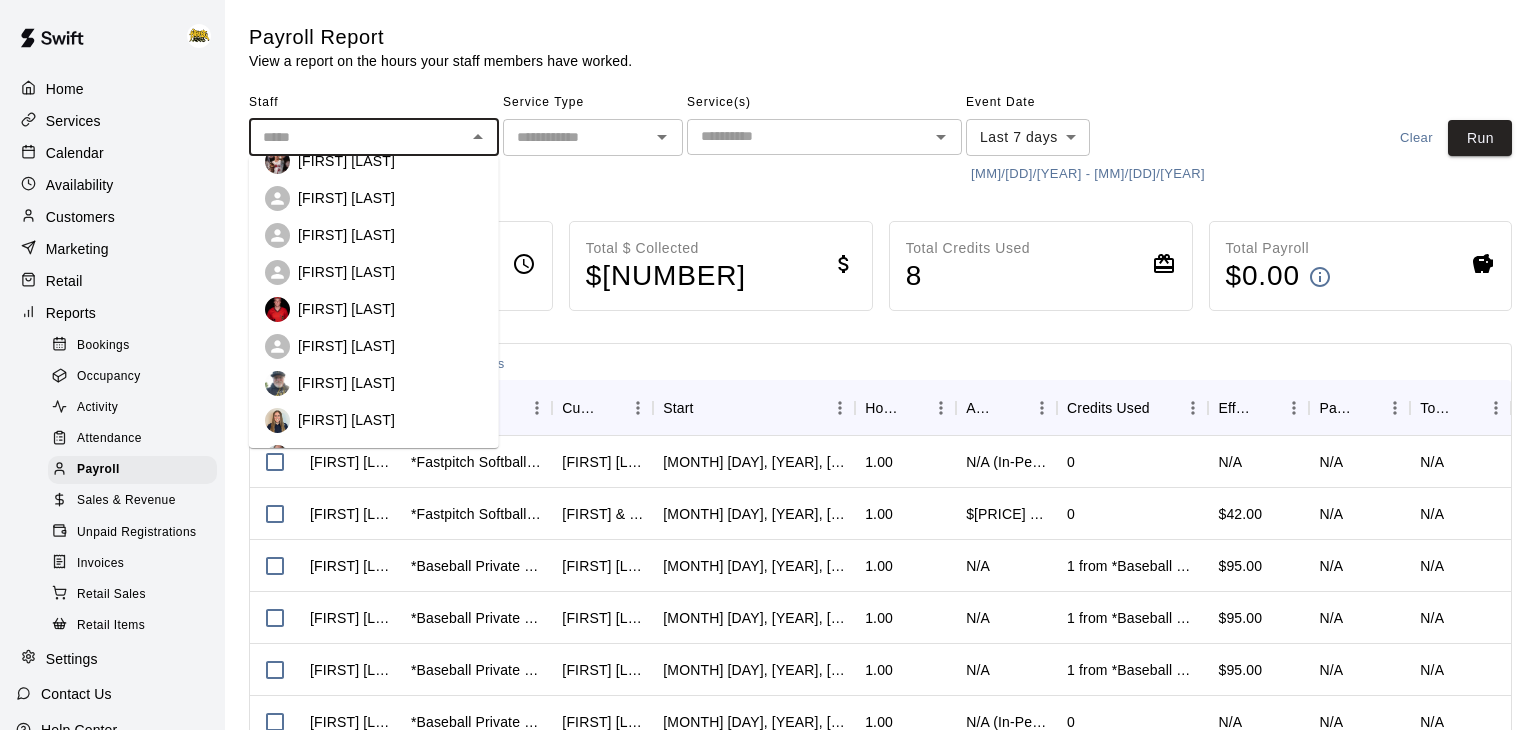 scroll, scrollTop: 48, scrollLeft: 0, axis: vertical 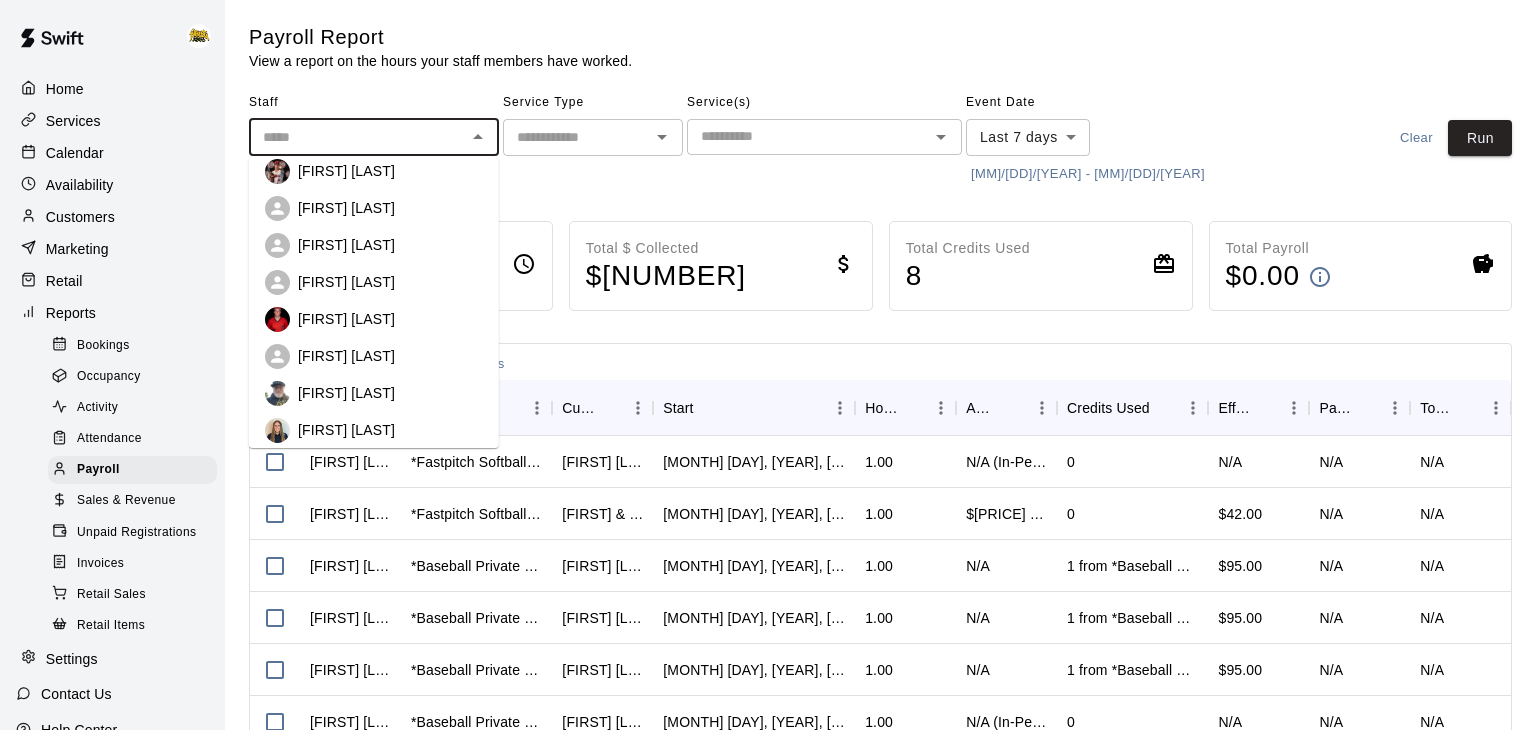 click on "[FIRST] [LAST]" at bounding box center (346, 319) 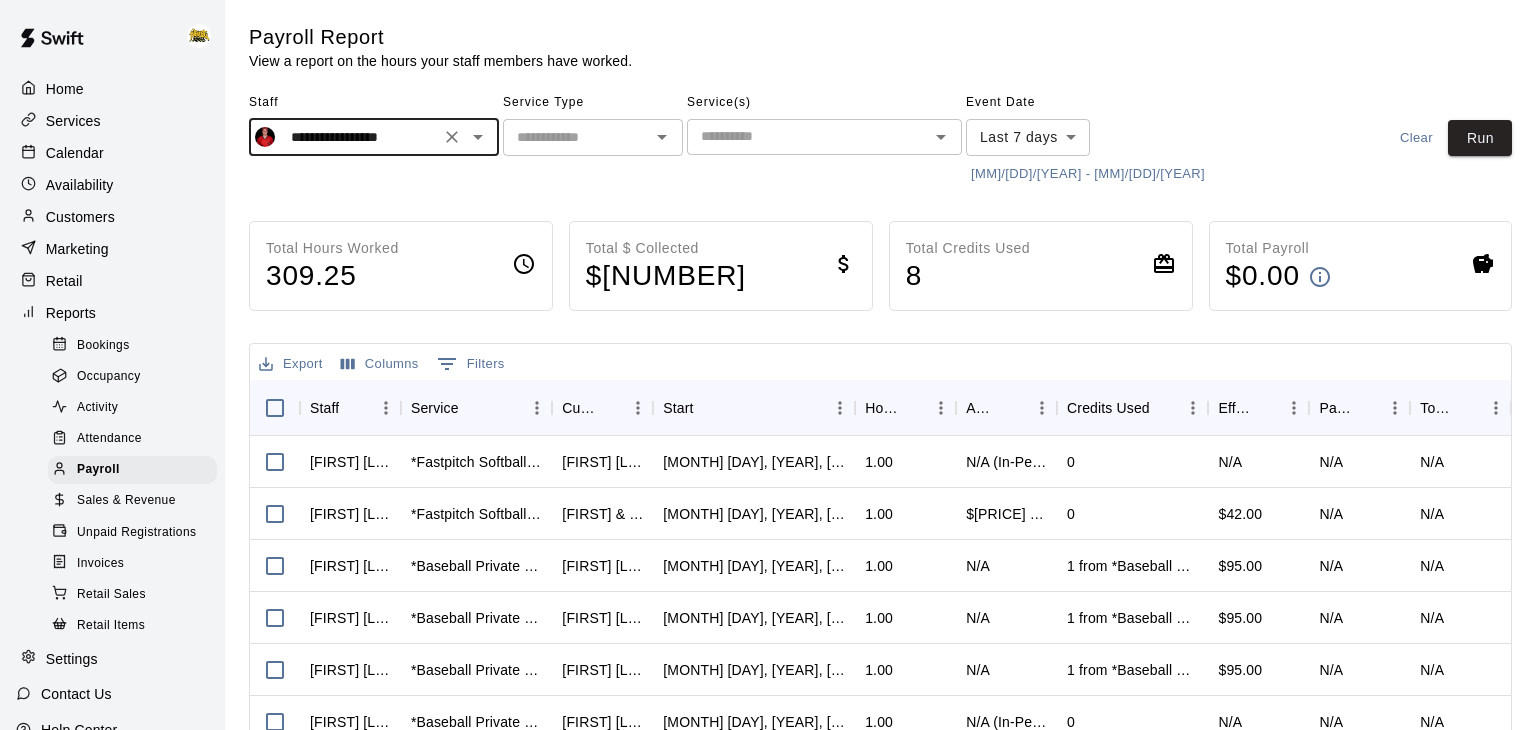 click on "[MM]/[DD]/[YEAR] - [MM]/[DD]/[YEAR]" at bounding box center [1088, 174] 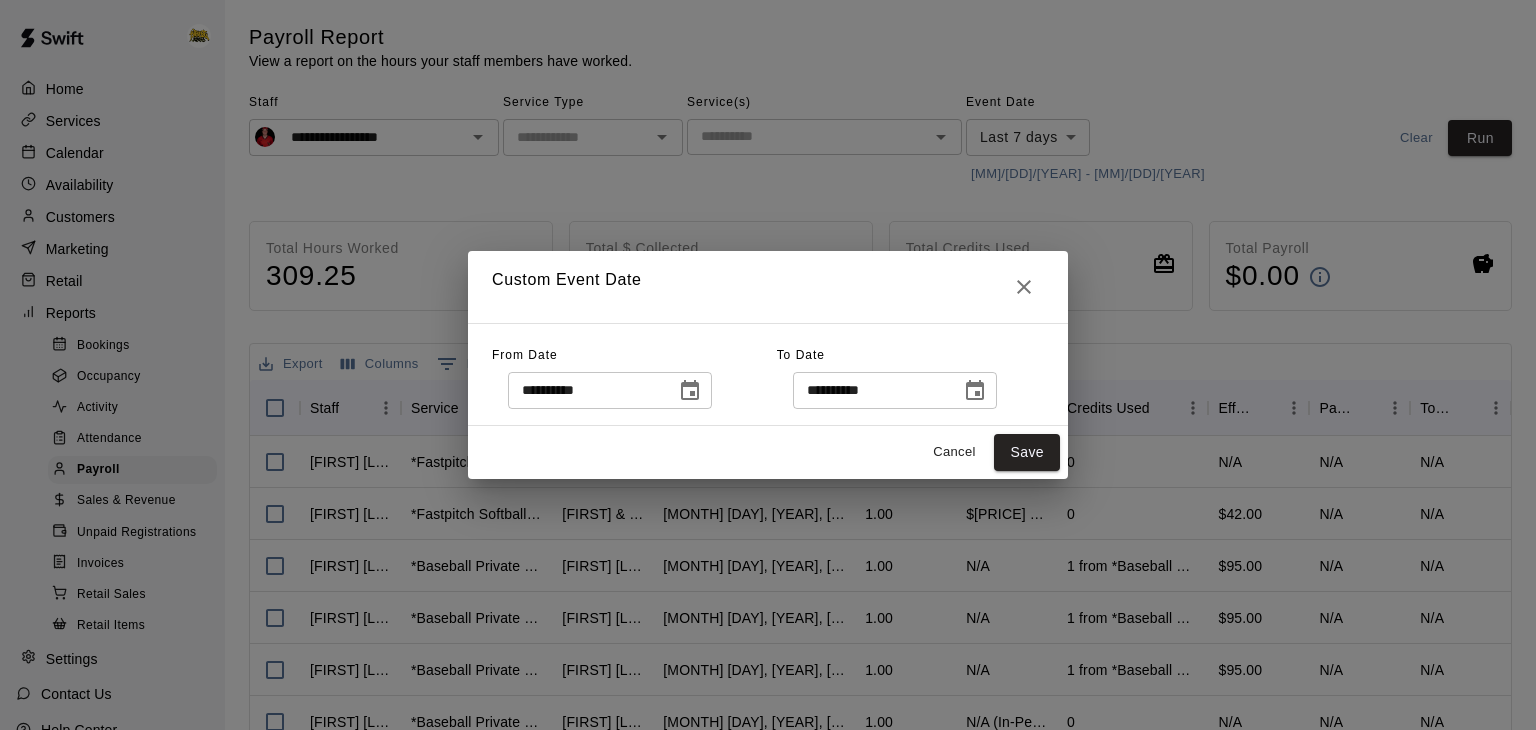 click 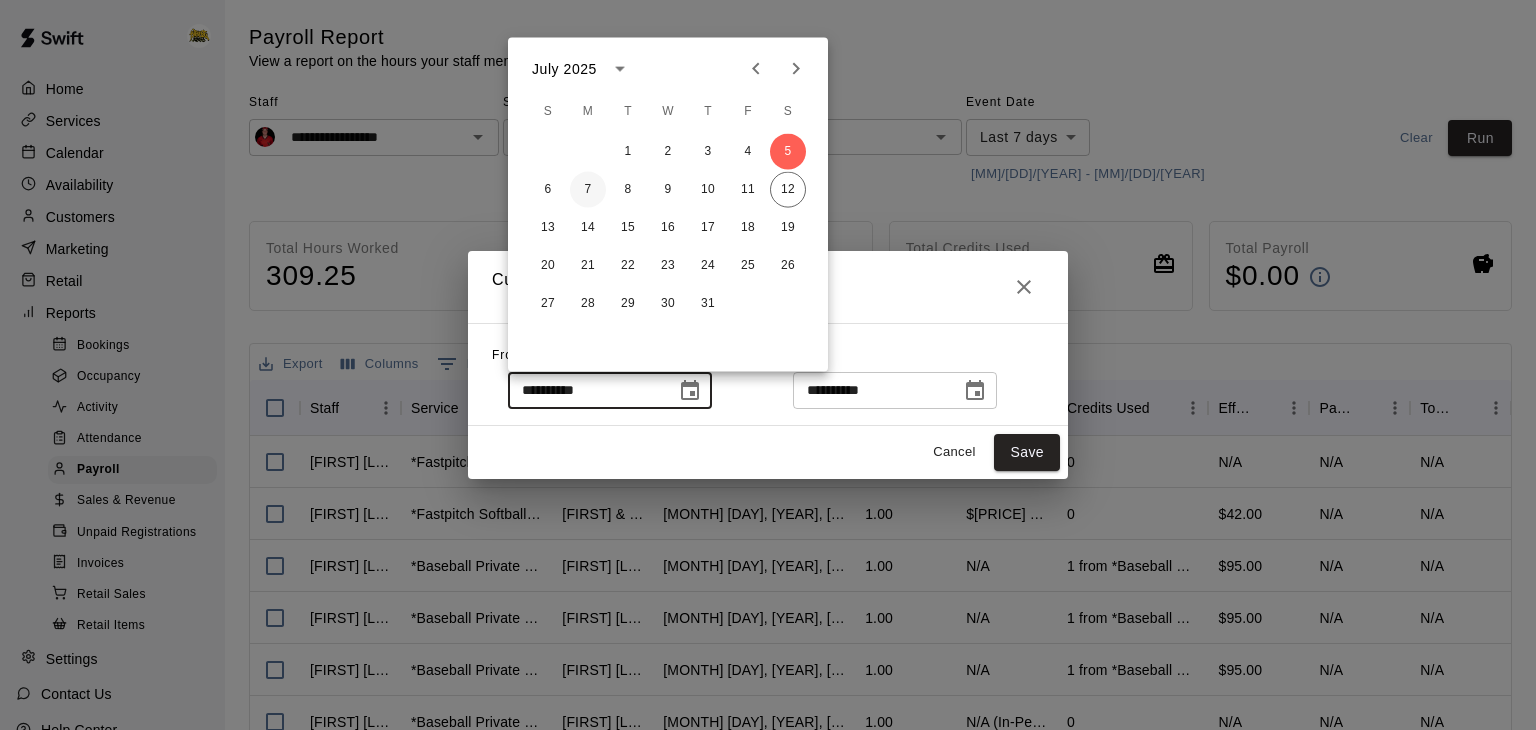 click on "7" at bounding box center (588, 190) 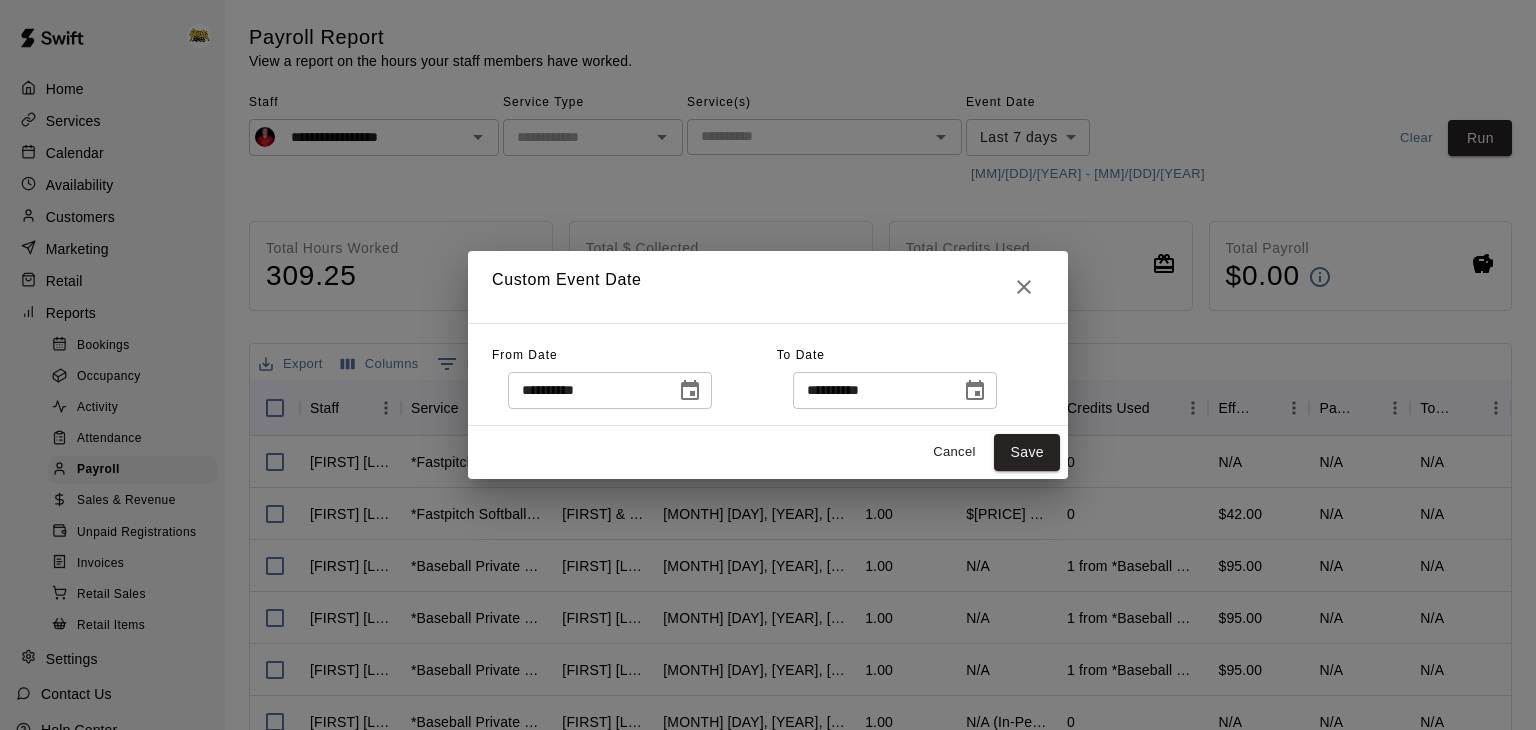 type on "**********" 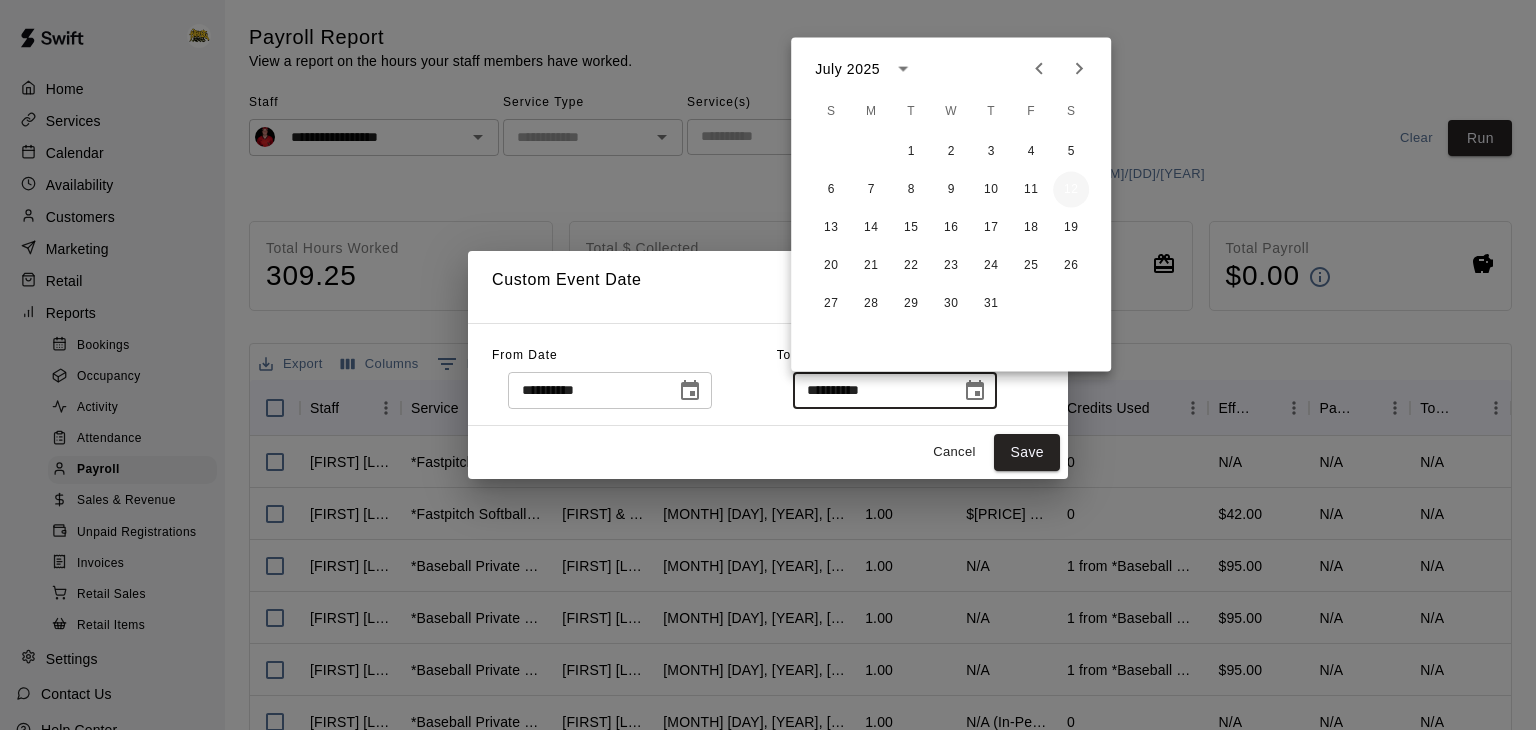 click on "12" at bounding box center [1071, 190] 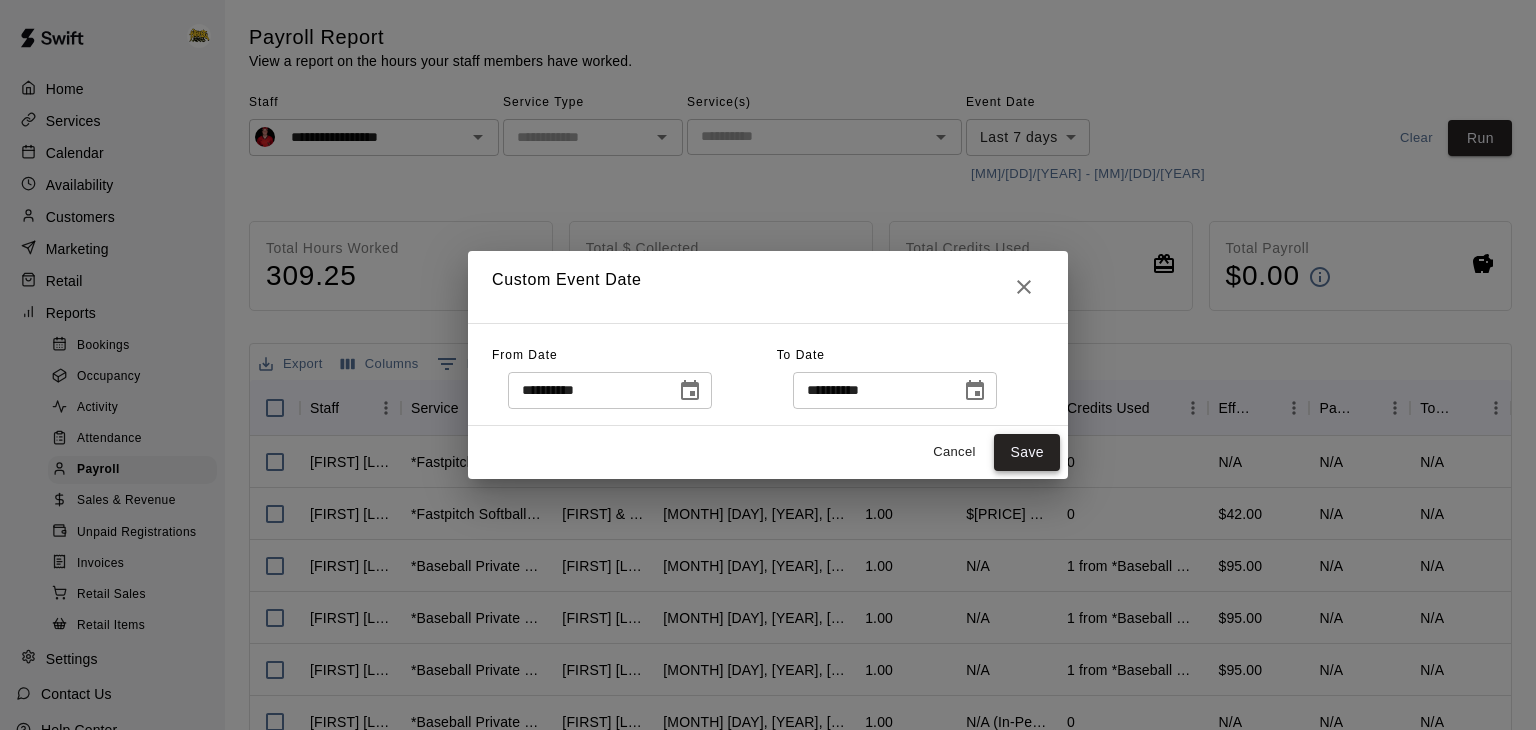 click on "Save" at bounding box center [1027, 452] 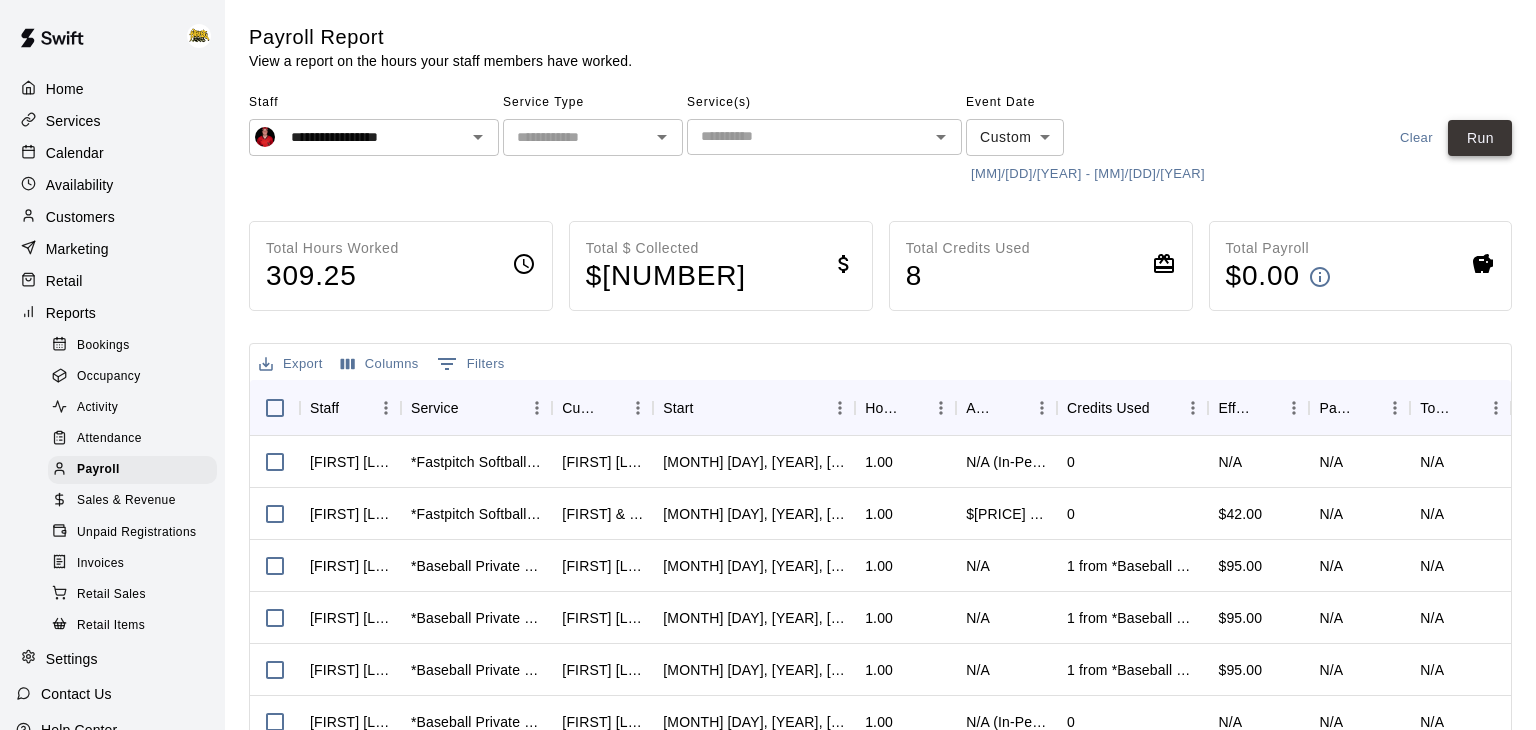 click on "Run" at bounding box center (1480, 138) 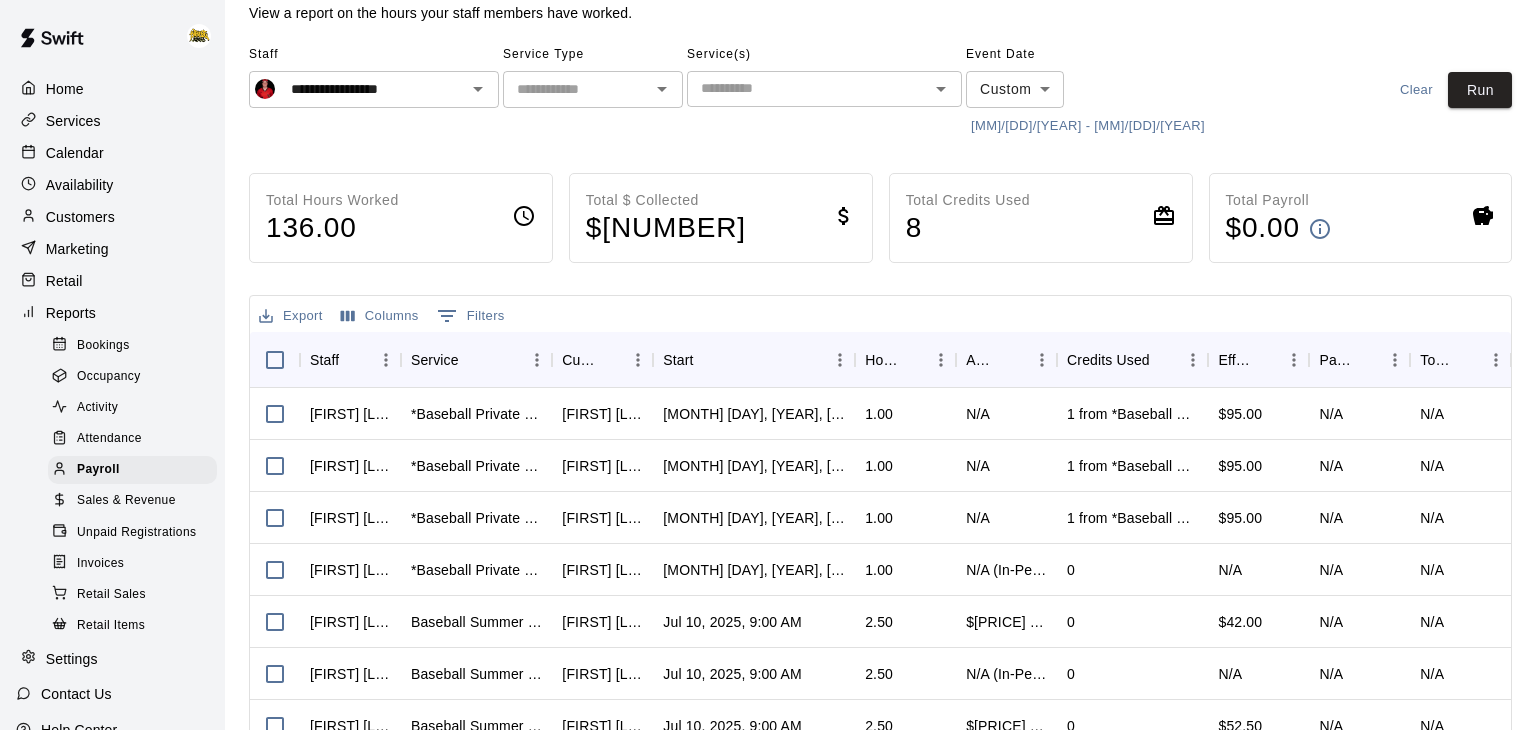 scroll, scrollTop: 52, scrollLeft: 0, axis: vertical 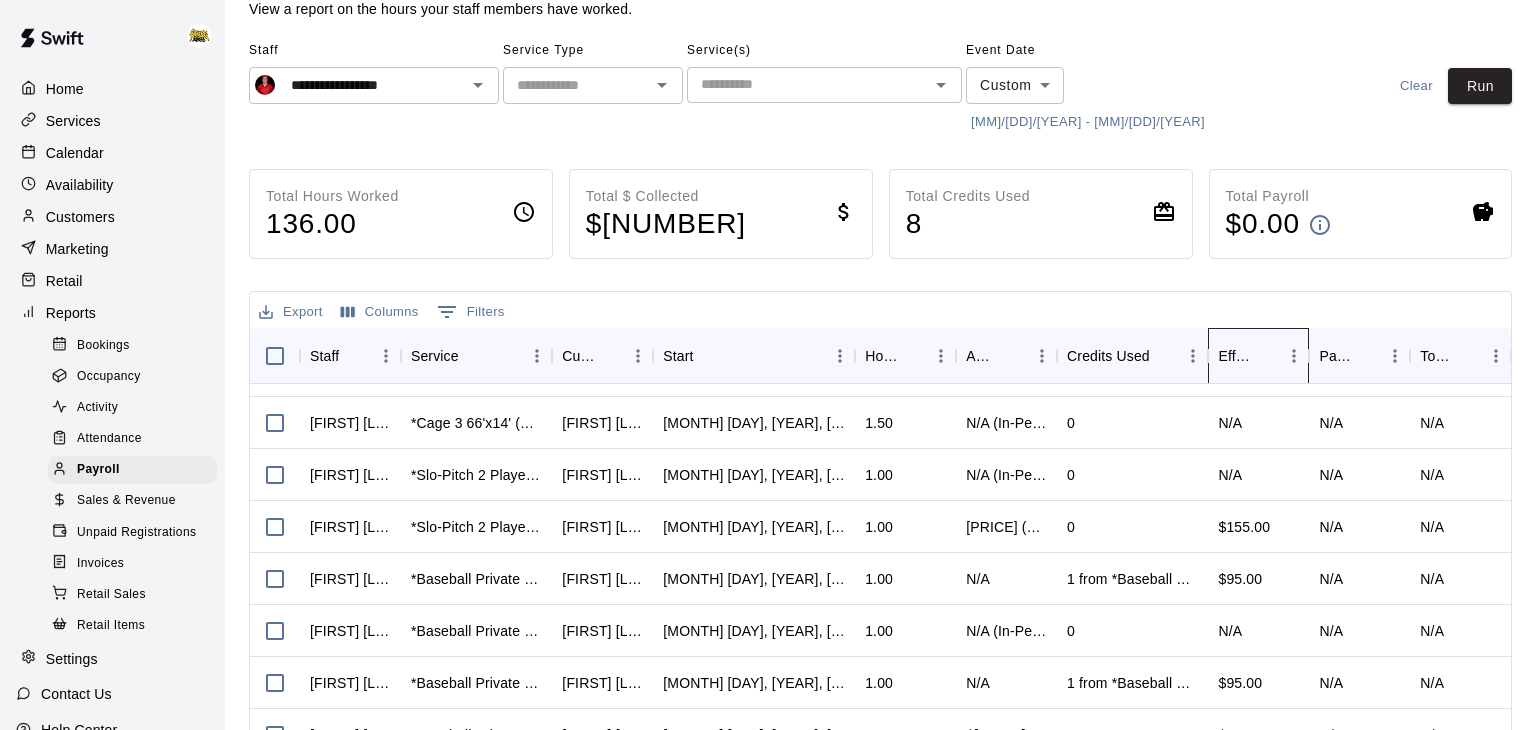 click 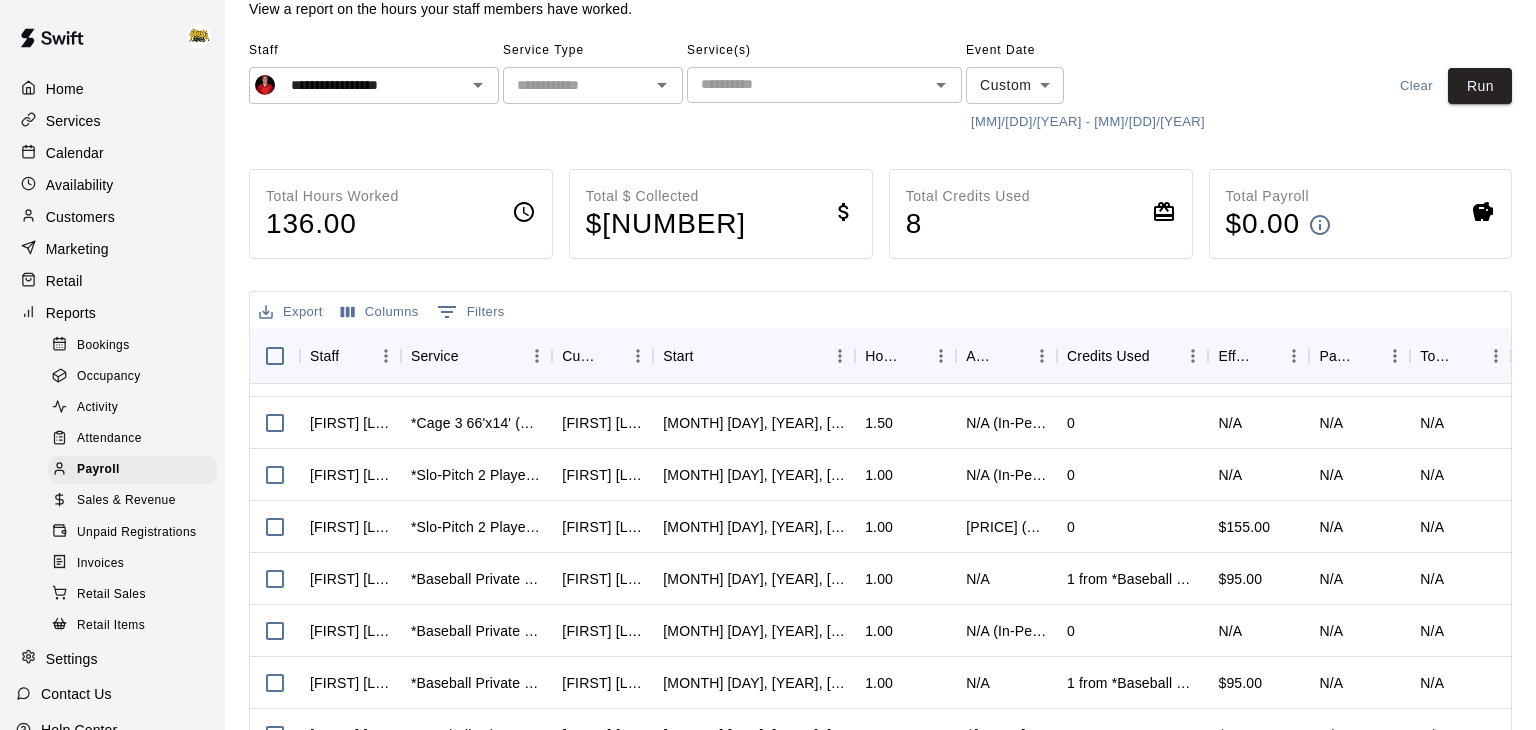 click on "Total Hours Worked 136.00 Total $ Collected $ 1966.25 Total Credits Used 8 Total Payroll $ 0.00 Export Columns 0 Filters Staff Service Customer Start Hours Amount Paid Credits Used Effective Price Pay Rate Total Pay [FIRST] [LAST] Baseball Summer Camp (AM) [MONTH] [DAY], [DAY], [DAY] Ages 8 - 13 [FIRST] [LAST] [MONTH] [DAY], [YEAR], [TIME] 2.50 $52.50 (Other) 0 $52.50 N/A N/A [FIRST] [LAST] Baseball Summer Camp (AM) [MONTH] [DAY], [DAY], [DAY] Ages 8 - 13 [FIRST] [LAST] [MONTH] [DAY], [YEAR], [TIME] 2.50 $52.50 (Card) 0 $52.50 N/A N/A [FIRST] [LAST] Baseball Summer Camp (AM) [MONTH] [DAY], [DAY], [DAY] Ages 8 - 13 [FIRST] [LAST] [MONTH] [DAY], [YEAR], [TIME] 2.50 $52.50 (Card) 0 $52.50 N/A N/A [FIRST] [LAST] Baseball Summer Camp (AM) [MONTH] [DAY], [DAY], [DAY] Ages 8 - 13 [FIRST] [LAST] [MONTH] [DAY], [YEAR], [TIME] 2.50 $52.50 (Other) 0 $52.50 N/A N/A [FIRST] [LAST] *Cage 3 66'x14' (Baseball)* Diamond Diesel   [FIRST] [LAST] [MONTH] [DAY], [YEAR], [TIME] 1.50 N/A (In-Person) 0 N/A N/A N/A [FIRST] [LAST] *Slo-Pitch 2 Players Hitting Lesson* [FIRST] [LAST] [MONTH] [DAY], [YEAR], [TIME] 0 0" at bounding box center [880, 580] 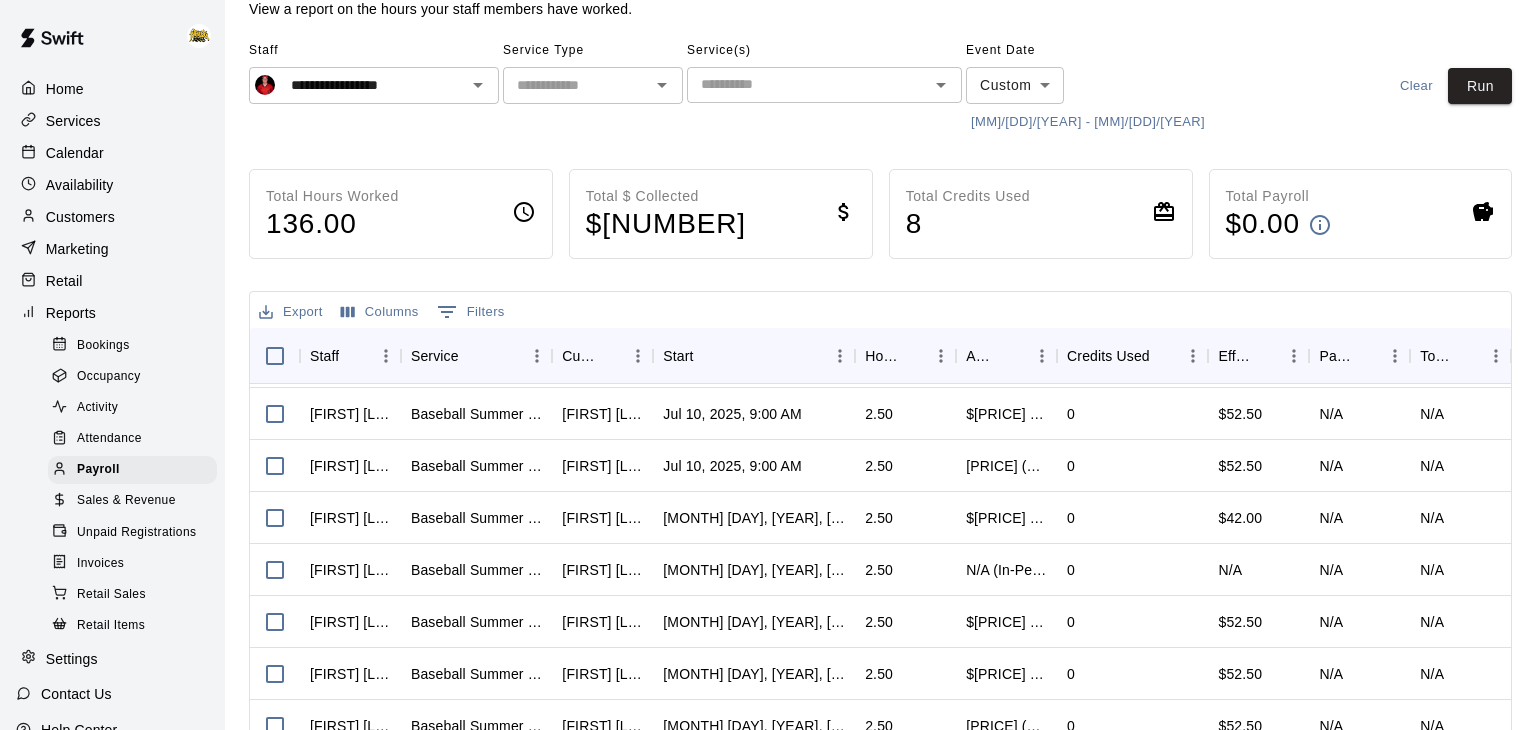 scroll, scrollTop: 372, scrollLeft: 0, axis: vertical 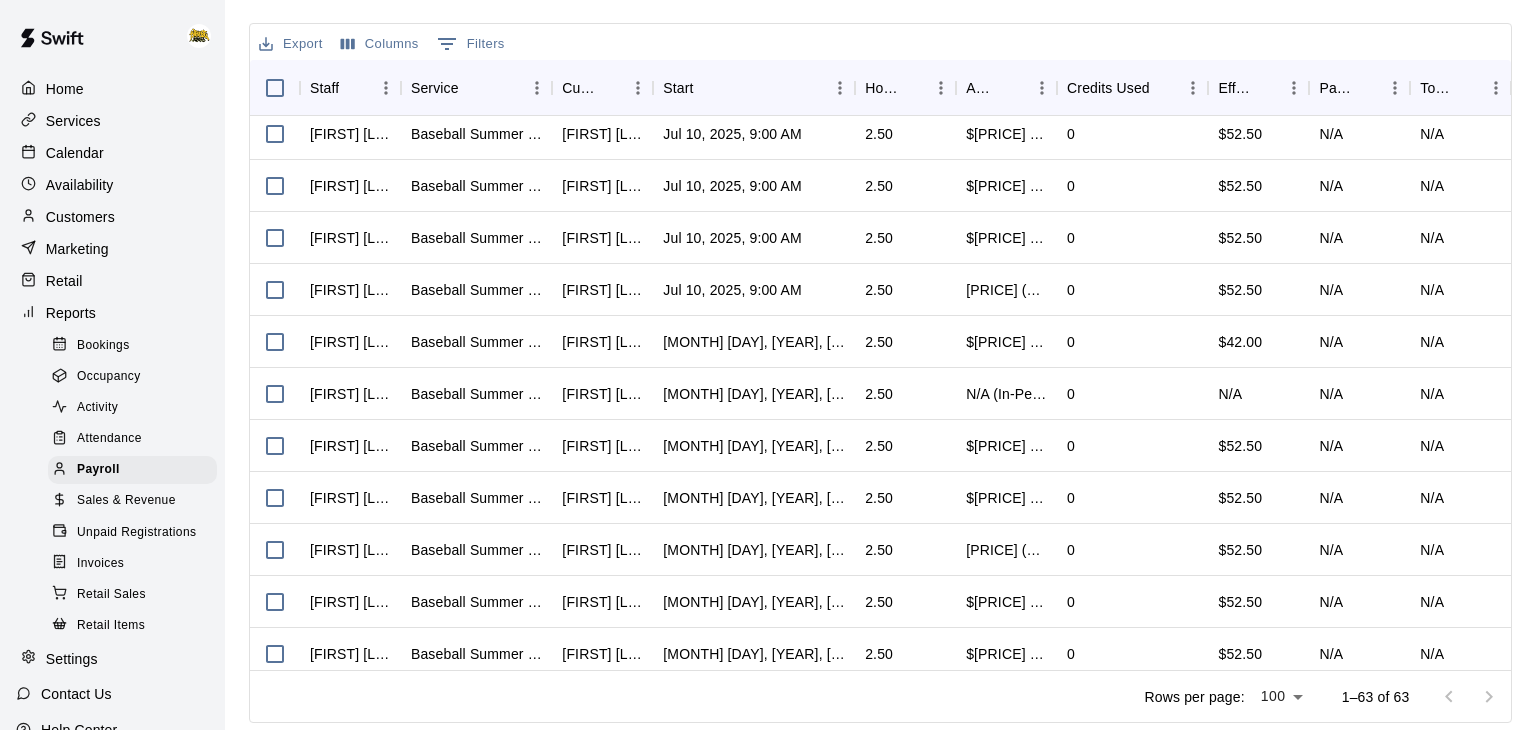 click on "Bookings" at bounding box center [103, 346] 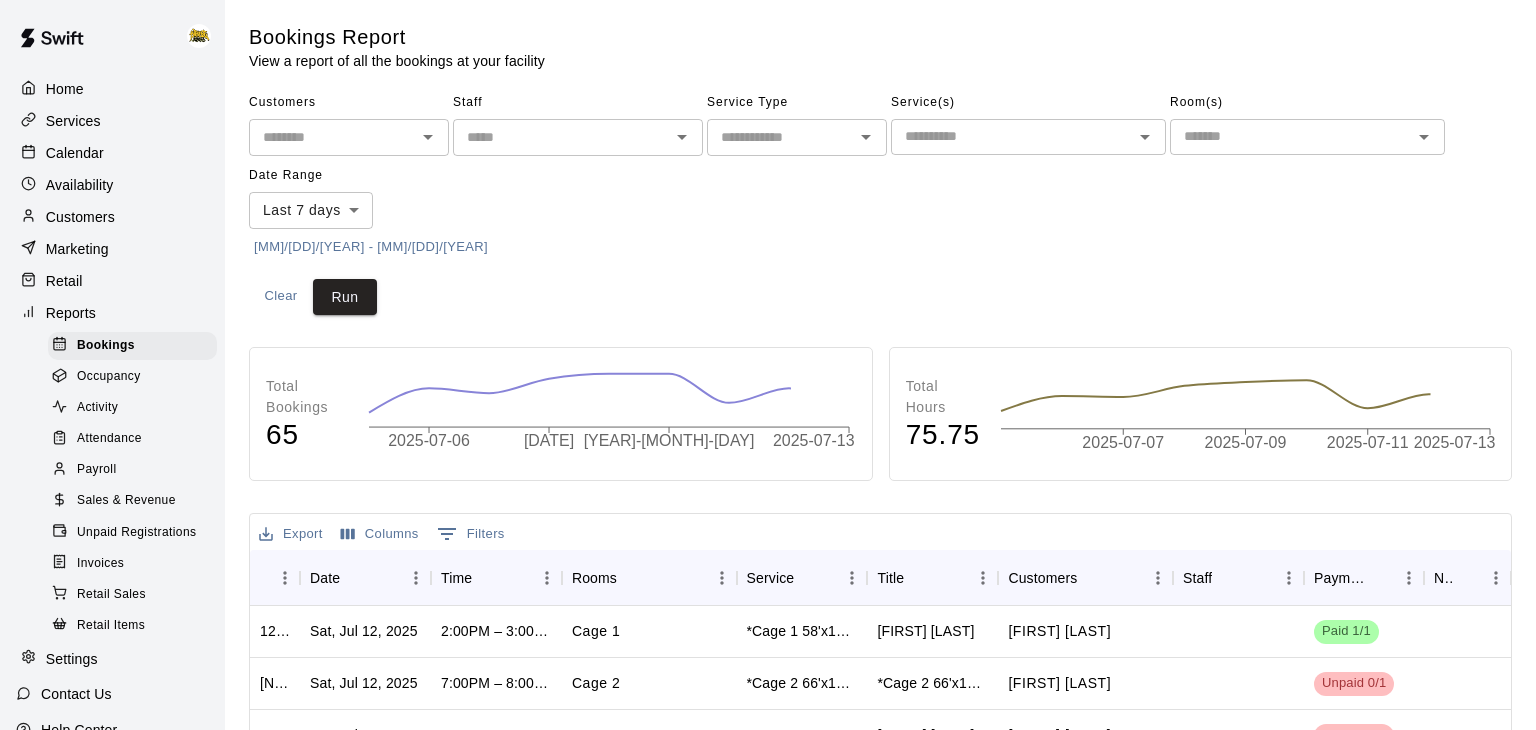 click on "Occupancy" at bounding box center [109, 377] 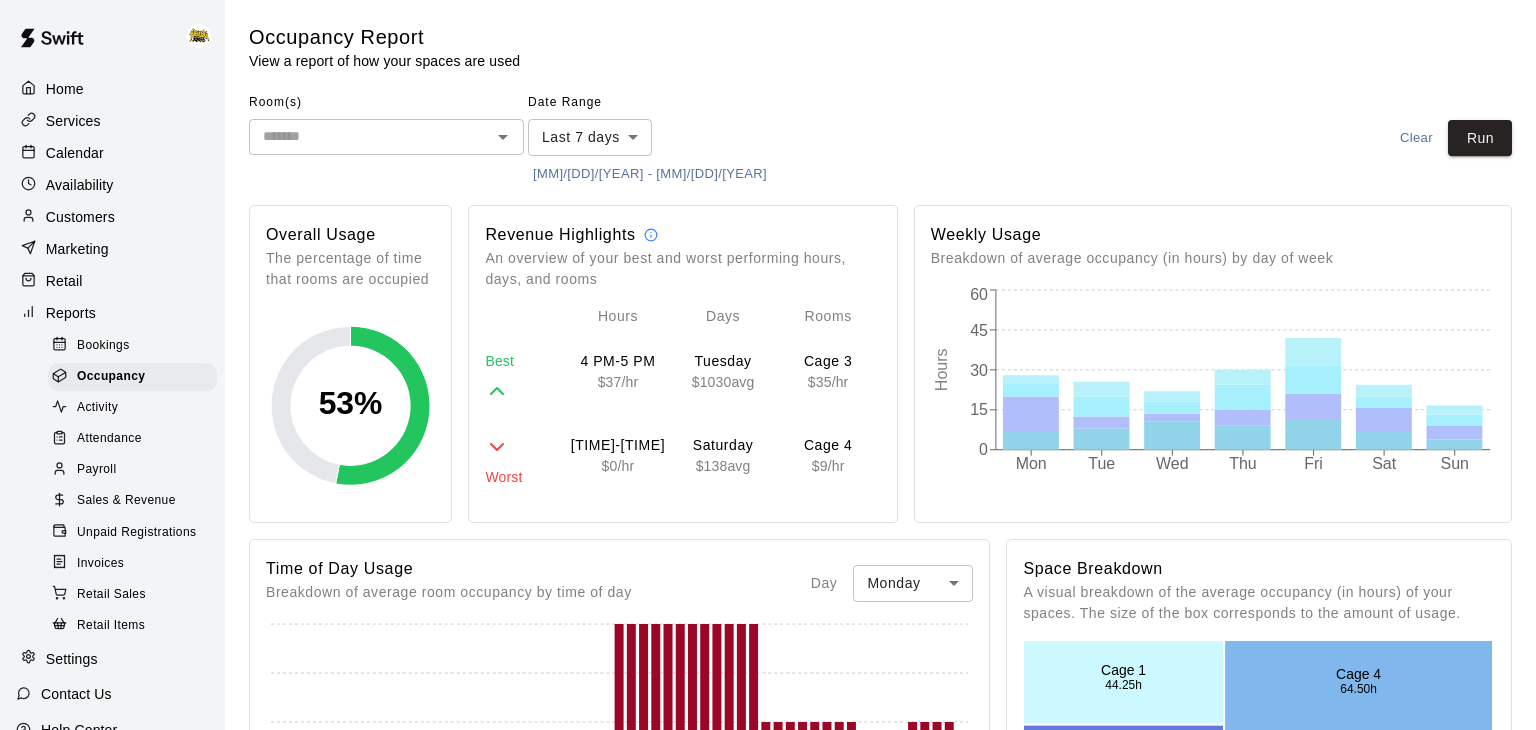 click on "Activity" at bounding box center [97, 408] 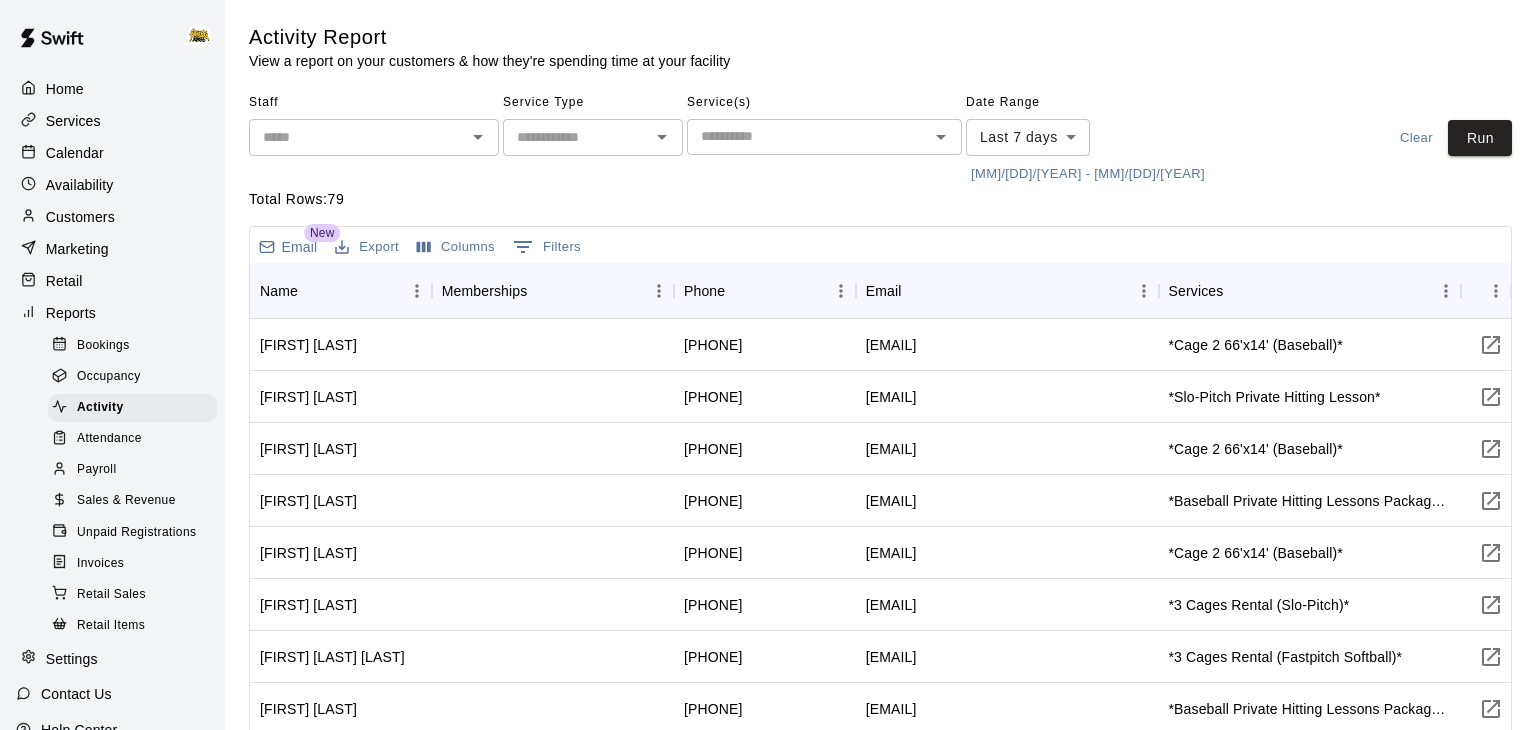 click 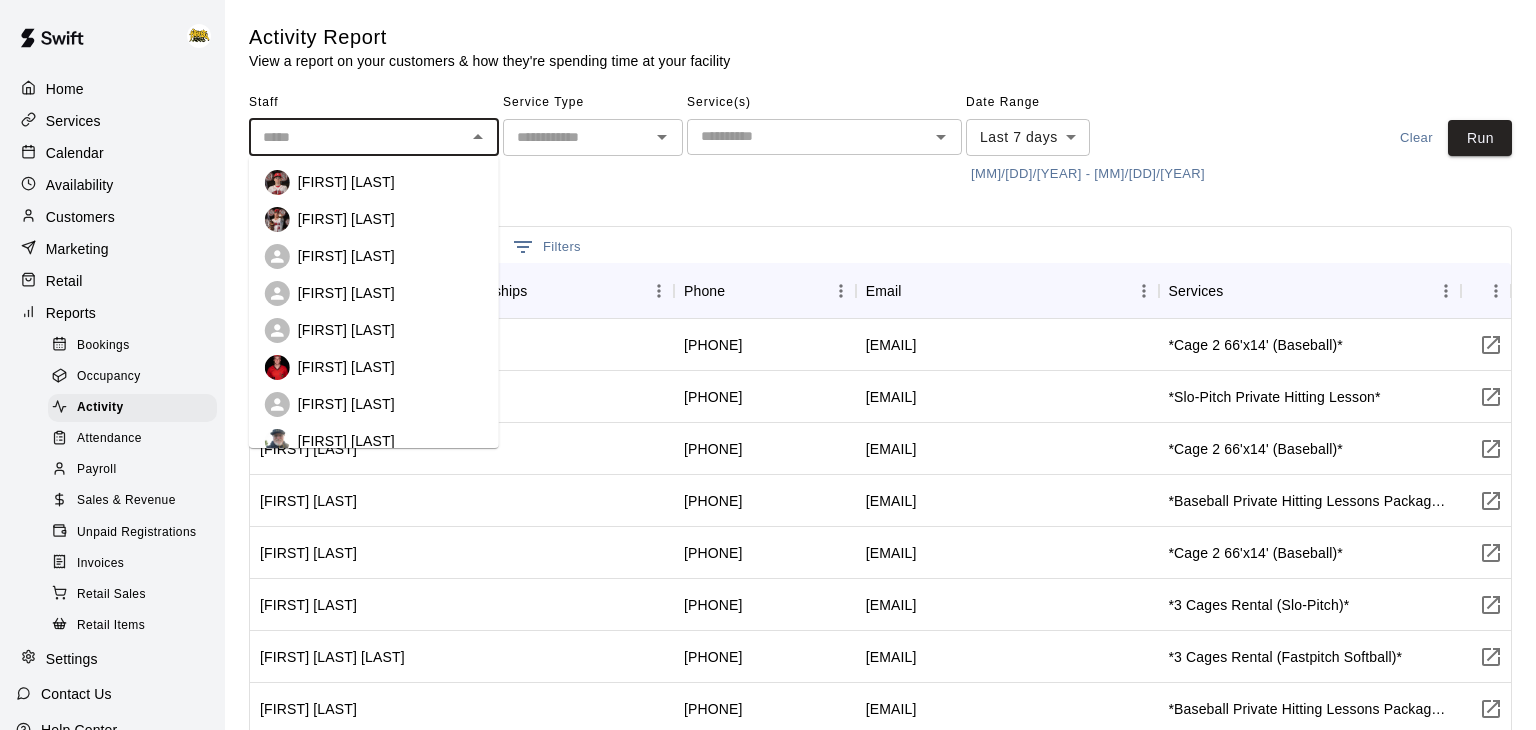 click on "[FIRST] [LAST]" at bounding box center [346, 367] 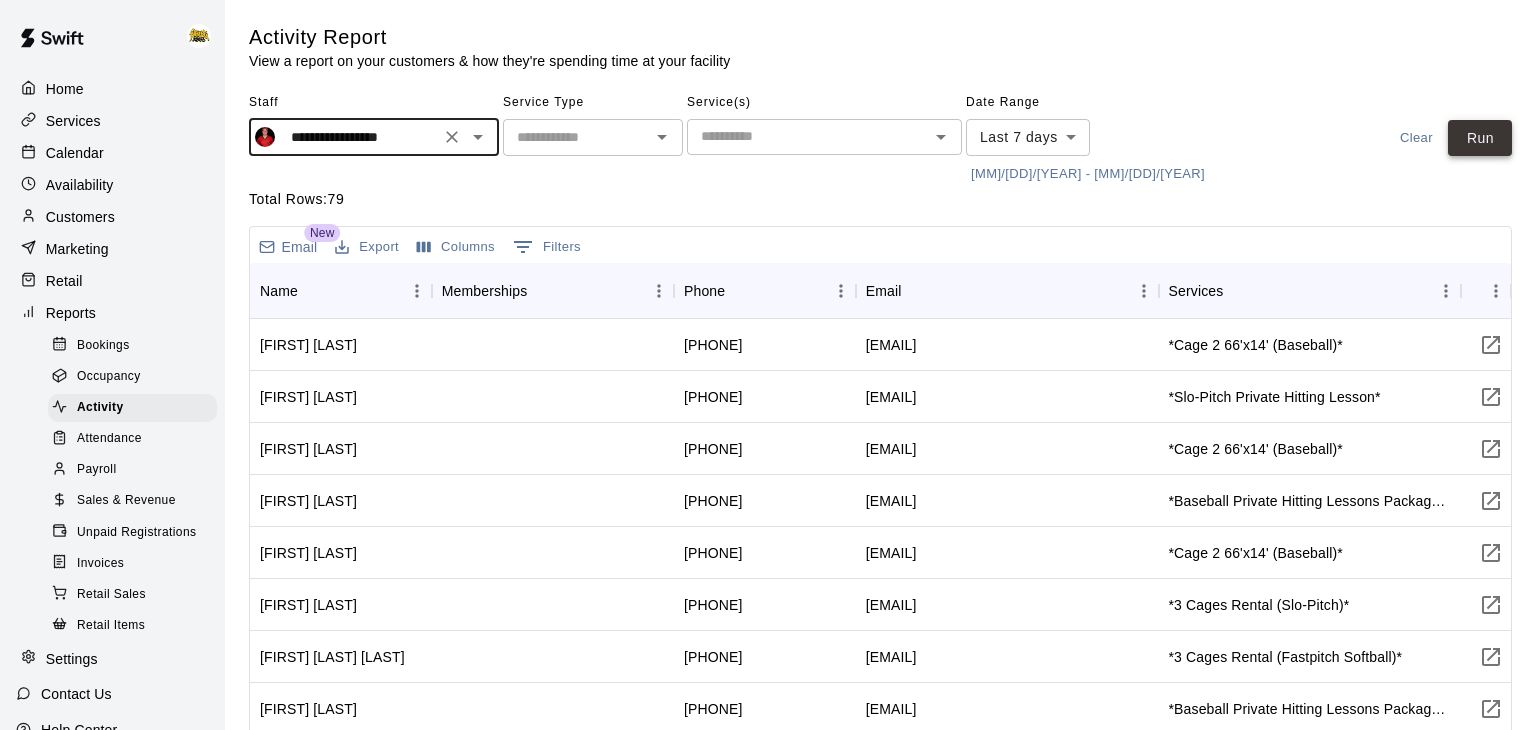 click on "Run" at bounding box center [1480, 138] 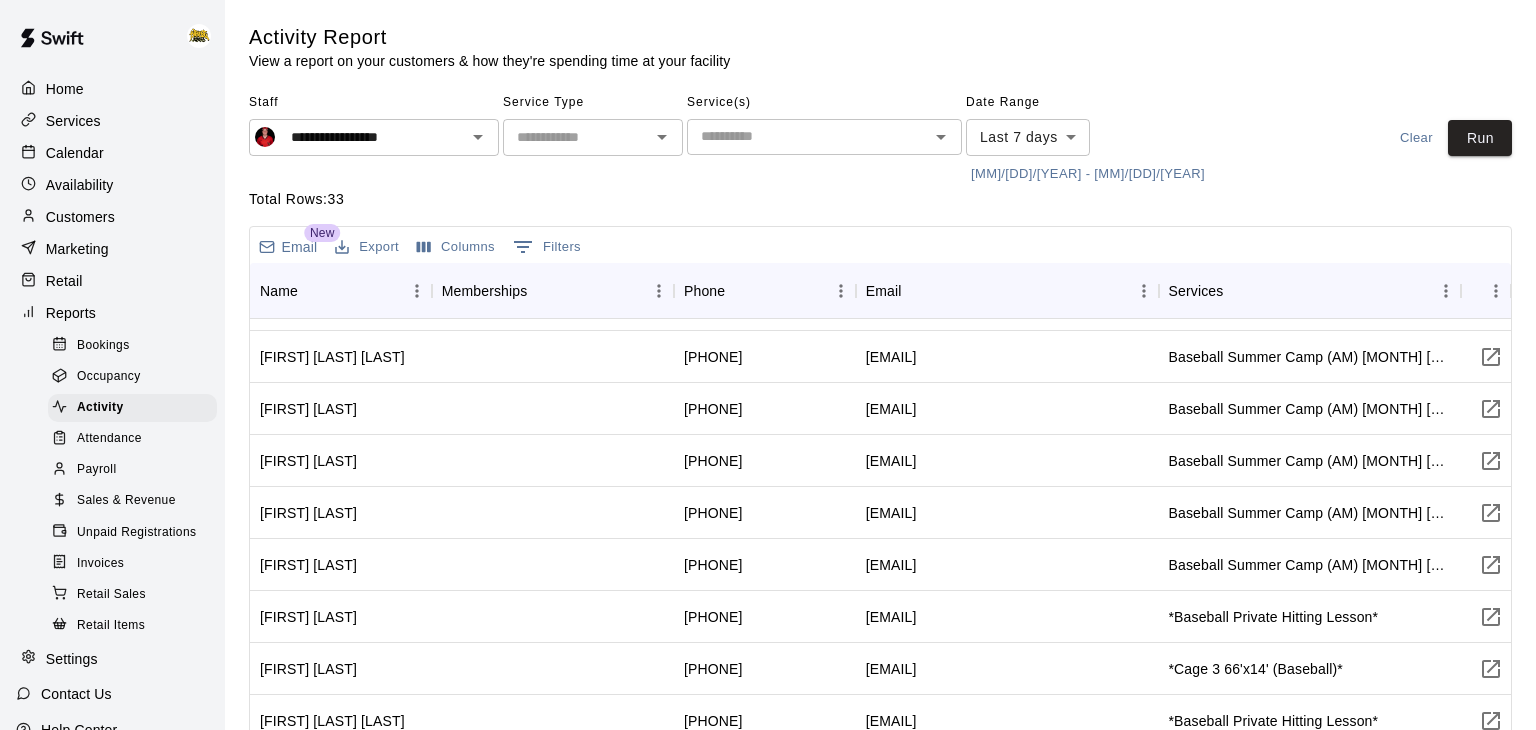 scroll, scrollTop: 0, scrollLeft: 0, axis: both 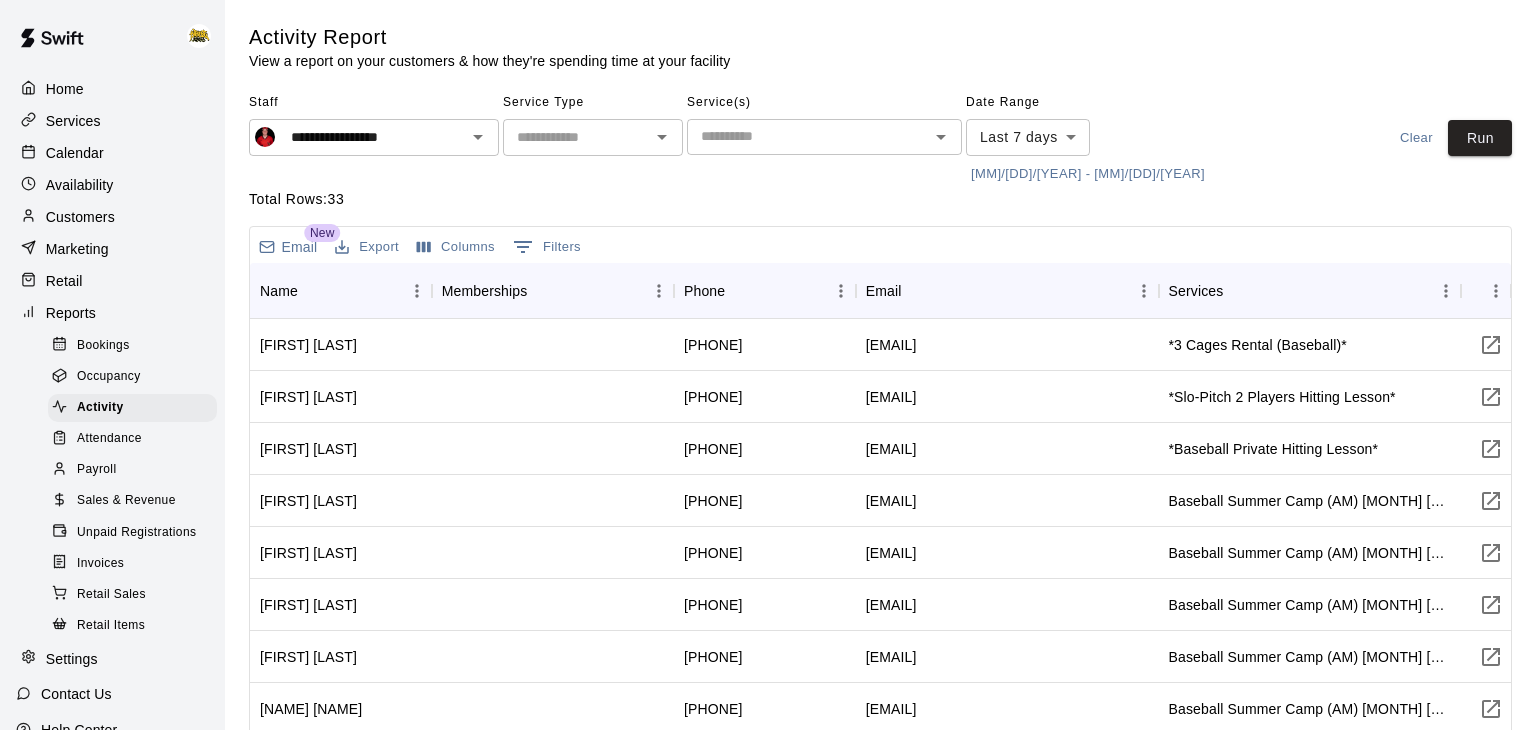 click on "Calendar" at bounding box center [75, 153] 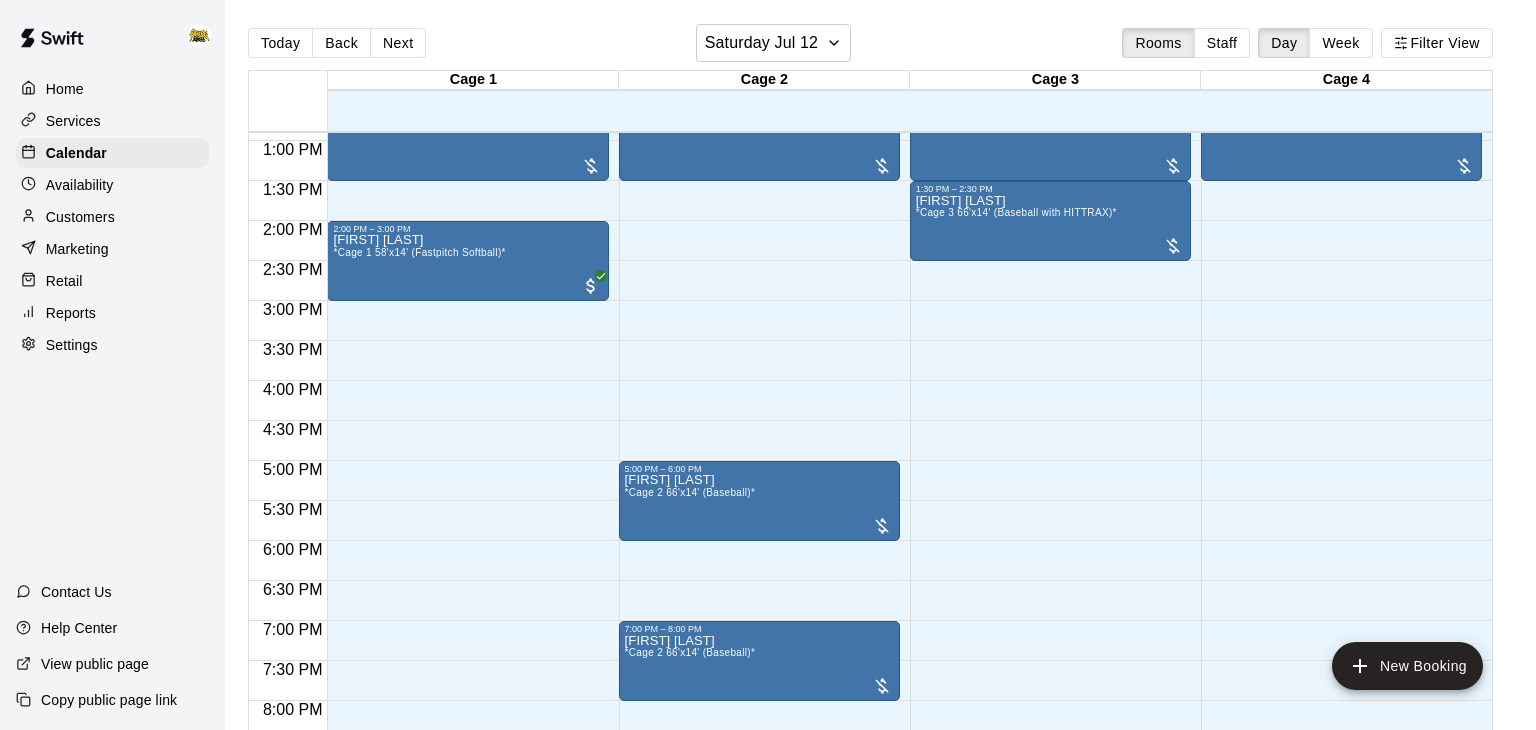scroll, scrollTop: 1051, scrollLeft: 0, axis: vertical 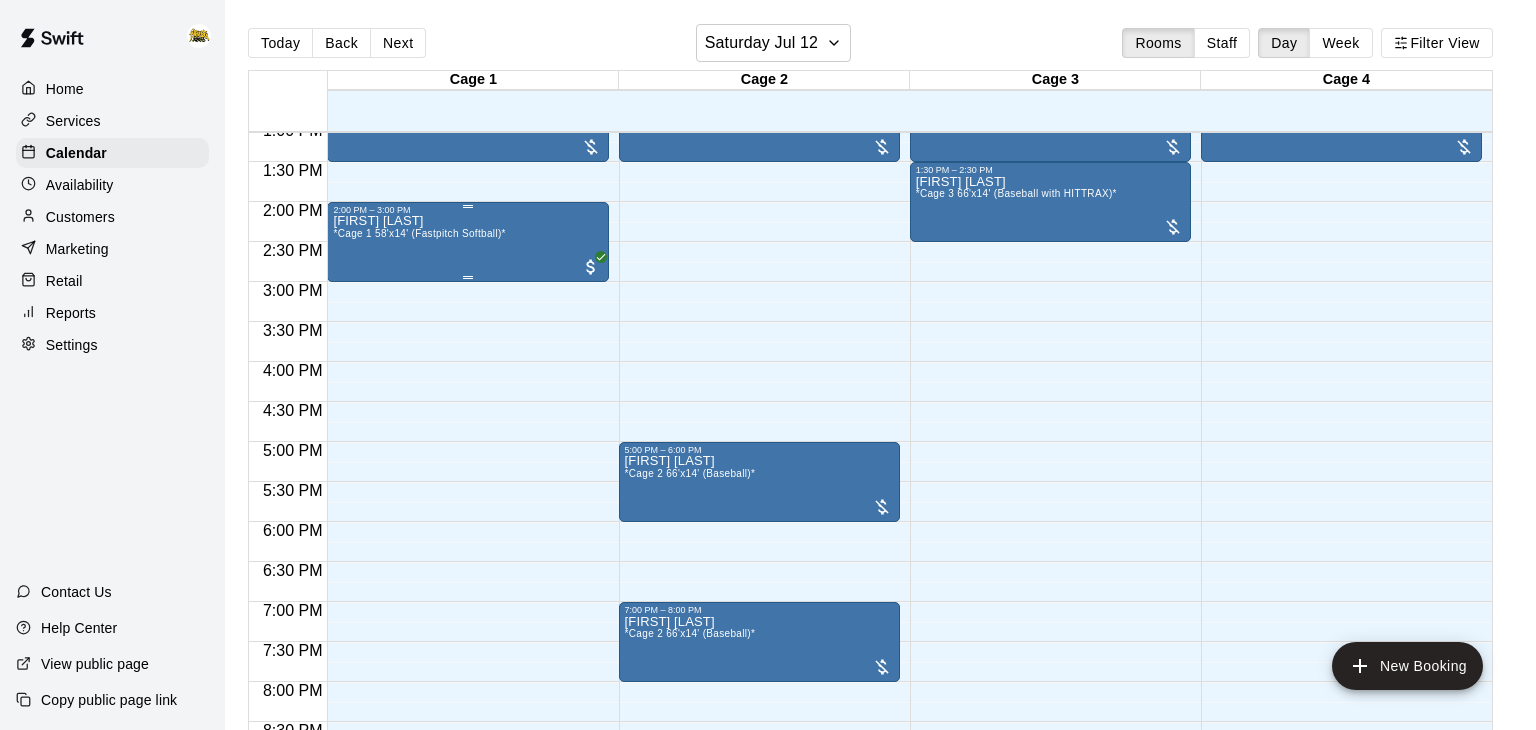 click on "[FIRST] [LAST] *Cage 1 58'x14' (Fastpitch Softball)*" at bounding box center [467, 580] 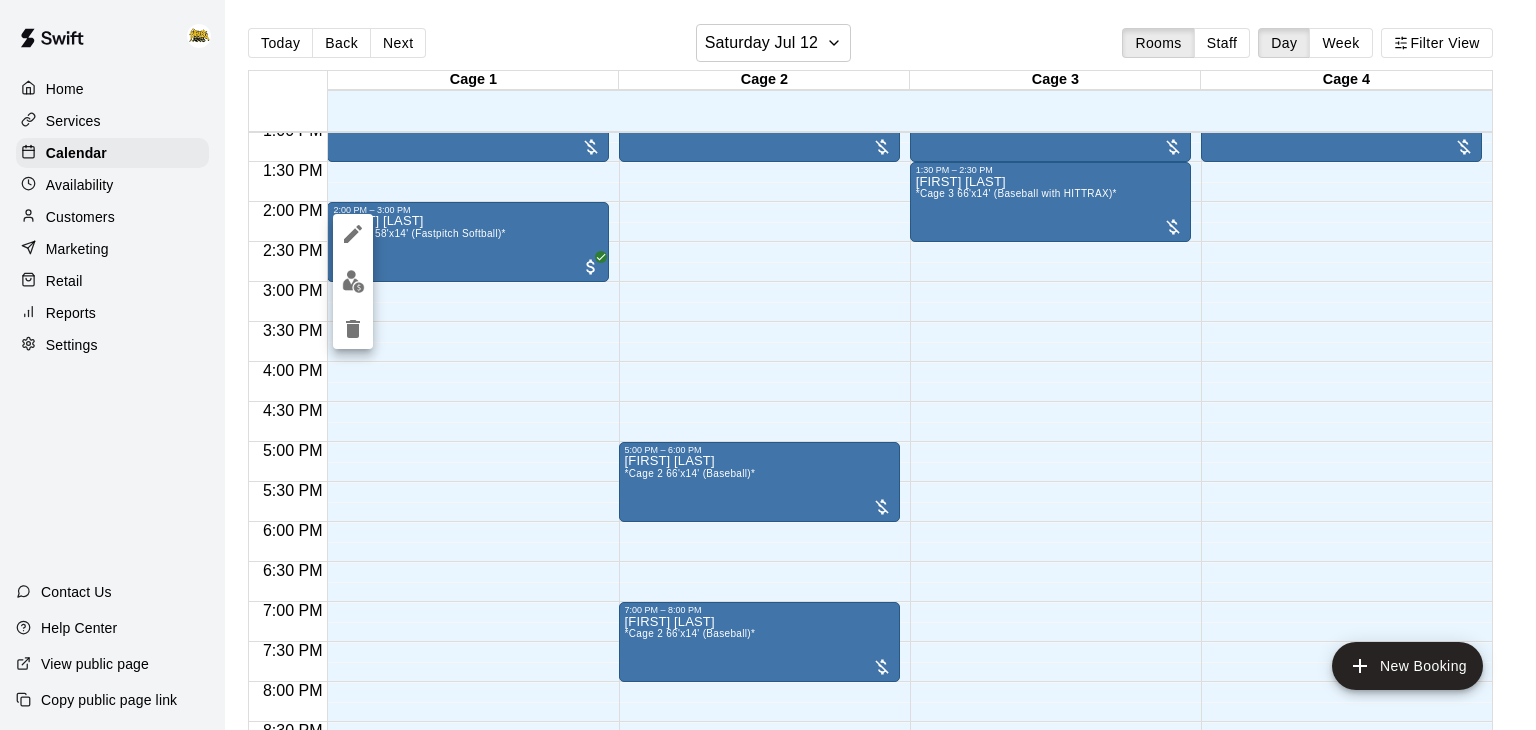 click at bounding box center (353, 281) 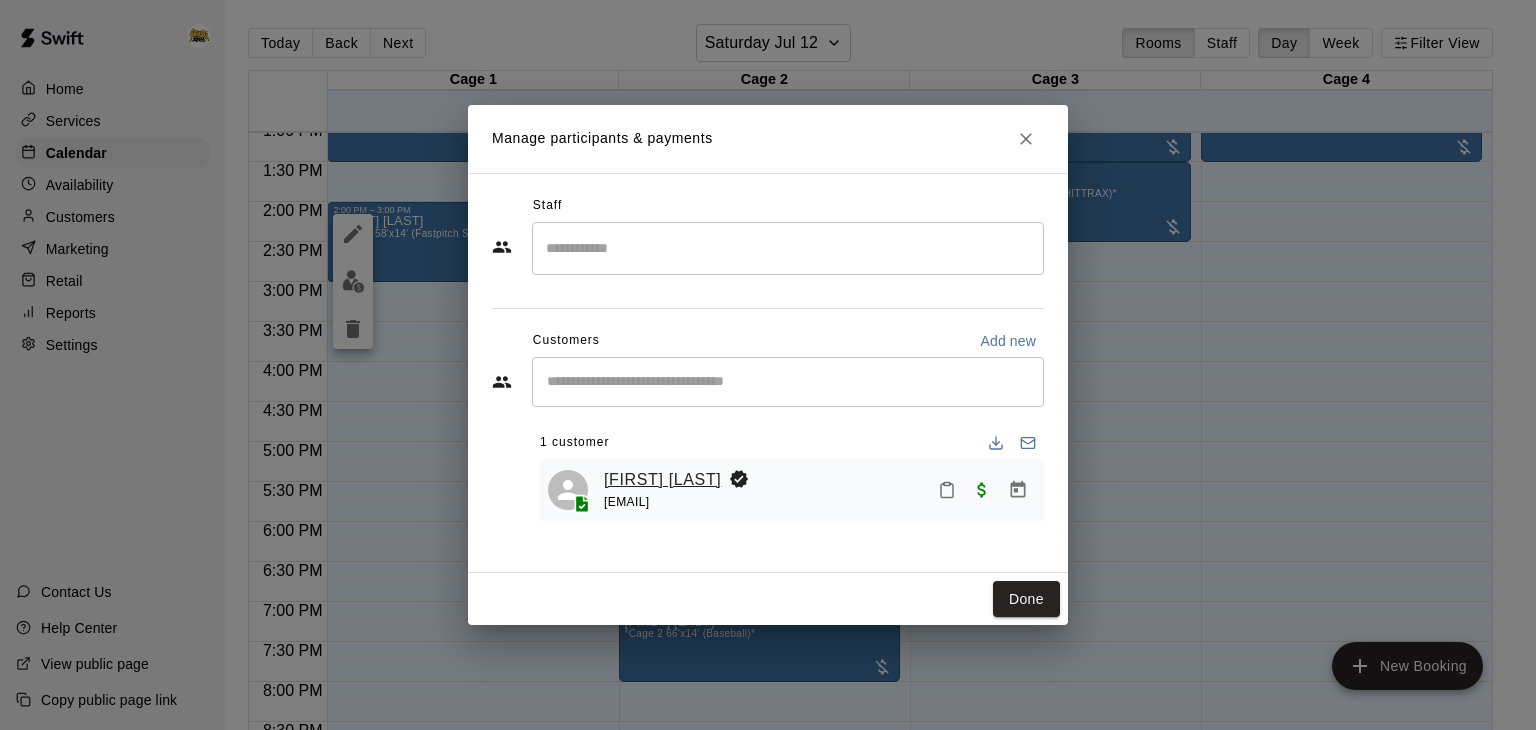 click on "[FIRST] [LAST]" at bounding box center [662, 480] 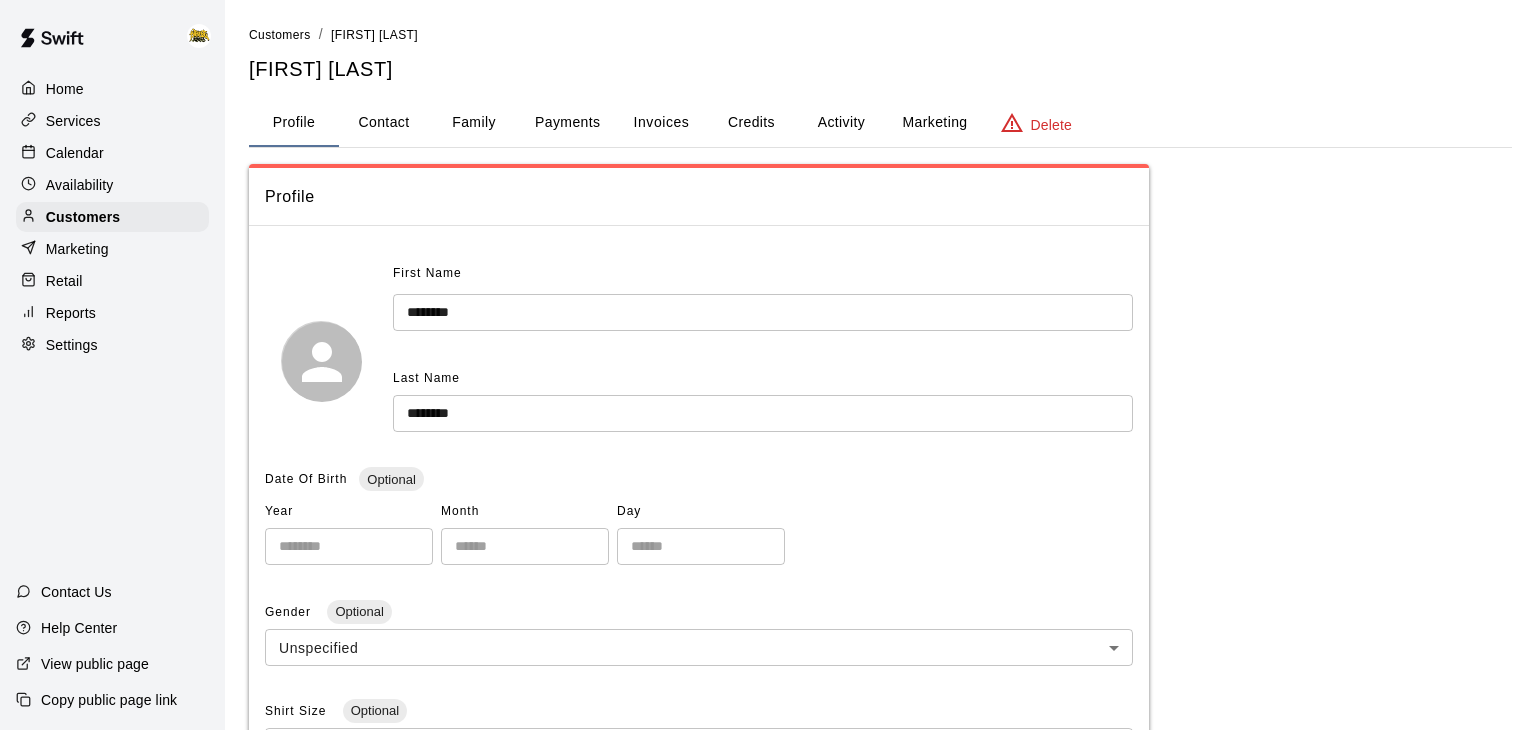 click on "Family" at bounding box center (474, 123) 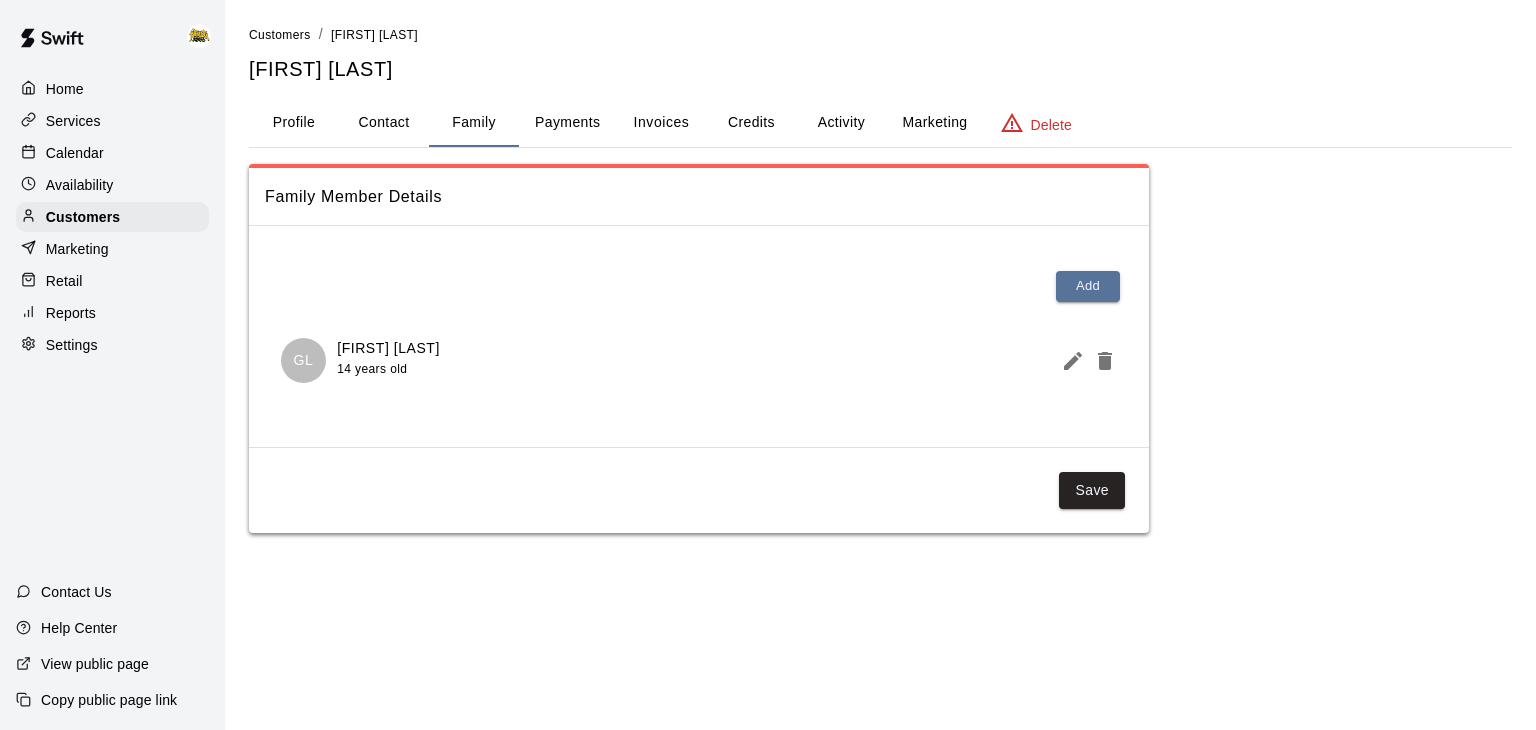 click on "Activity" at bounding box center (841, 123) 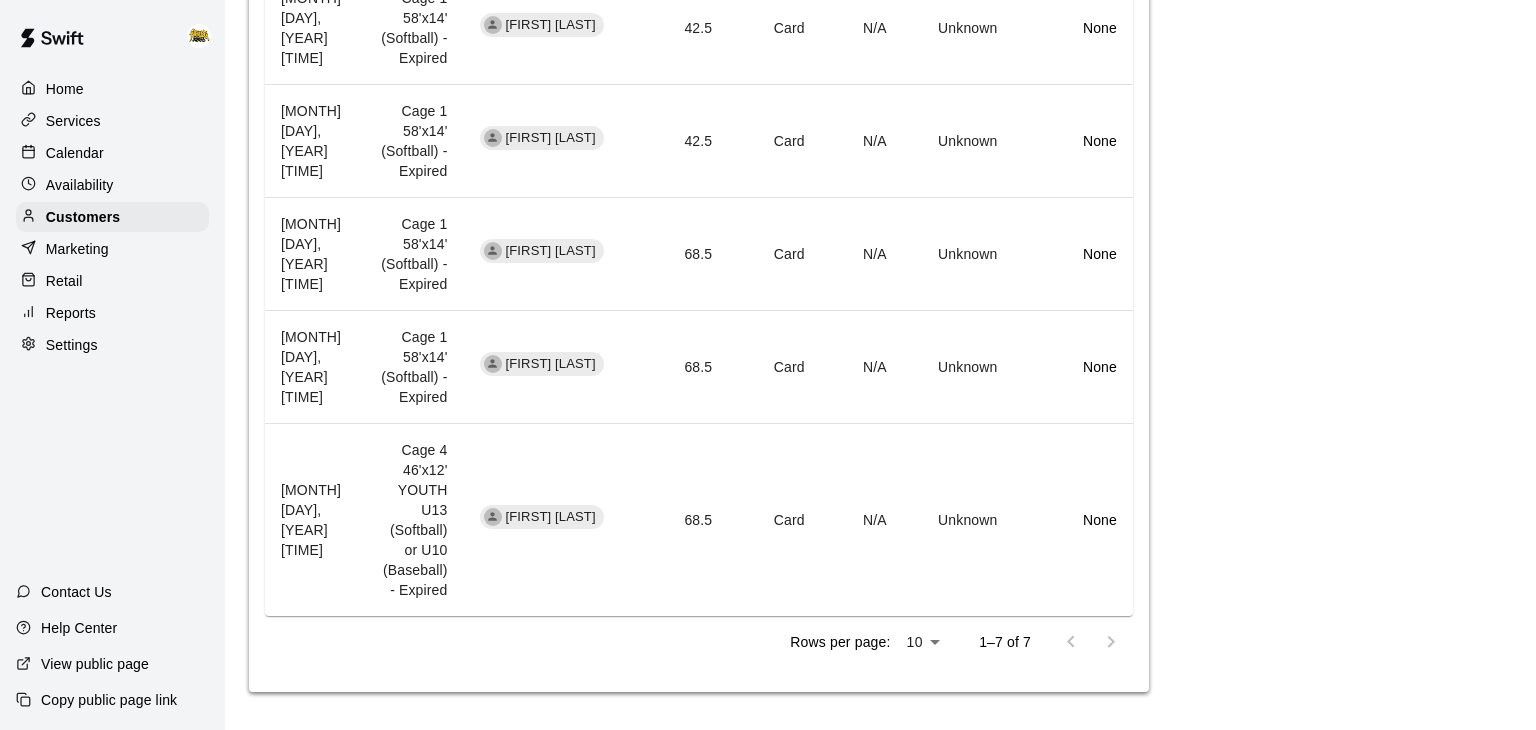 scroll, scrollTop: 0, scrollLeft: 0, axis: both 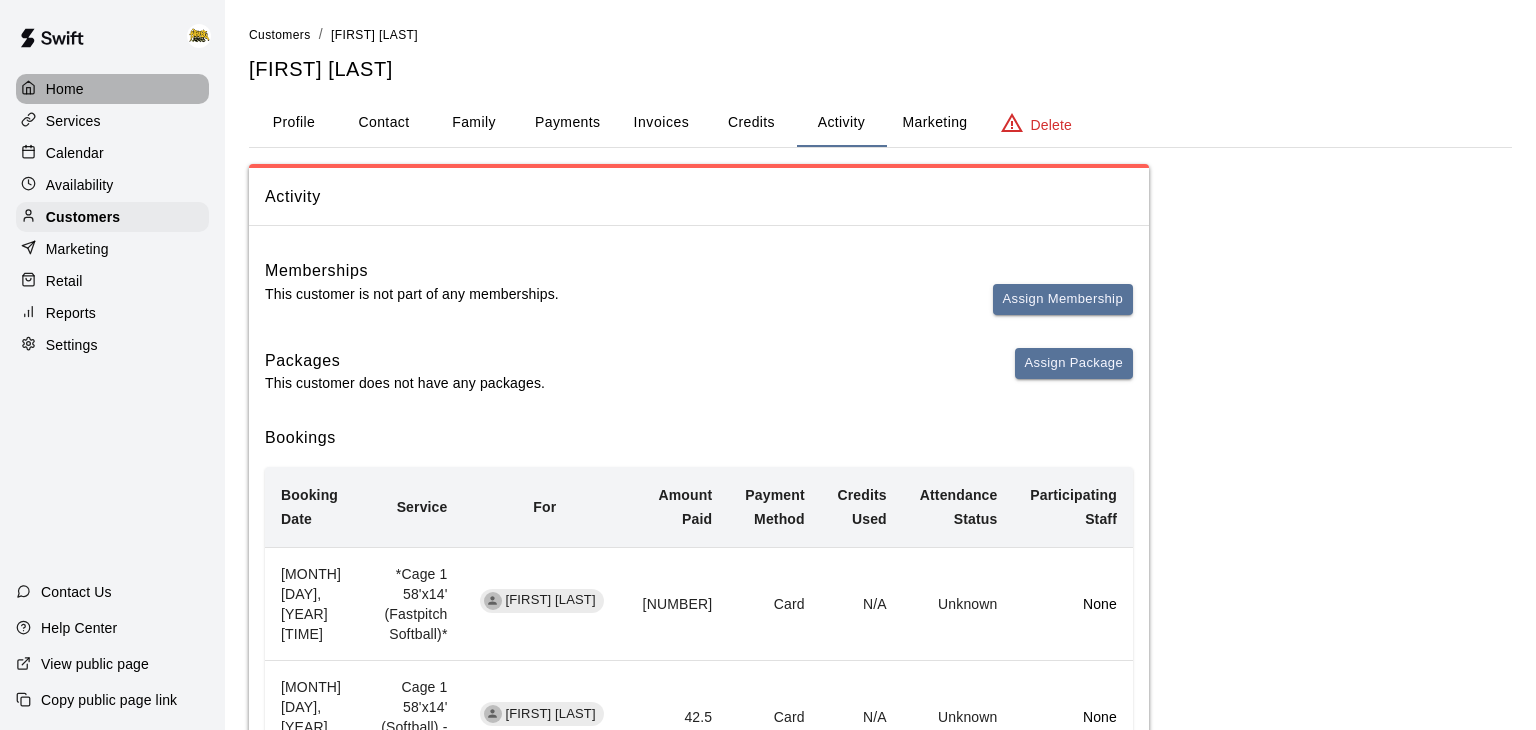 click on "Home" at bounding box center (65, 89) 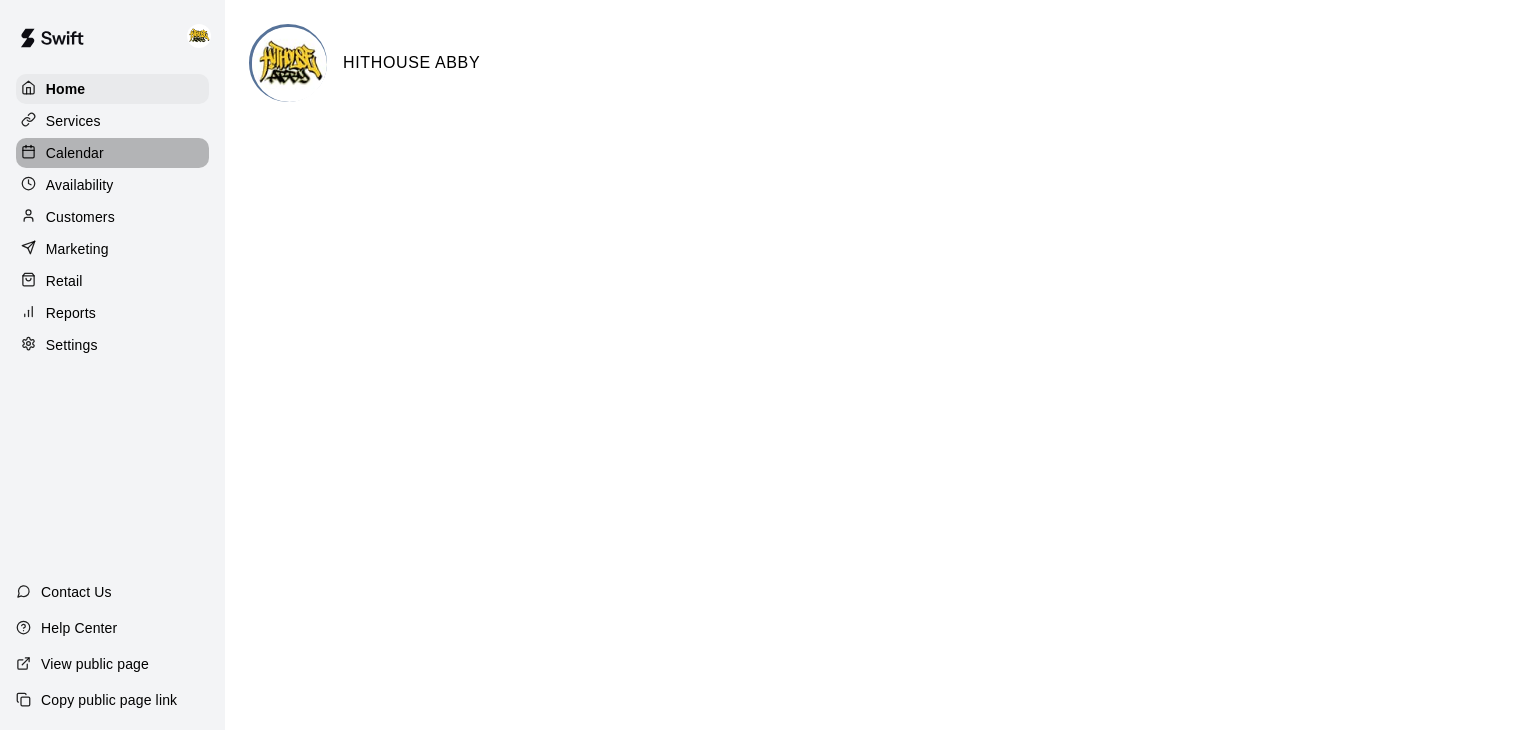 click on "Calendar" at bounding box center (75, 153) 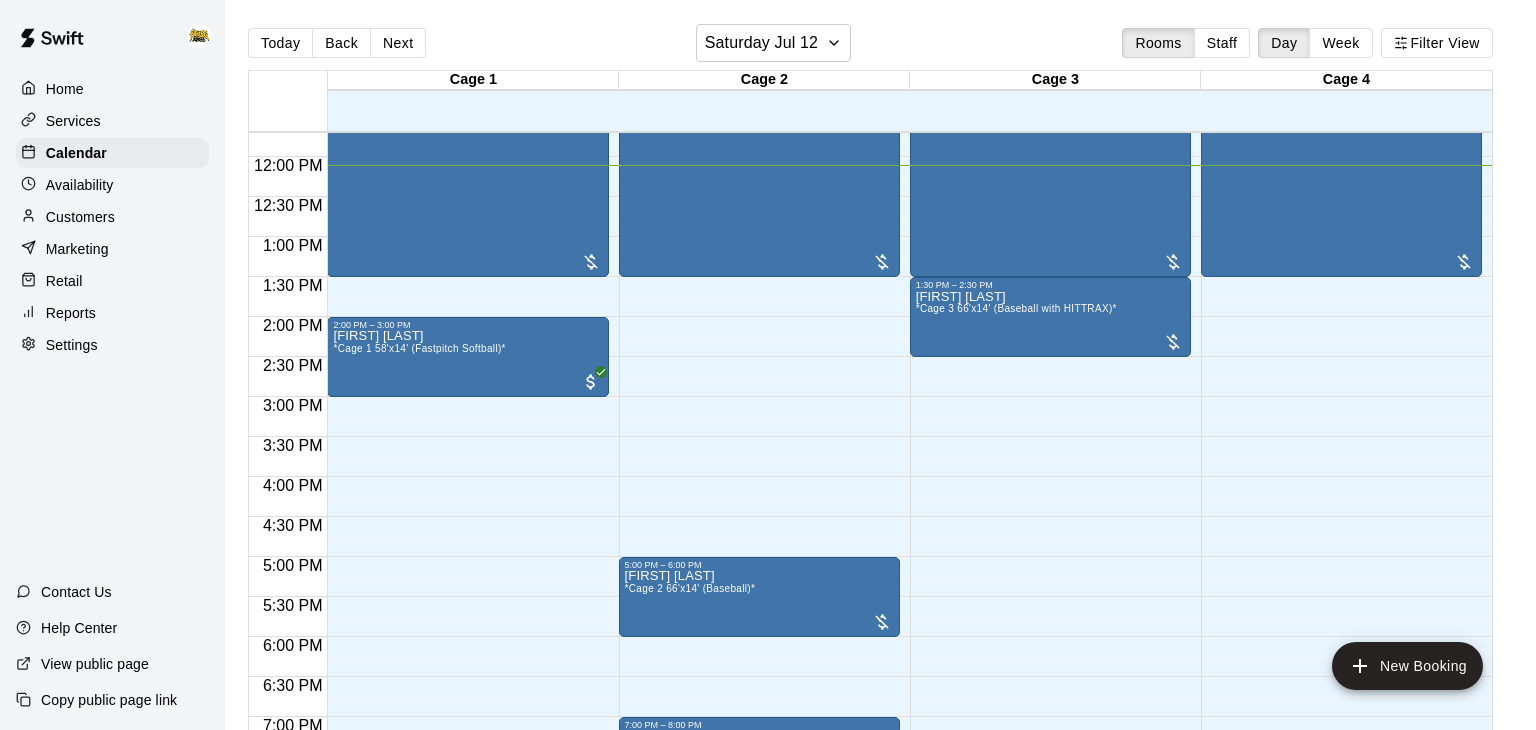 scroll, scrollTop: 939, scrollLeft: 0, axis: vertical 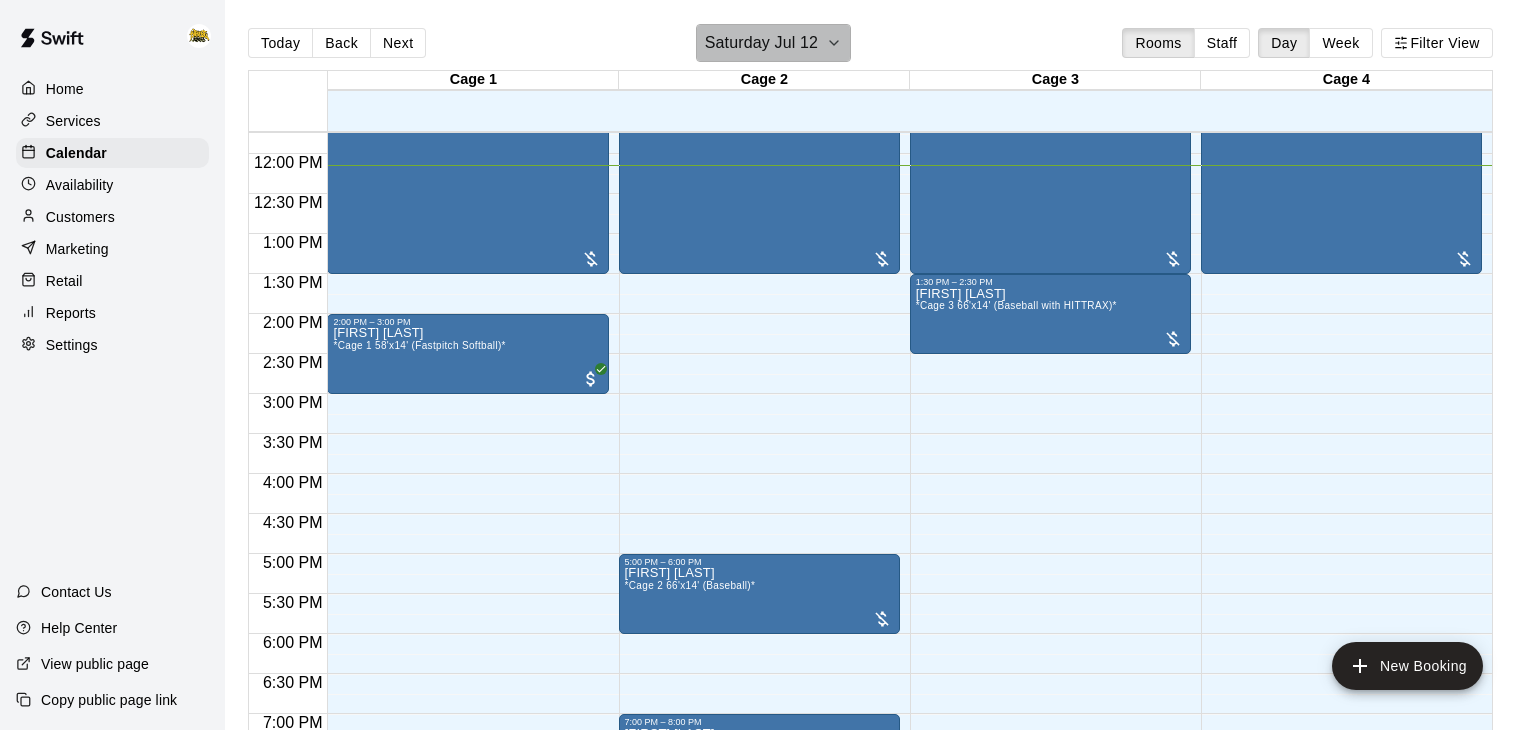 click on "Saturday Jul 12" at bounding box center (773, 43) 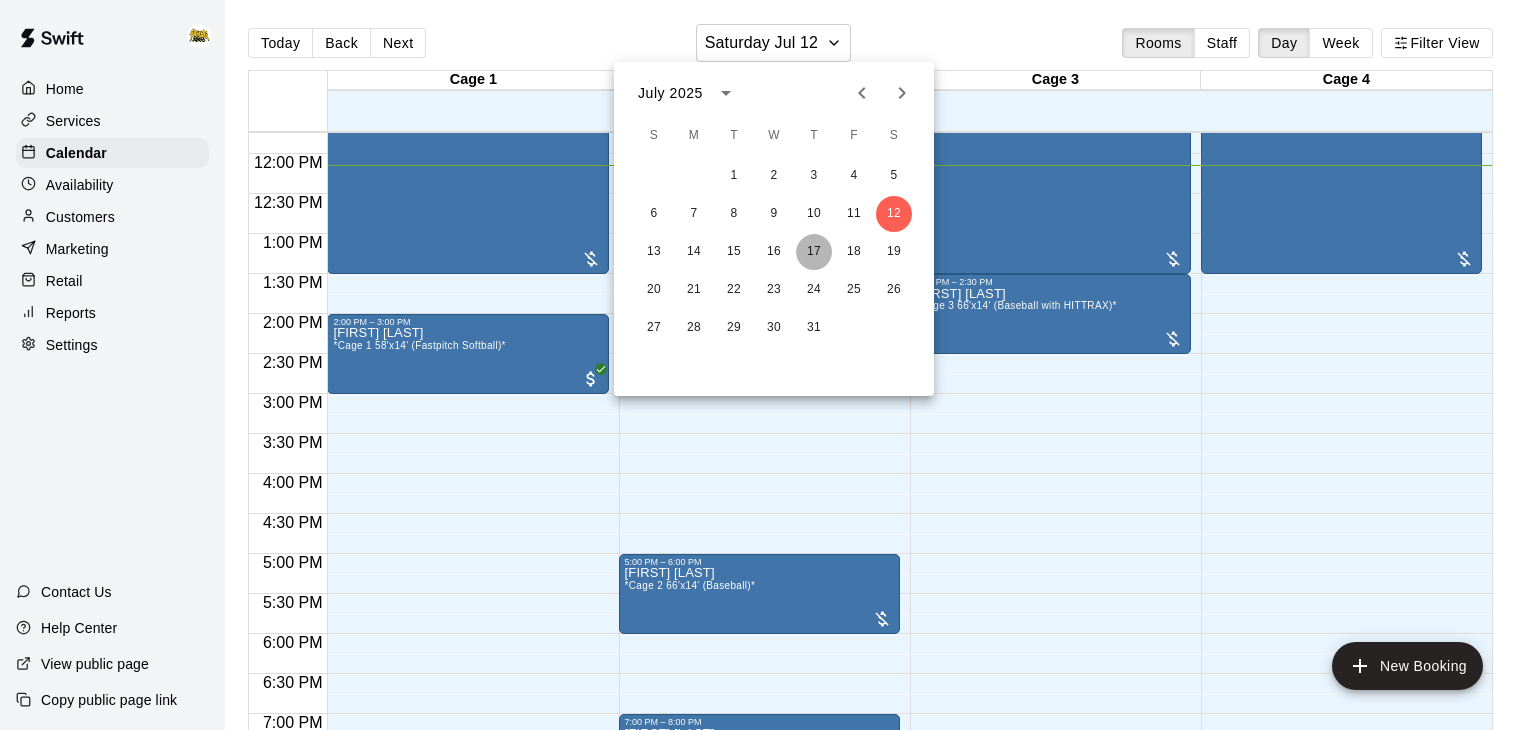 click on "17" at bounding box center [814, 252] 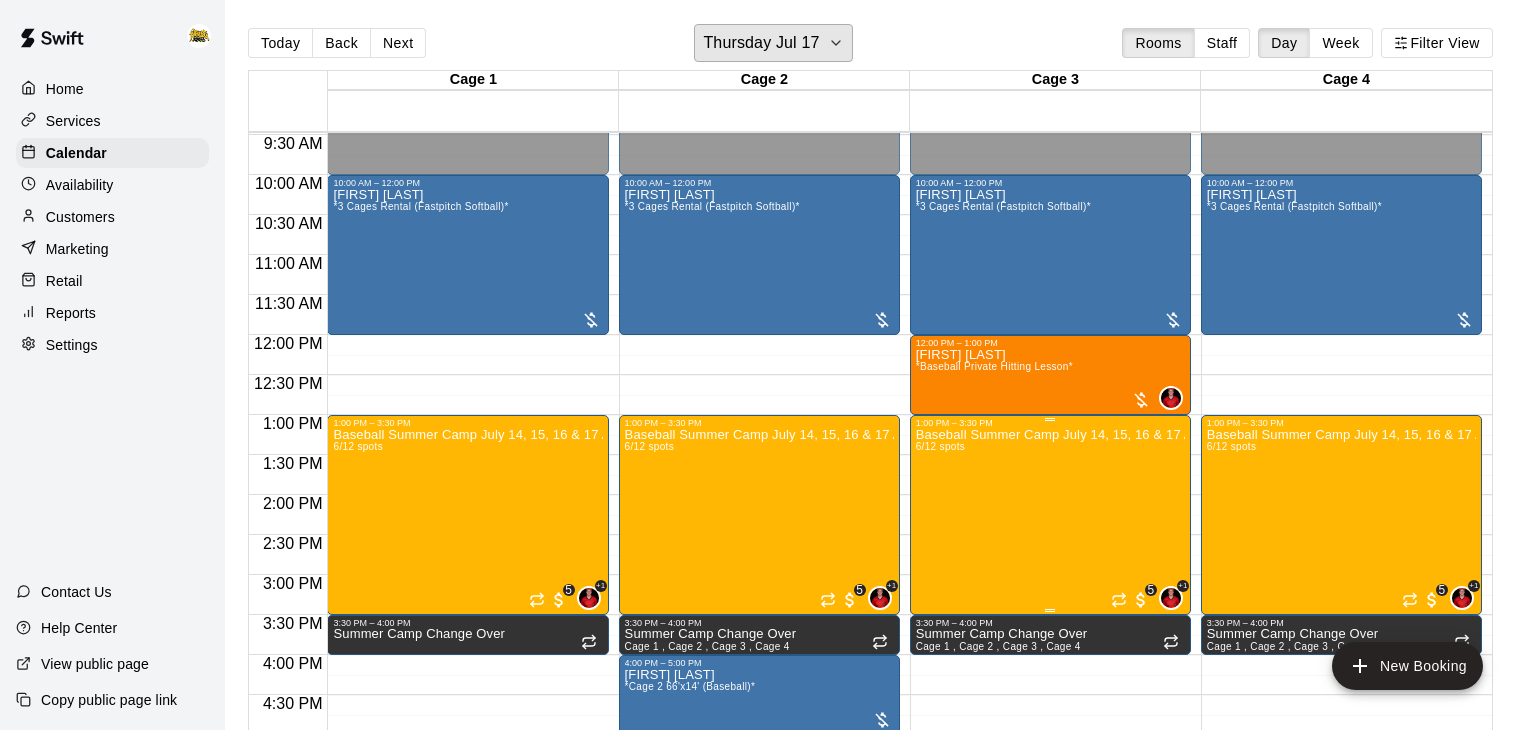scroll, scrollTop: 757, scrollLeft: 0, axis: vertical 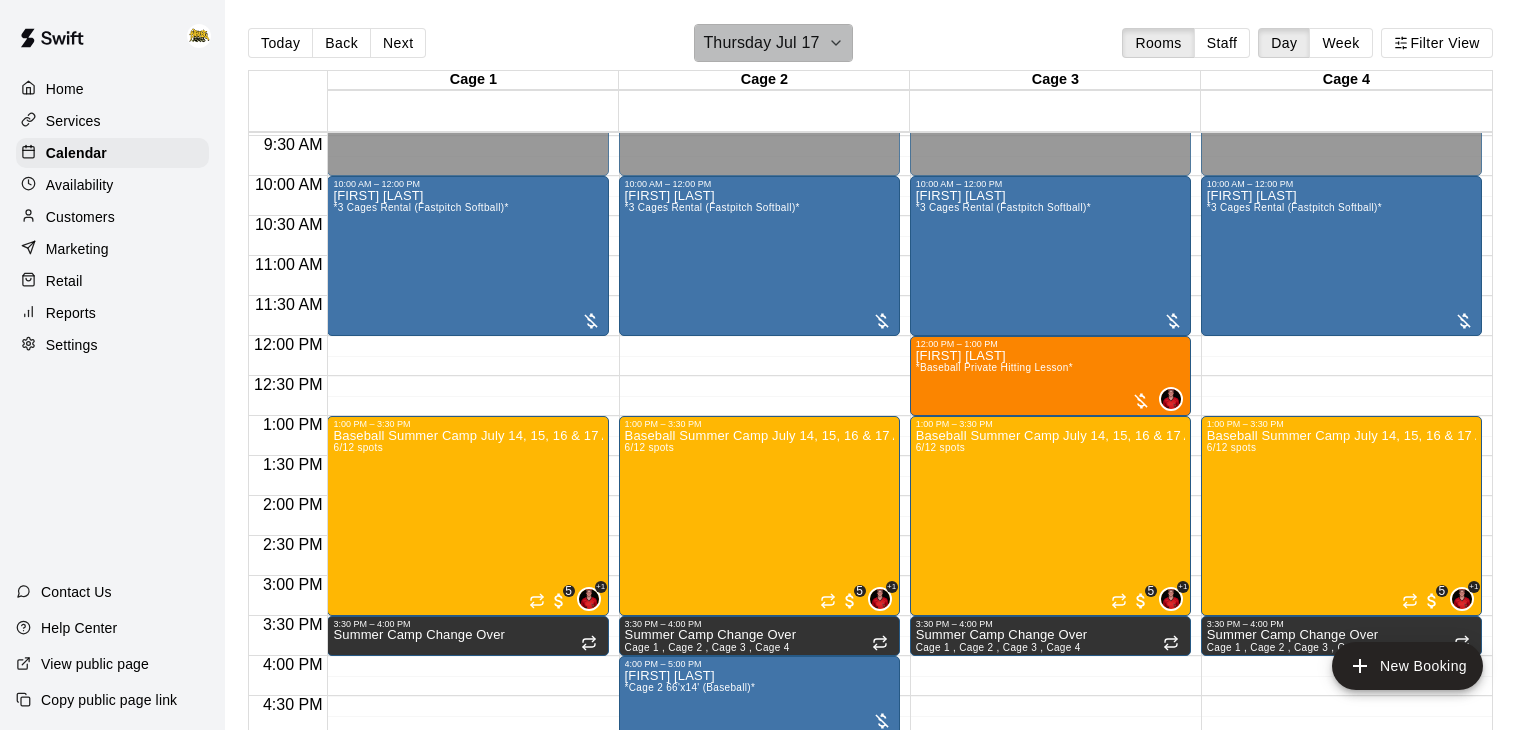 click on "Thursday Jul 17" at bounding box center (773, 43) 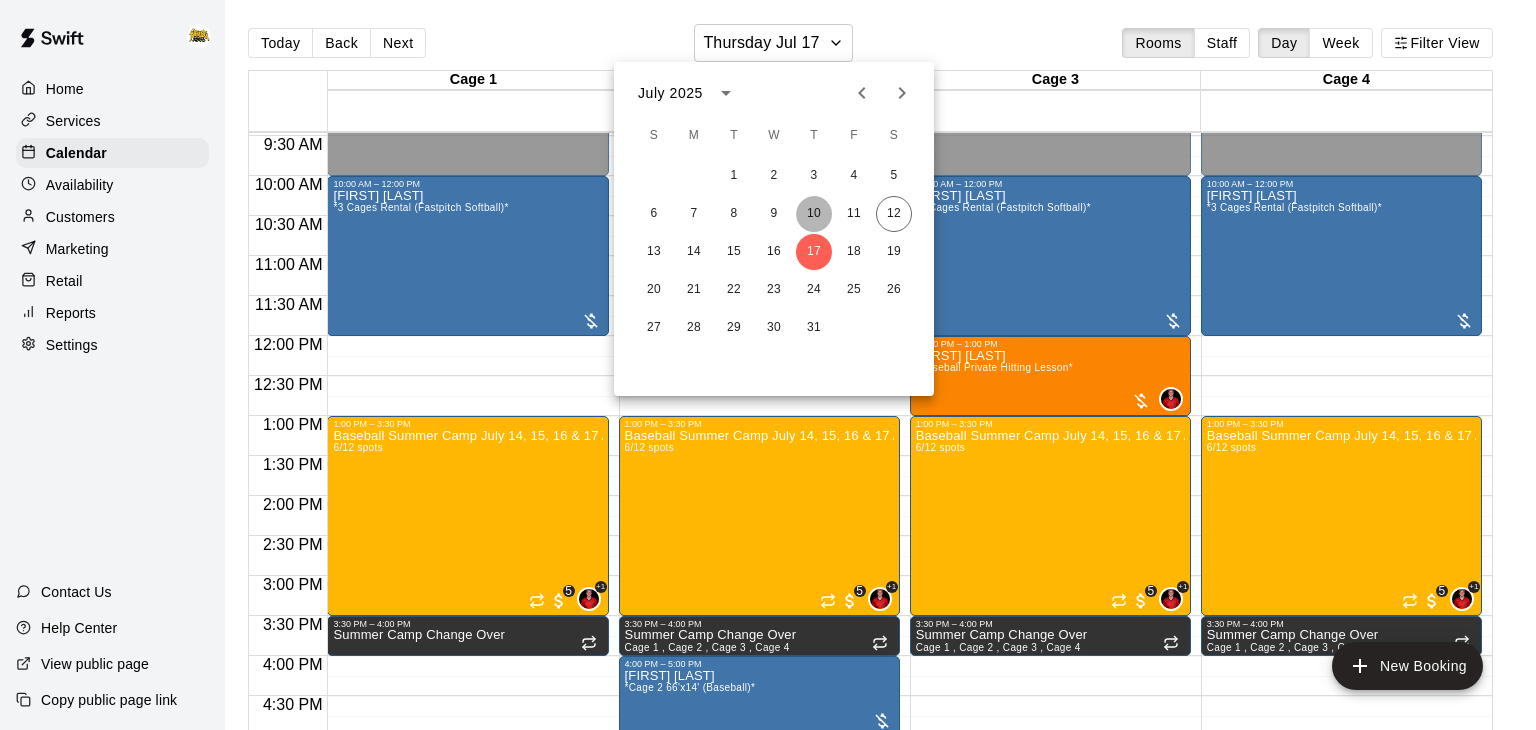 click on "10" at bounding box center [814, 214] 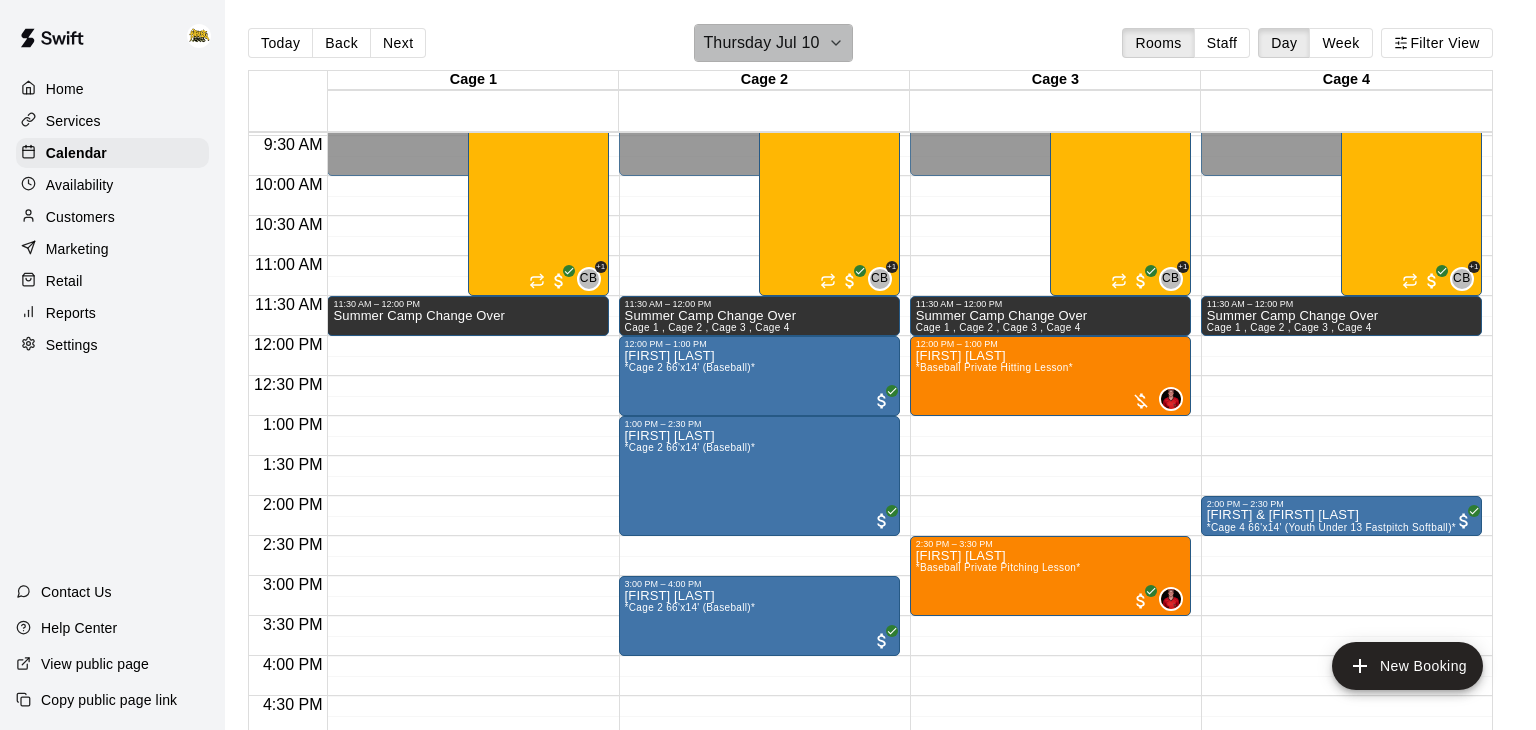 click on "Thursday Jul 10" at bounding box center [761, 43] 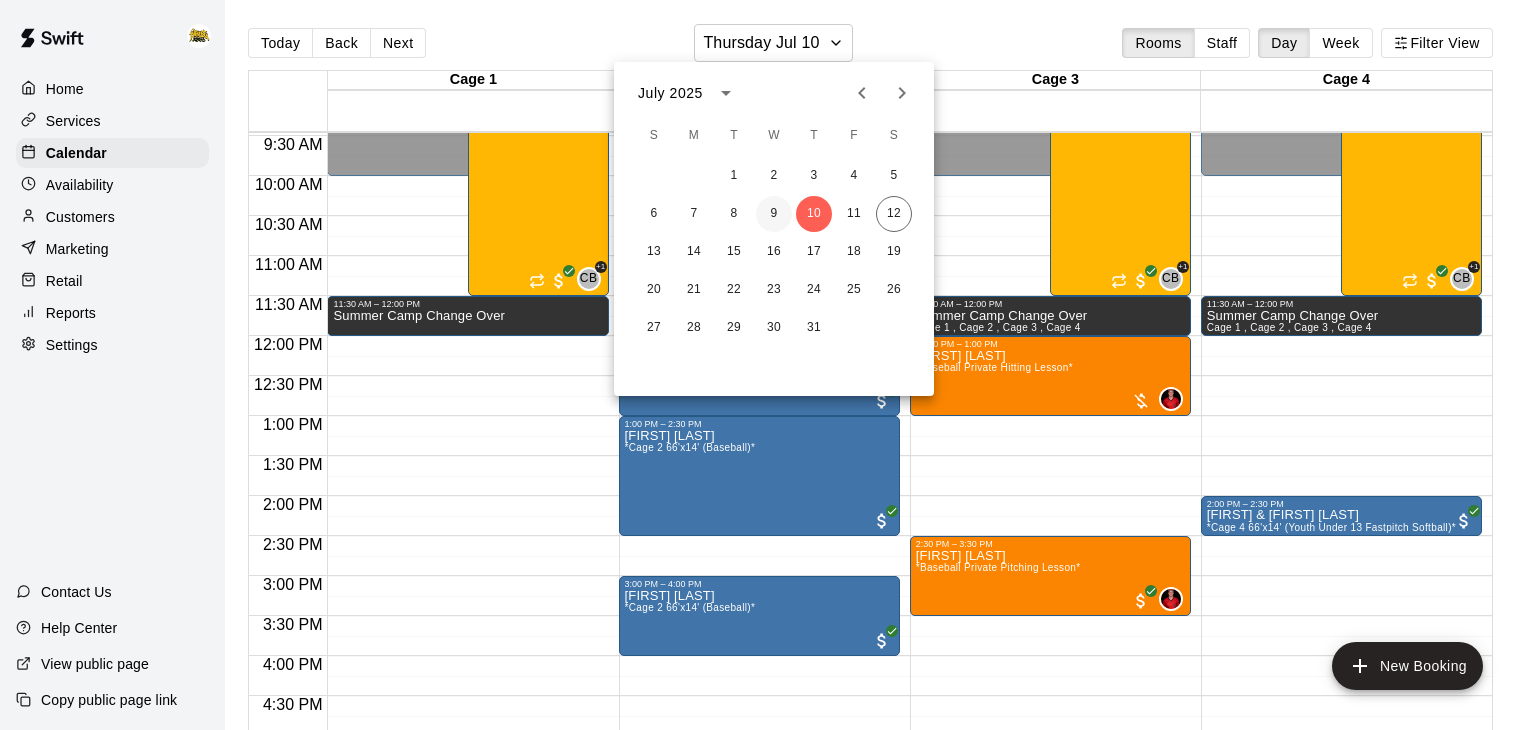 click on "9" at bounding box center (774, 214) 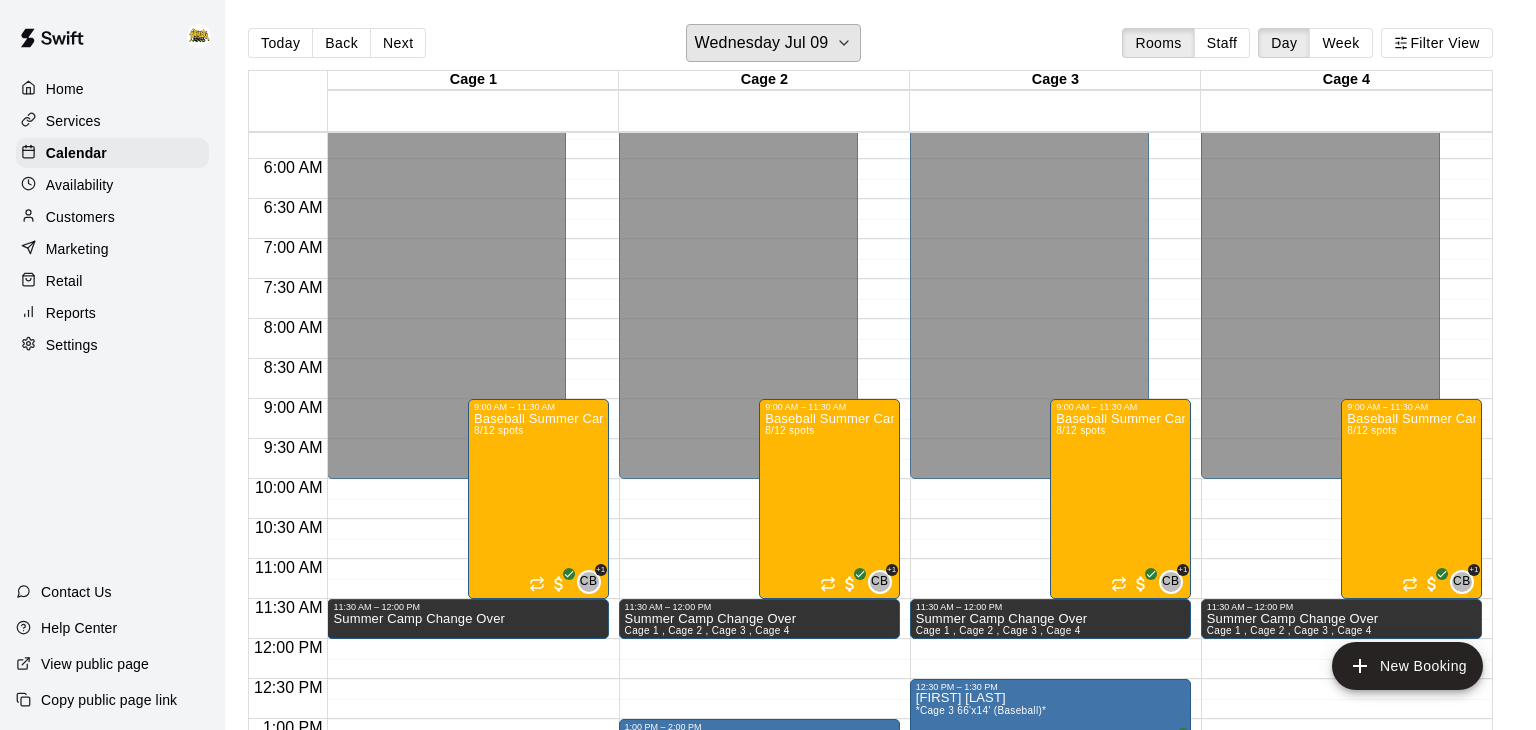 scroll, scrollTop: 445, scrollLeft: 0, axis: vertical 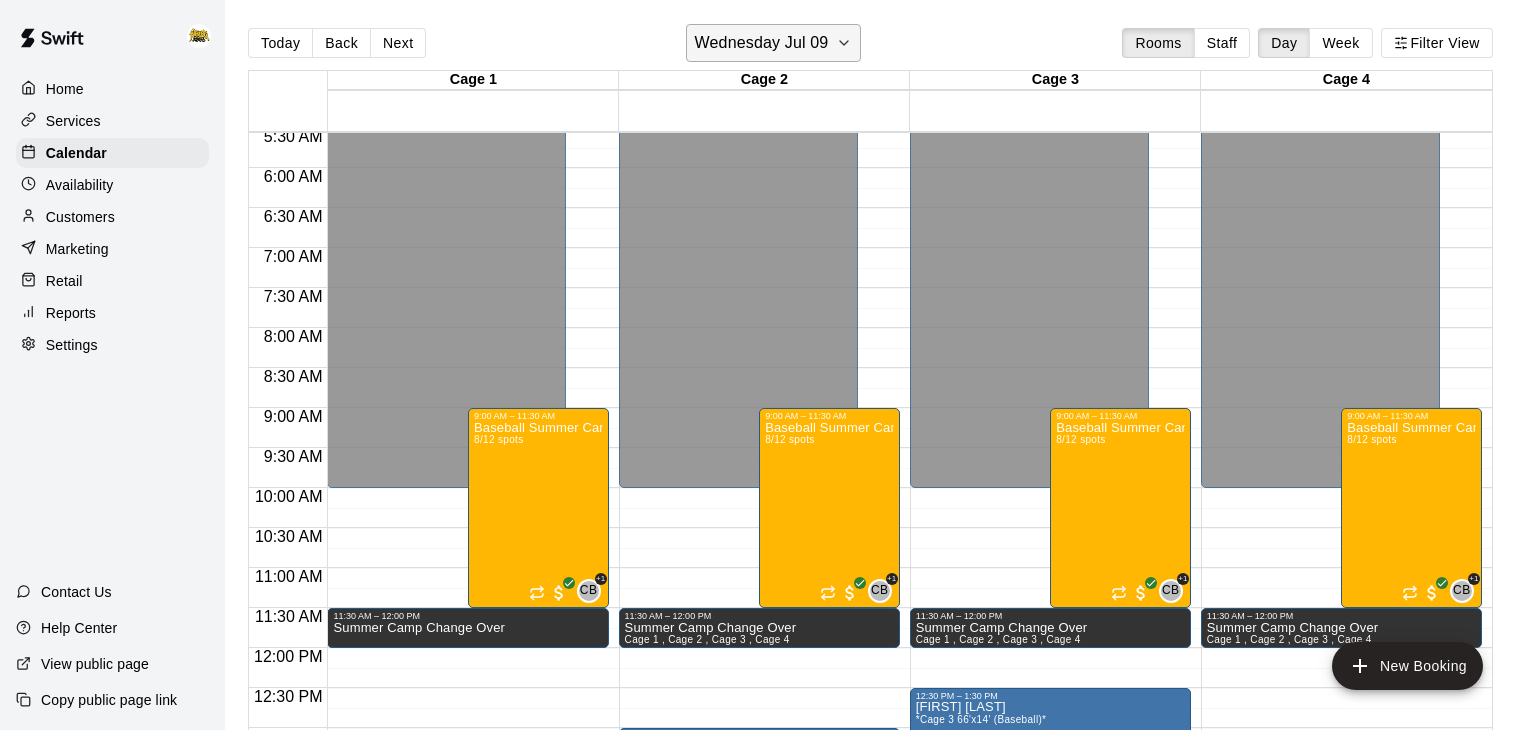 click 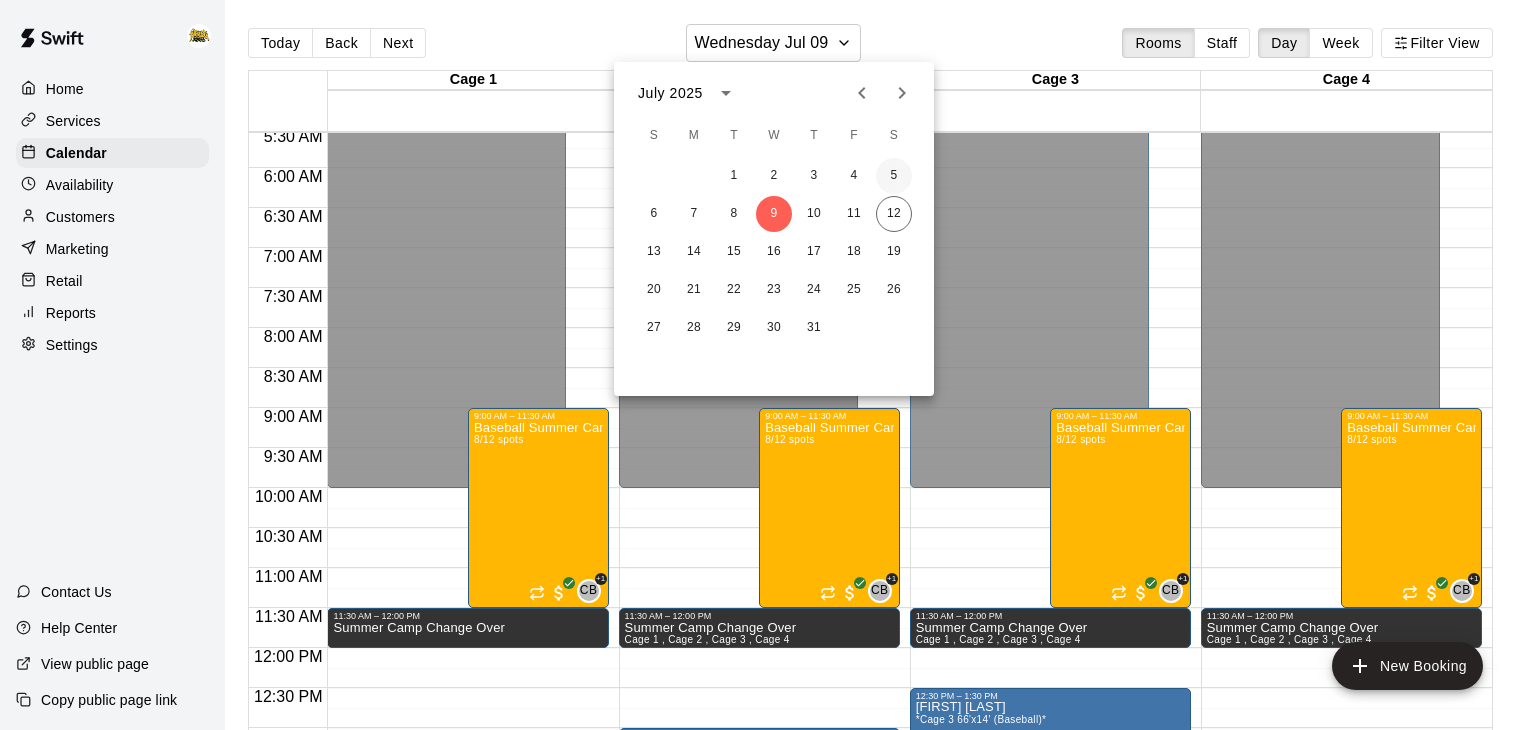 click on "5" at bounding box center [894, 176] 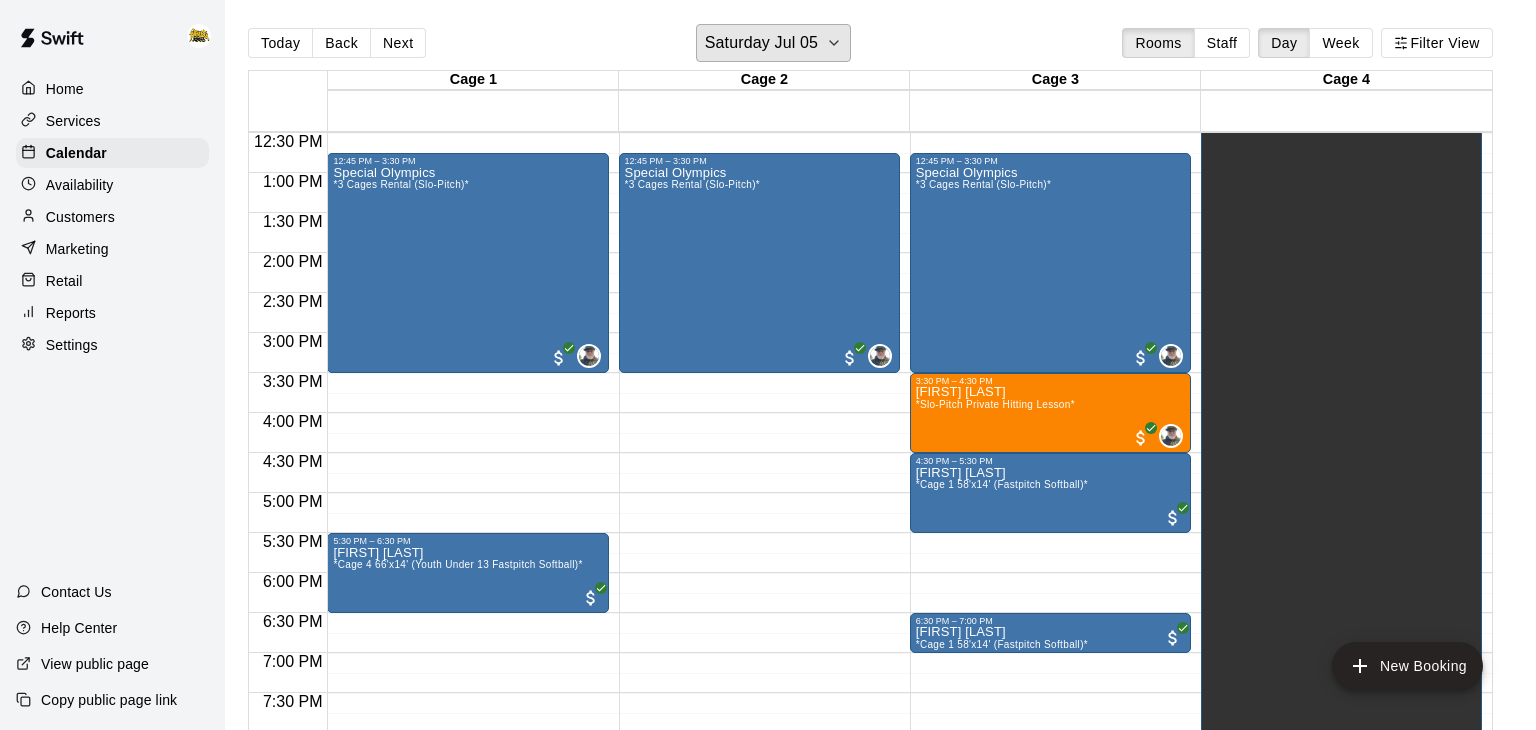 scroll, scrollTop: 1008, scrollLeft: 0, axis: vertical 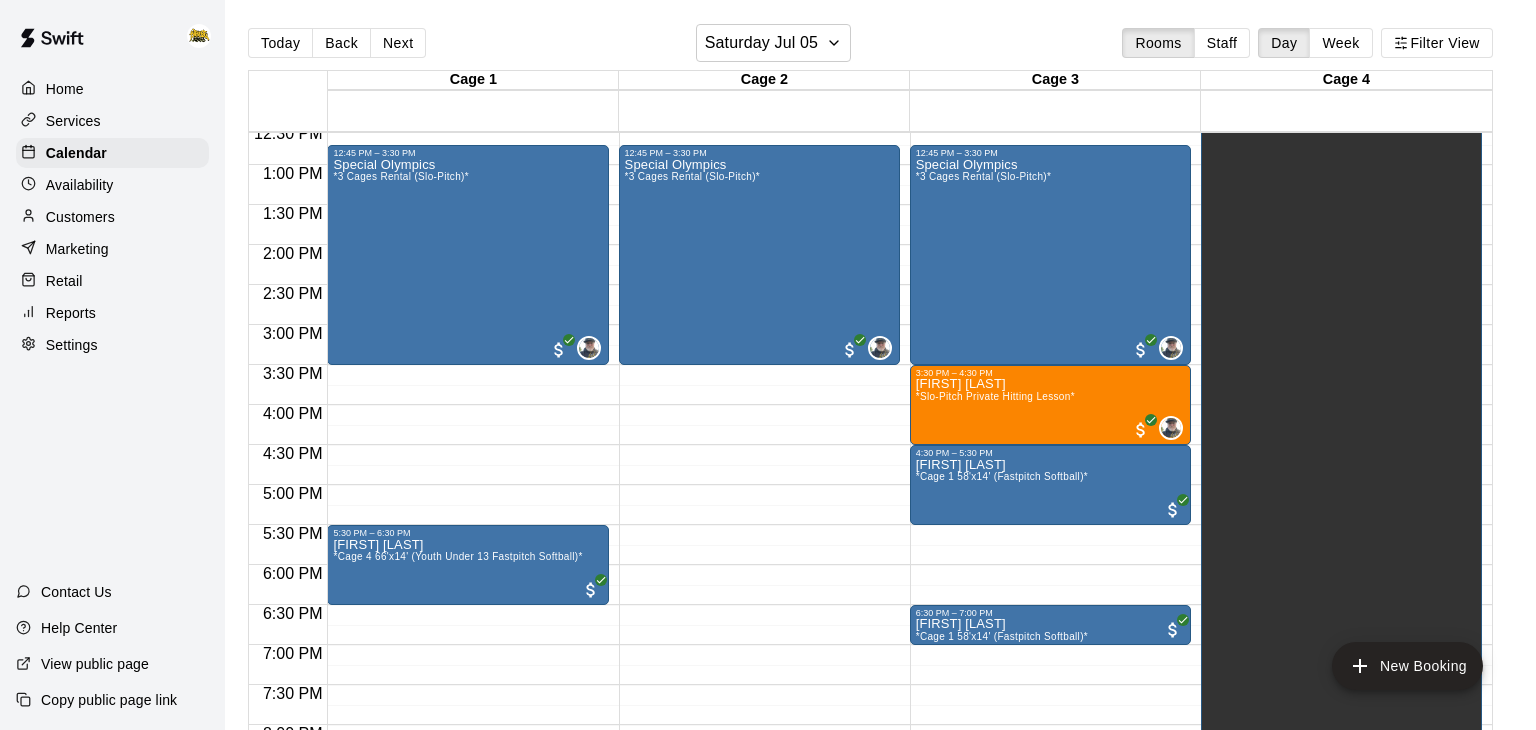 click on "Customers" at bounding box center (80, 217) 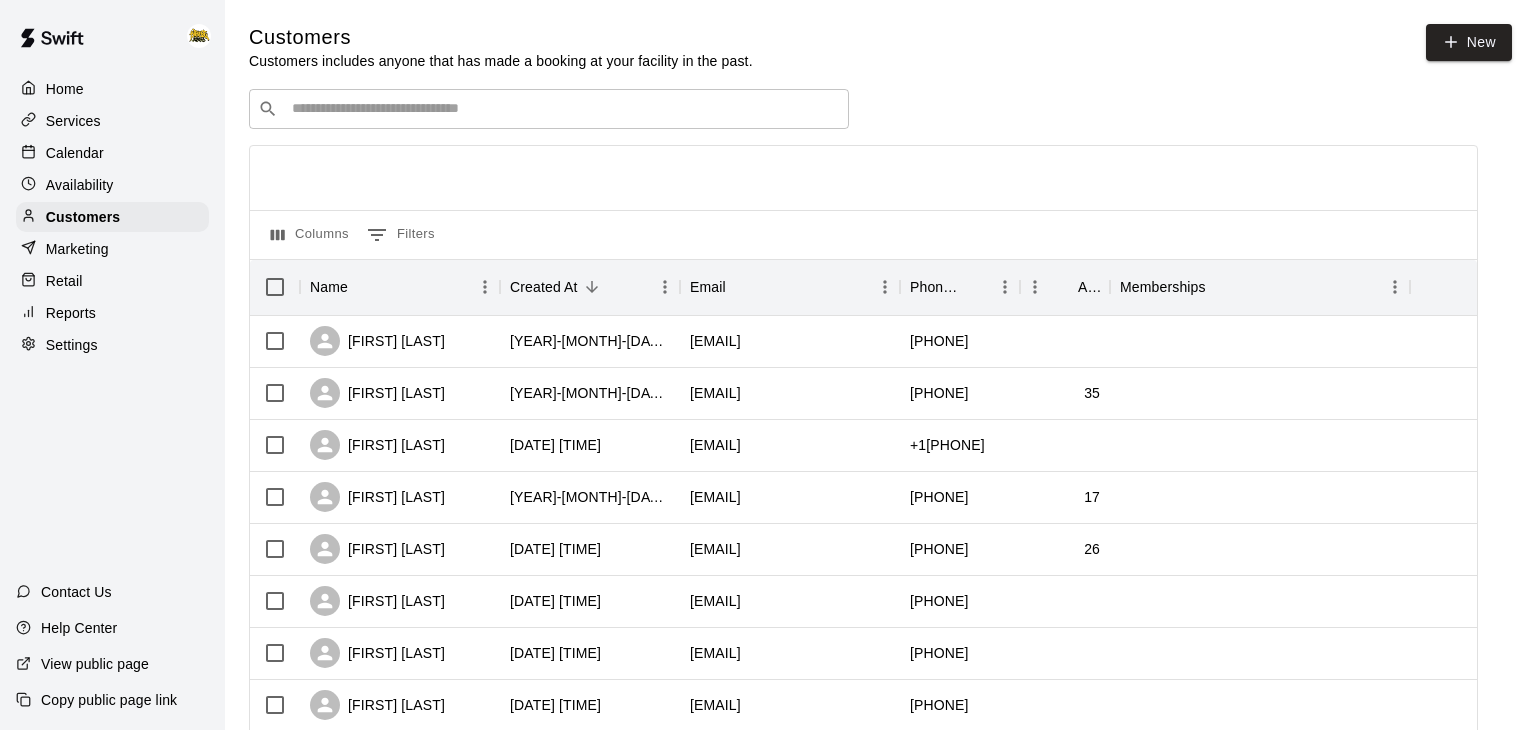 click on "​ ​" at bounding box center [549, 109] 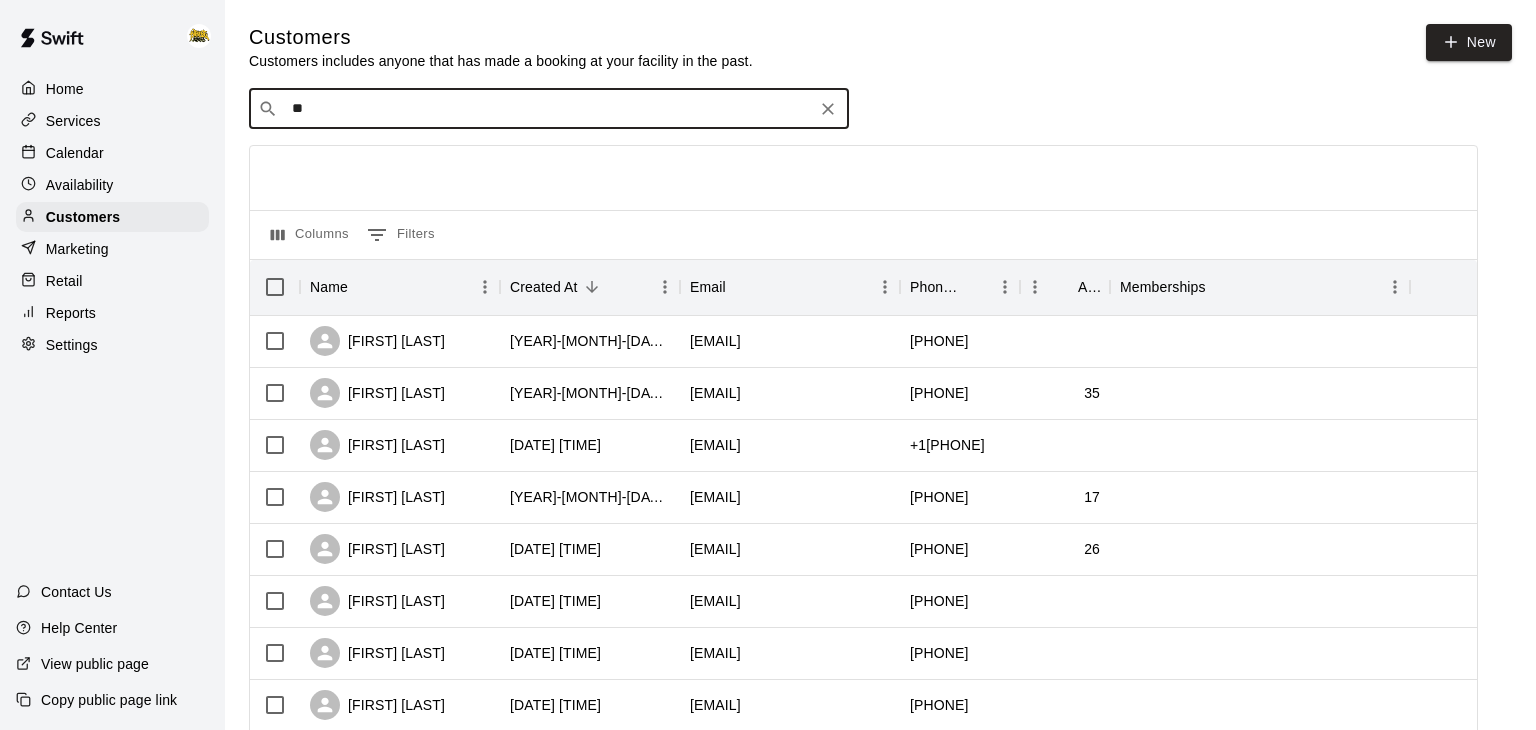 type on "***" 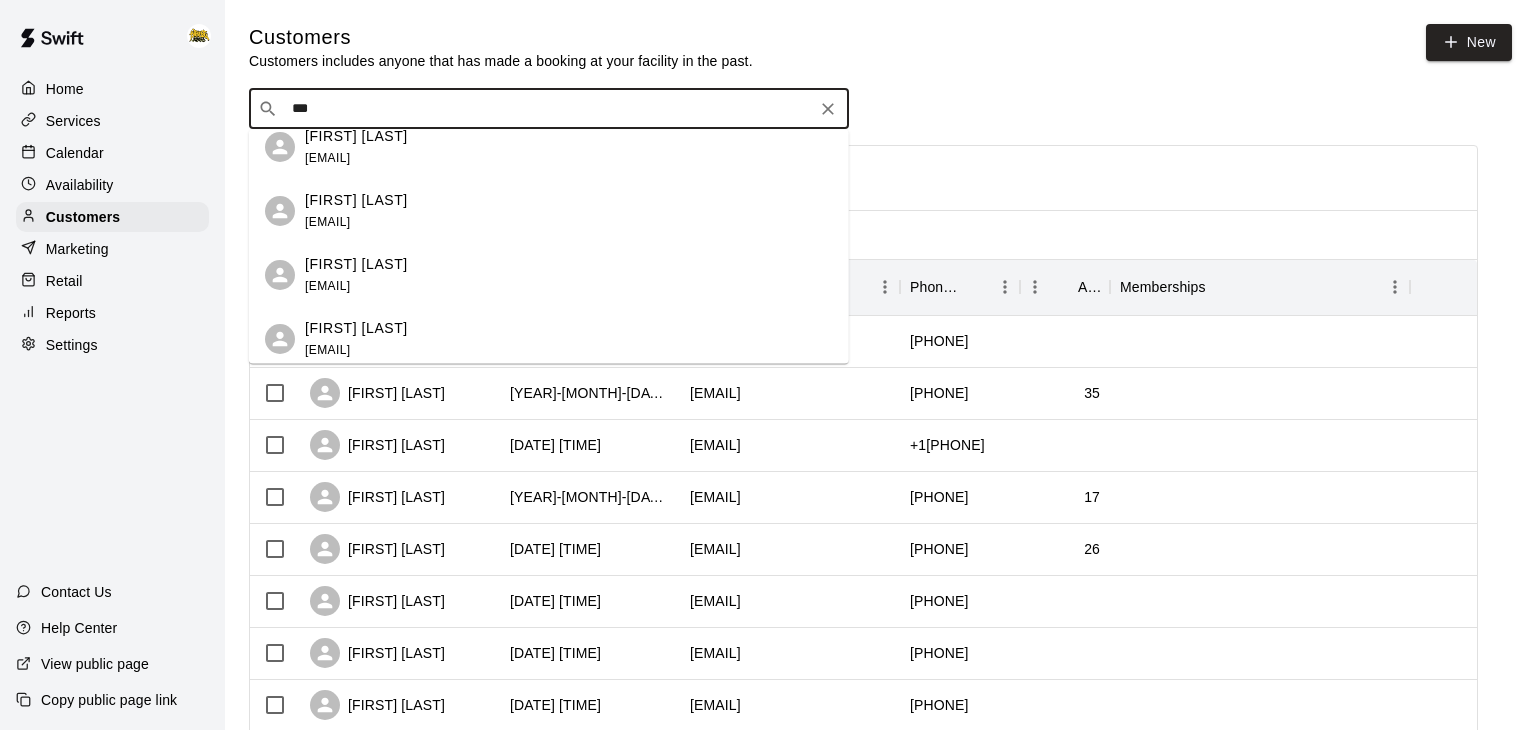 scroll, scrollTop: 756, scrollLeft: 0, axis: vertical 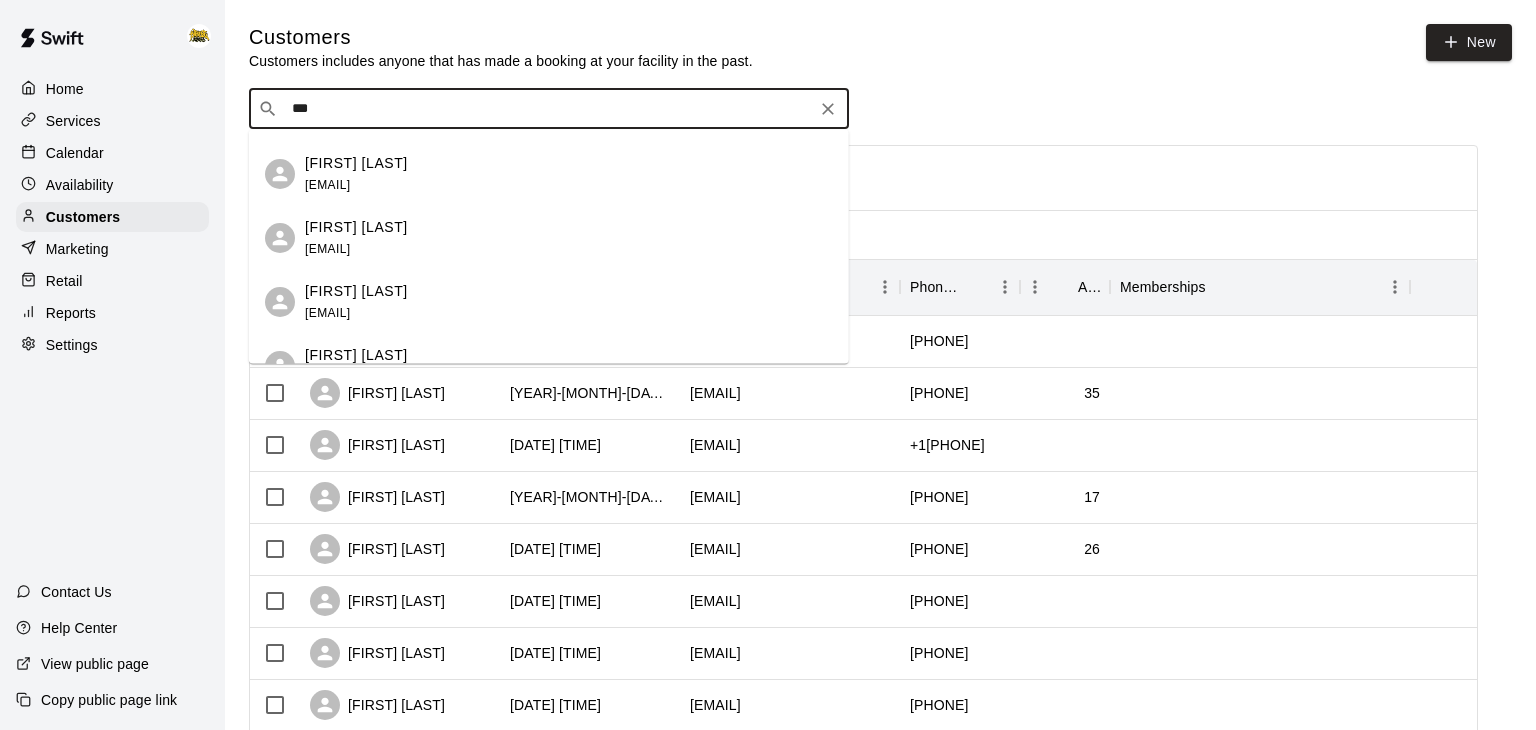 click on "[FIRST] [LAST]" at bounding box center [356, 290] 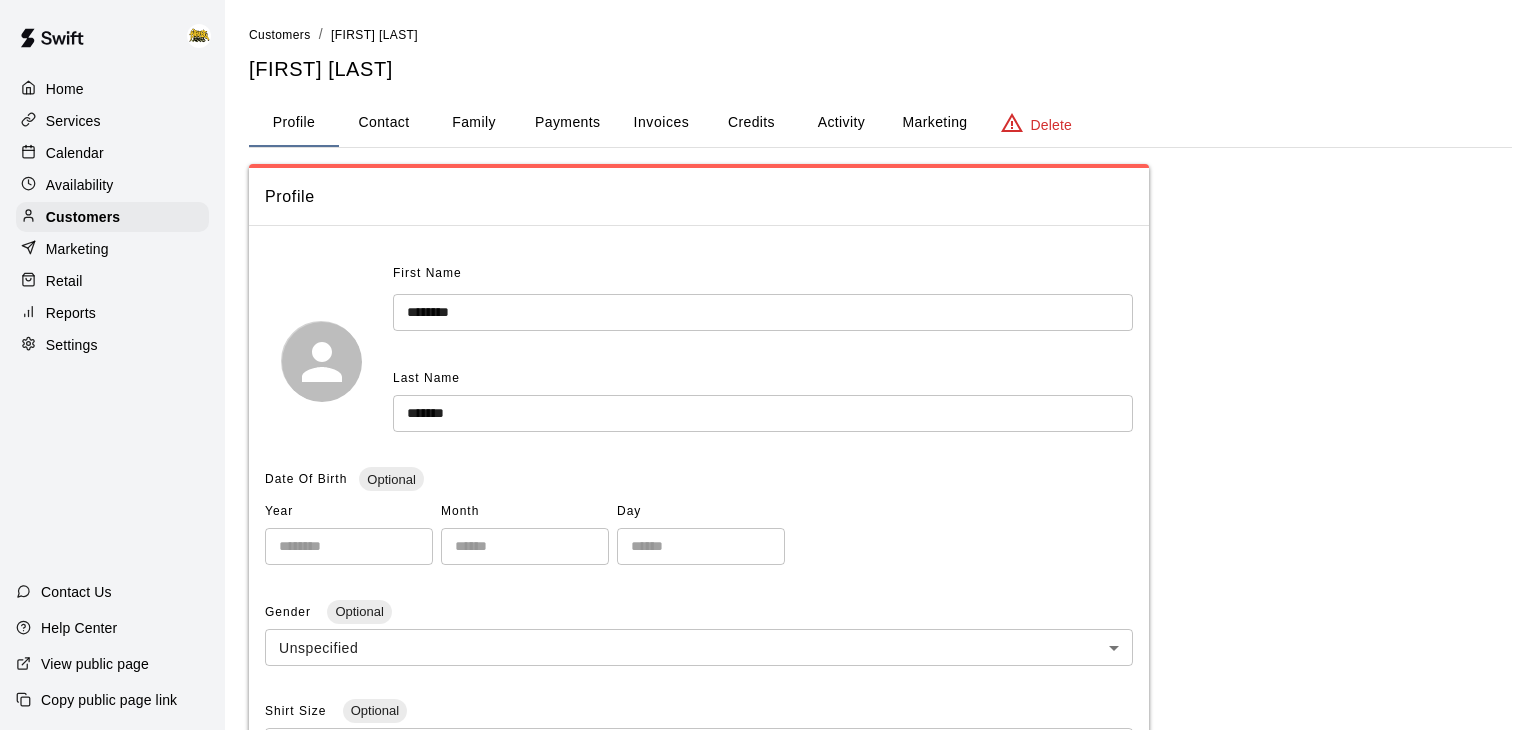 click on "Family" at bounding box center [474, 123] 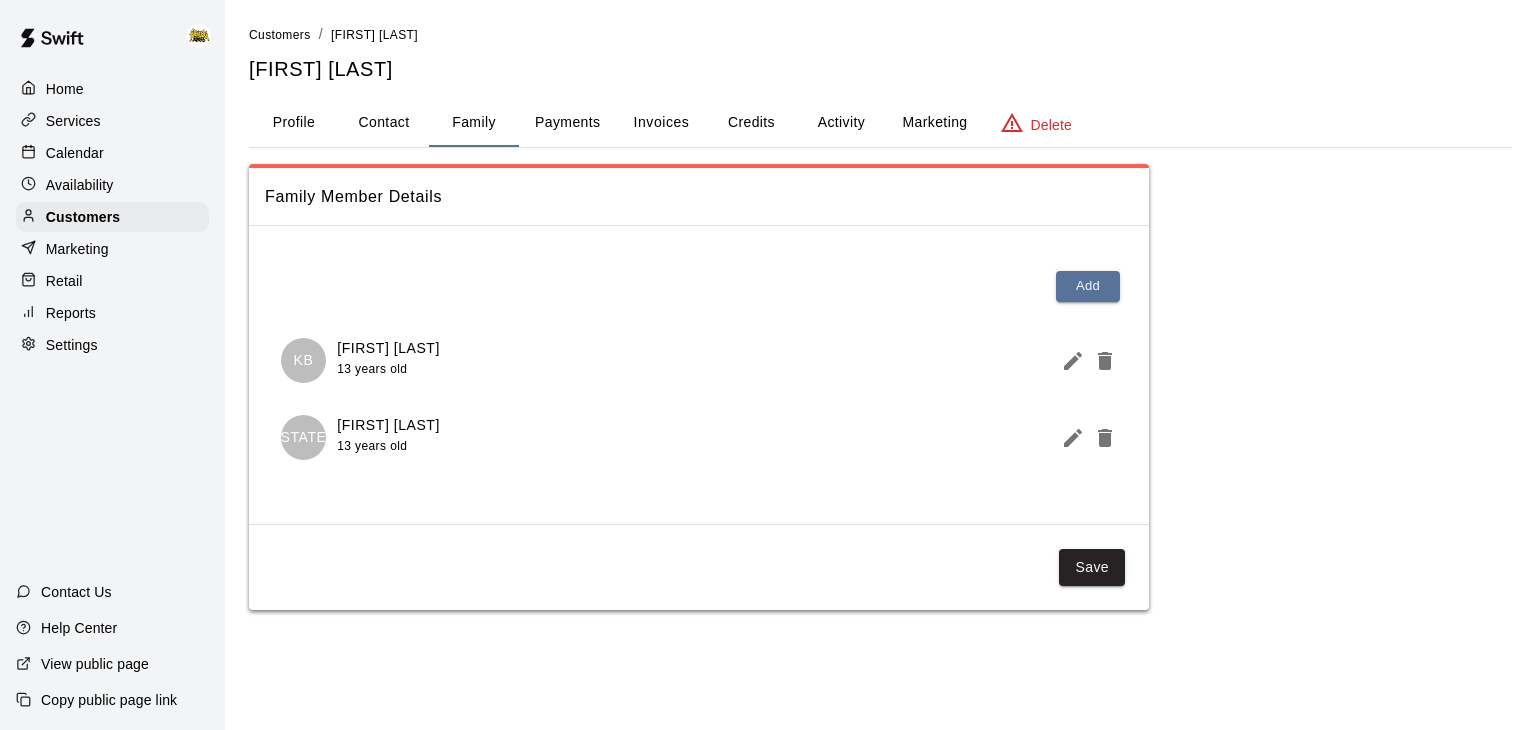click on "Contact" at bounding box center (384, 123) 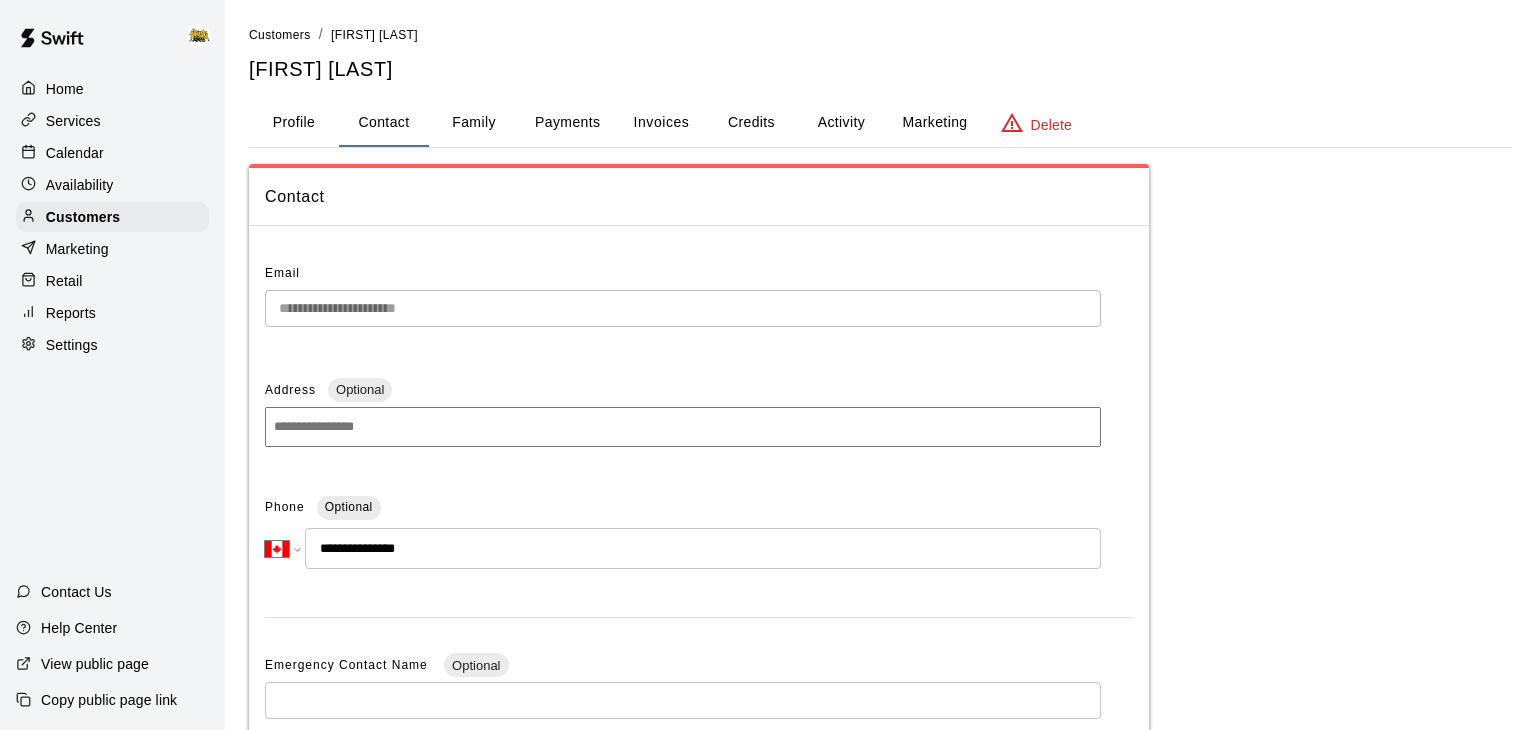 click on "Activity" at bounding box center [841, 123] 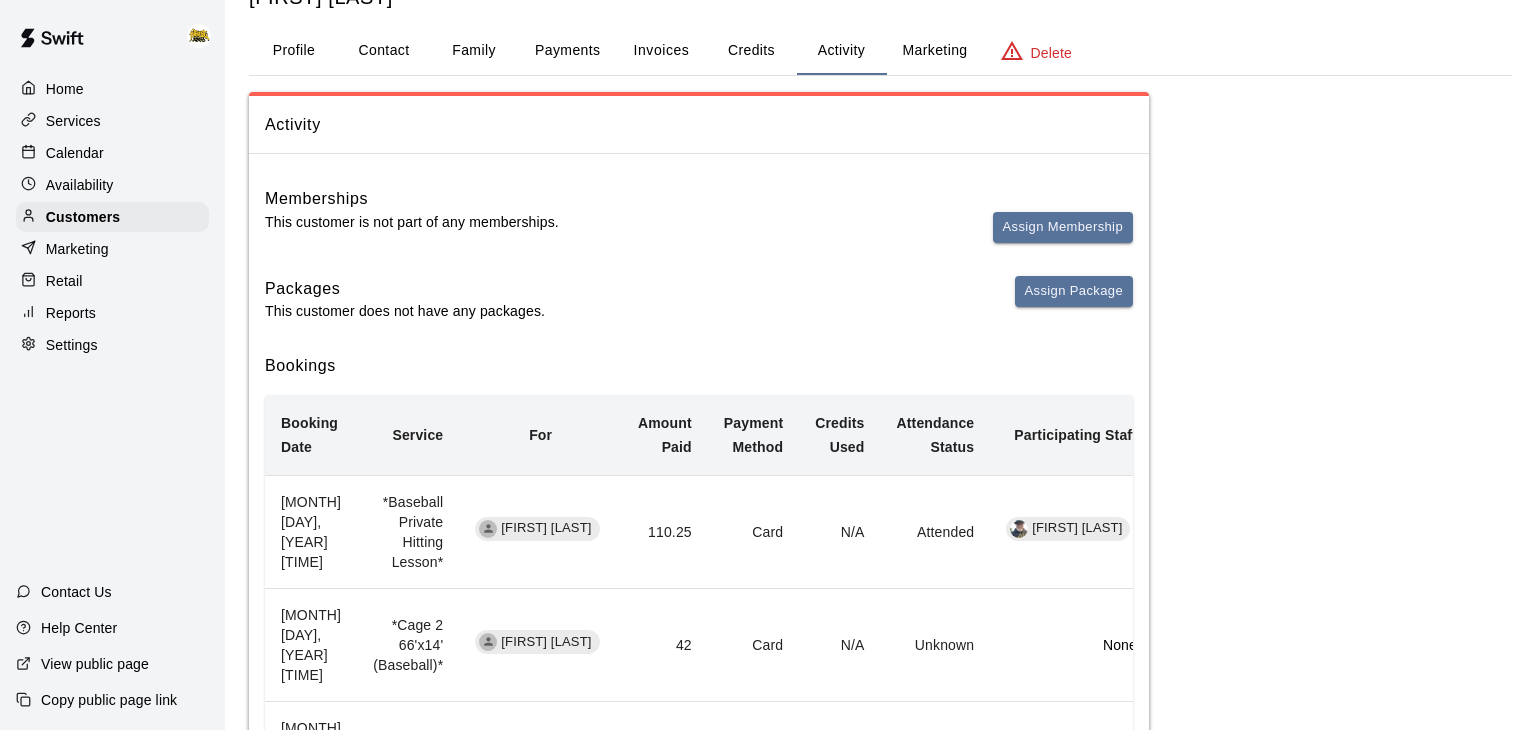 scroll, scrollTop: 80, scrollLeft: 0, axis: vertical 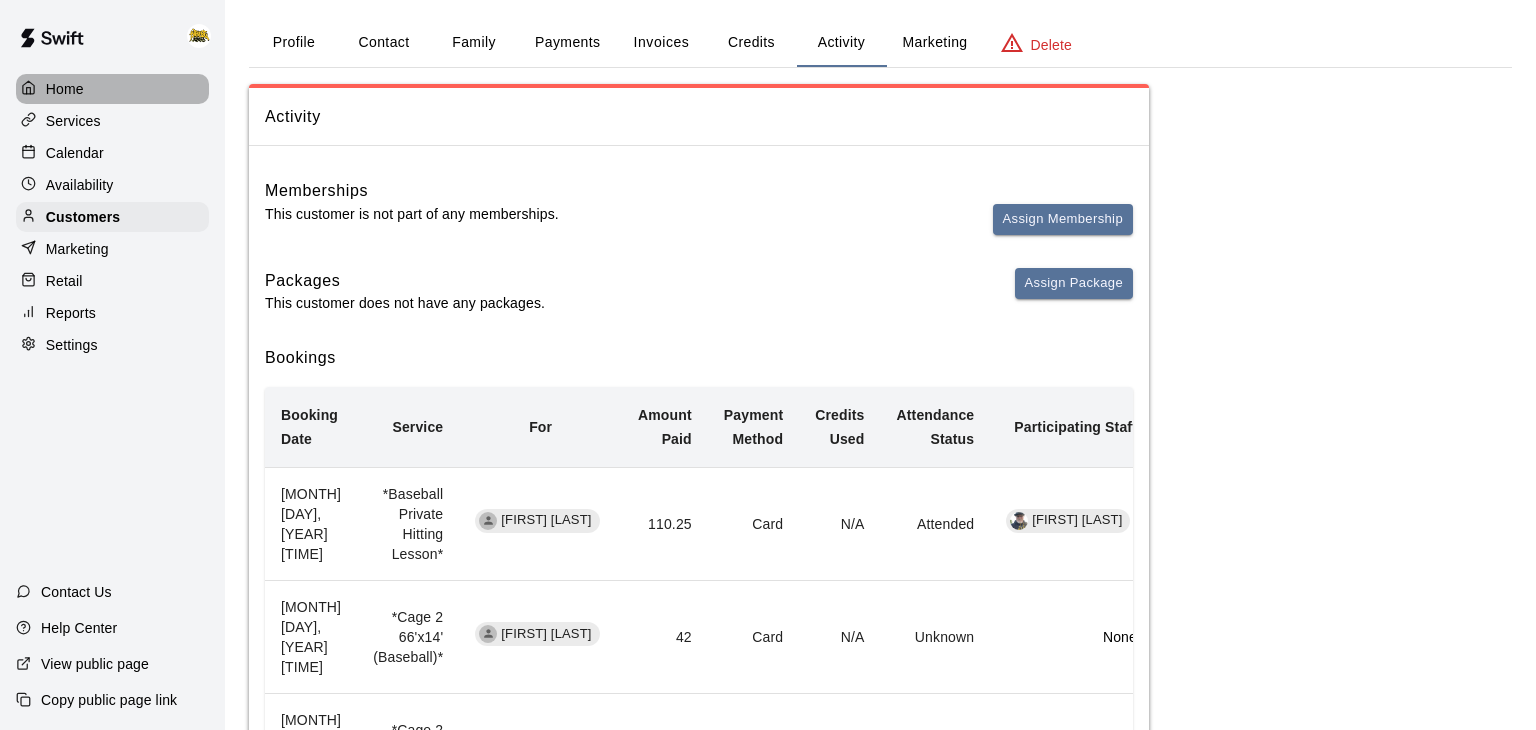 click on "Home" at bounding box center (65, 89) 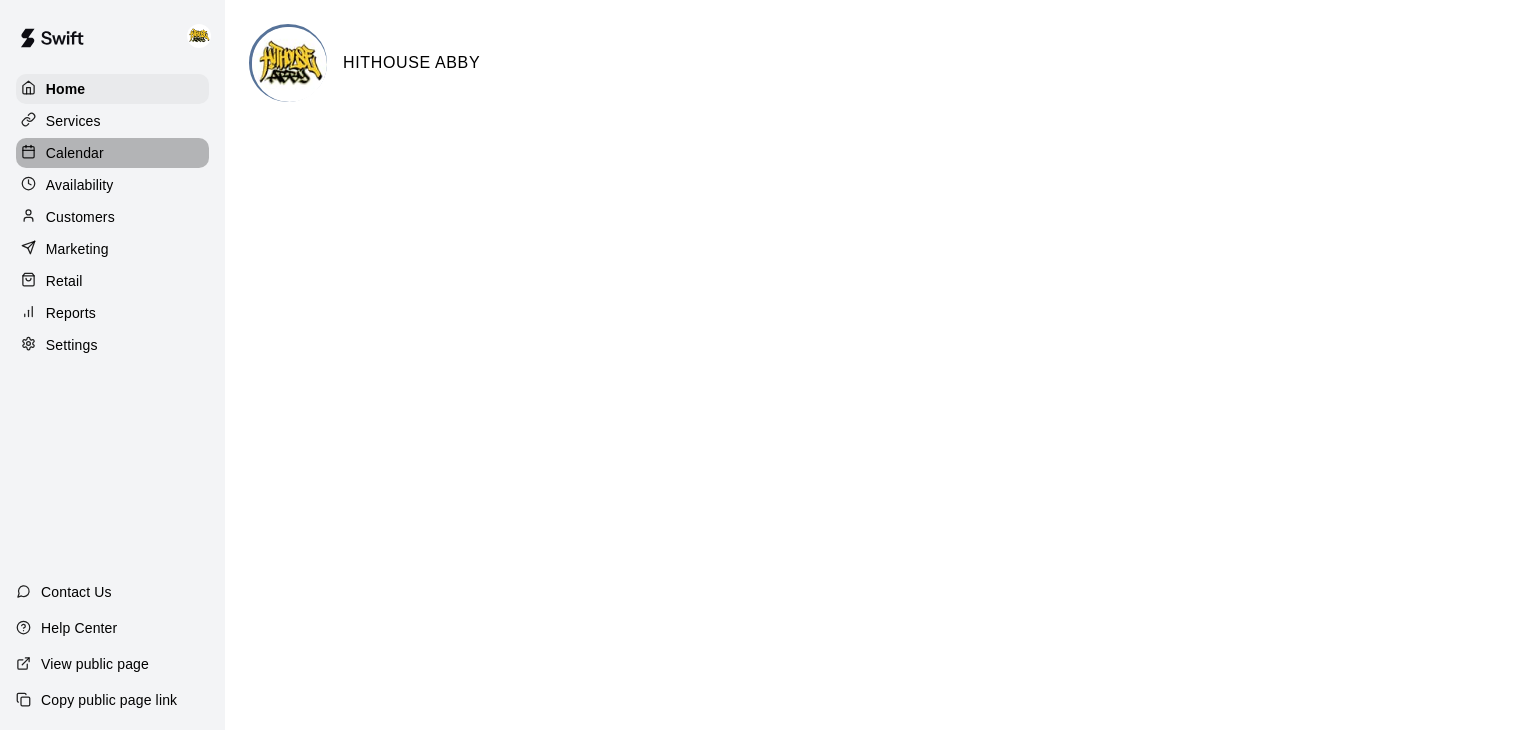 click on "Calendar" at bounding box center (75, 153) 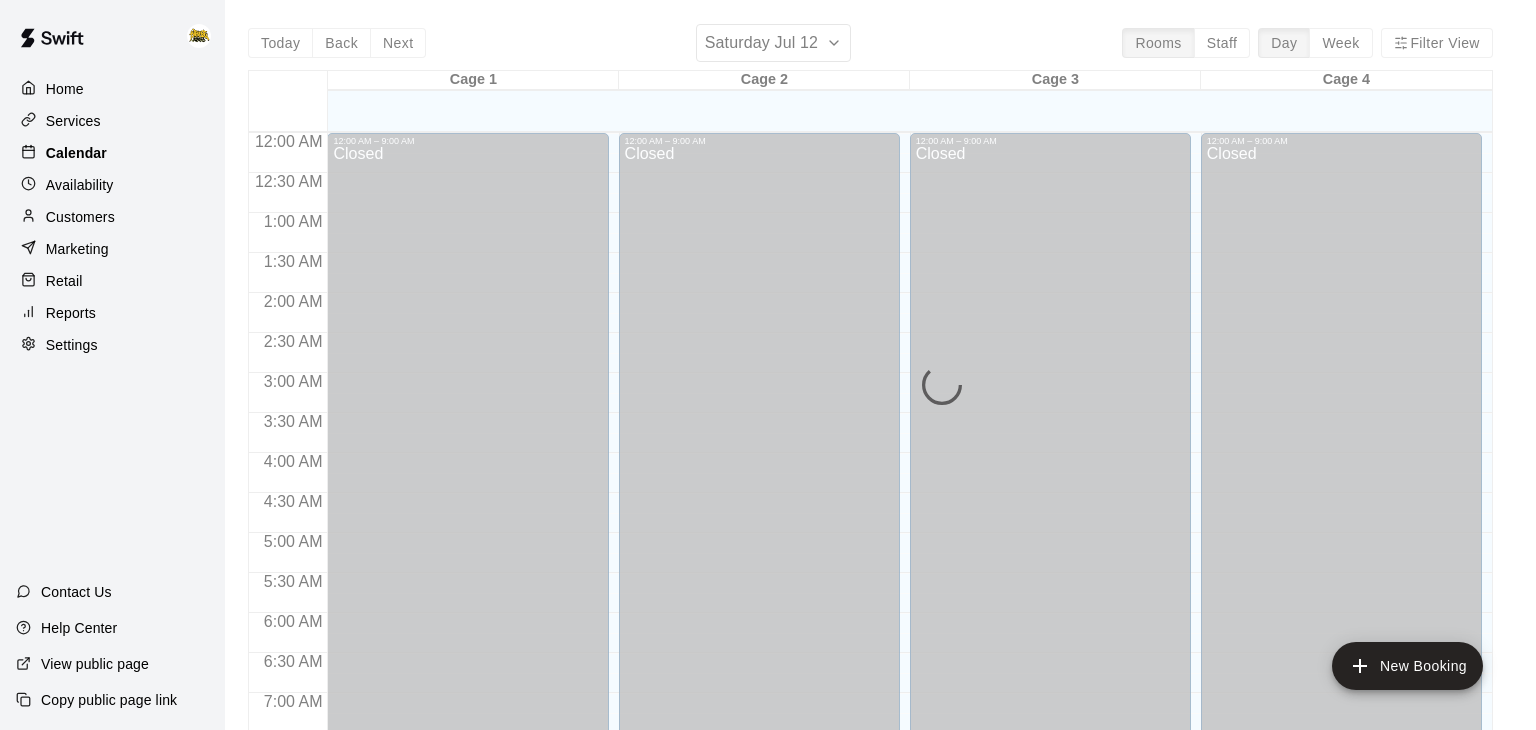 scroll, scrollTop: 979, scrollLeft: 0, axis: vertical 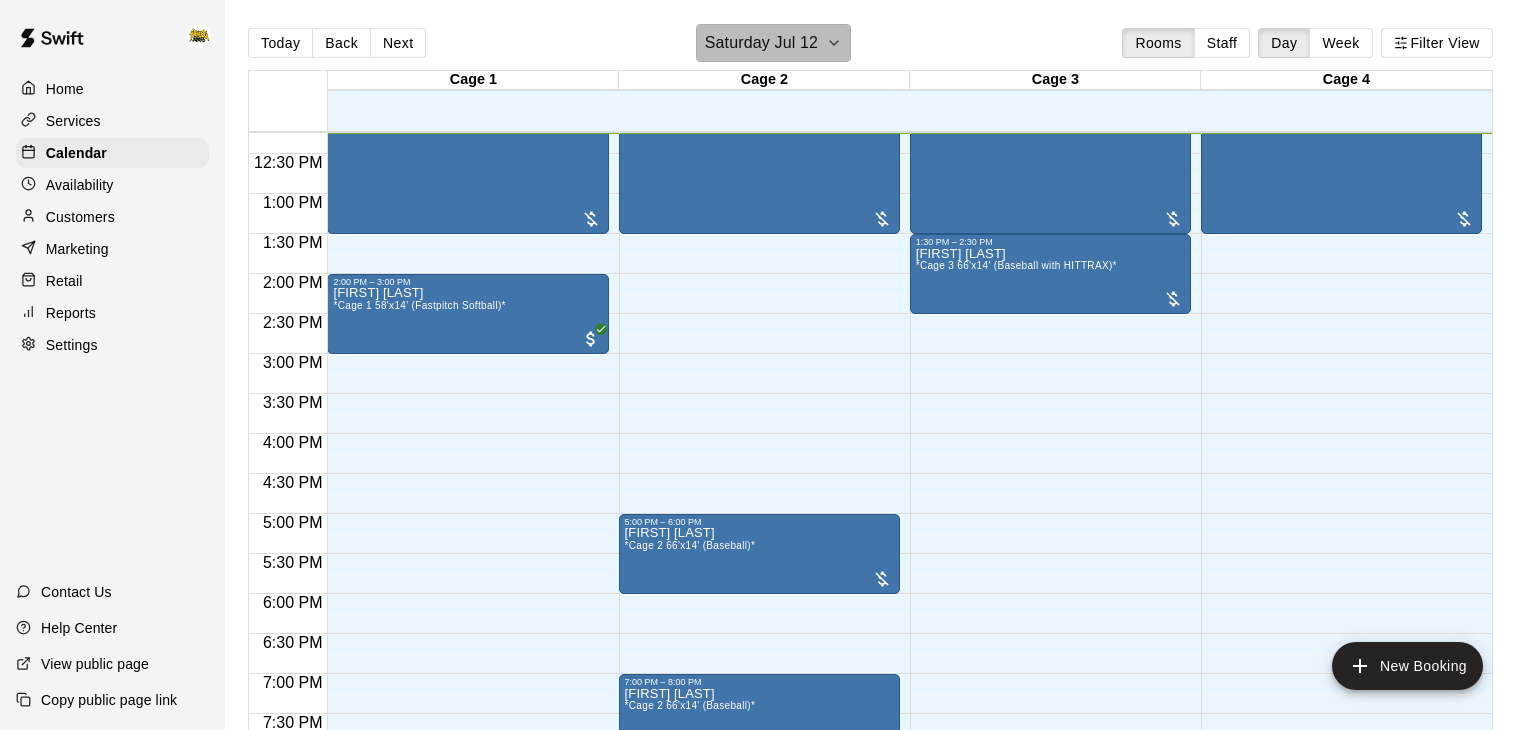 click 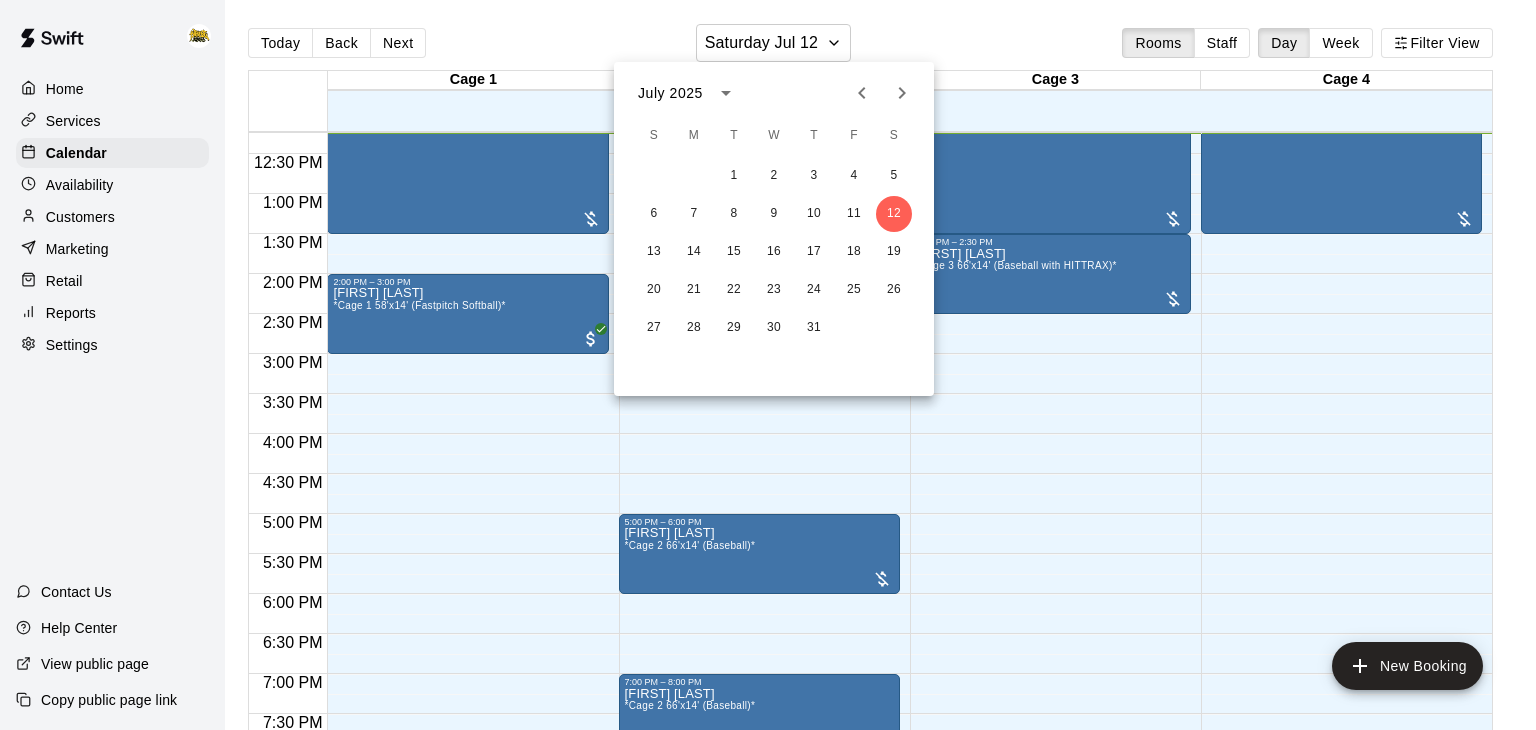 click at bounding box center [768, 365] 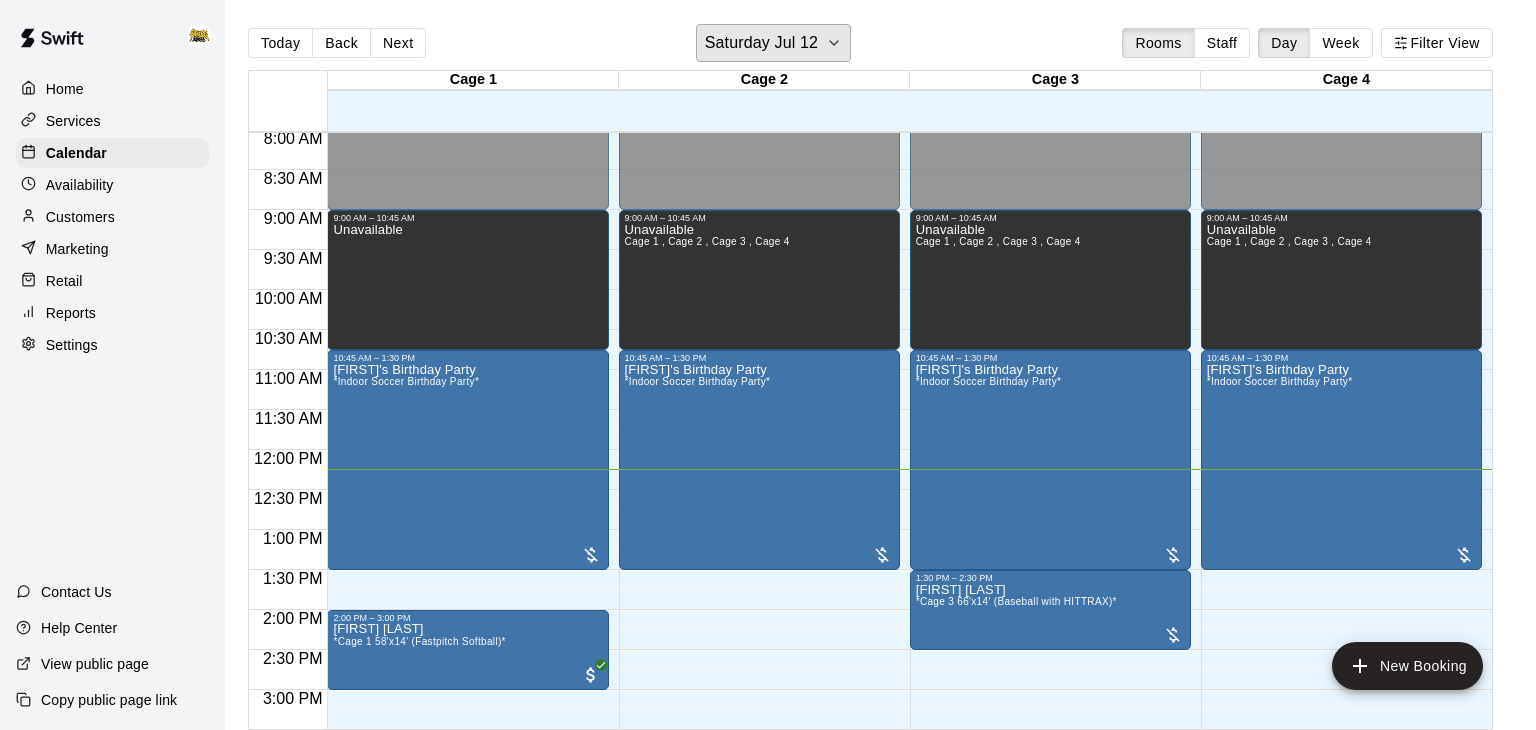scroll, scrollTop: 625, scrollLeft: 0, axis: vertical 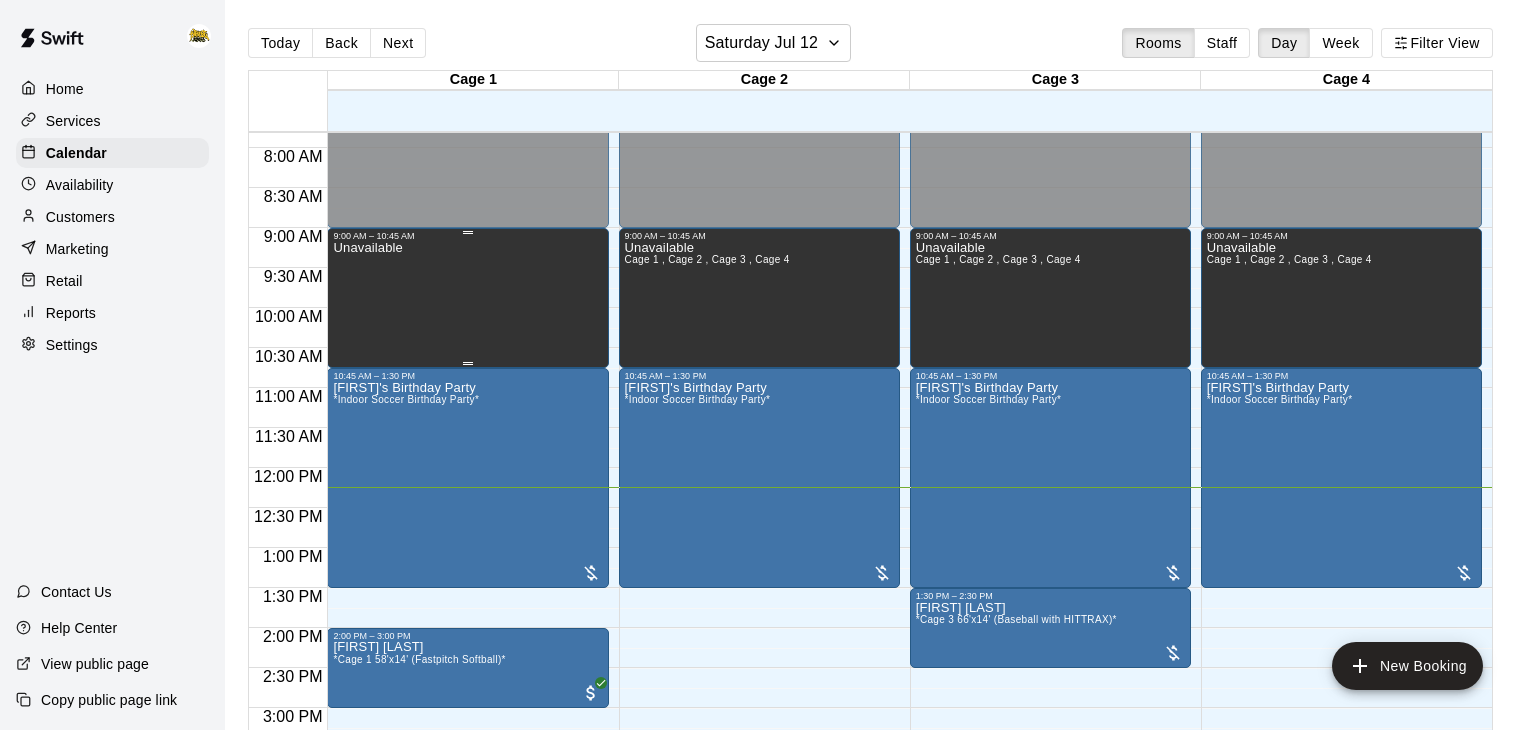 click on "Unavailable" at bounding box center (467, 606) 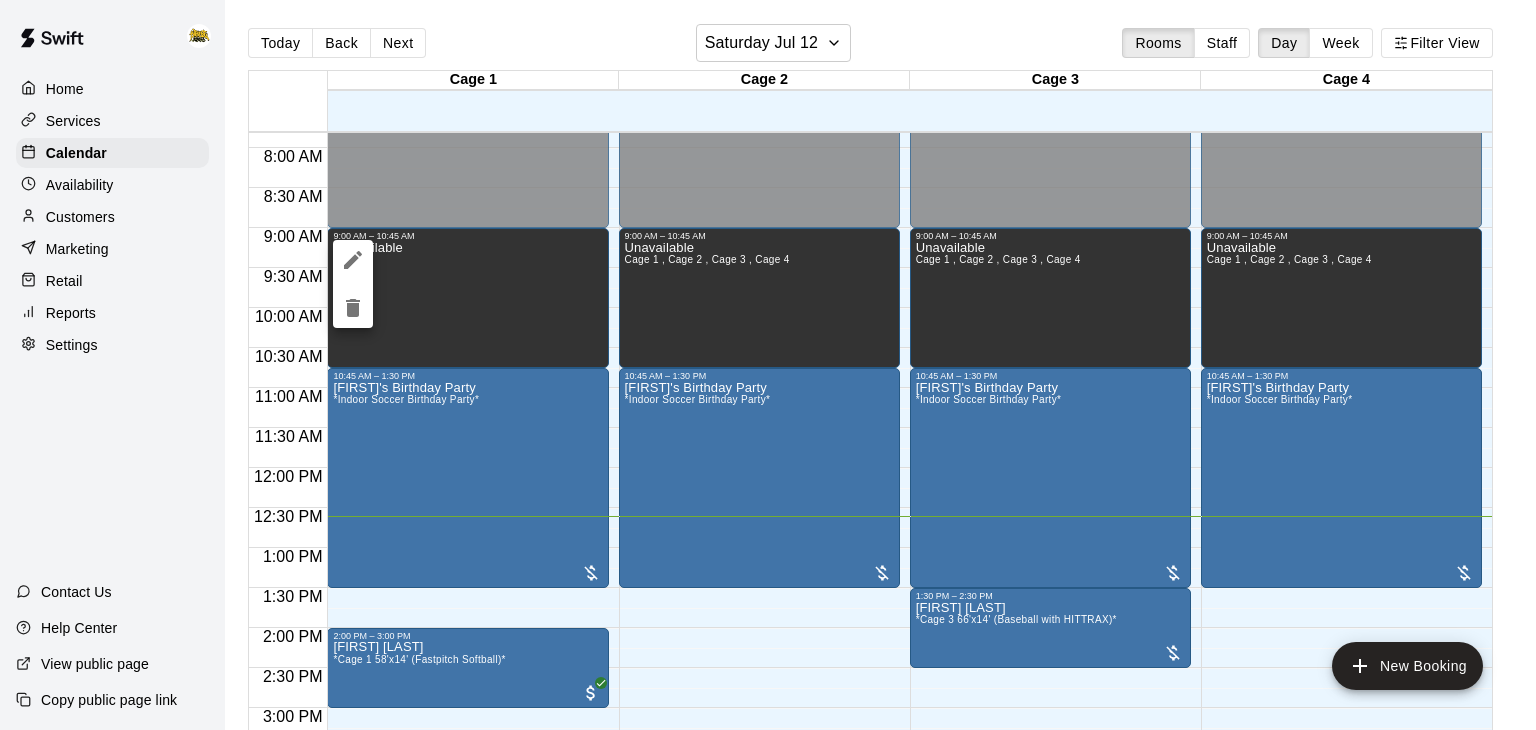click at bounding box center (768, 365) 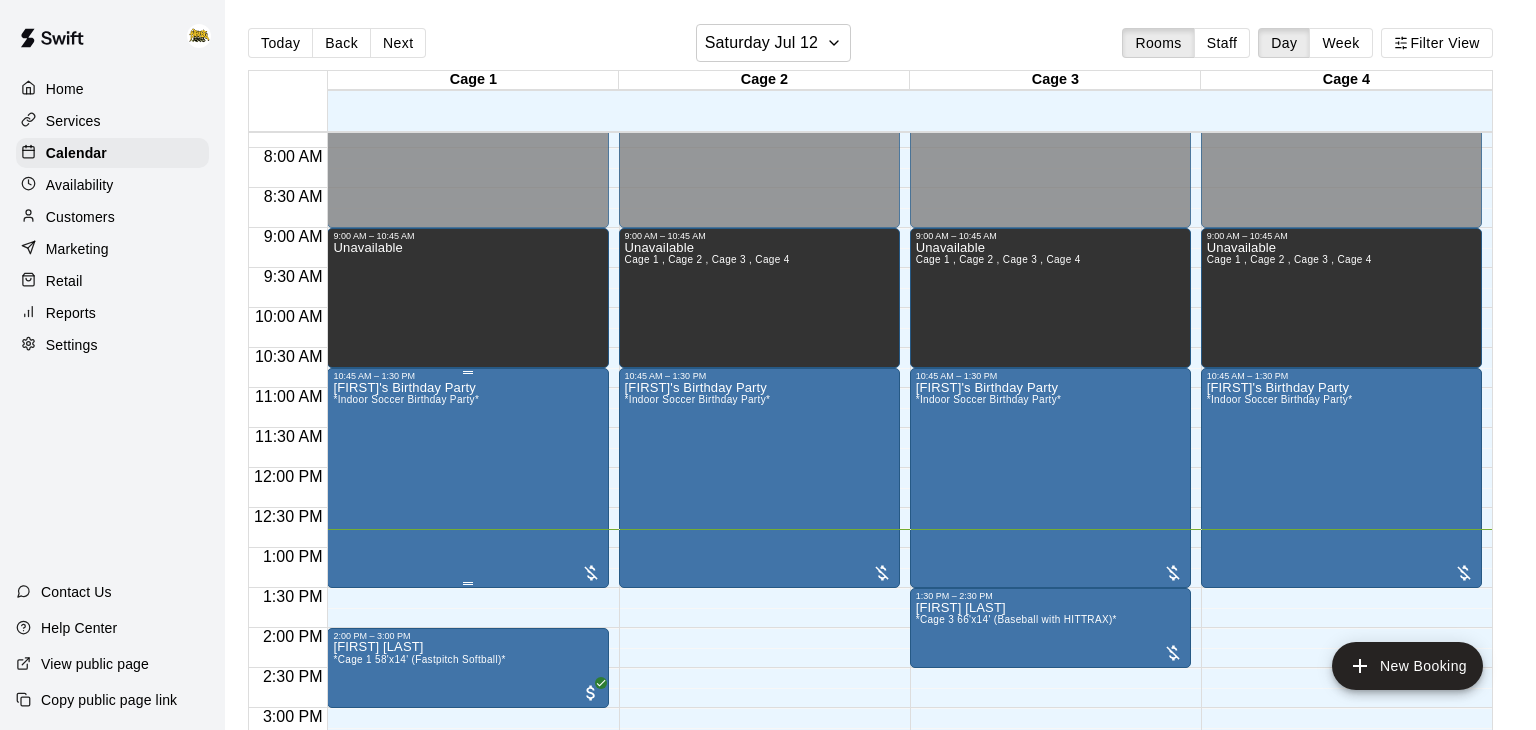 click on "[FIRST]'s Birthday Party *Indoor  Soccer Birthday Party*" at bounding box center (406, 746) 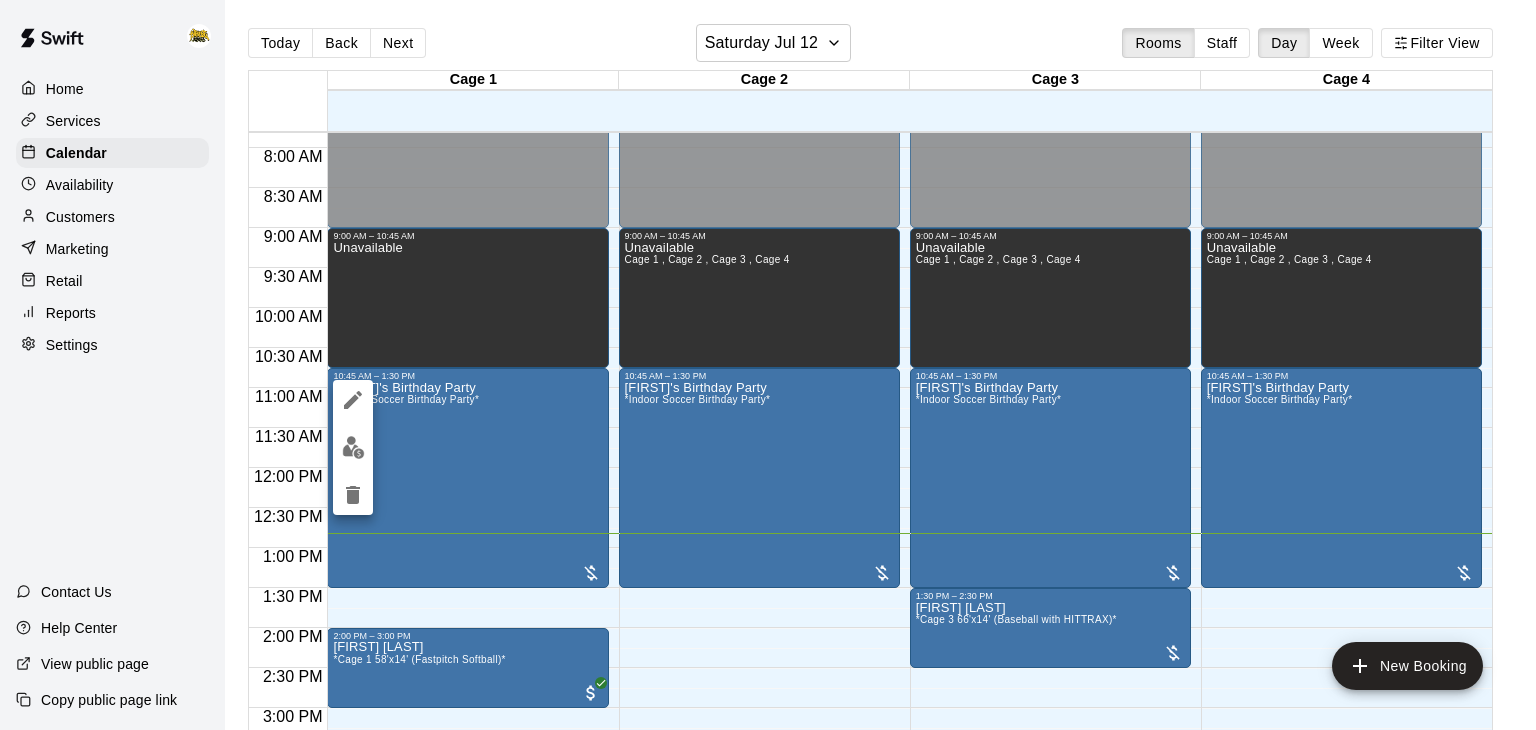 click at bounding box center [768, 365] 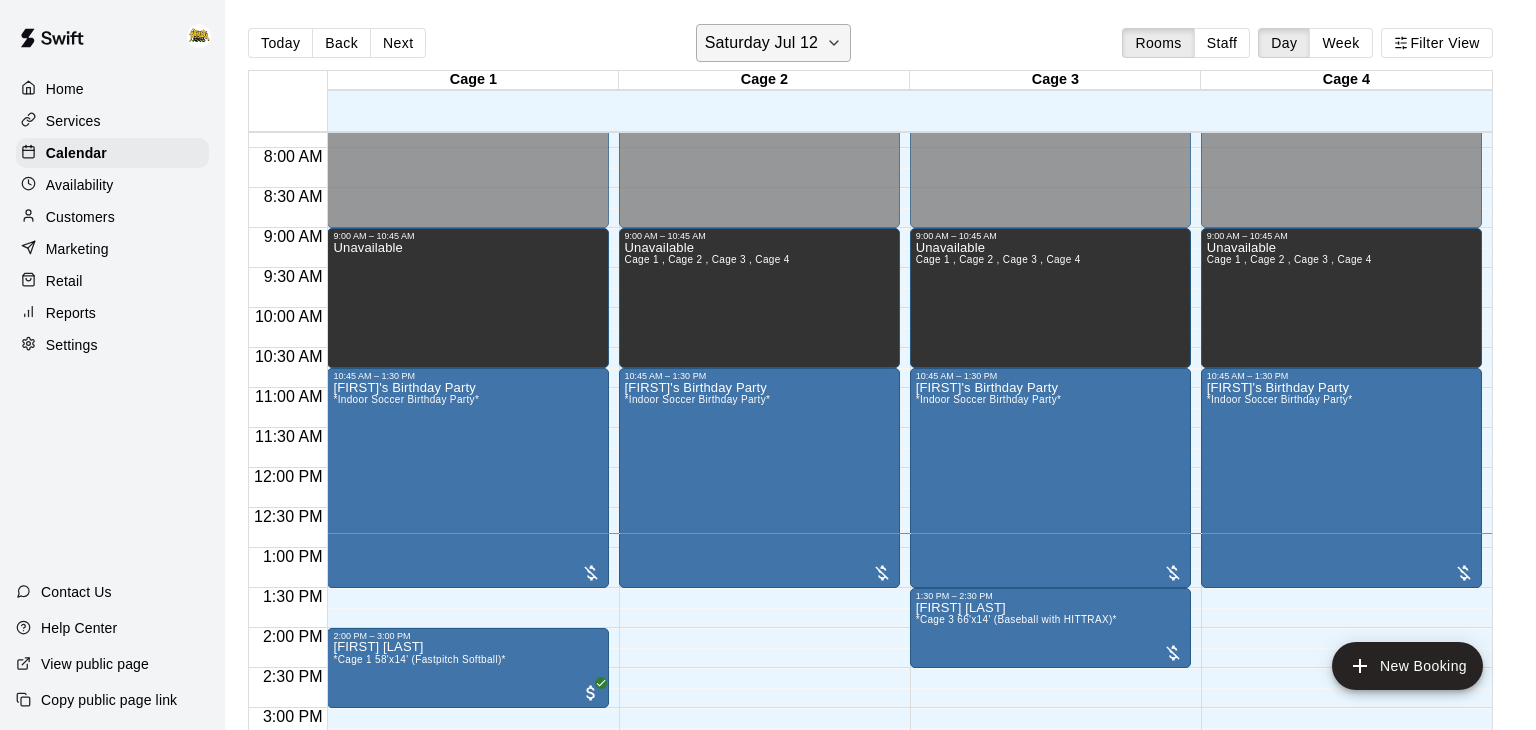 click on "Saturday Jul 12" at bounding box center [761, 43] 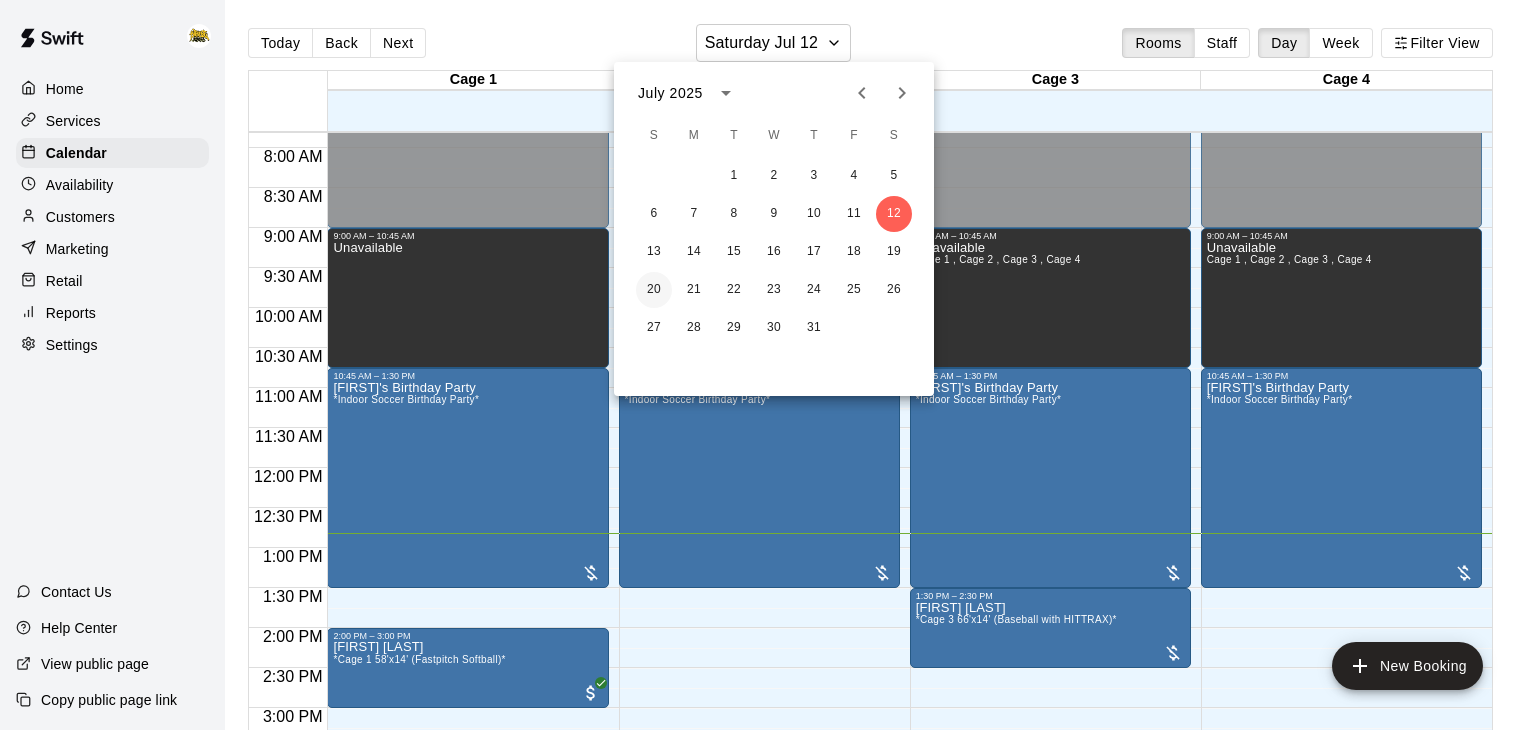 click on "20" at bounding box center (654, 290) 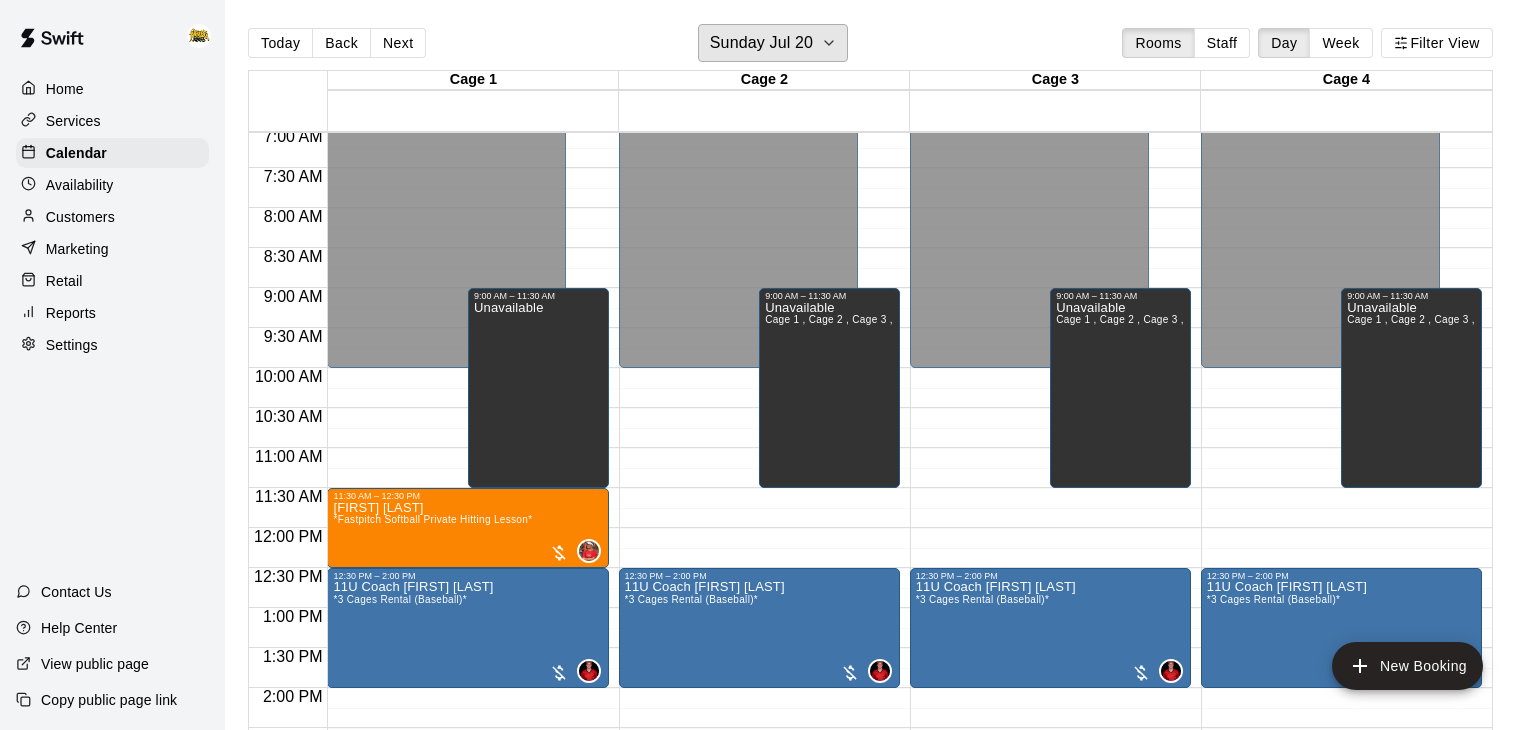 scroll, scrollTop: 559, scrollLeft: 0, axis: vertical 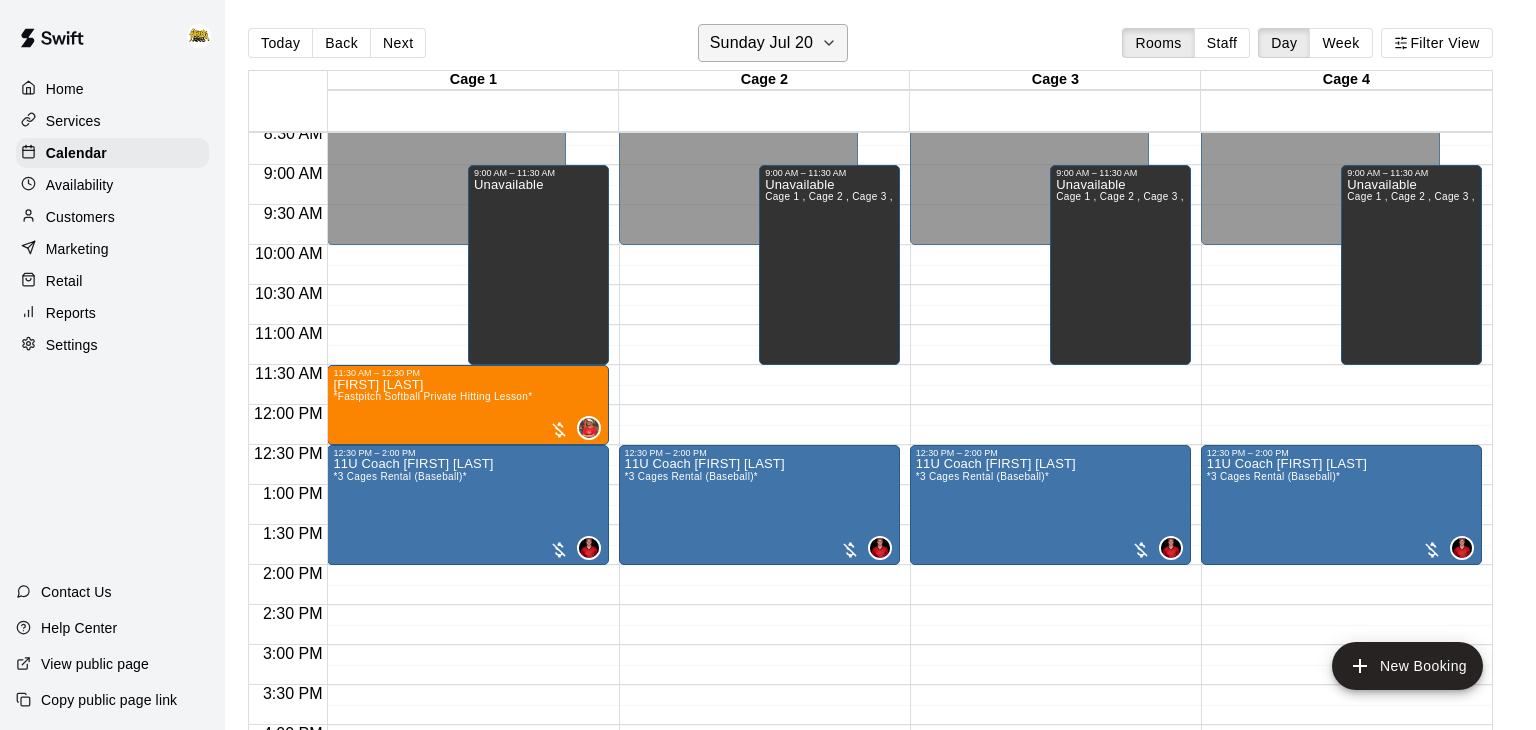 click 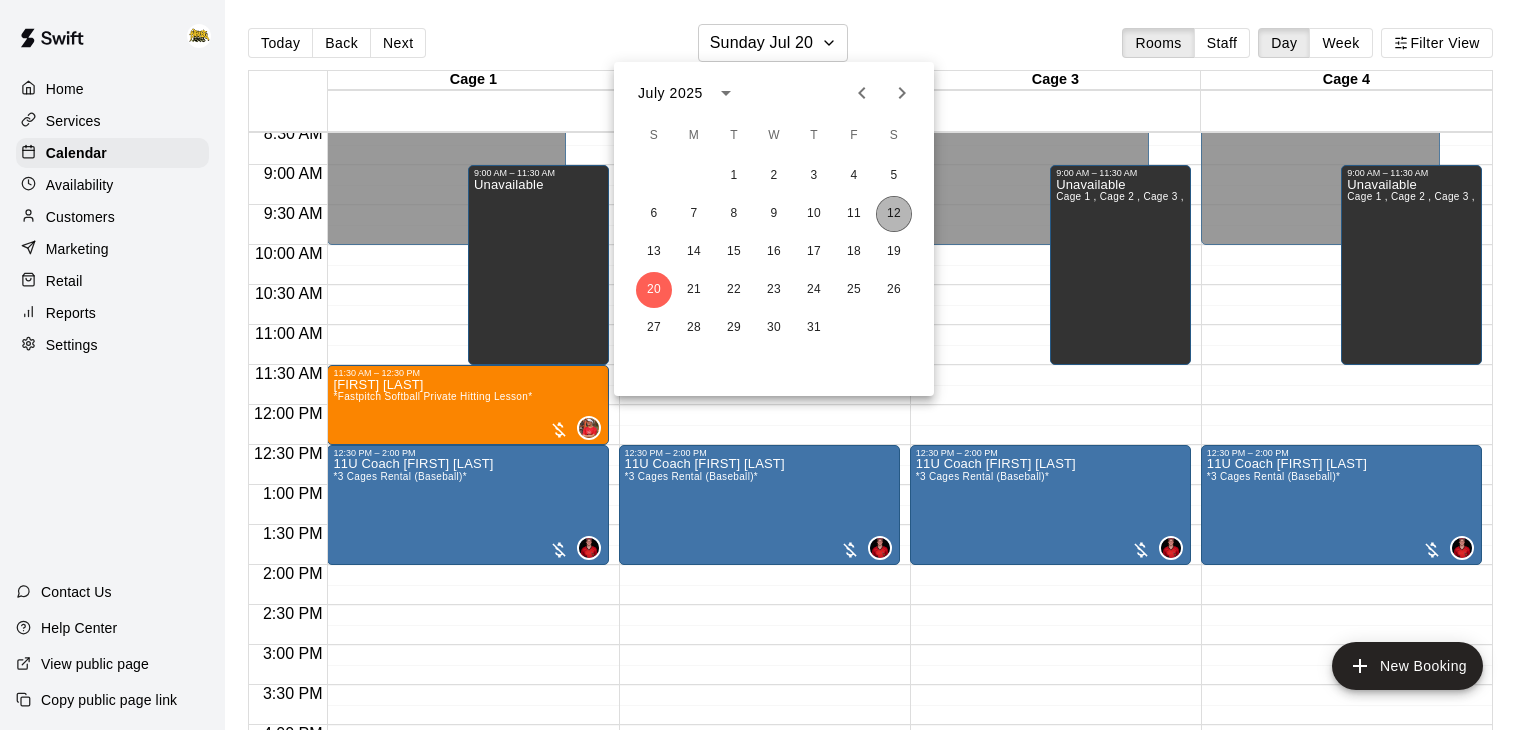 click on "12" at bounding box center [894, 214] 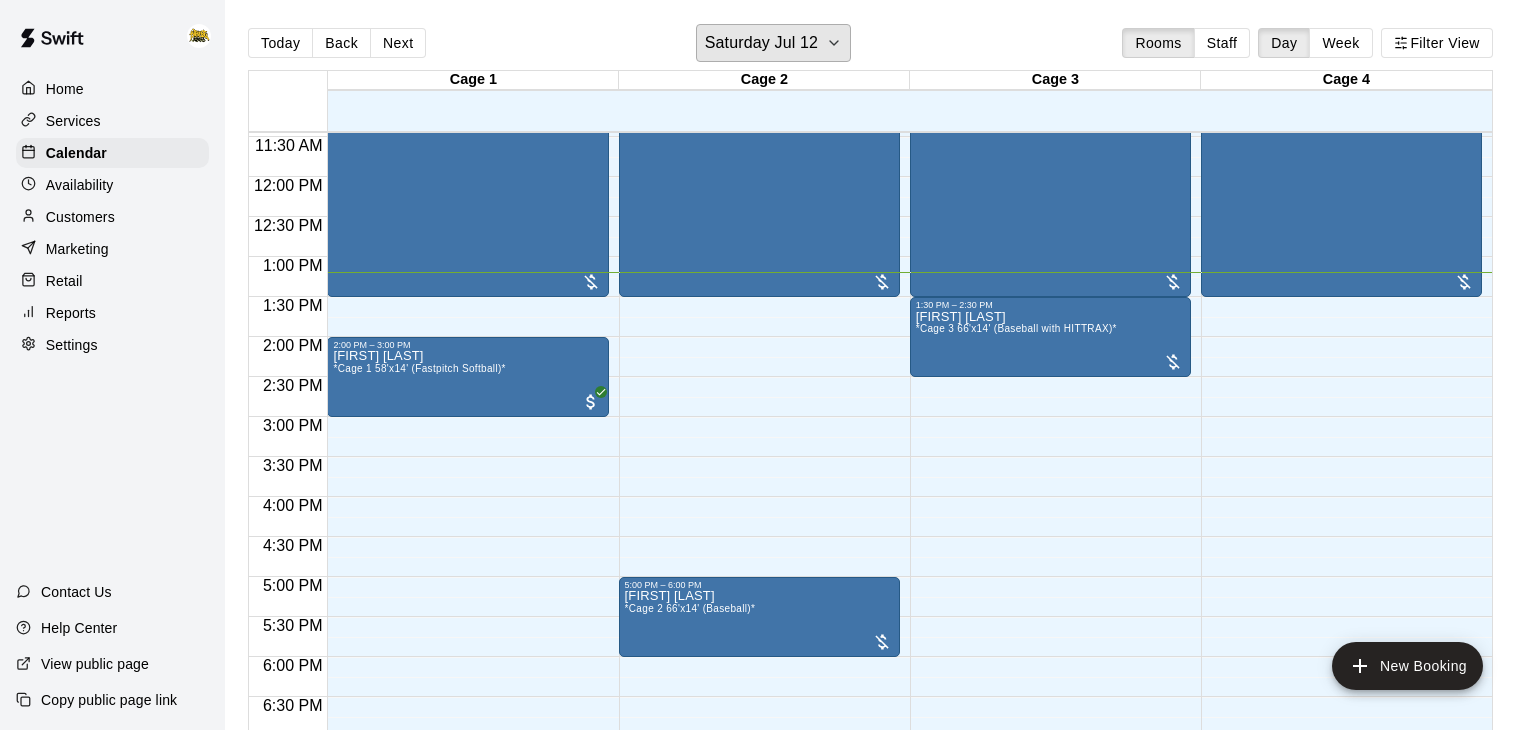 scroll, scrollTop: 916, scrollLeft: 0, axis: vertical 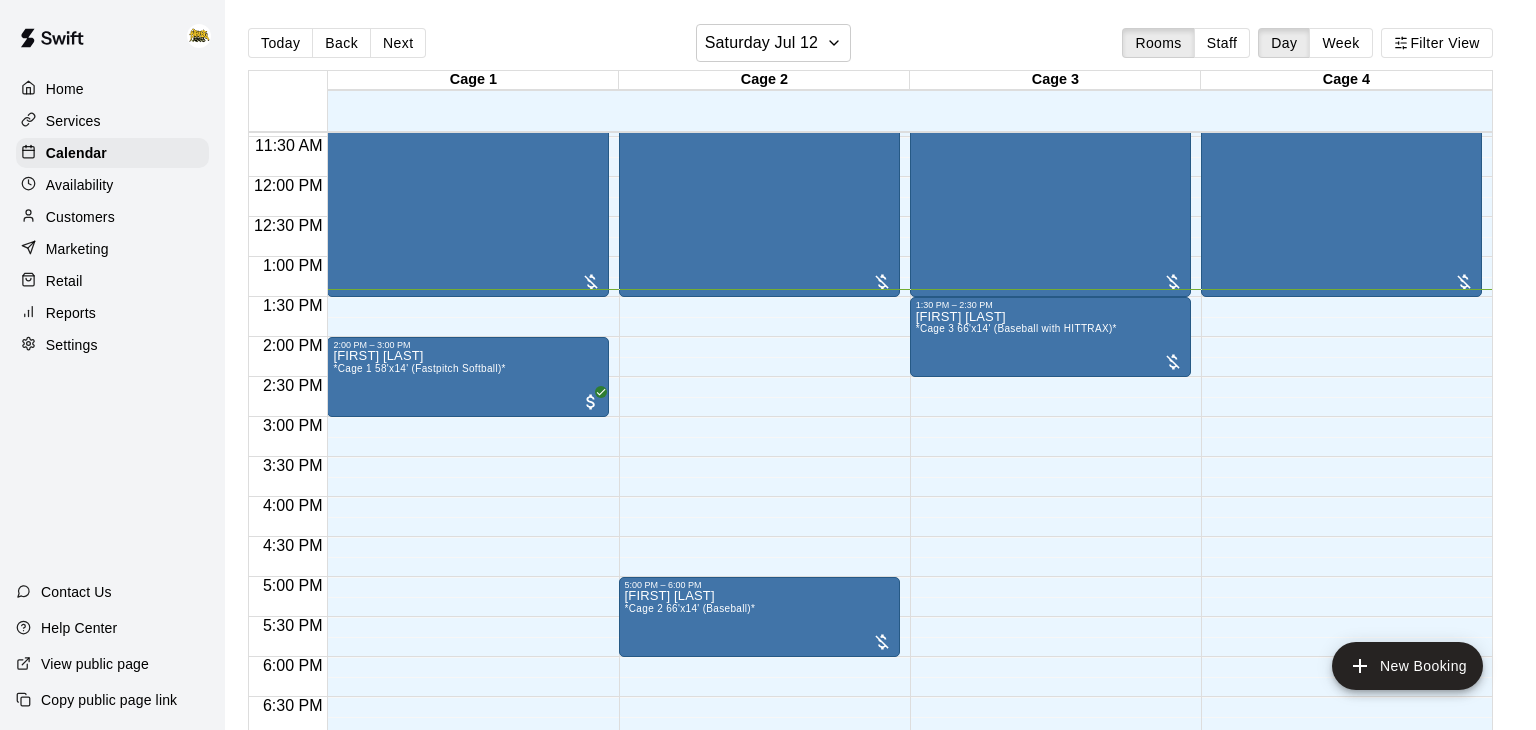 click on "[FIRST]'s Birthday Party *Indoor  Soccer Birthday Party*" at bounding box center (759, 455) 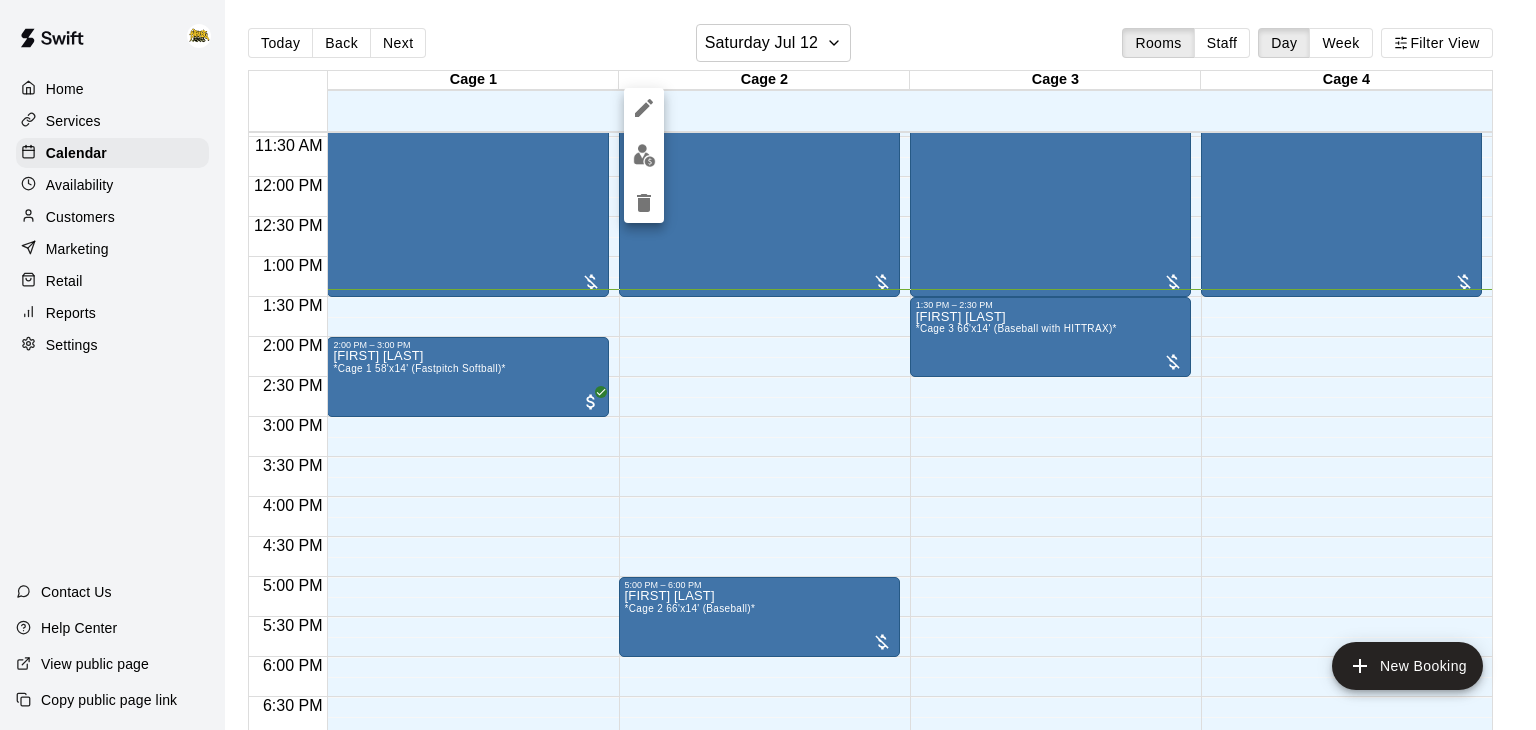 click at bounding box center [768, 365] 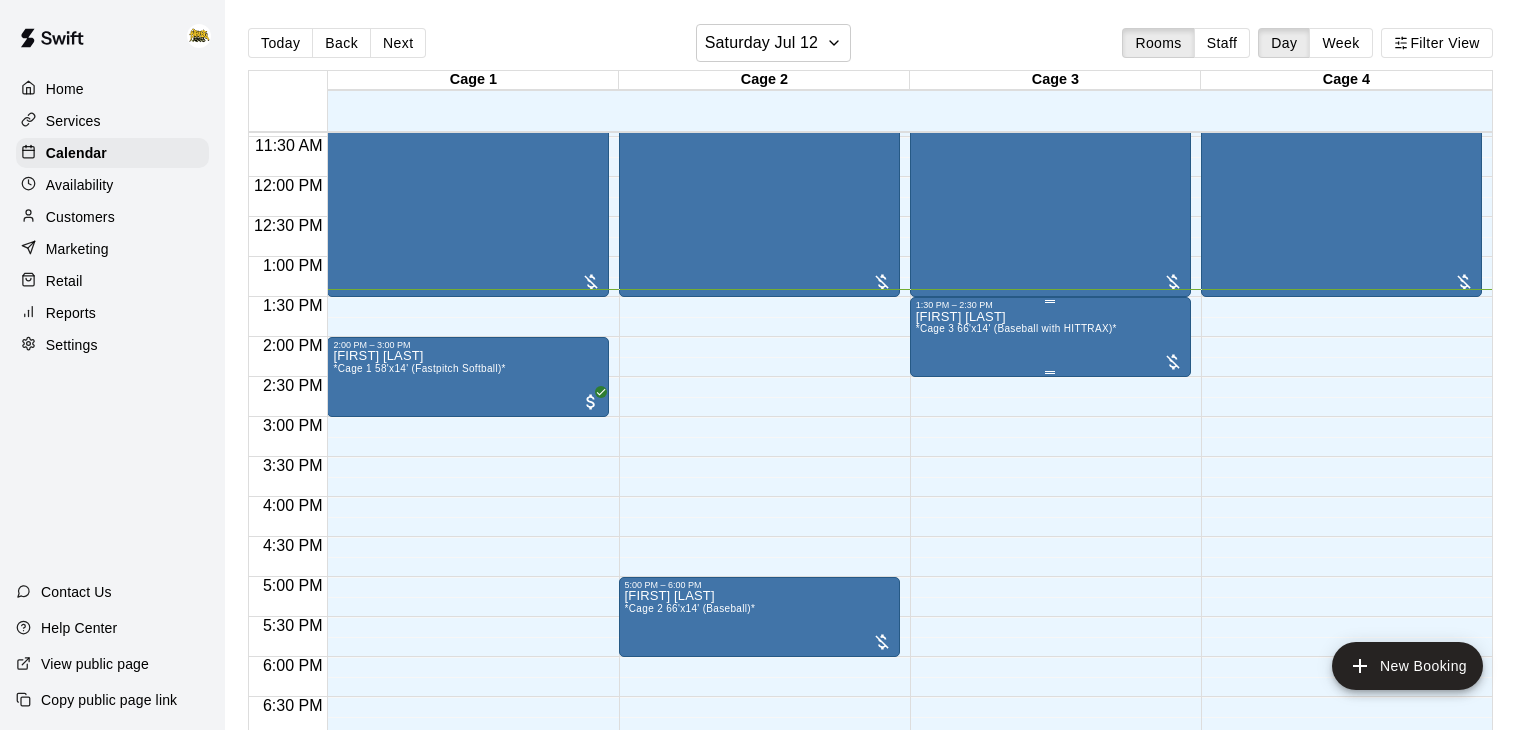 click on "[FIRST] [LAST] *Cage 3 66'x14' (Baseball with HITTRAX)*" at bounding box center (1016, 675) 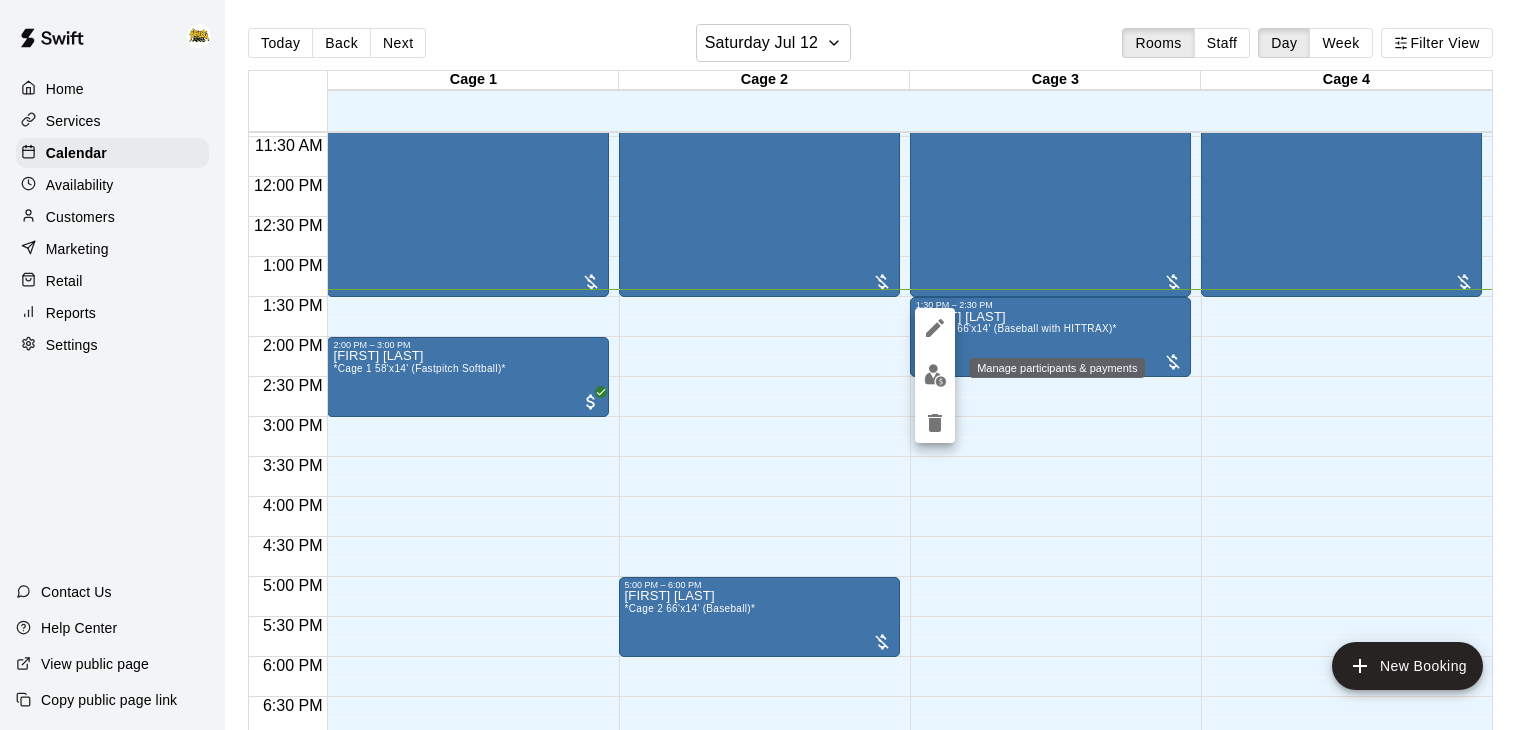 click at bounding box center [935, 375] 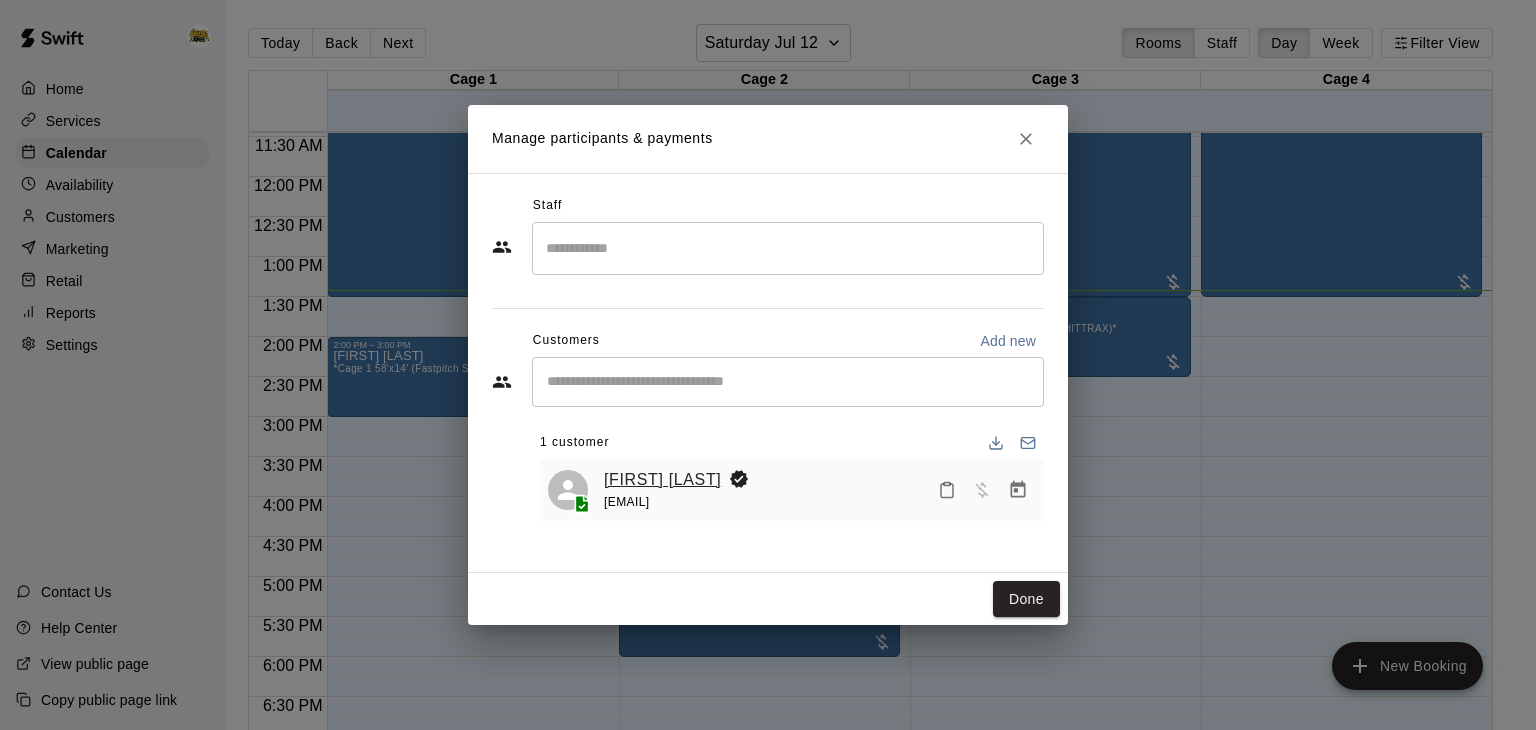 click on "[FIRST] [LAST]" at bounding box center (662, 480) 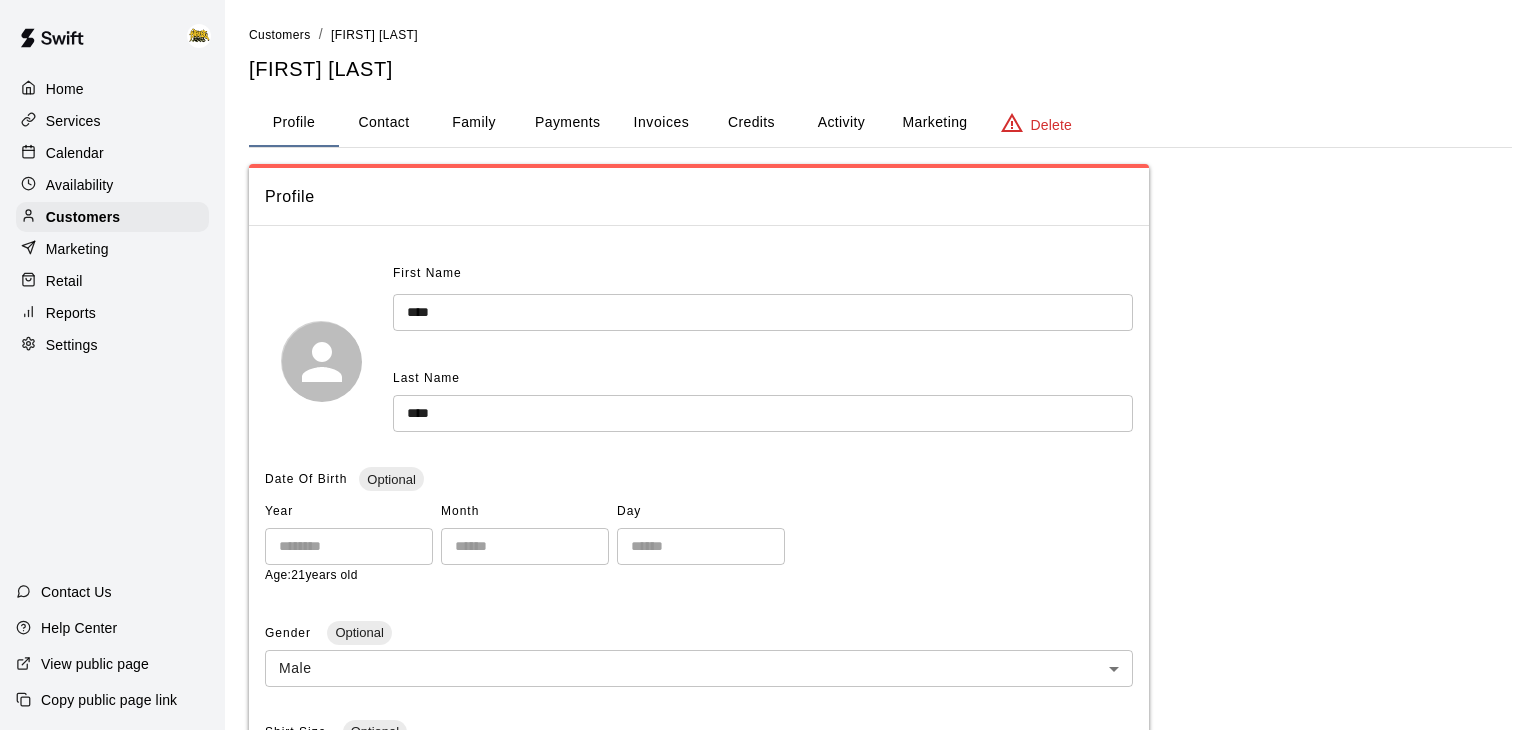 click on "Credits" at bounding box center [751, 123] 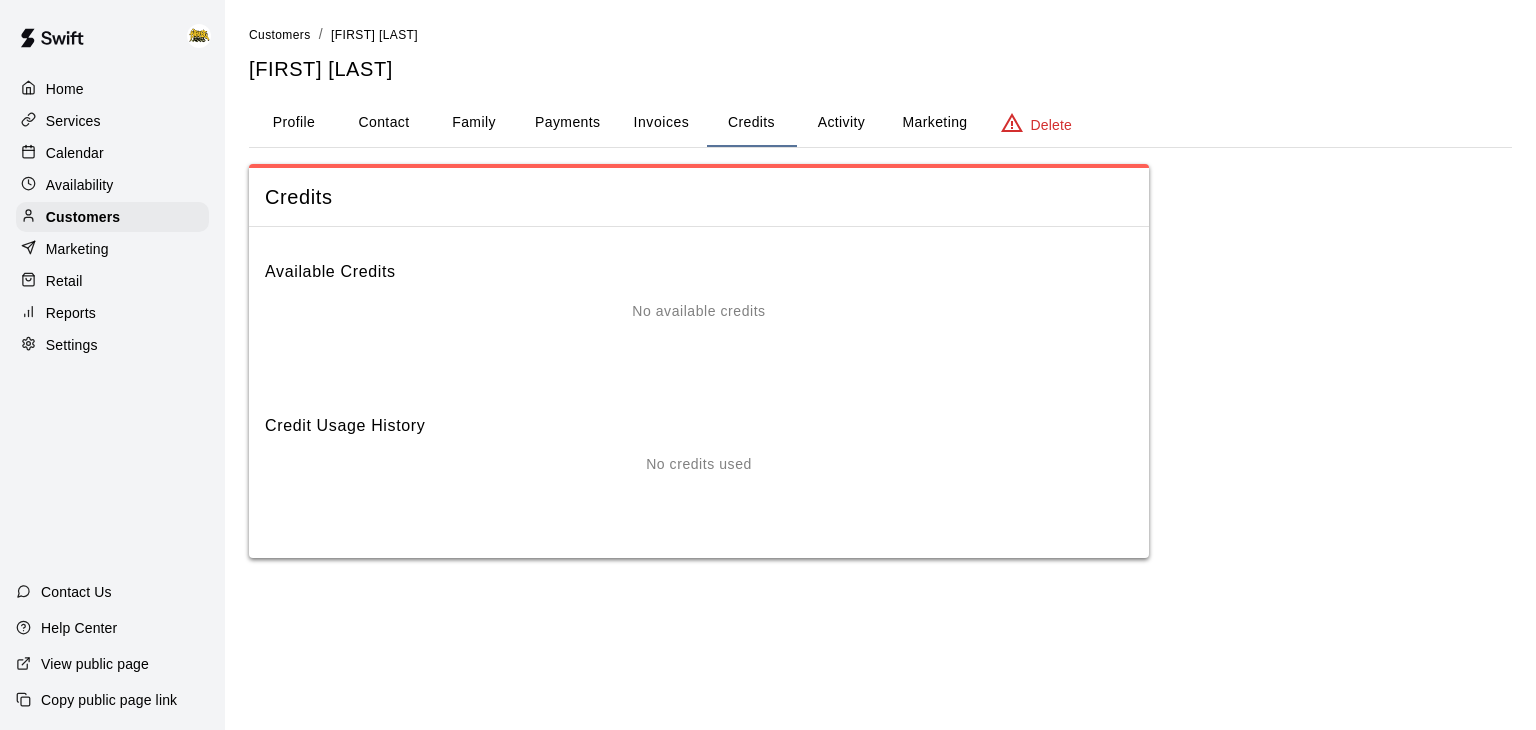 click on "Family" at bounding box center [474, 123] 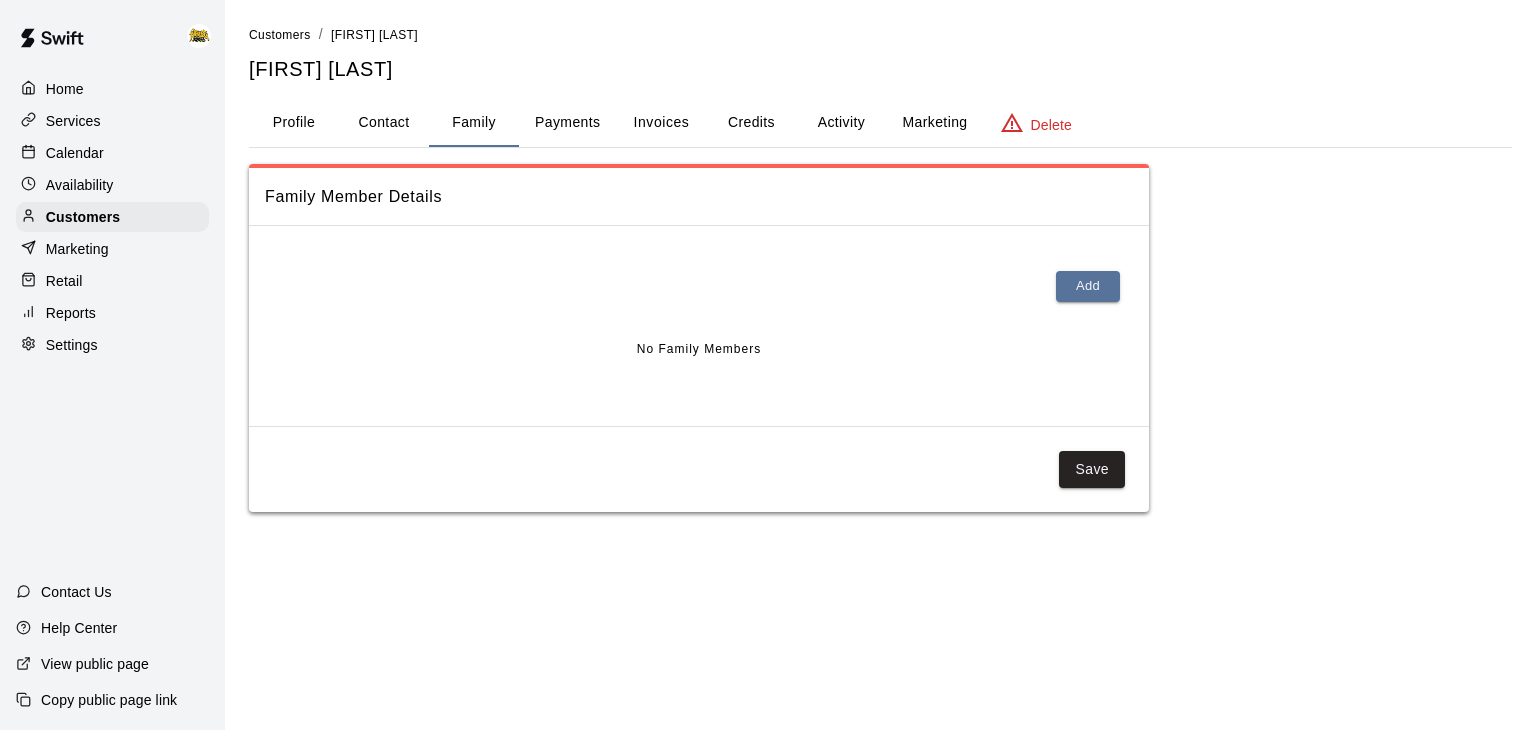 click on "Profile" at bounding box center (294, 123) 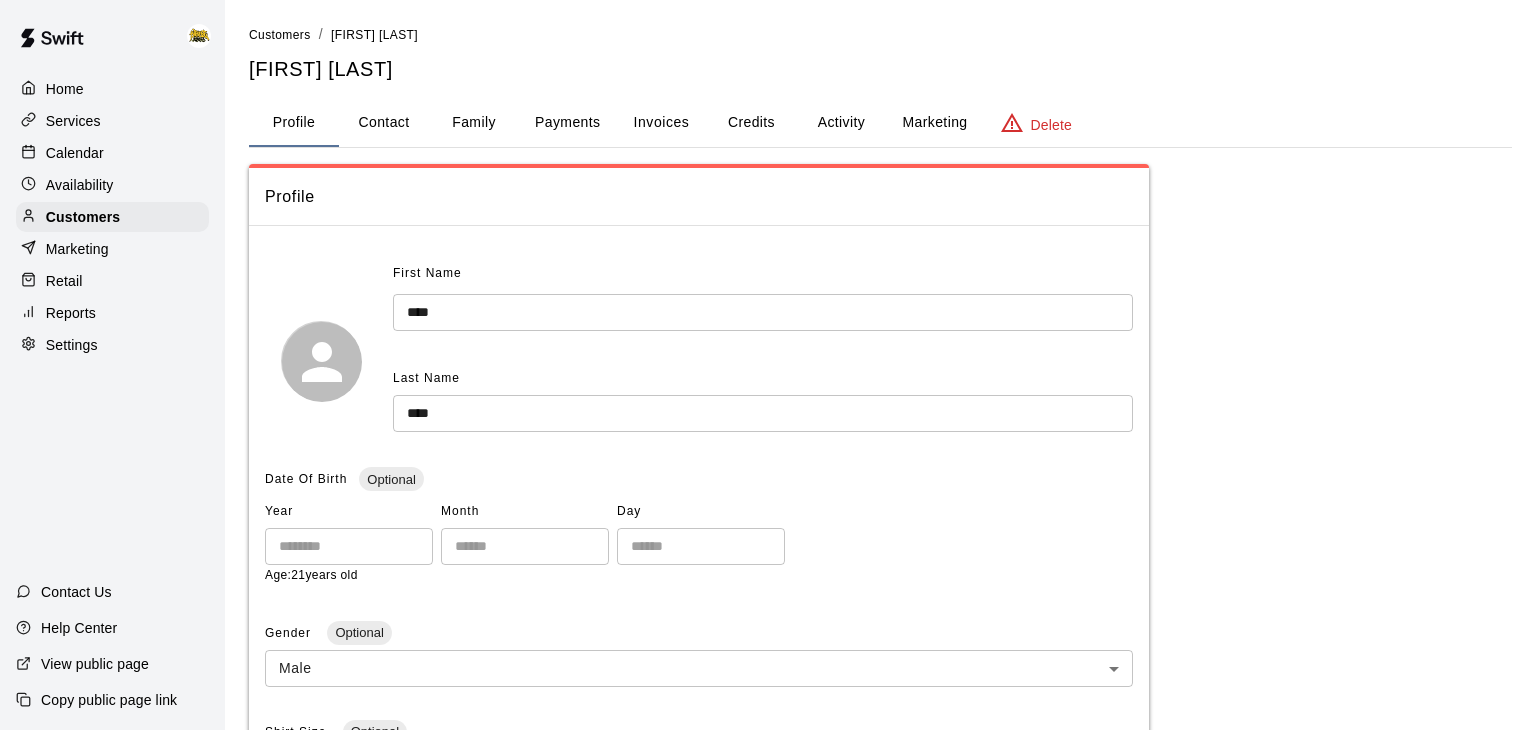 click on "Calendar" at bounding box center [75, 153] 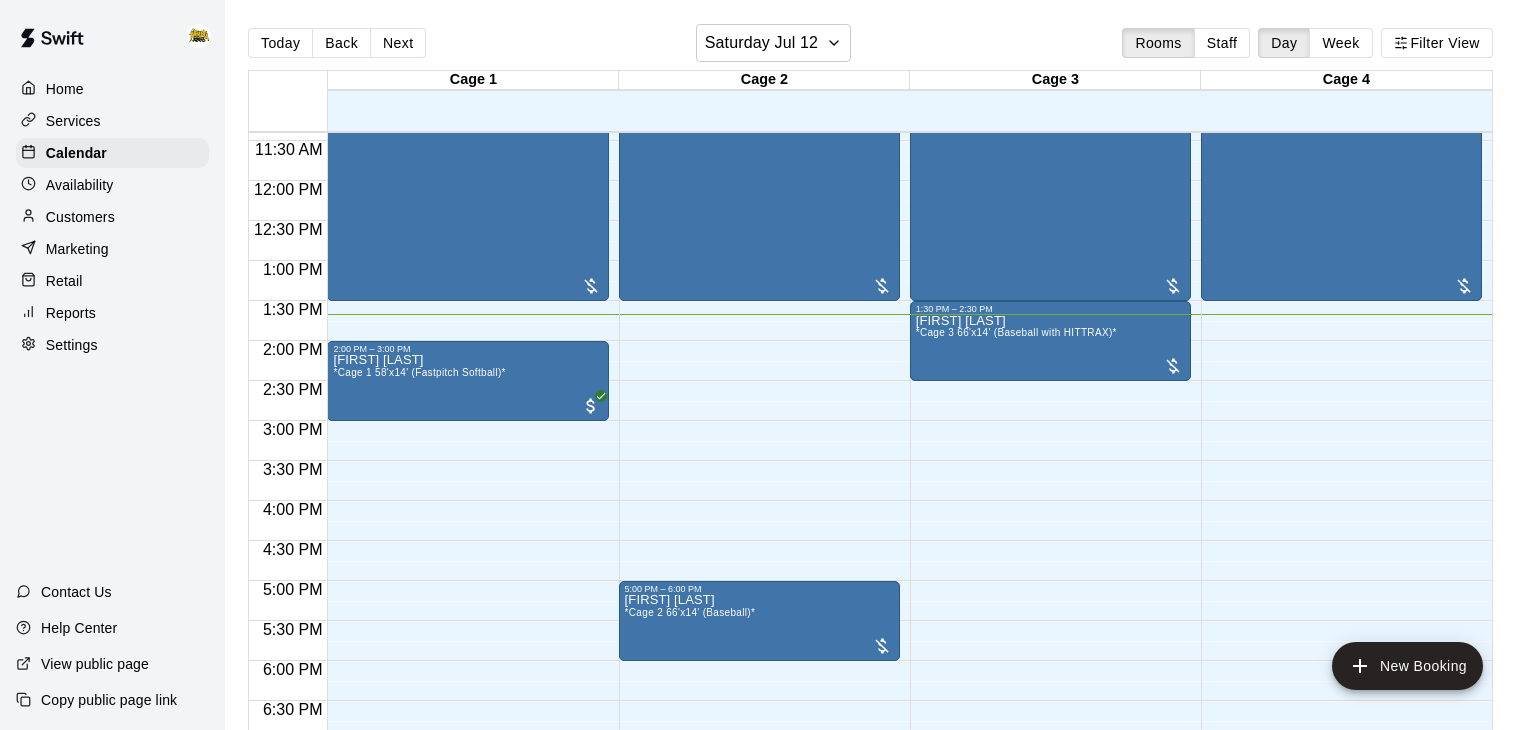 scroll, scrollTop: 899, scrollLeft: 0, axis: vertical 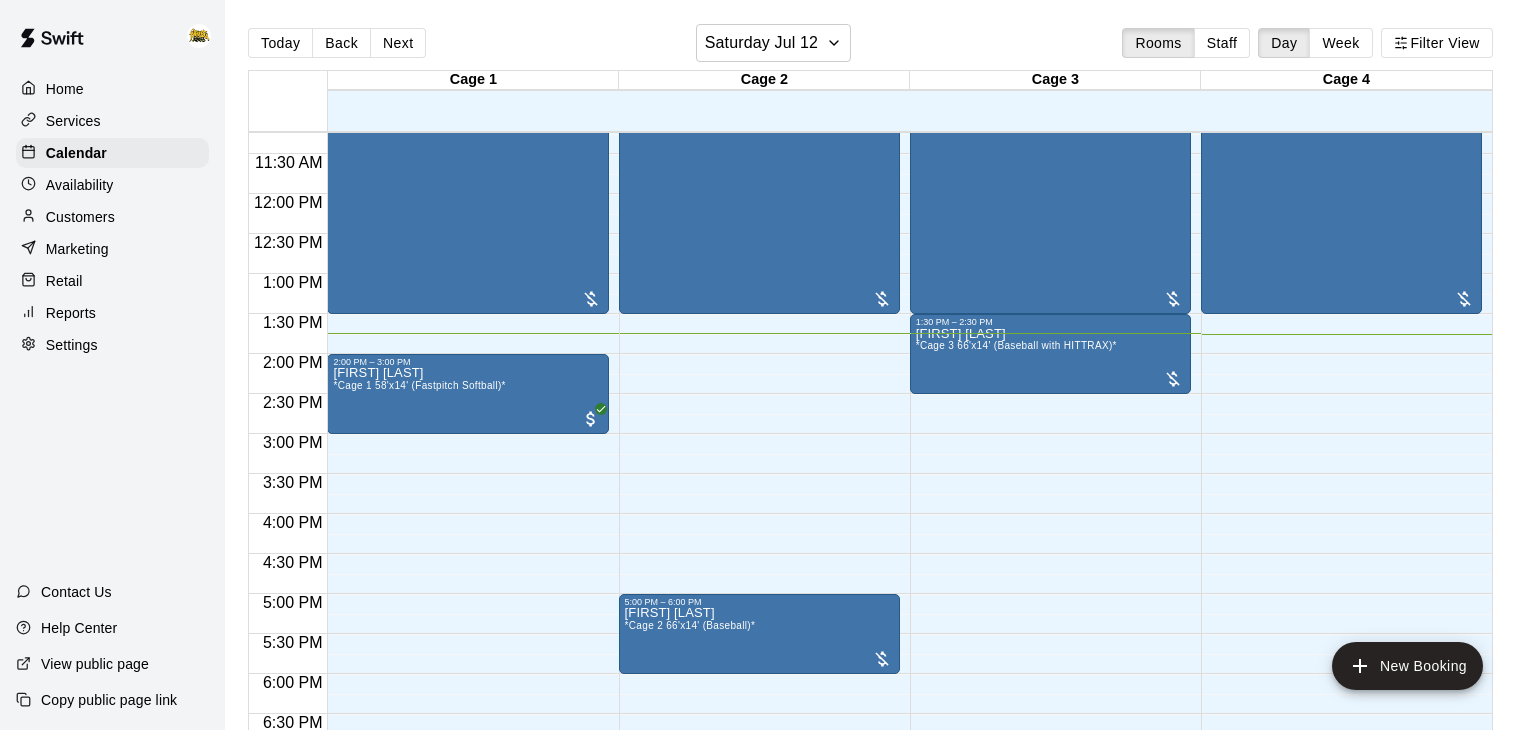 click on "[TIME] – [TIME] Closed [TIME] – [TIME] Unavailable Cage 1 , Cage 2 , Cage 3 , Cage 4  [TIME] – [TIME] [EVENT] *[EVENT]* [TIME] – [TIME] Closed" at bounding box center [1341, 194] 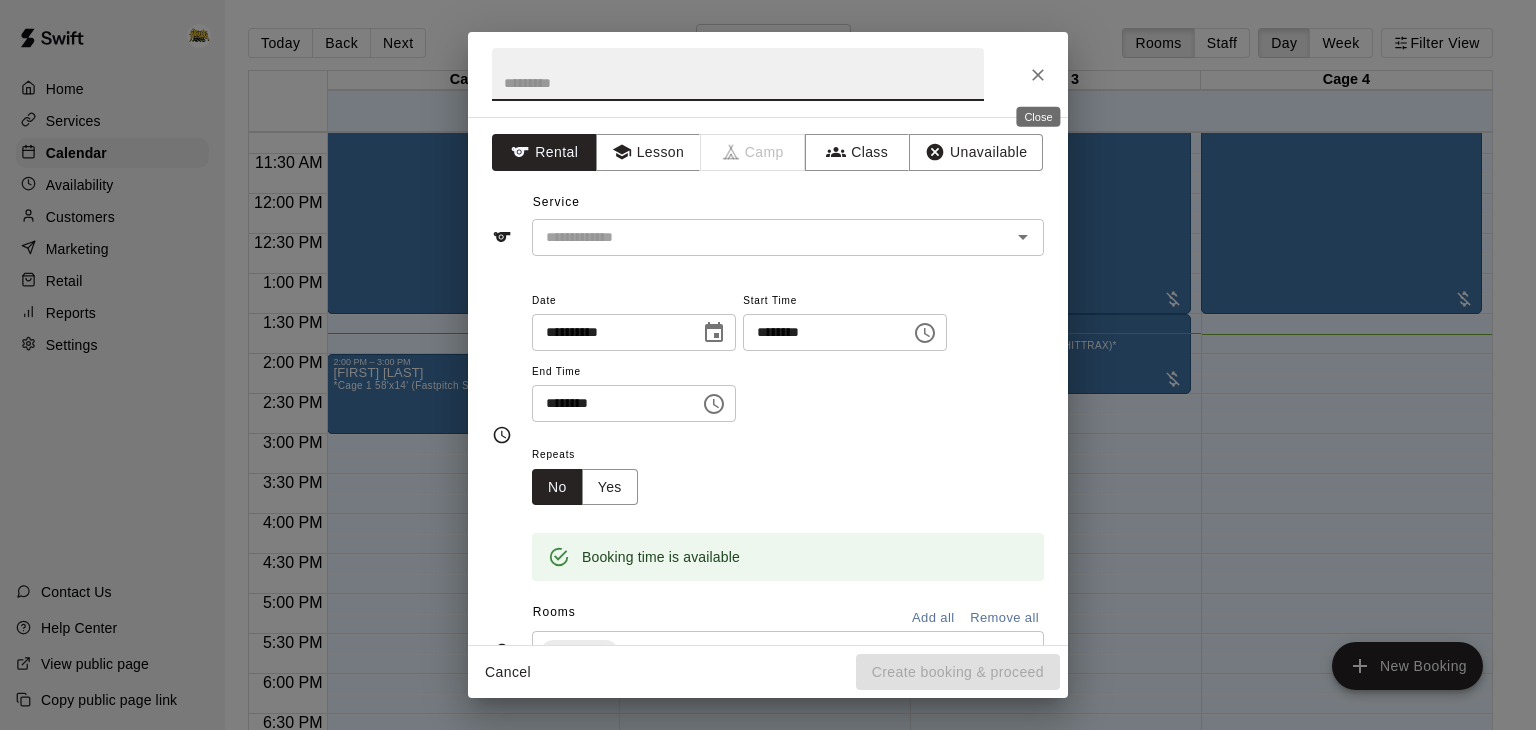 click 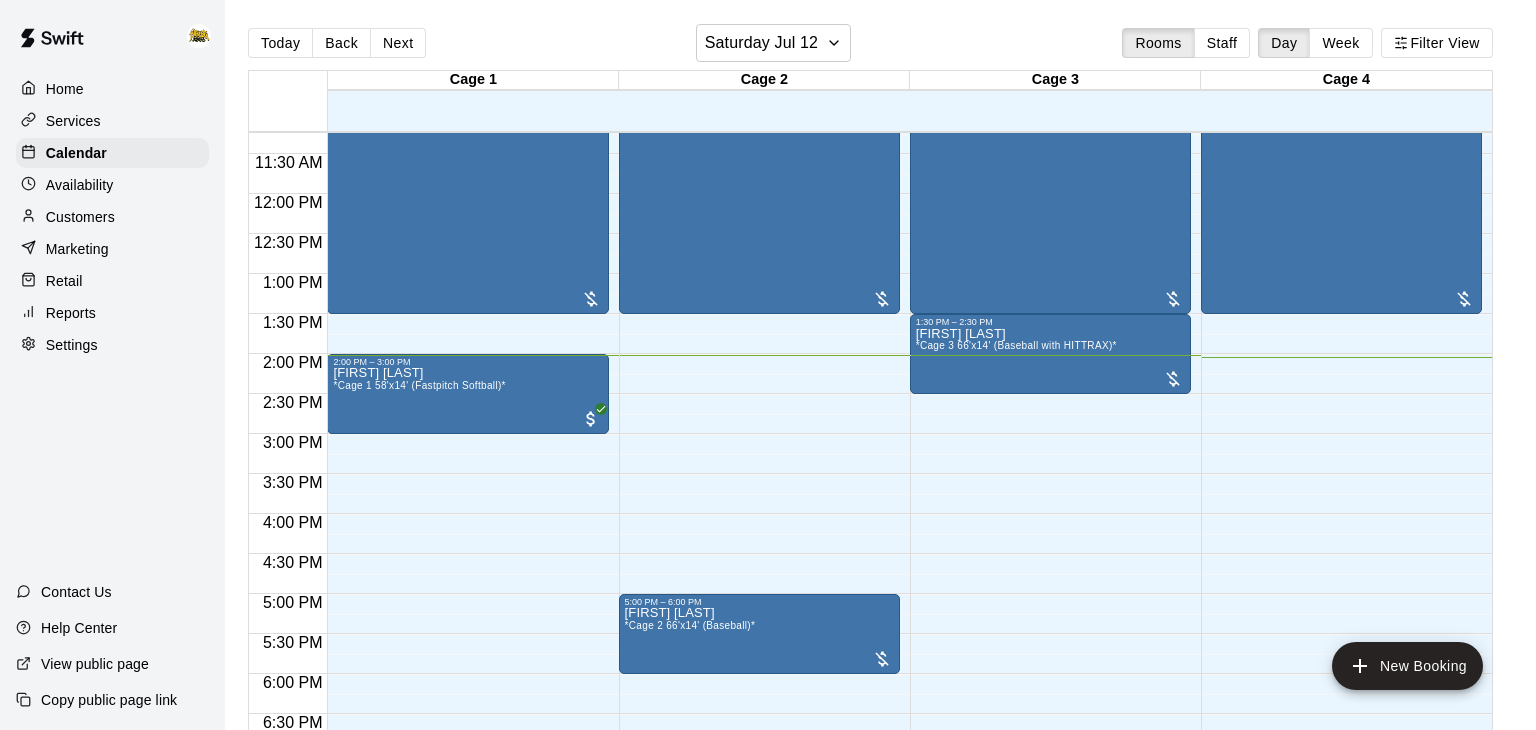 click on "[TIME] – [TIME] Closed [TIME] – [TIME] Unavailable Cage 1 , Cage 2 , Cage 3 , Cage 4  [TIME] – [TIME] [EVENT] *[EVENT]* [TIME] – [TIME] [FIRST] [LAST] *Cage 3 66'x14' (Baseball with HITTRAX)* [TIME] – [TIME] Closed" at bounding box center (1050, 194) 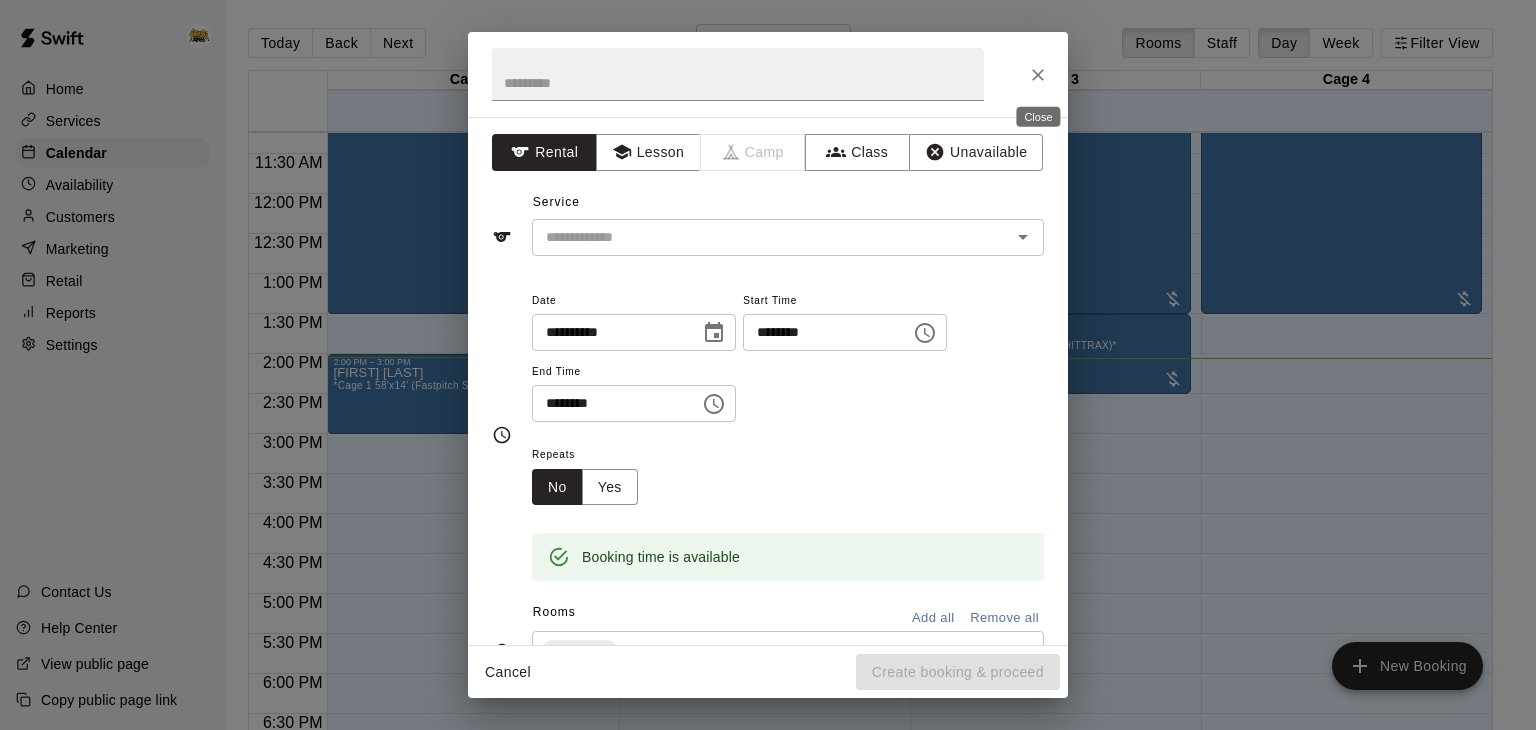 click 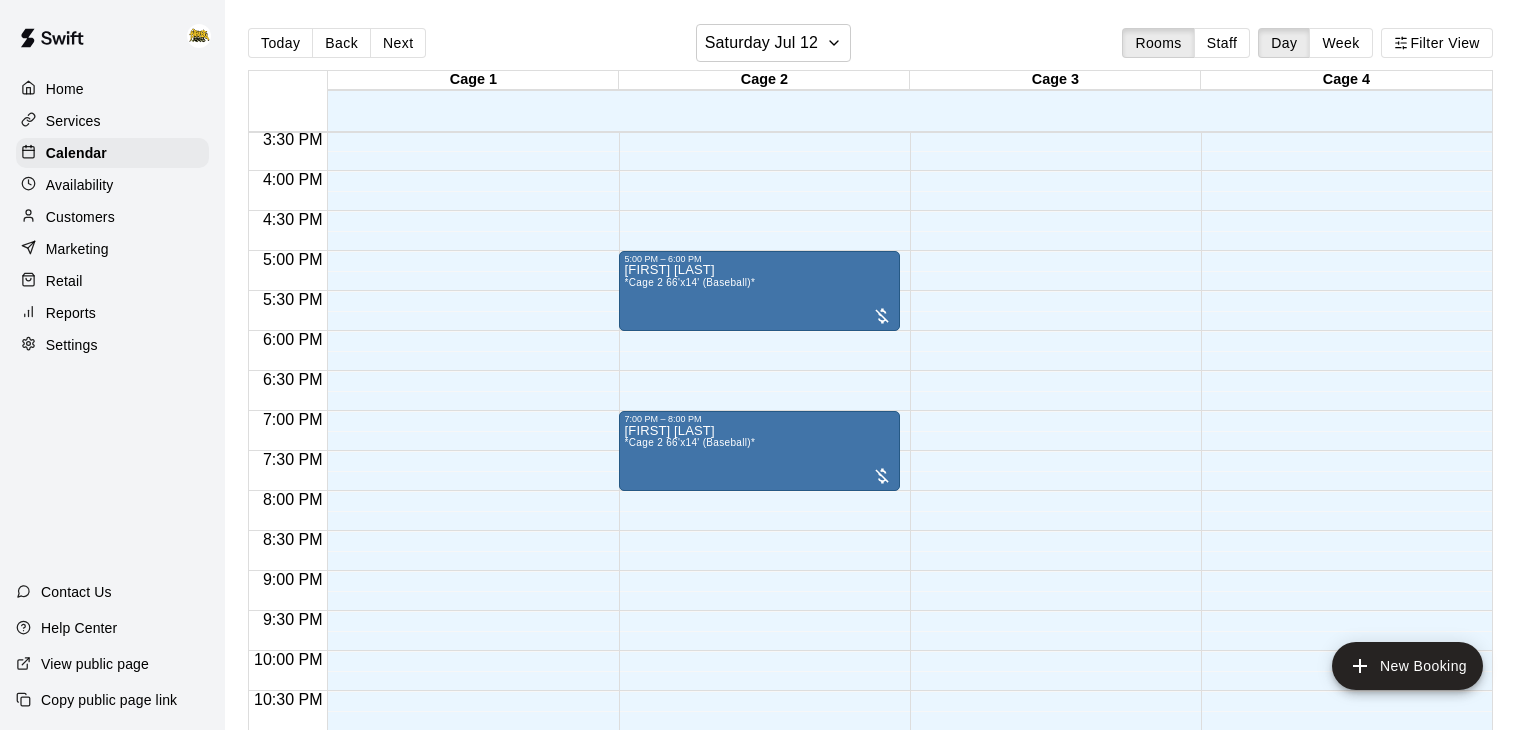 scroll, scrollTop: 1244, scrollLeft: 0, axis: vertical 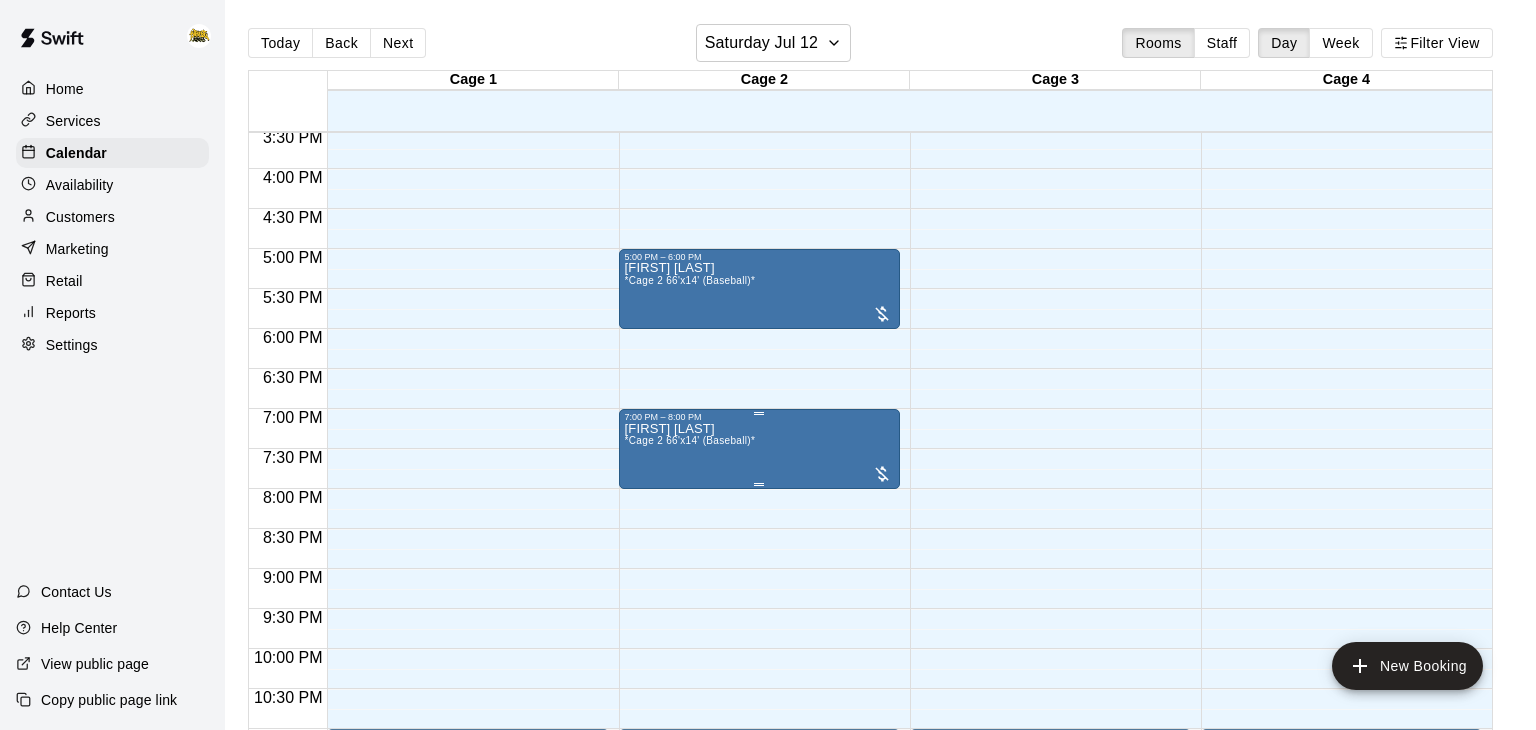 click on "[FIRST] [LAST] *Cage 2 66'x14' (Baseball)*" at bounding box center [759, 787] 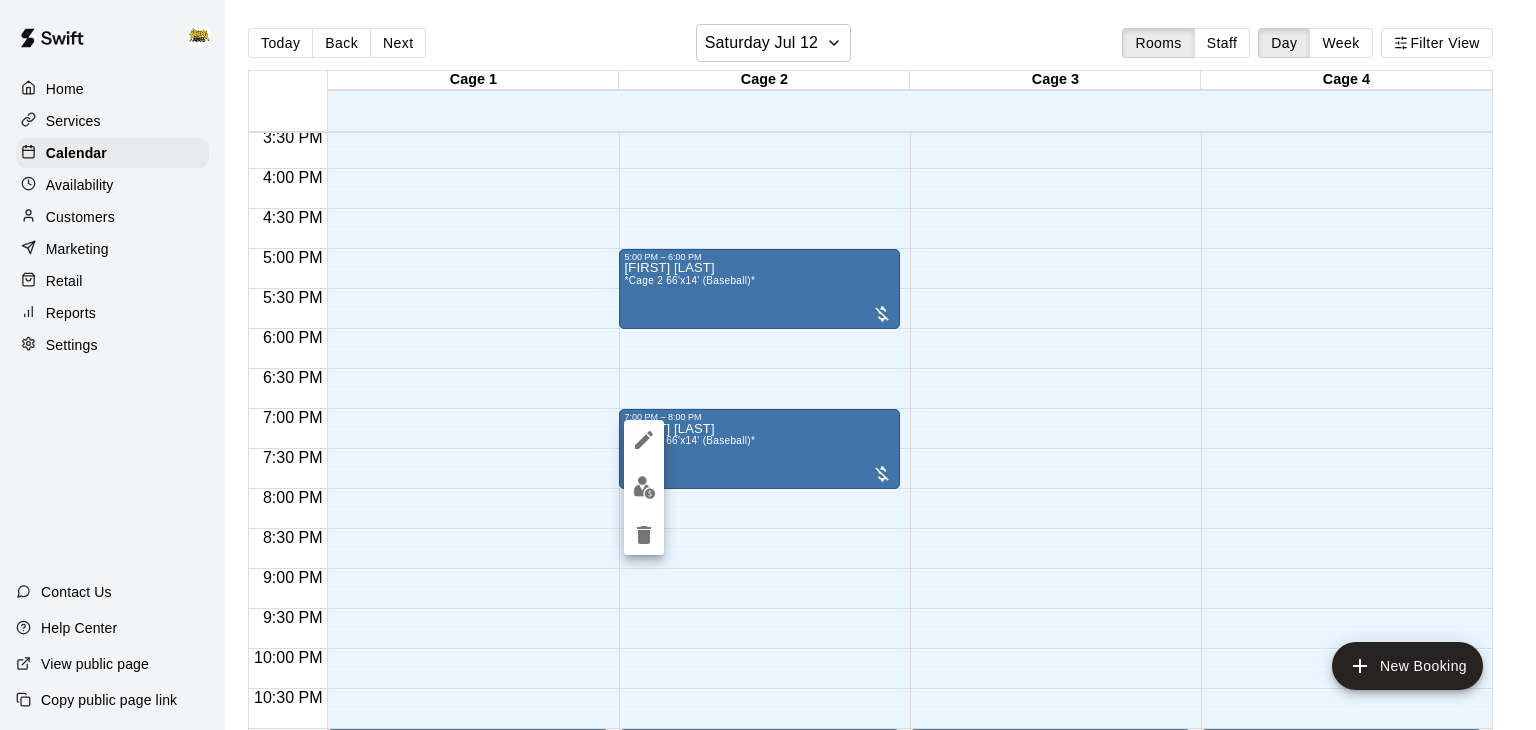 click at bounding box center (768, 365) 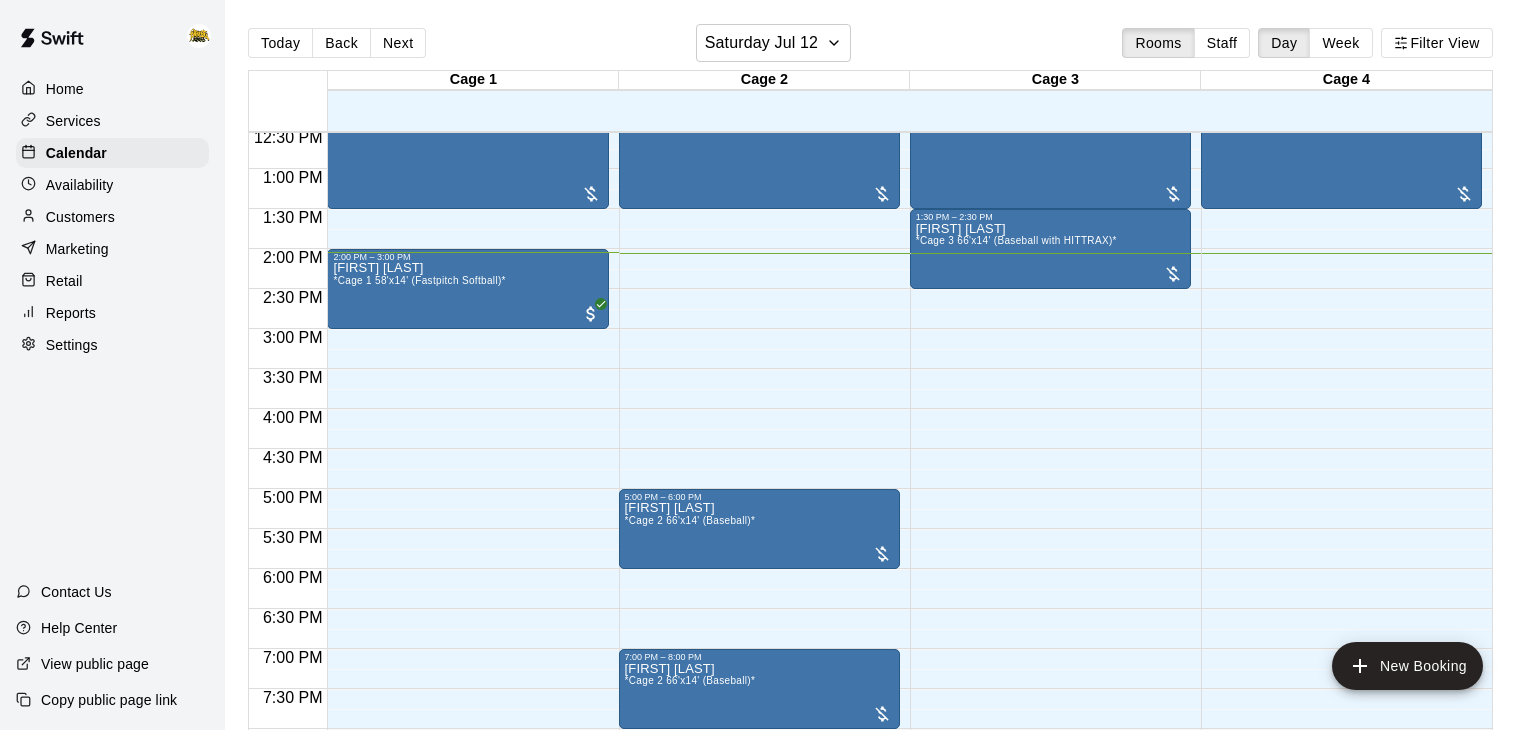 scroll, scrollTop: 1003, scrollLeft: 0, axis: vertical 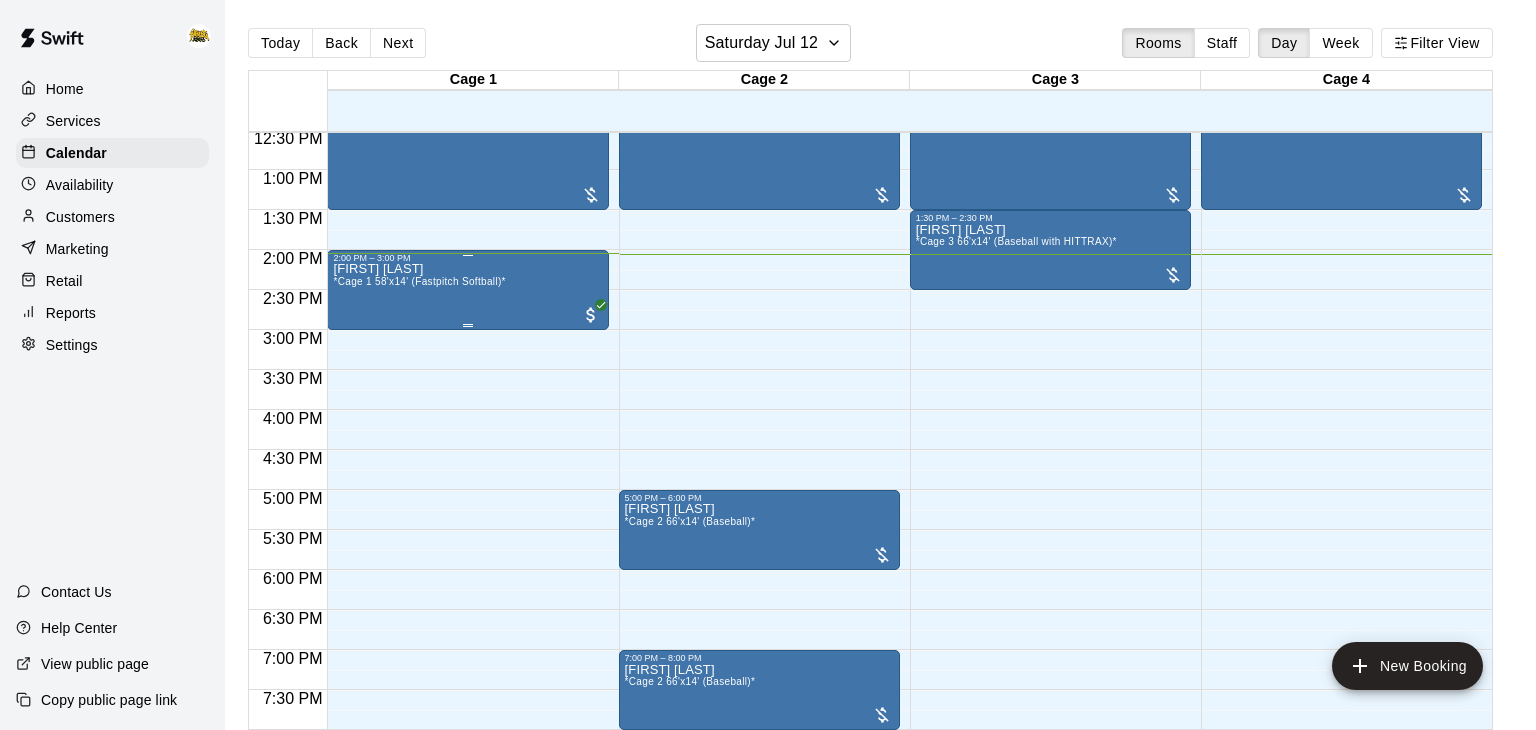 click on "[FIRST] [LAST] *Cage 1 58'x14' (Fastpitch Softball)*" at bounding box center [419, 628] 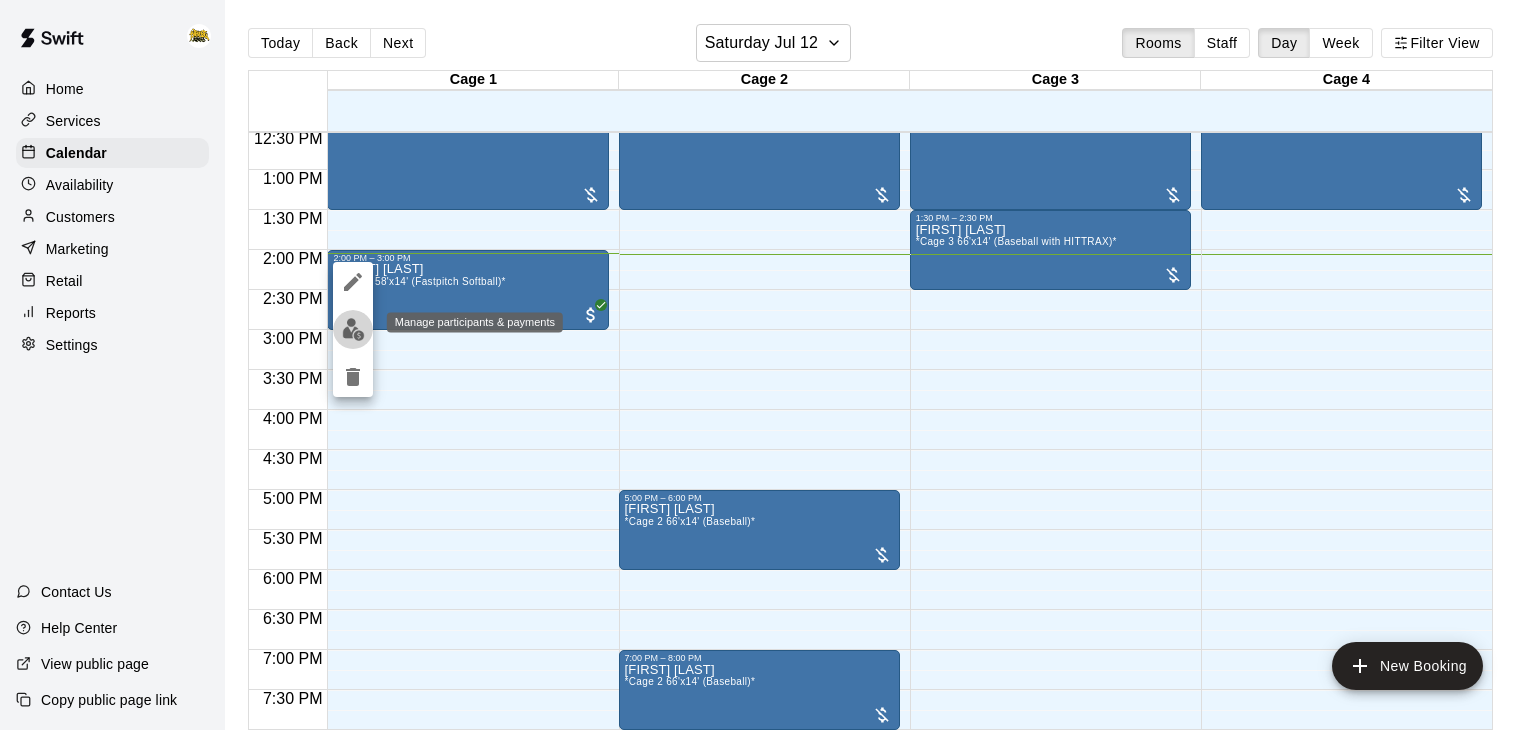 click at bounding box center [353, 329] 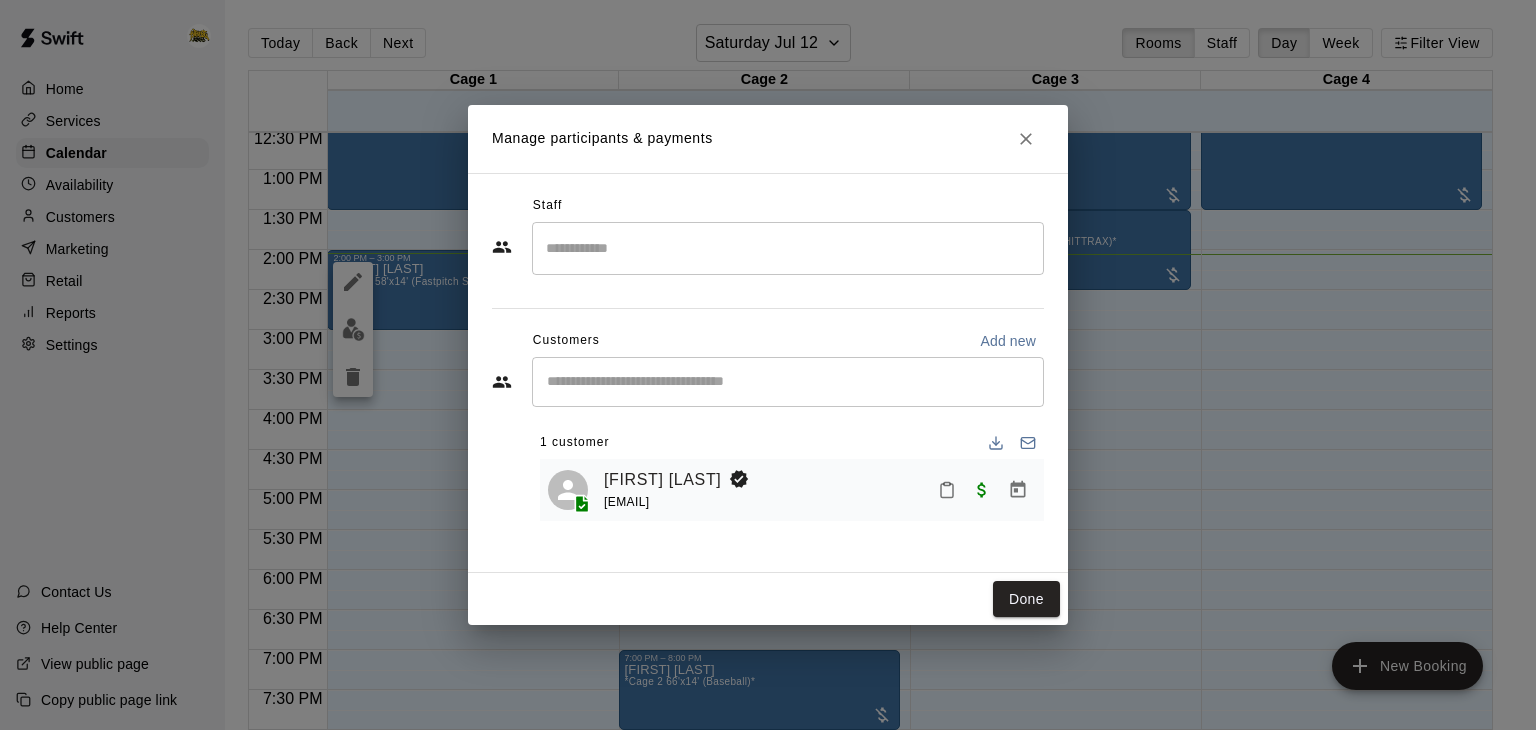 click 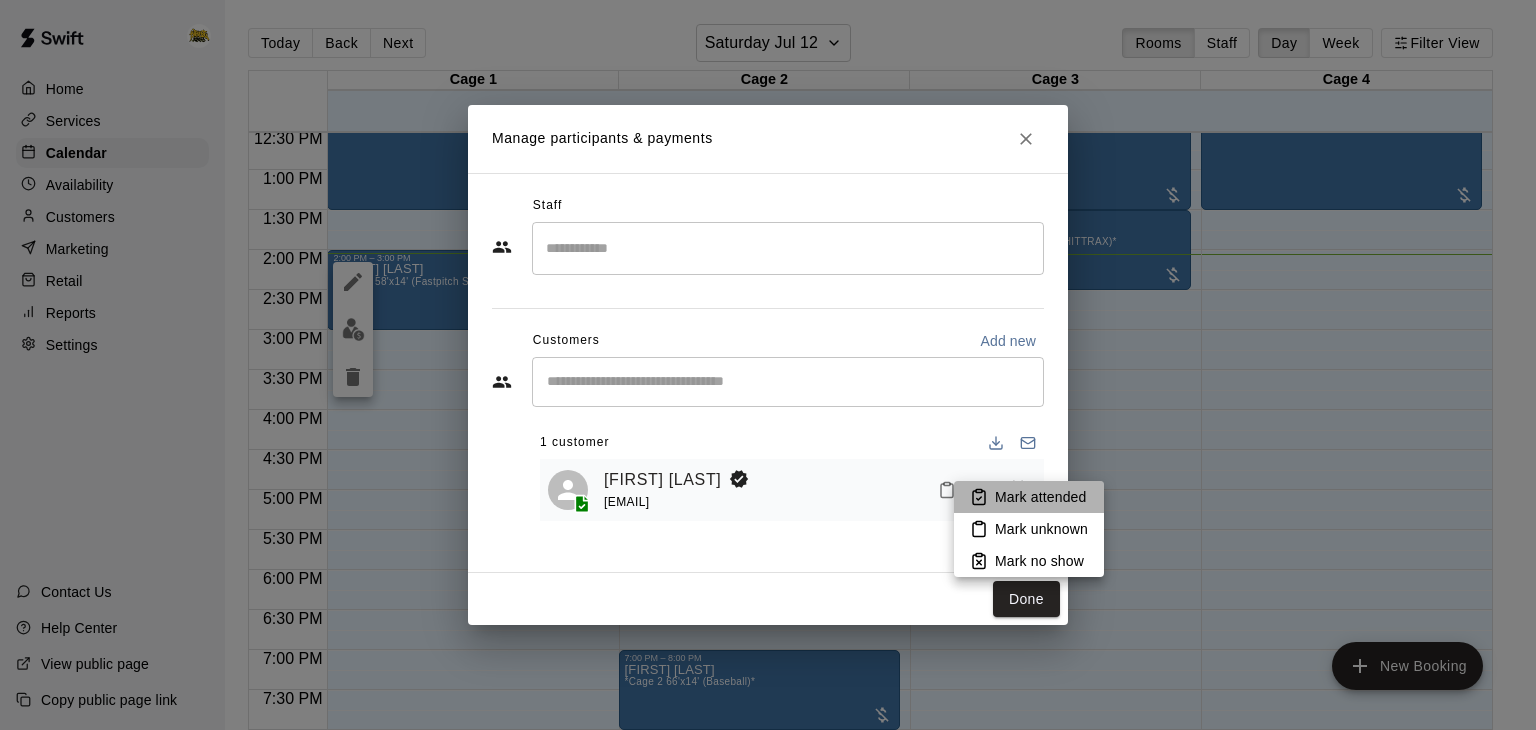 click 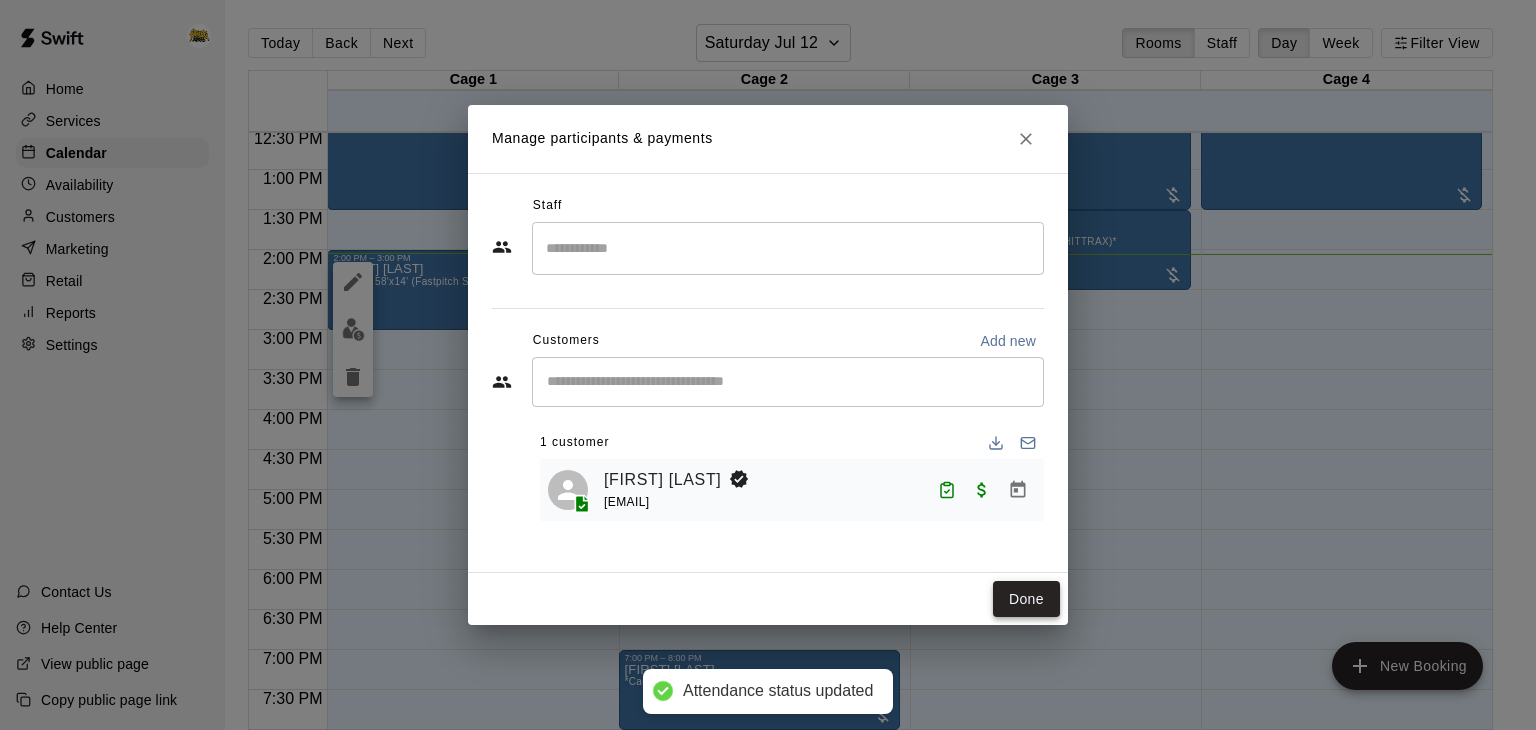 click on "Done" at bounding box center [1026, 599] 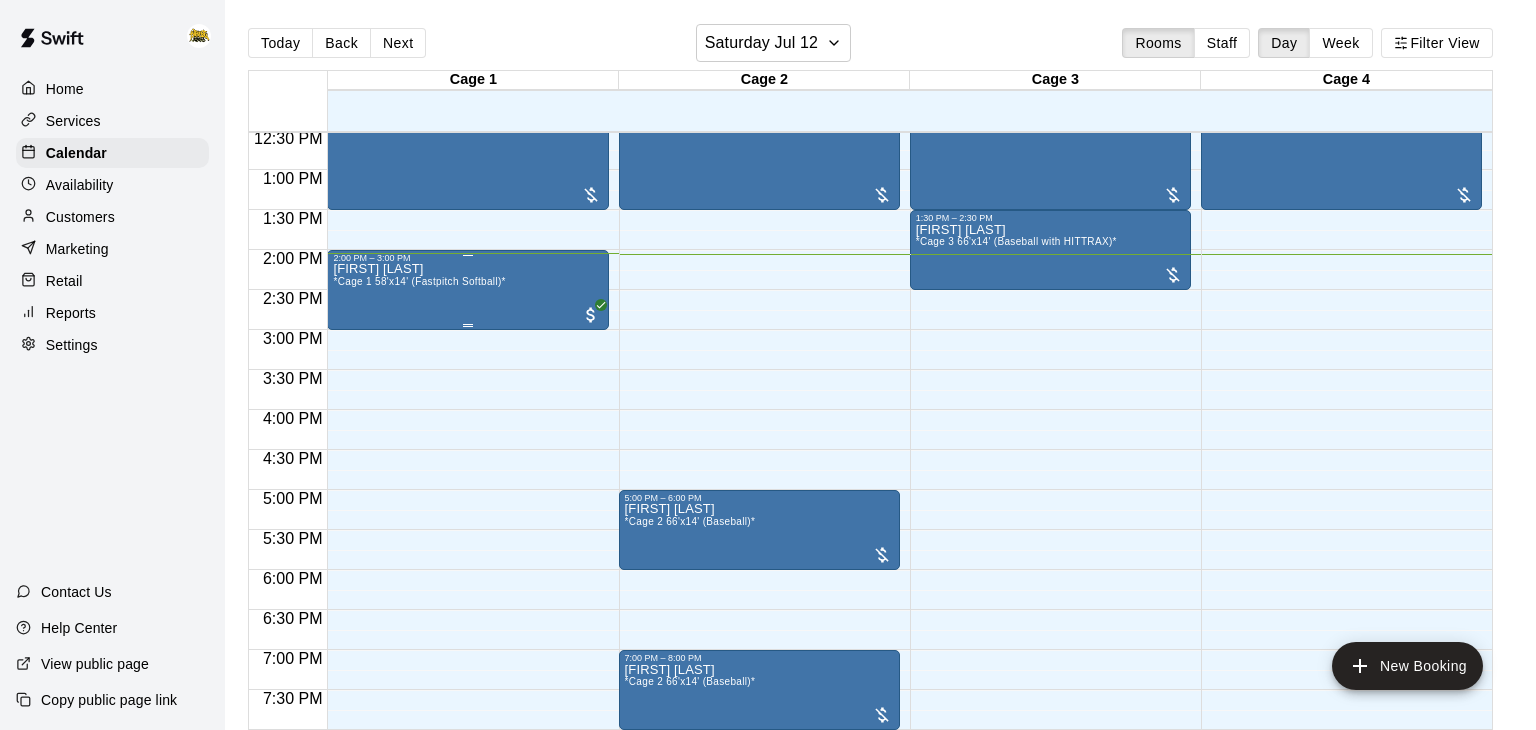 click on "[FIRST] [LAST] *Cage 1 58'x14' (Fastpitch Softball)*" at bounding box center (467, 628) 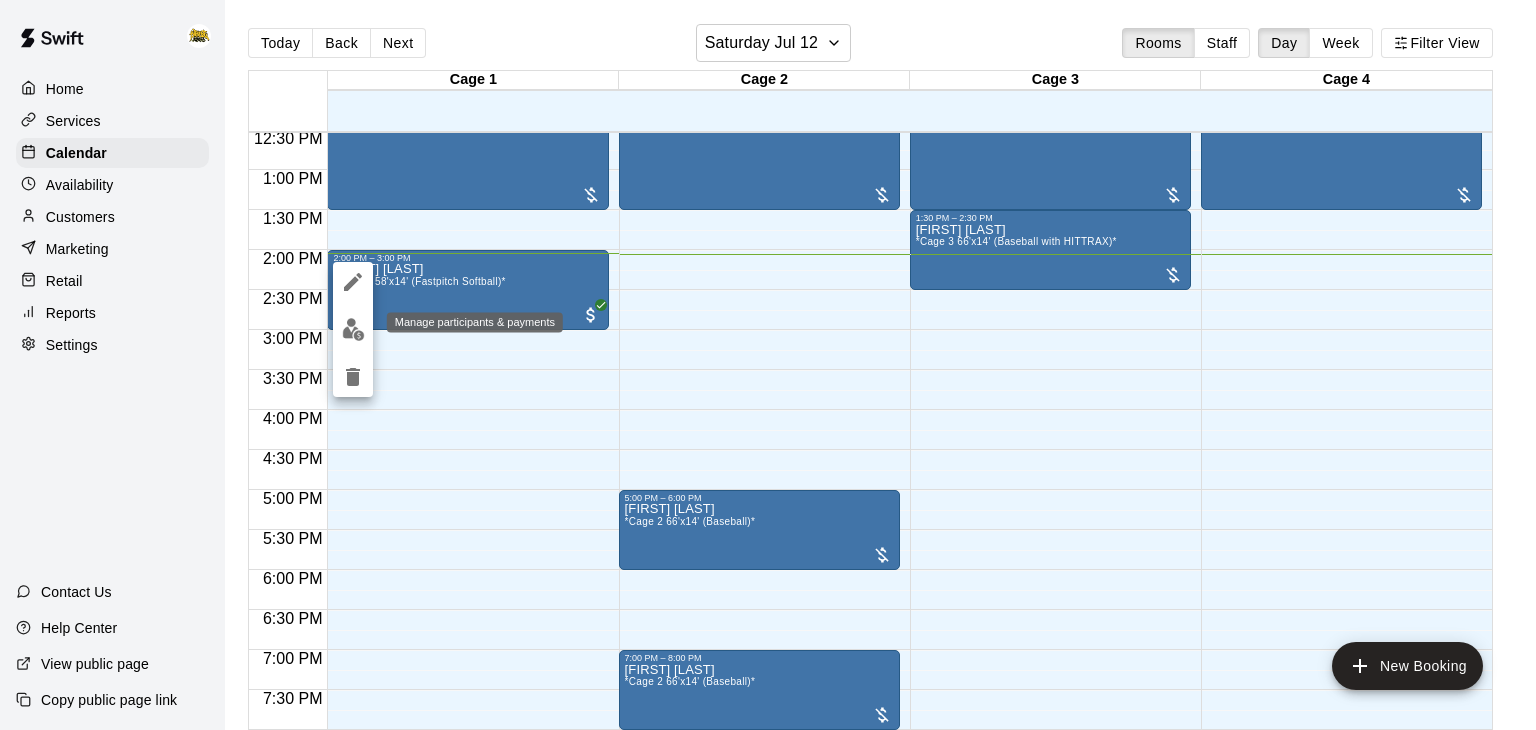 click at bounding box center (353, 329) 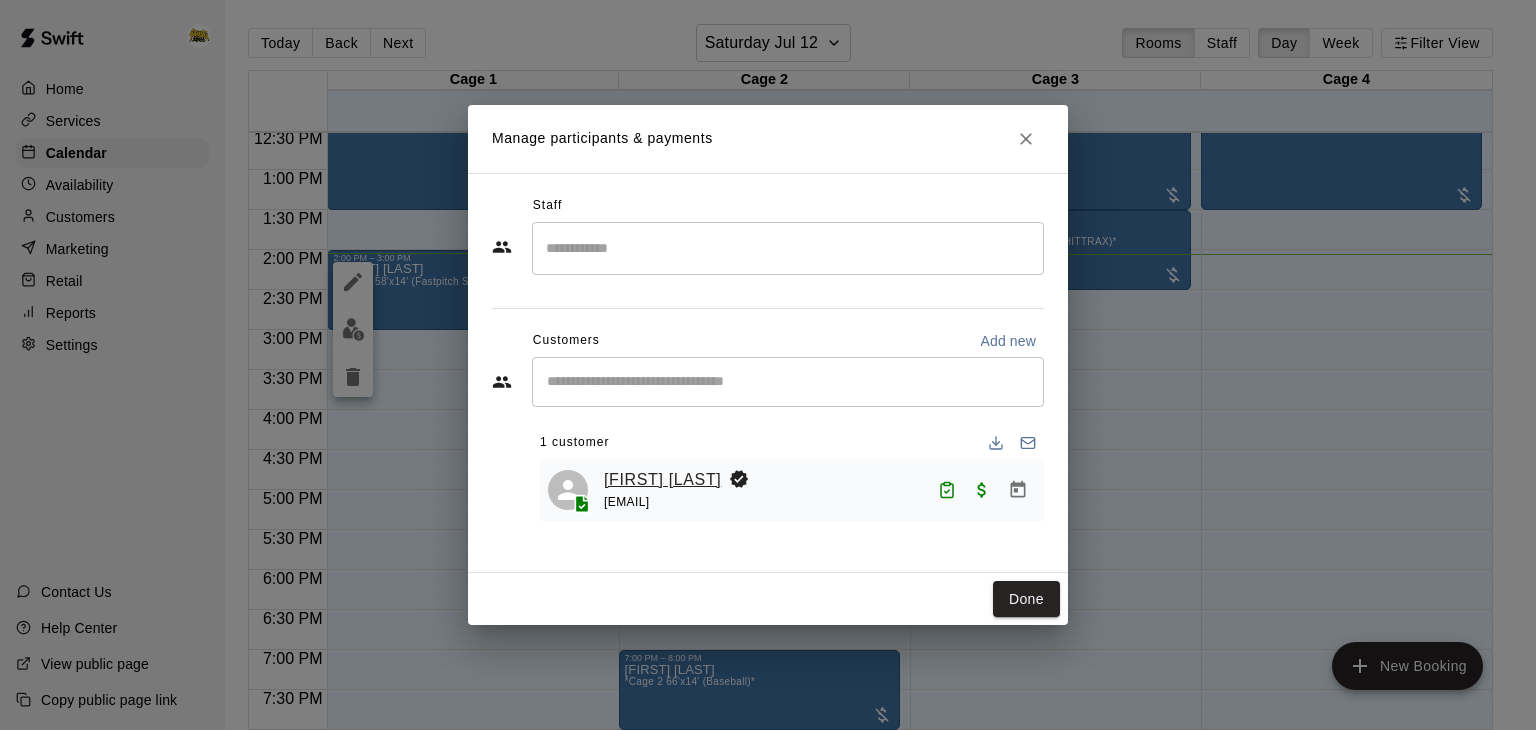 click on "[FIRST] [LAST]" at bounding box center (662, 480) 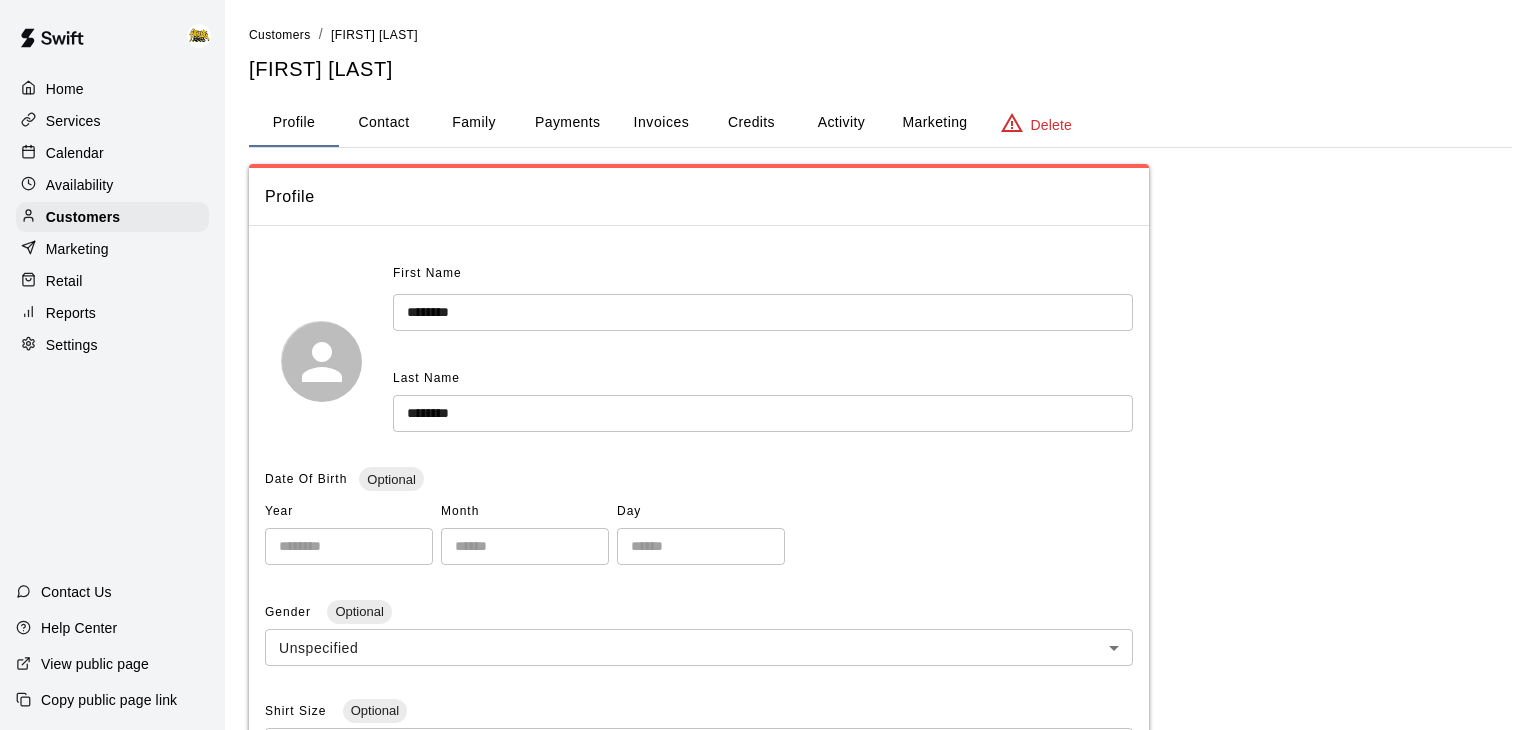 click on "Activity" at bounding box center [841, 123] 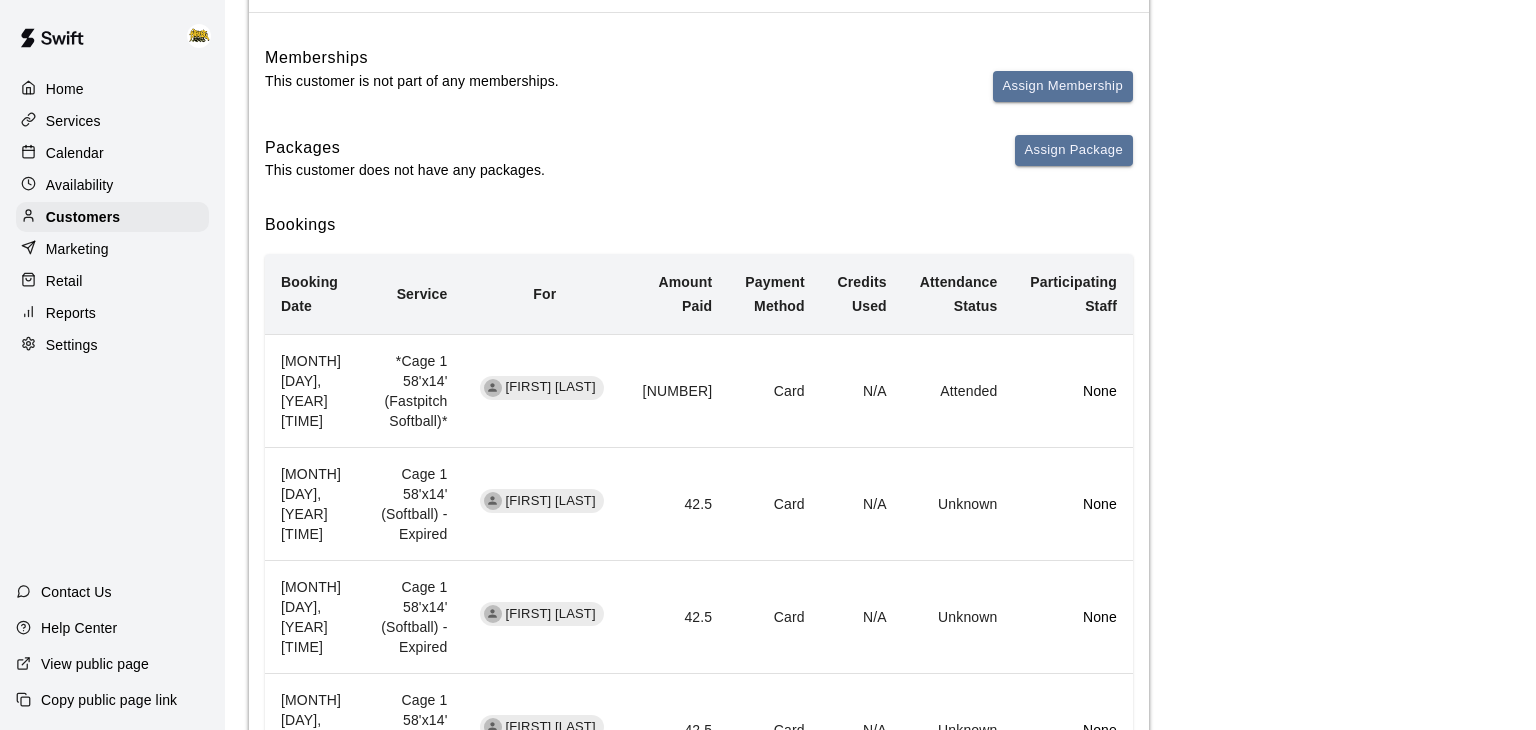 scroll, scrollTop: 0, scrollLeft: 0, axis: both 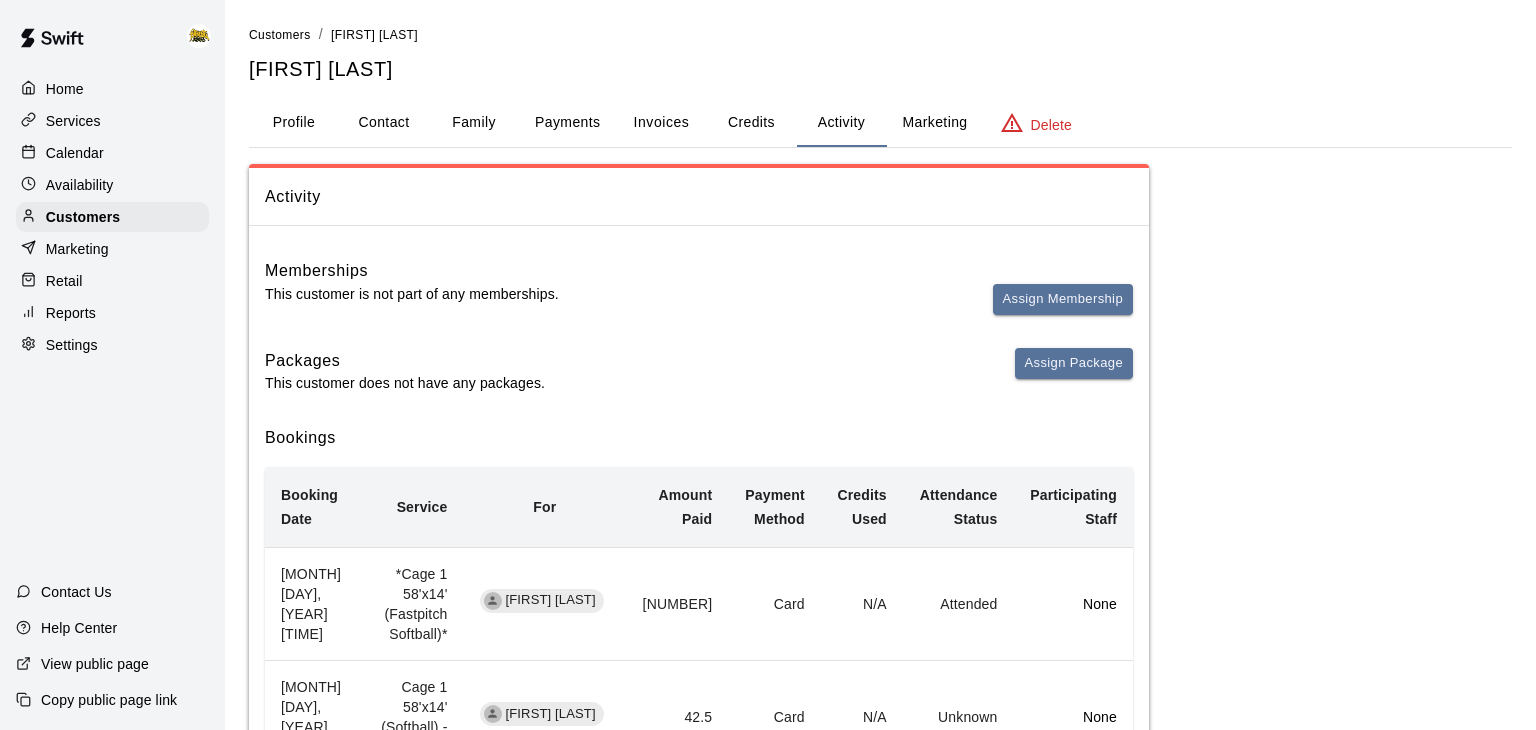 click on "Payments" at bounding box center (567, 123) 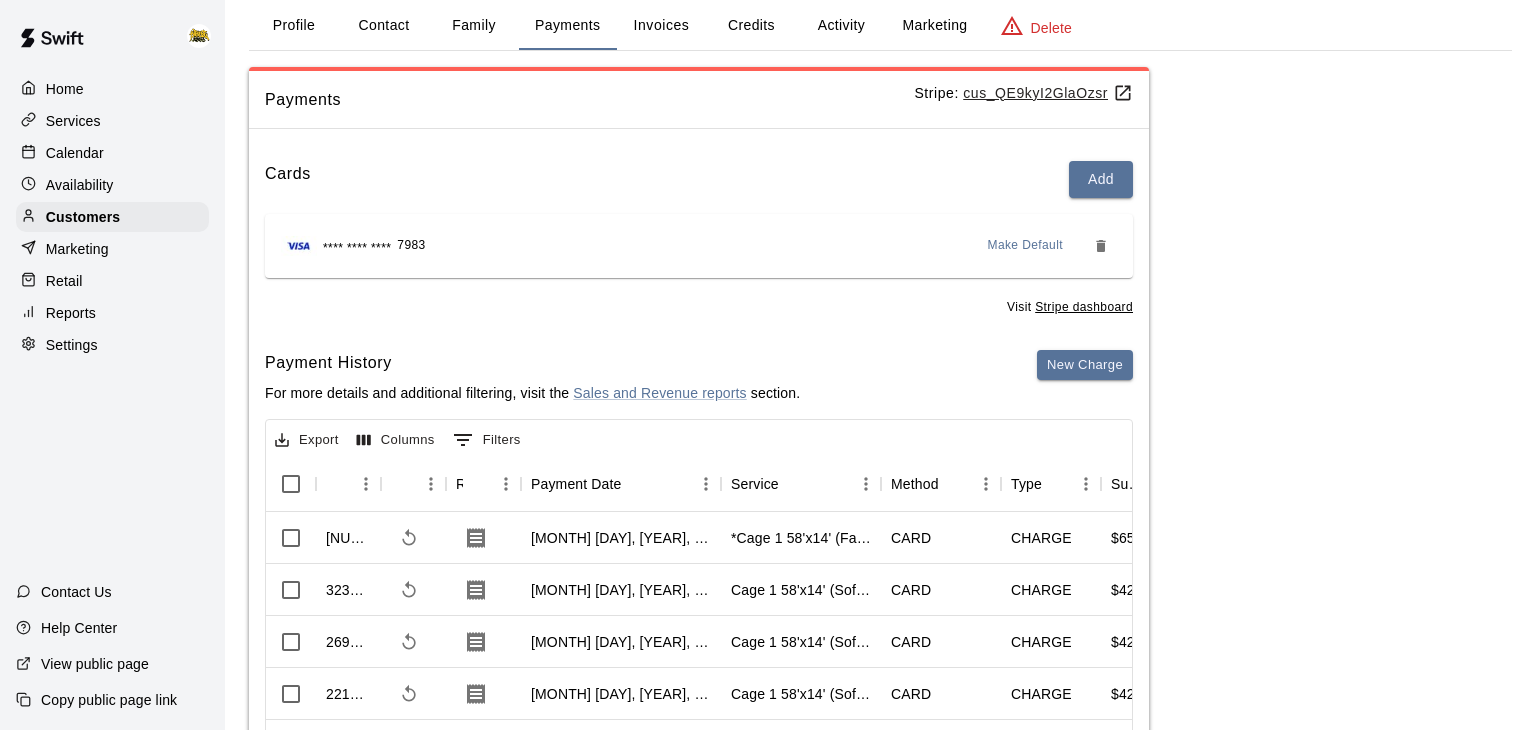 scroll, scrollTop: 279, scrollLeft: 0, axis: vertical 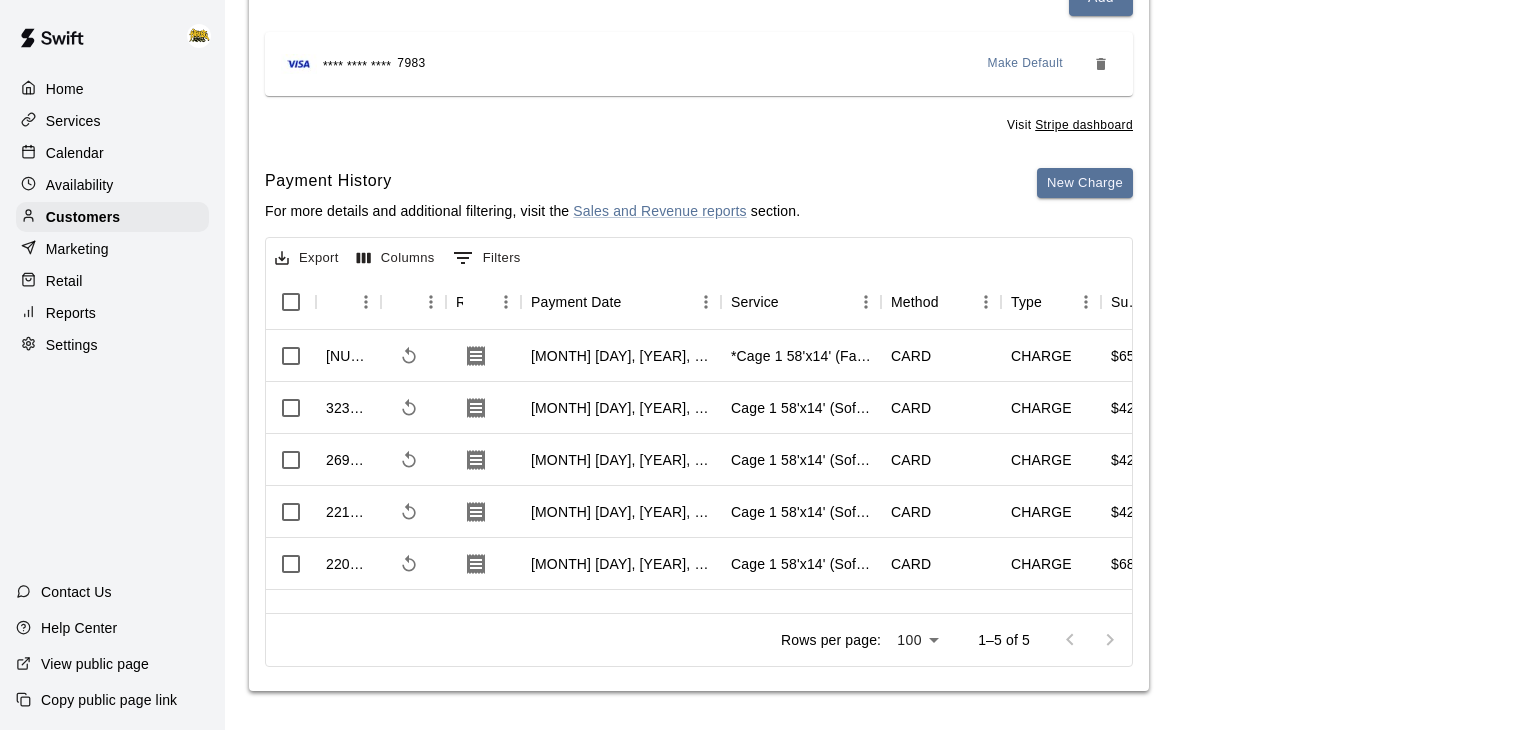 click on "Home" at bounding box center [112, 89] 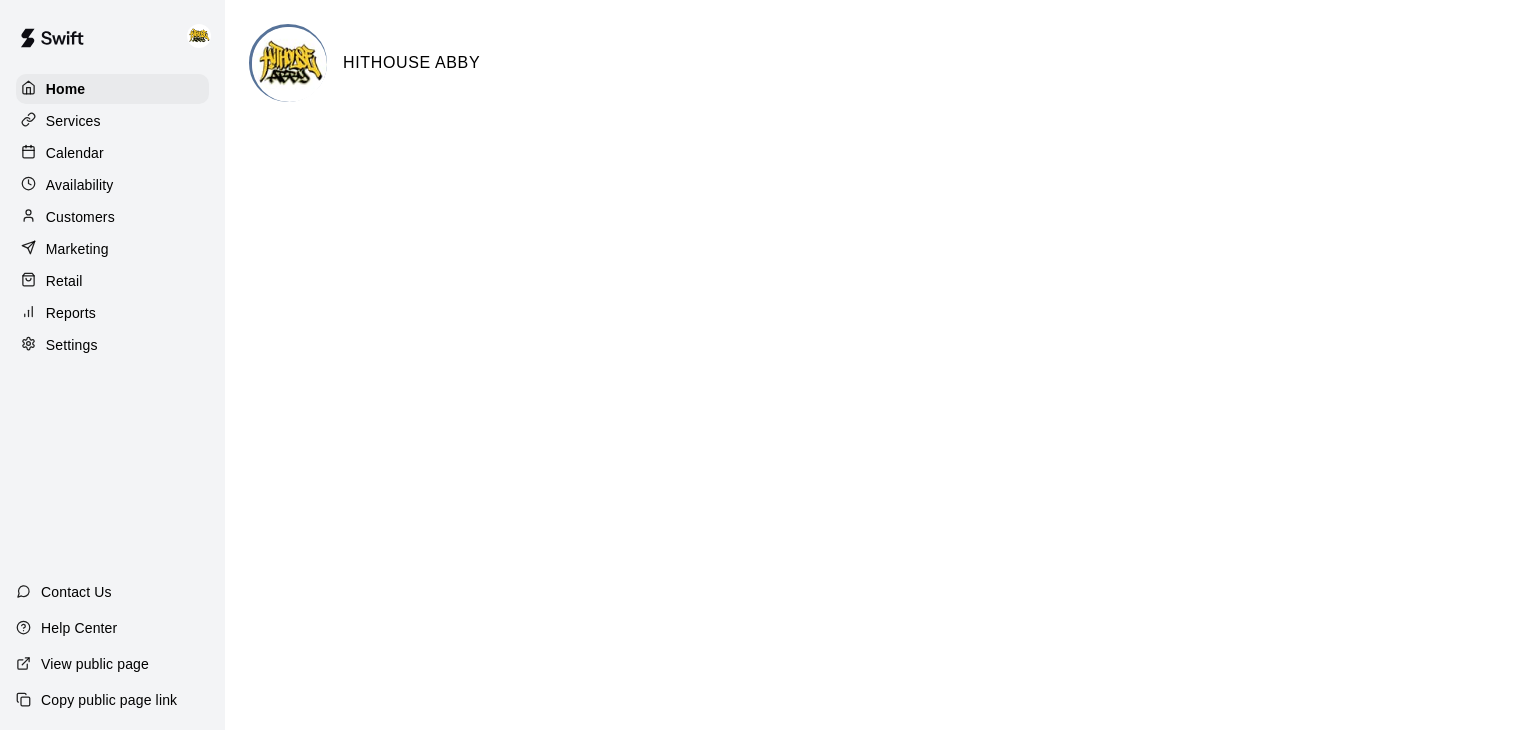 click on "Calendar" at bounding box center [75, 153] 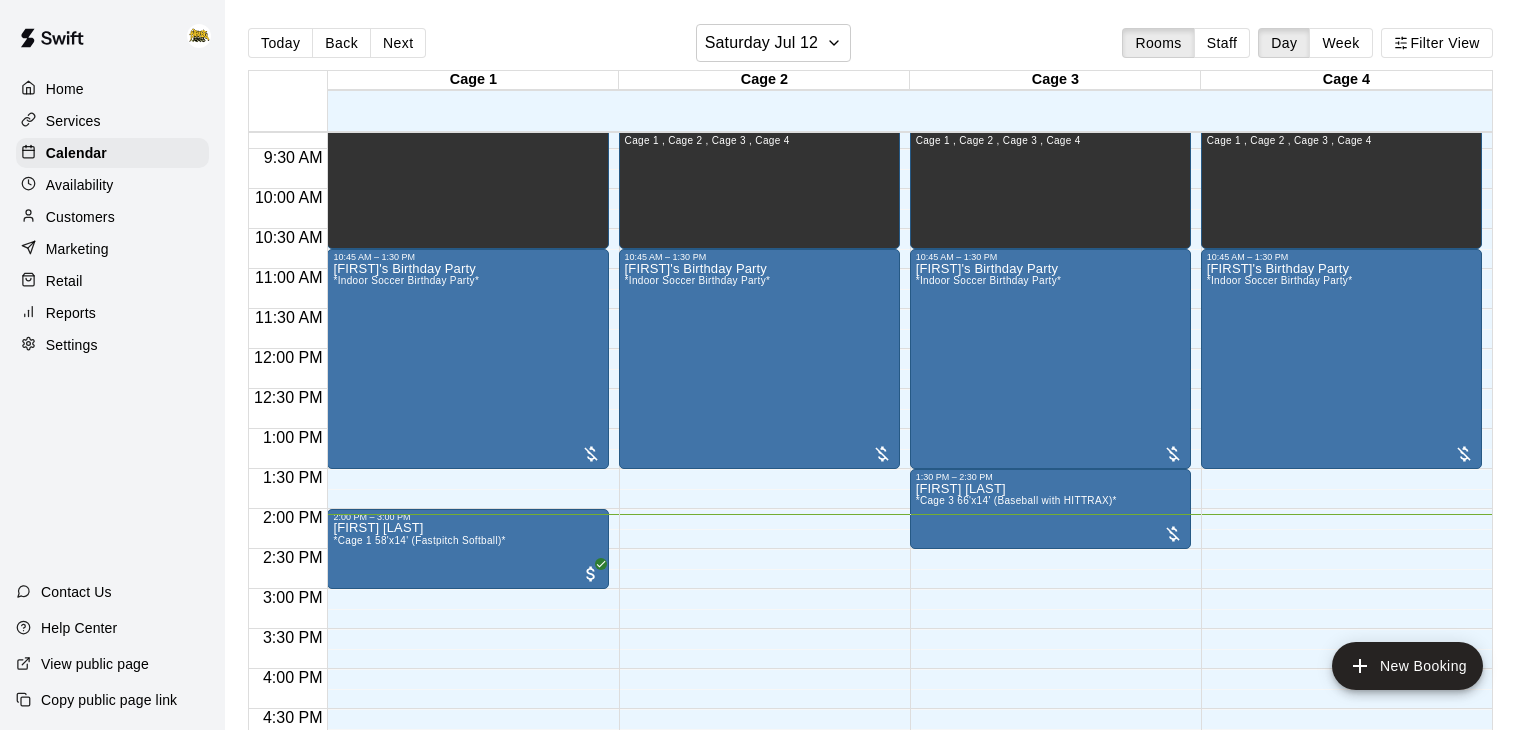 scroll, scrollTop: 736, scrollLeft: 0, axis: vertical 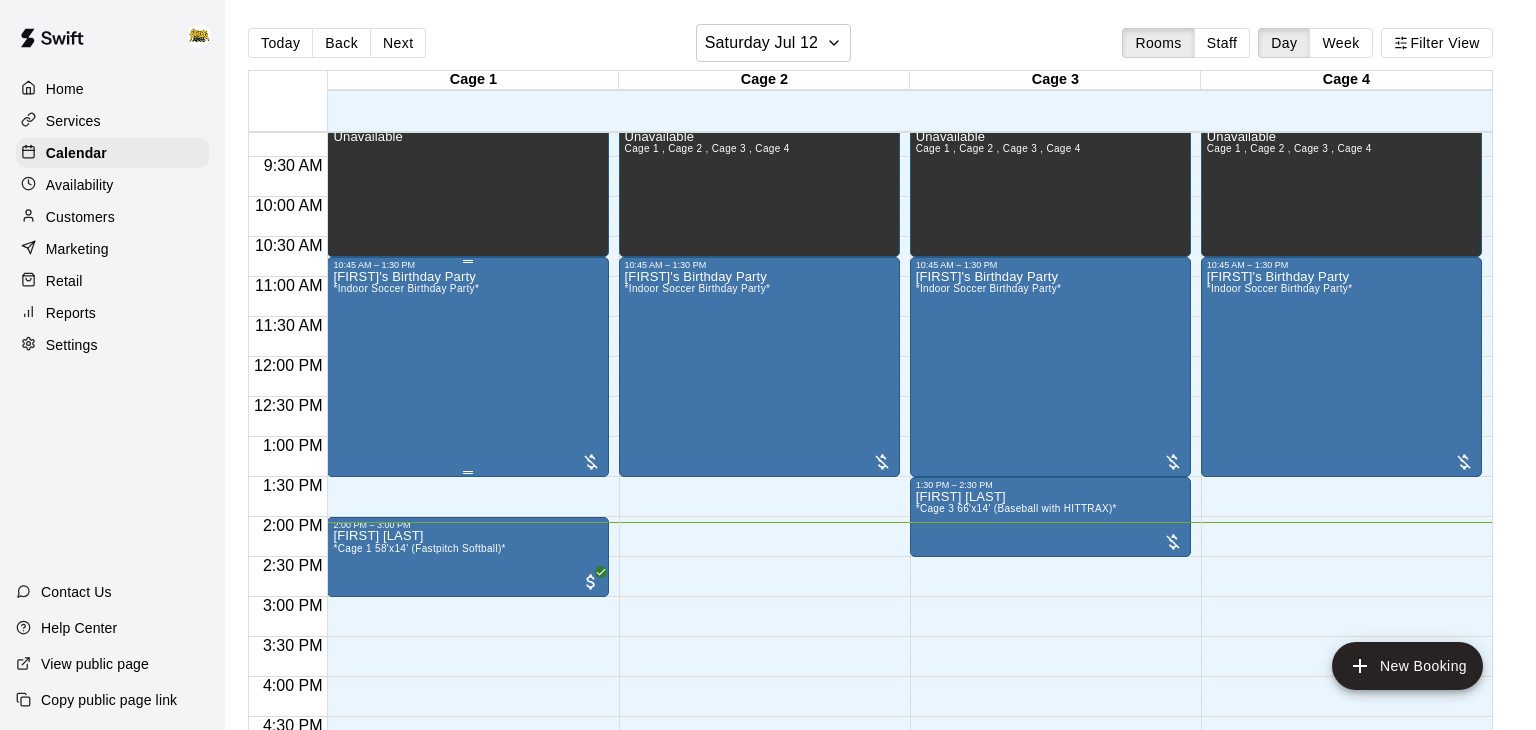 click on "[FIRST]'s Birthday Party *Indoor  Soccer Birthday Party*" at bounding box center (406, 635) 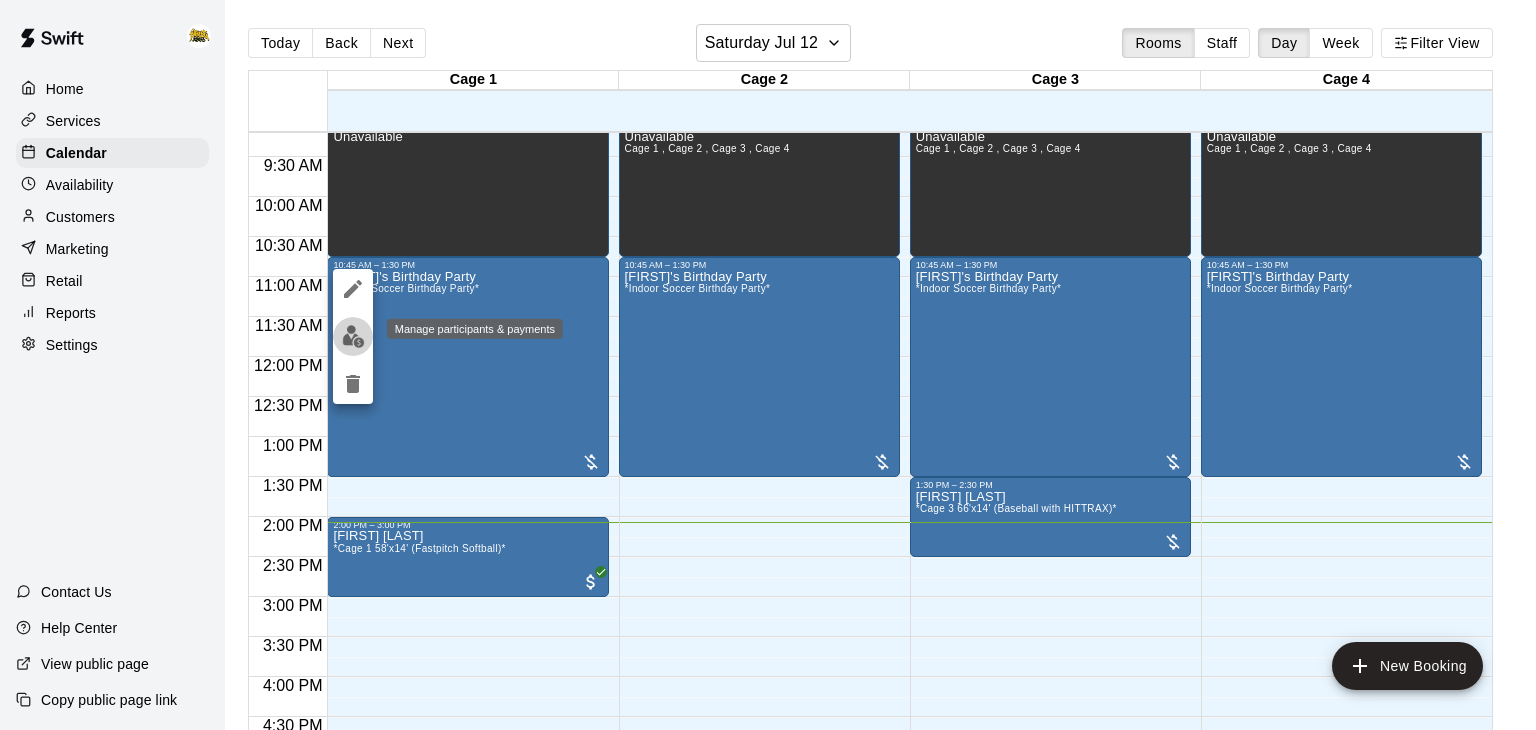 click at bounding box center (353, 336) 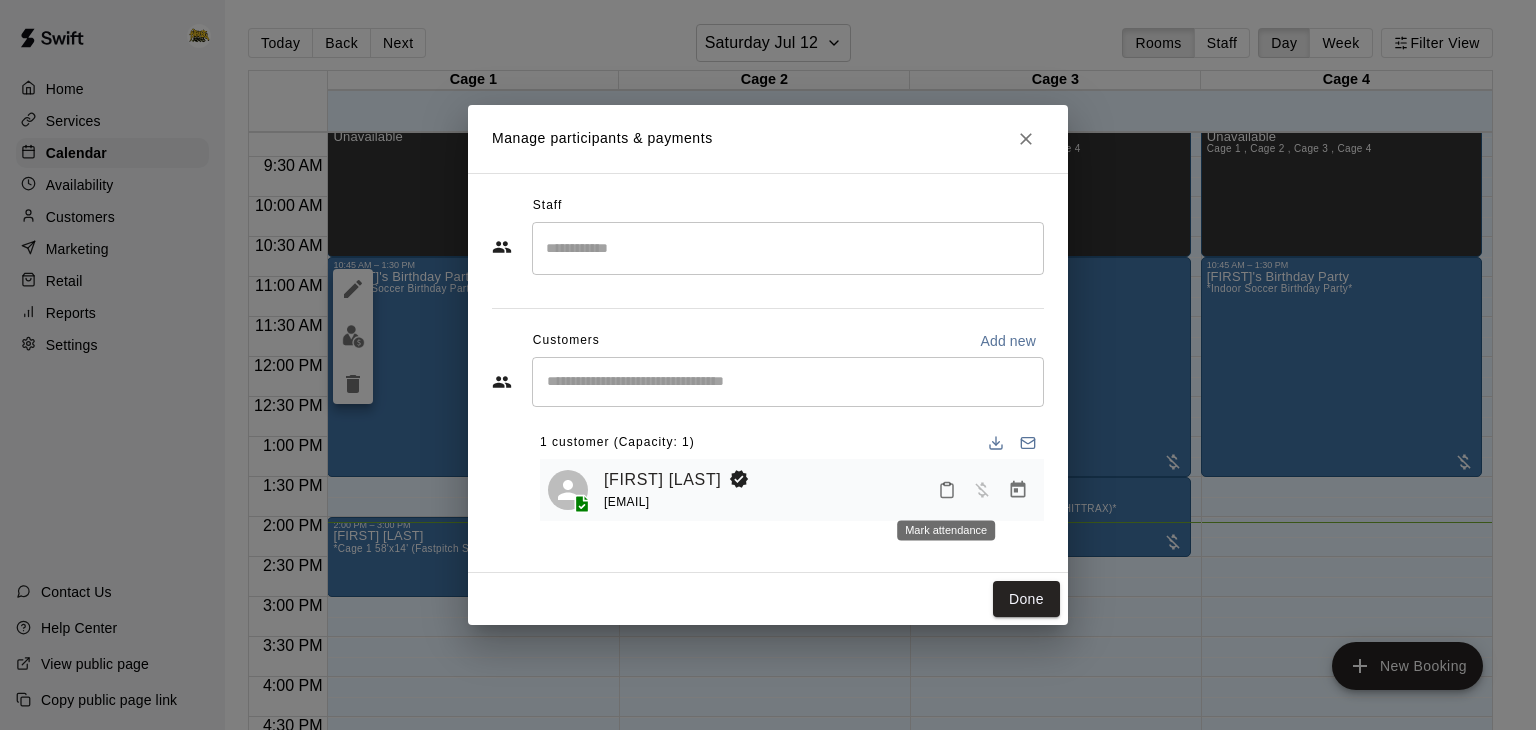 click 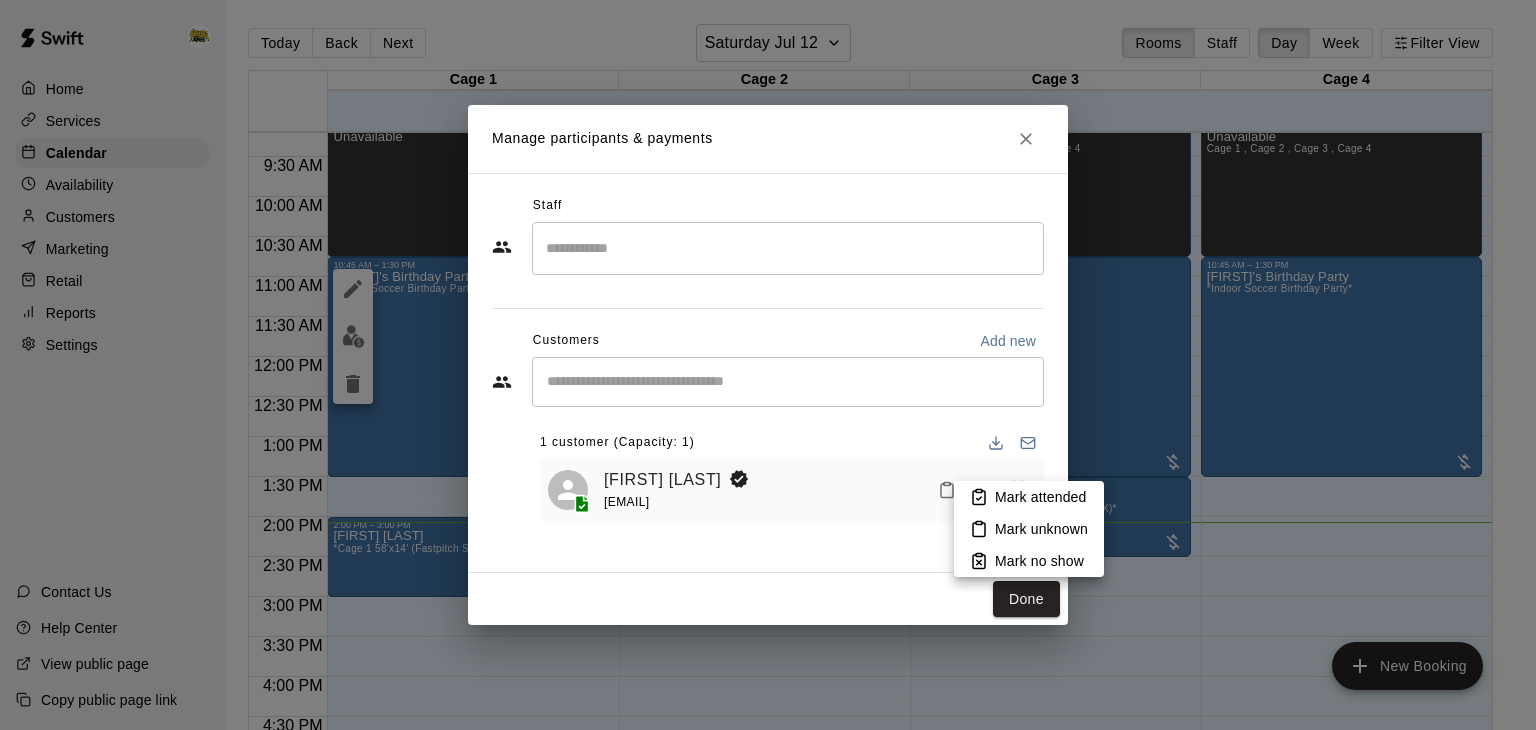 click on "Mark attended" at bounding box center [1040, 497] 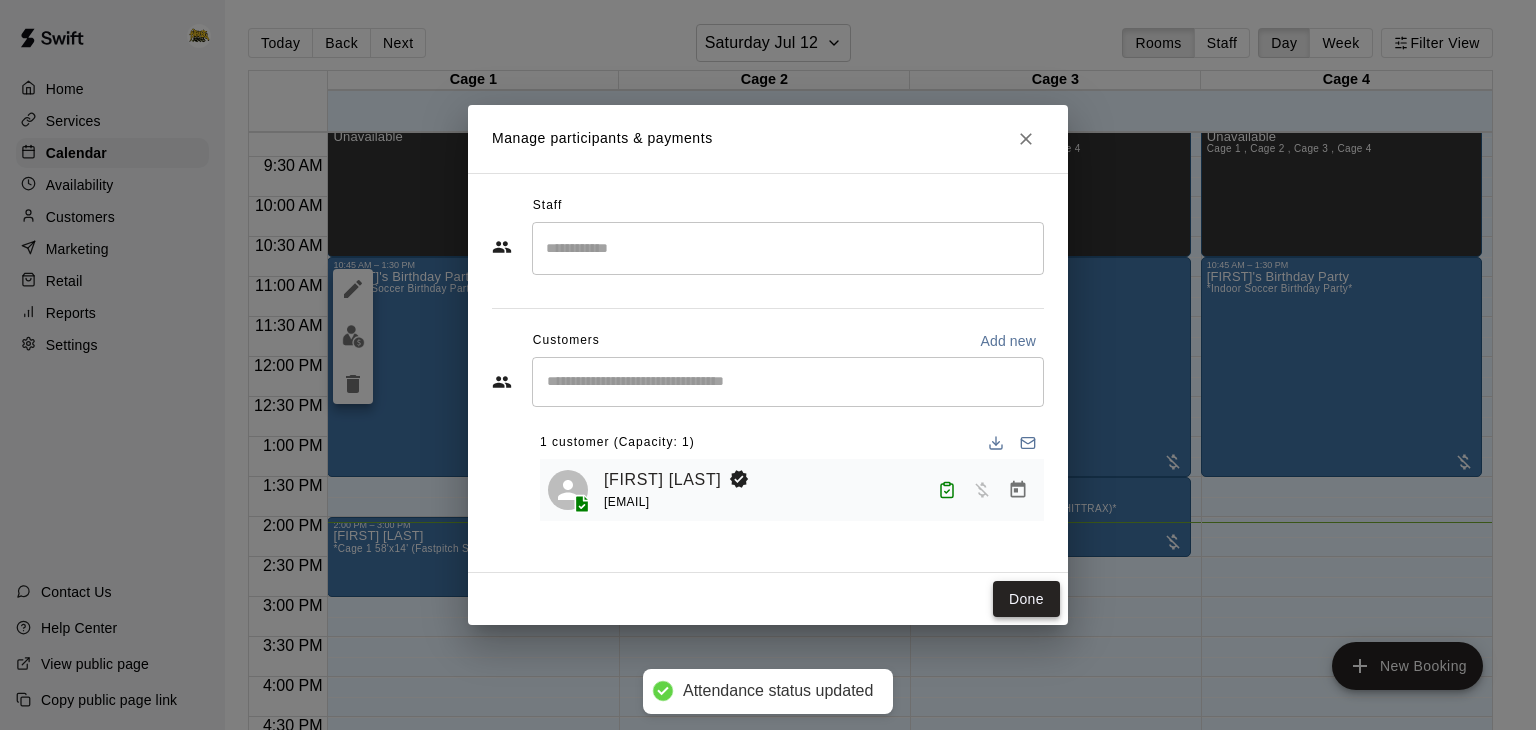 click on "Done" at bounding box center (1026, 599) 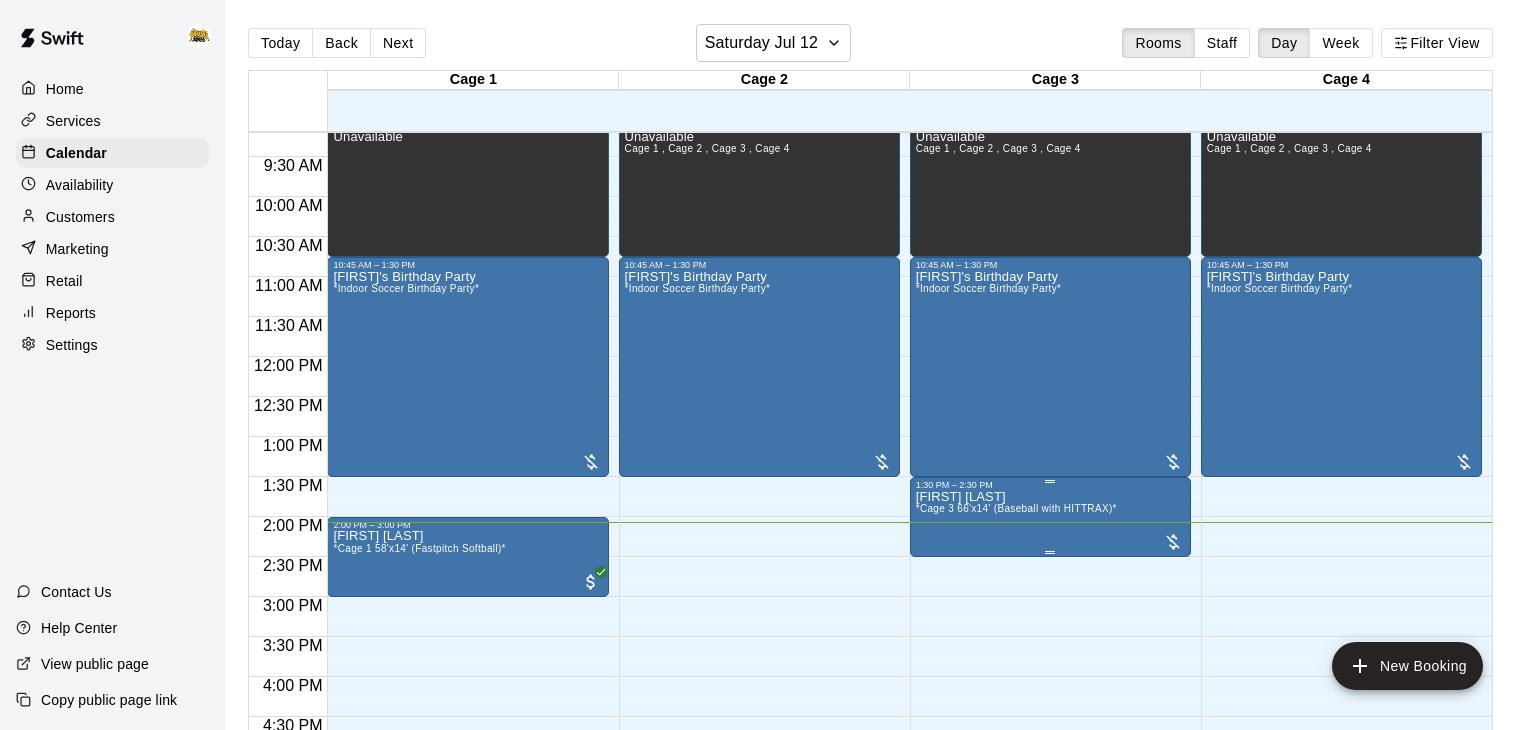 click on "[FIRST] [LAST] *Cage 3 66'x14' (Baseball with HITTRAX)*" at bounding box center (1016, 855) 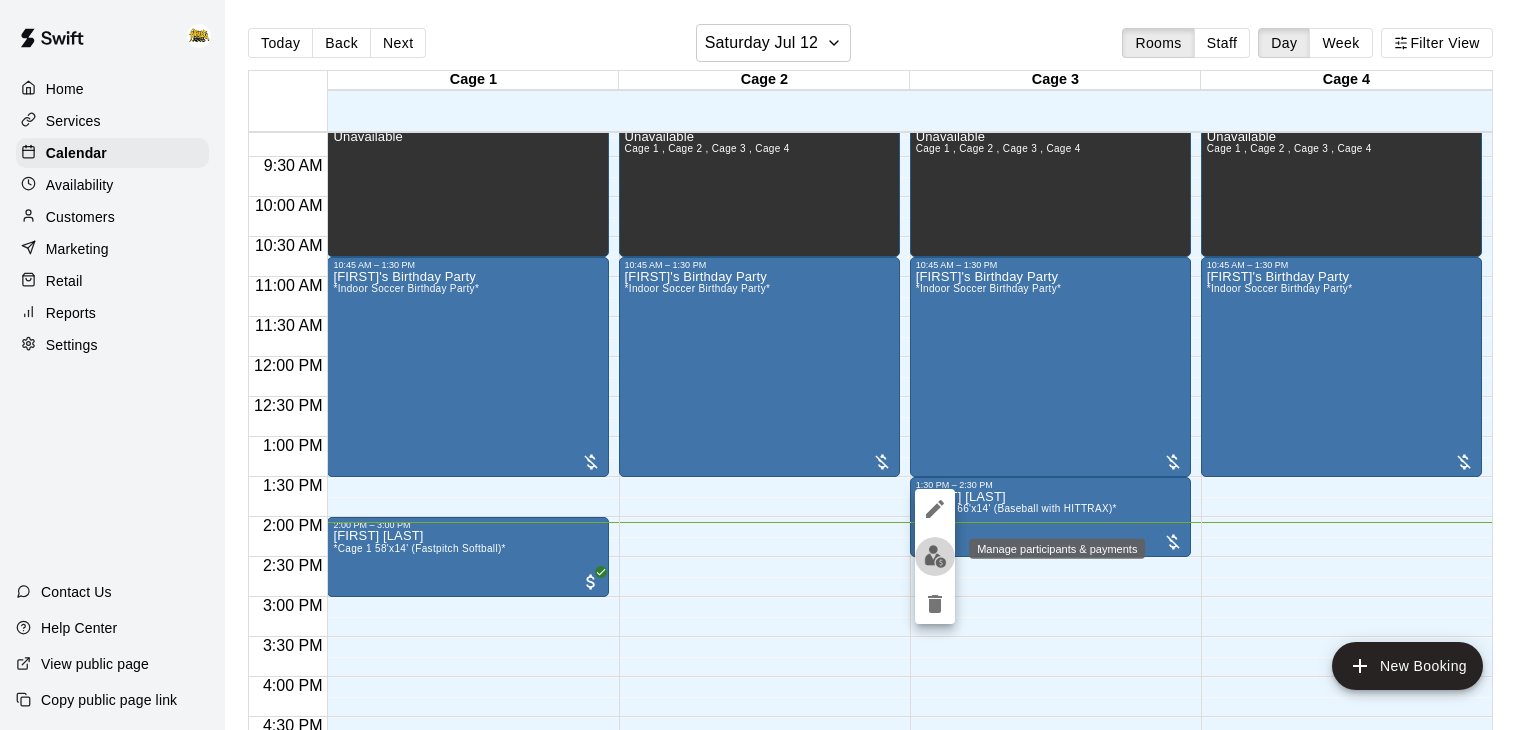 click at bounding box center [935, 556] 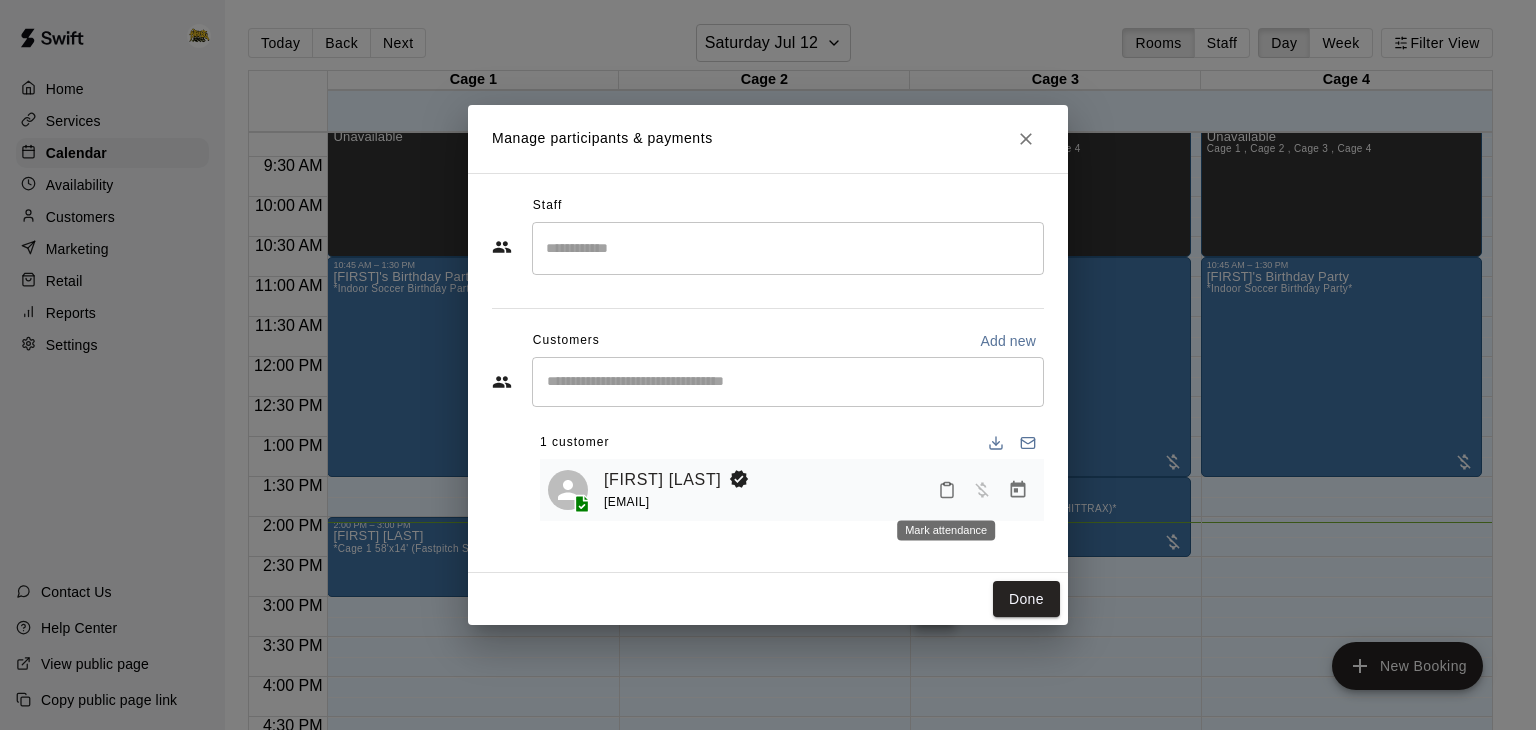 click 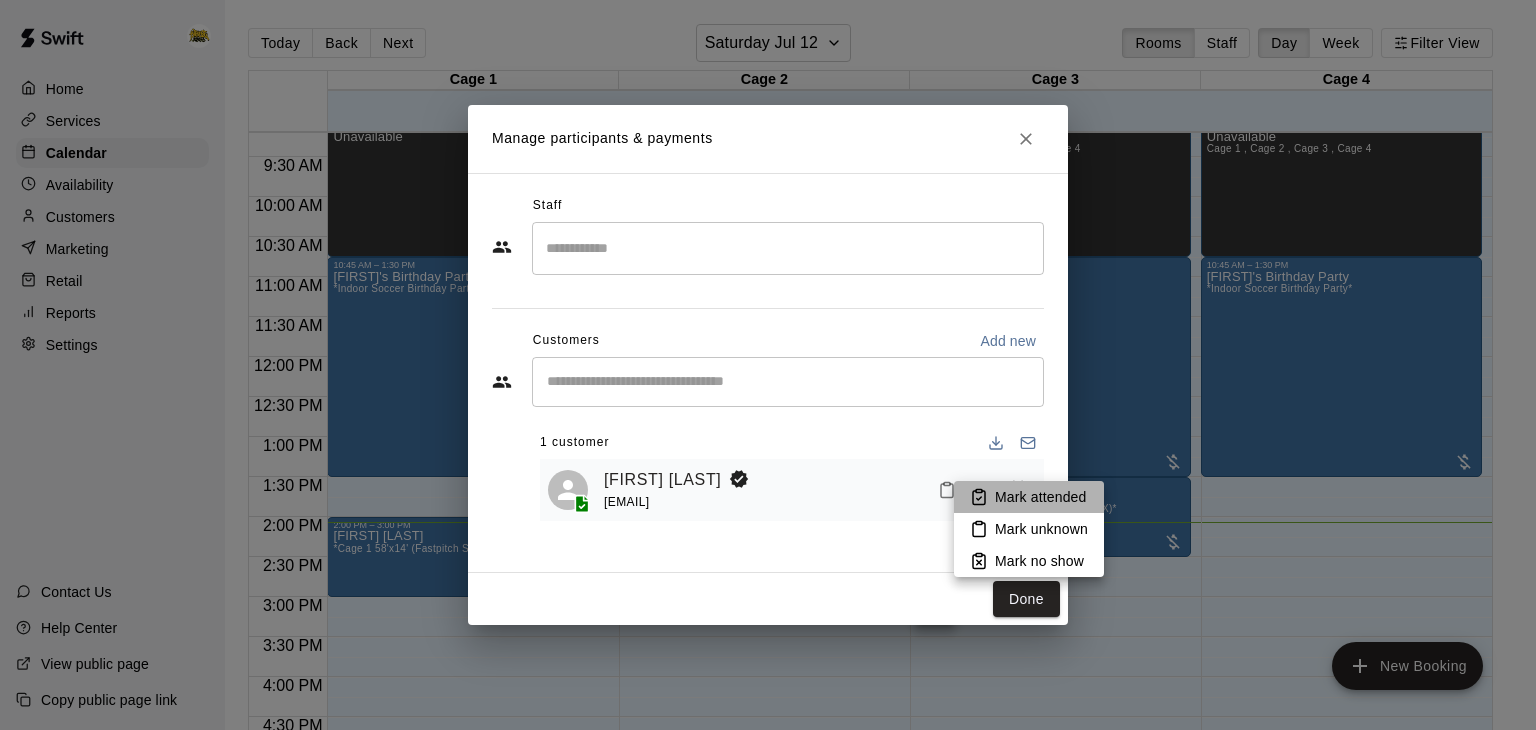 click on "Mark attended" at bounding box center (1040, 497) 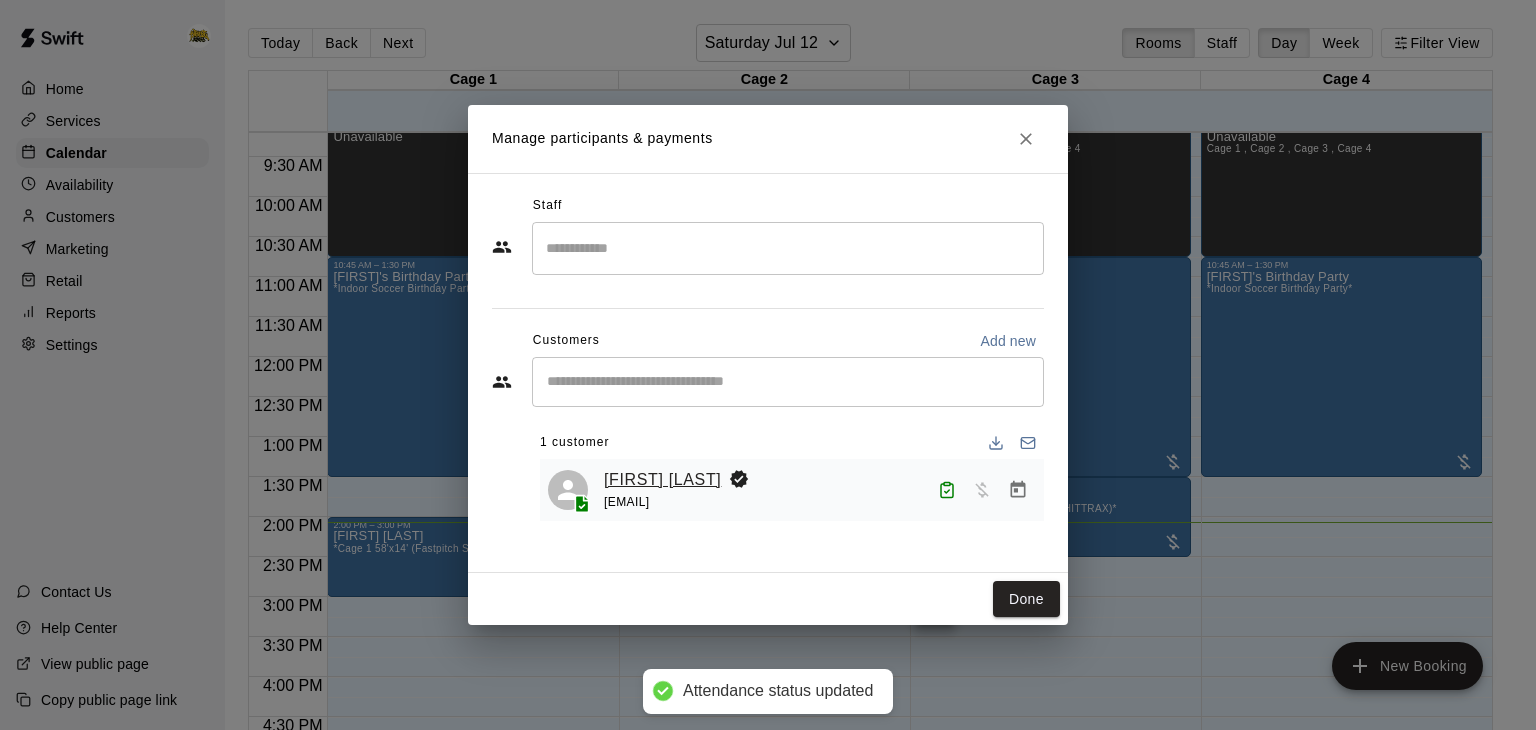 click on "[FIRST] [LAST]" at bounding box center (662, 480) 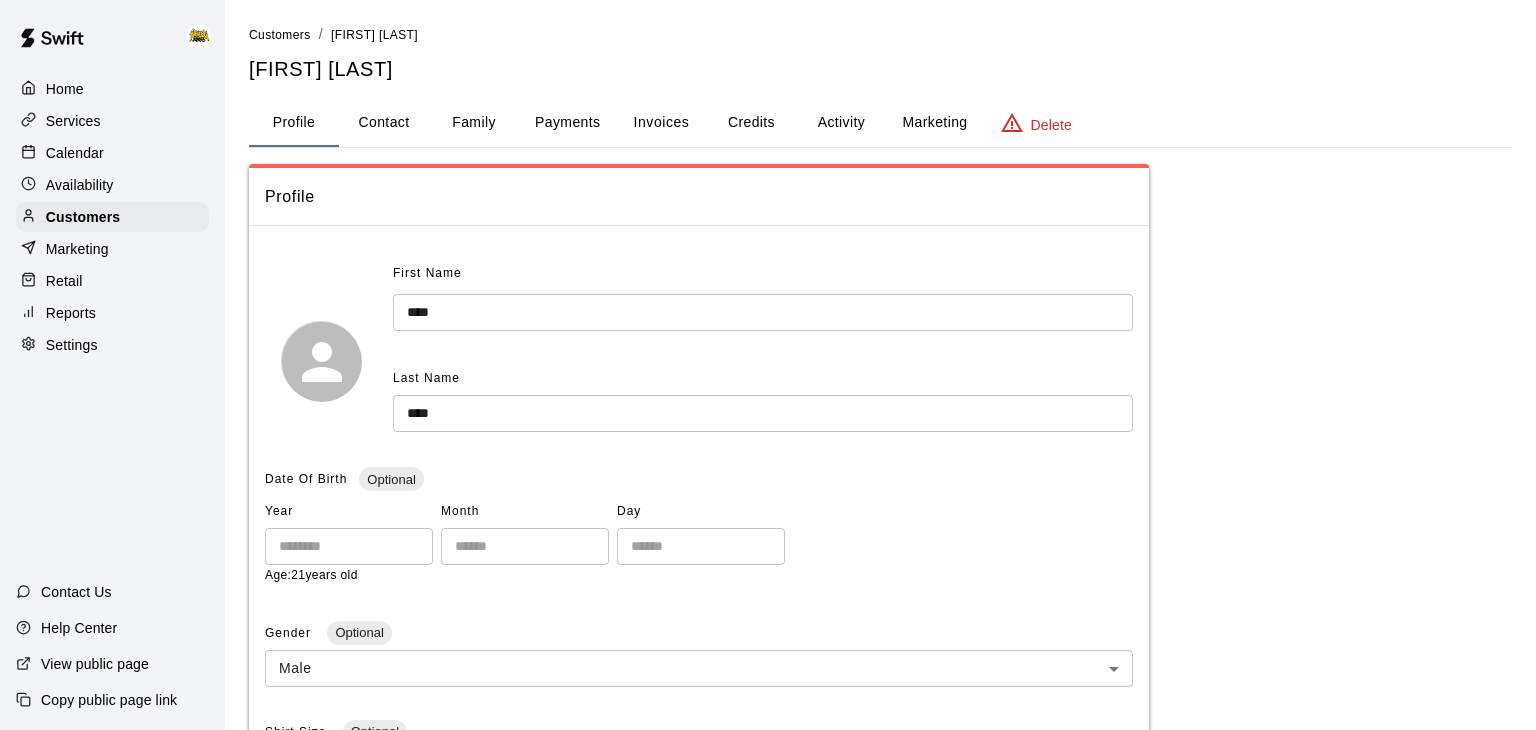 click on "Payments" at bounding box center [567, 123] 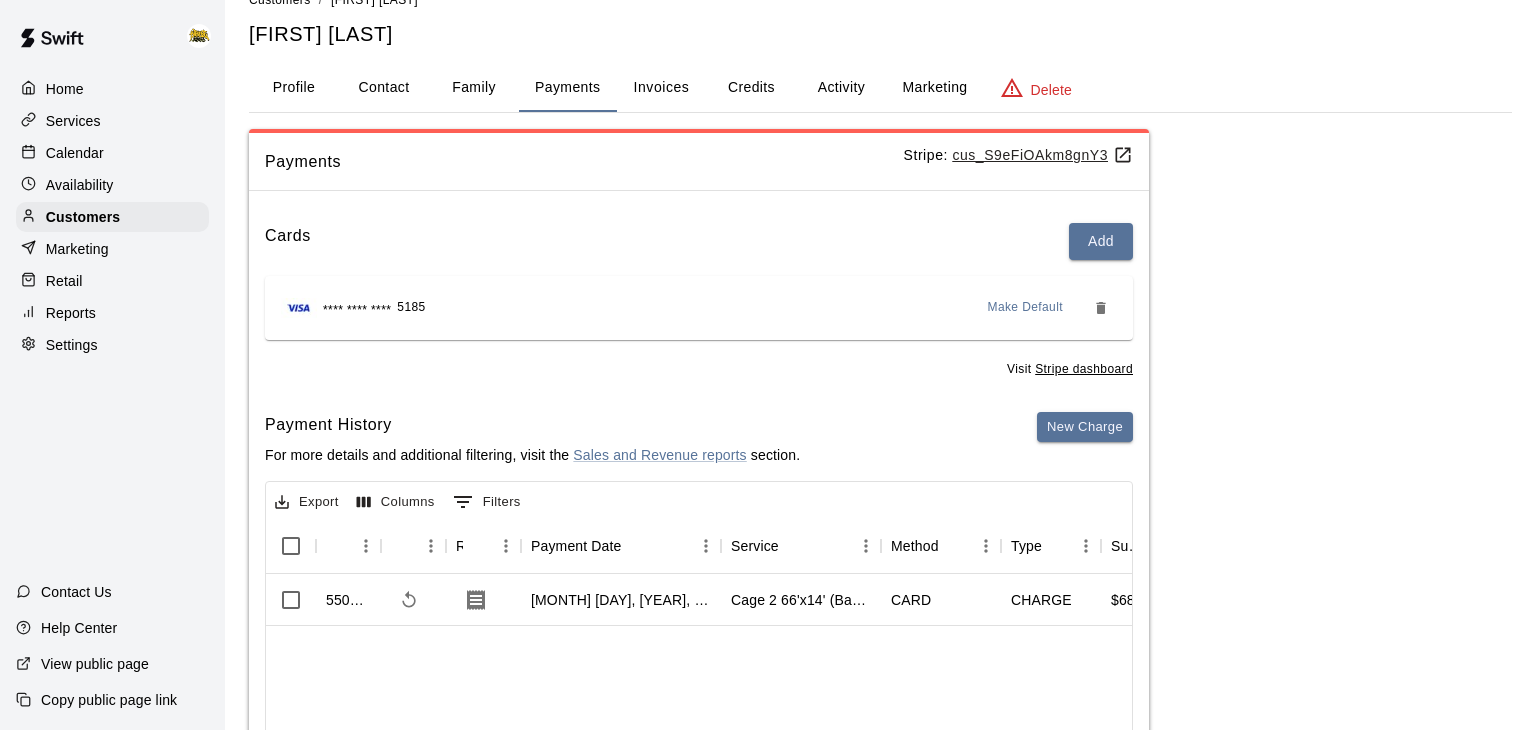 scroll, scrollTop: 38, scrollLeft: 0, axis: vertical 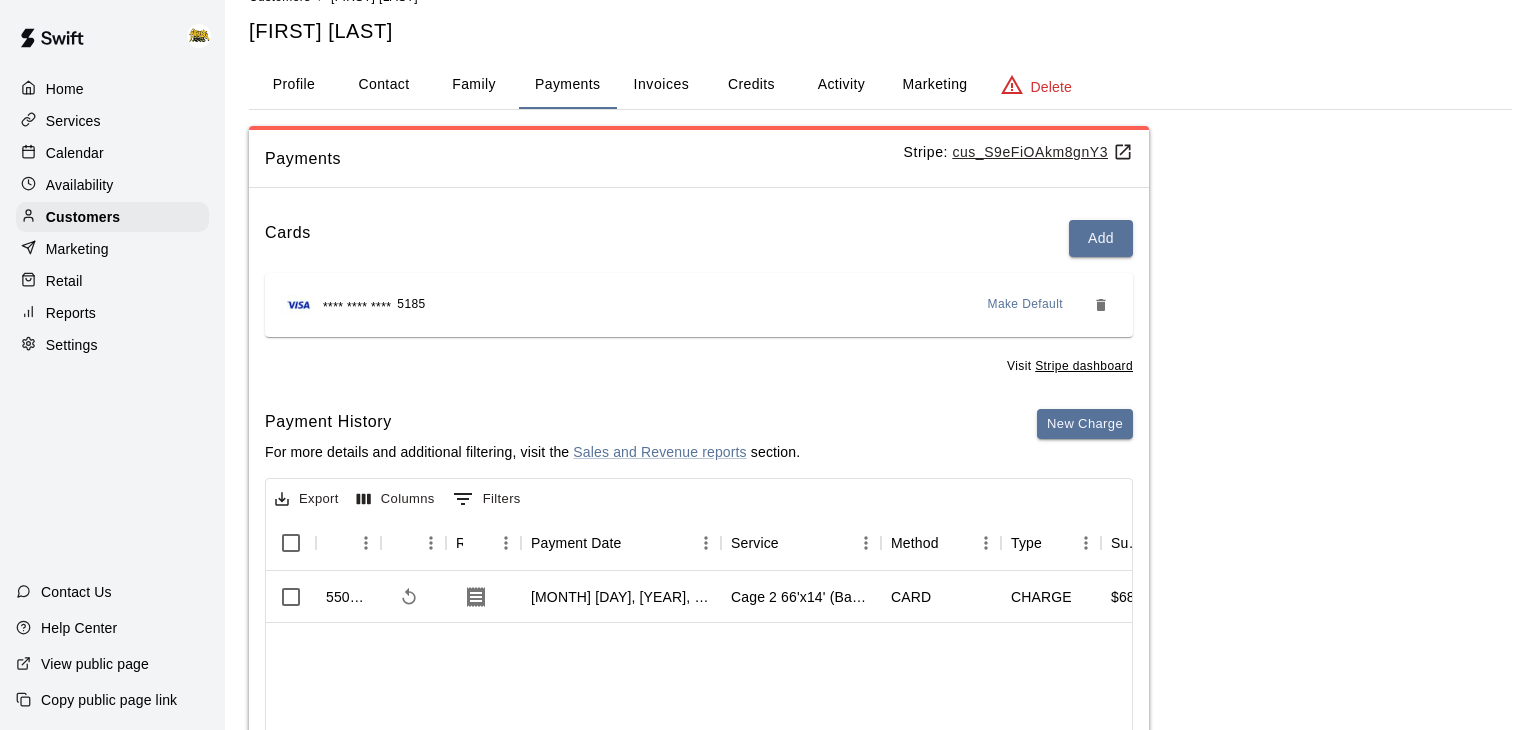 click on "Activity" at bounding box center [841, 85] 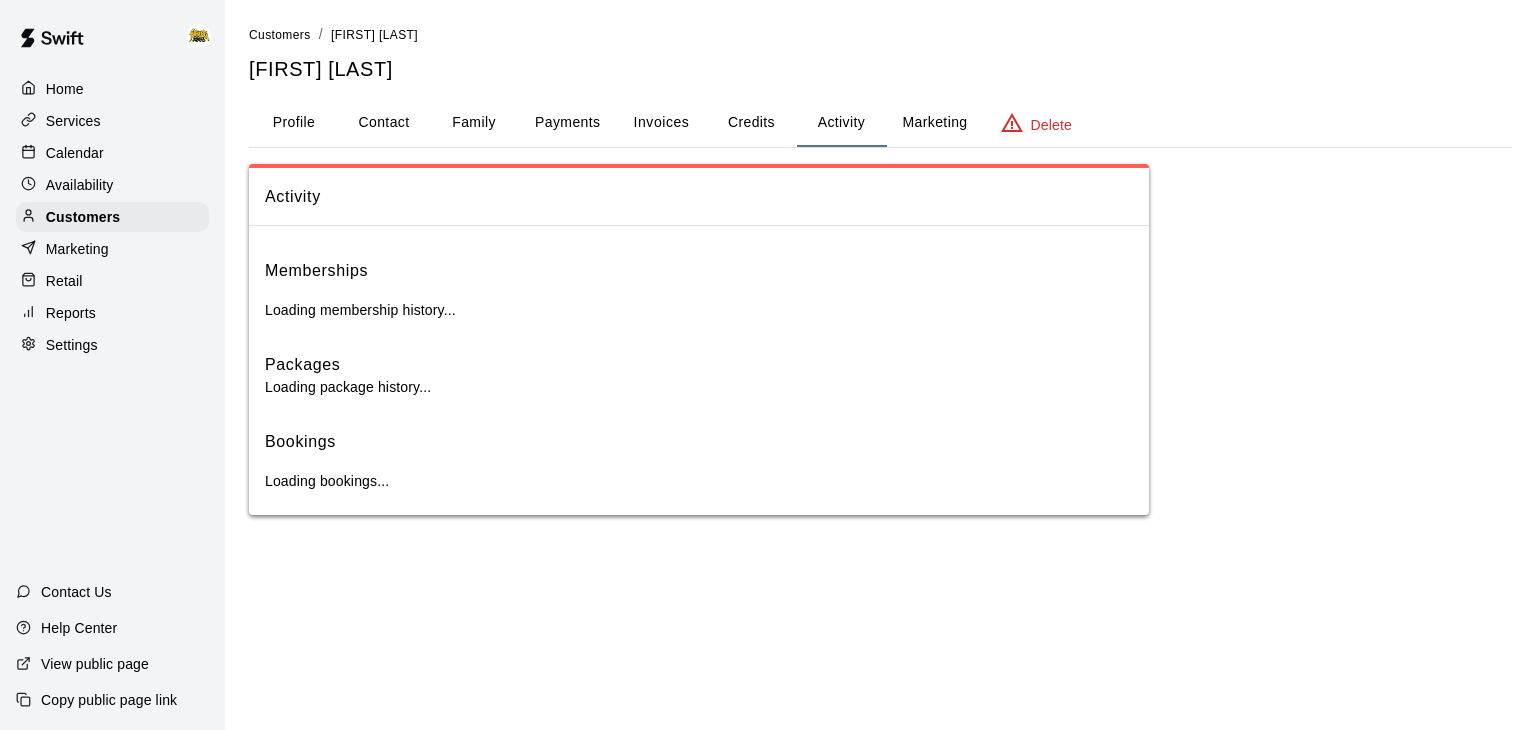 scroll, scrollTop: 0, scrollLeft: 0, axis: both 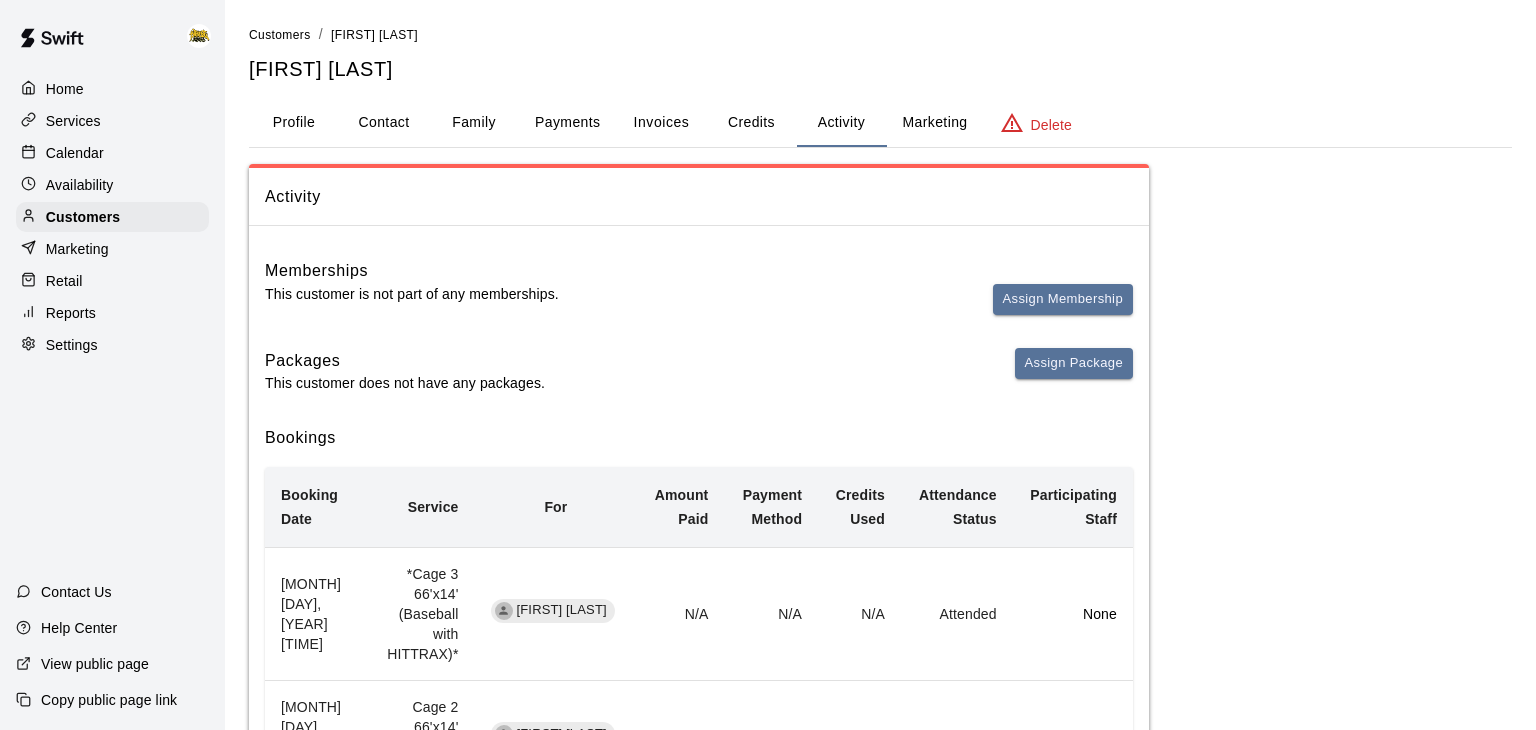 click on "Home" at bounding box center [65, 89] 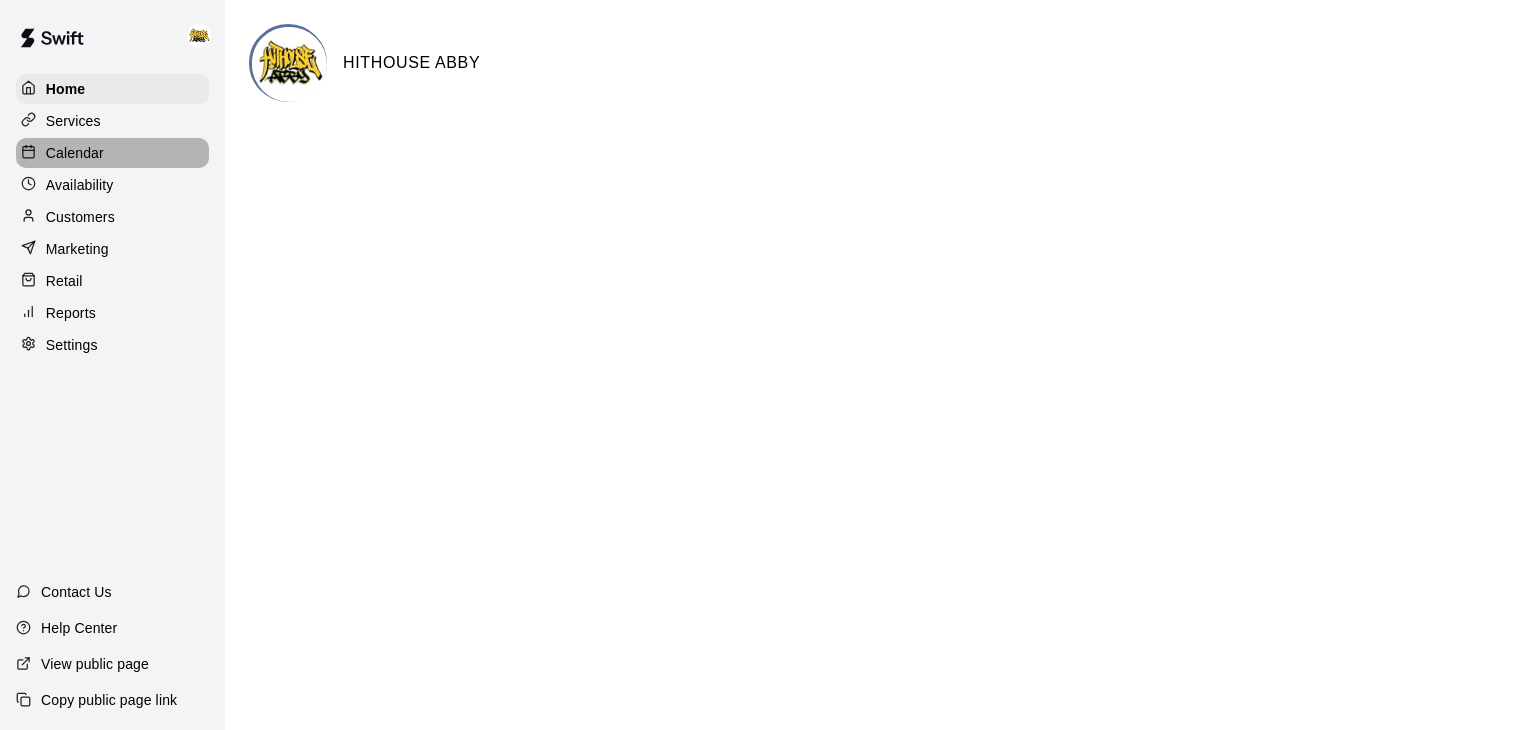 click on "Calendar" at bounding box center [75, 153] 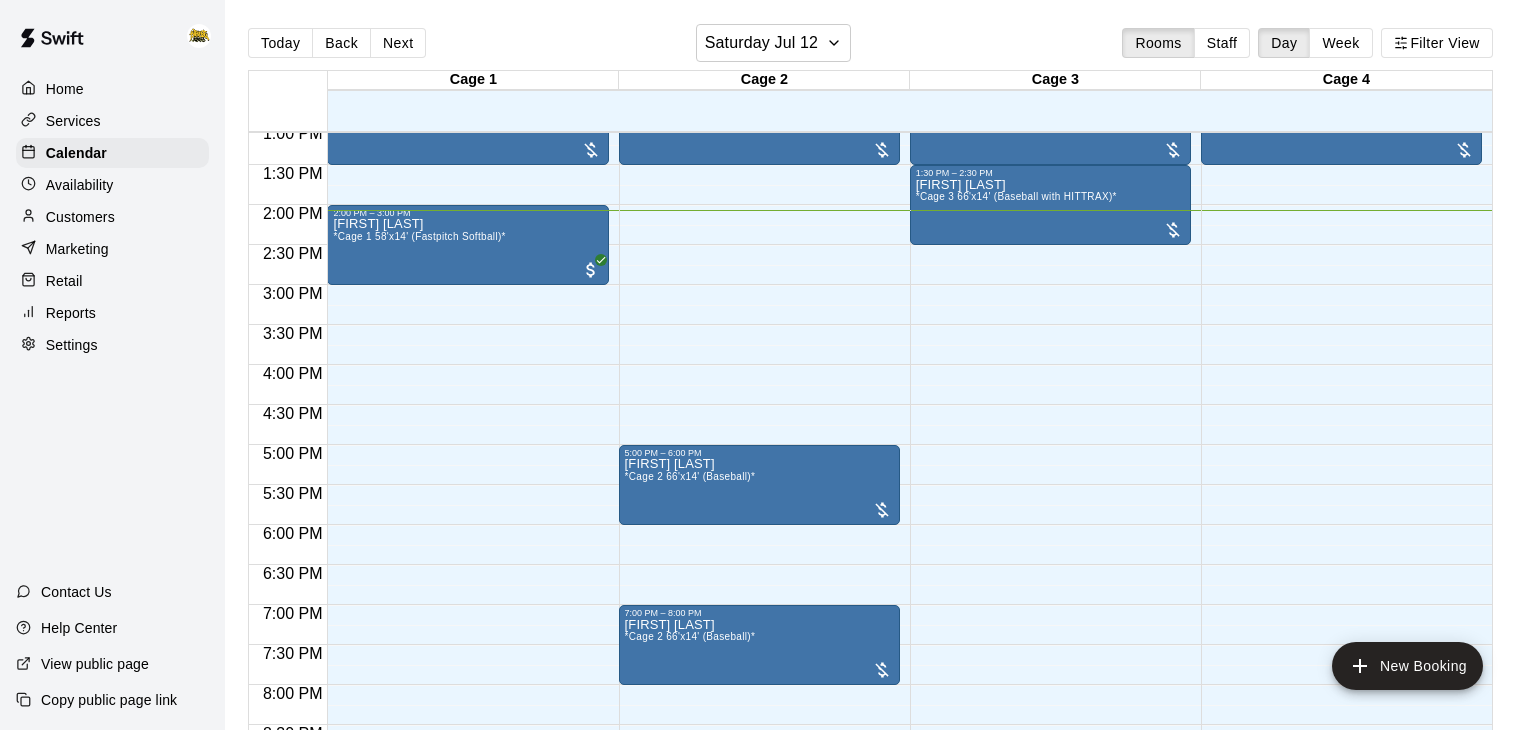 scroll, scrollTop: 1051, scrollLeft: 0, axis: vertical 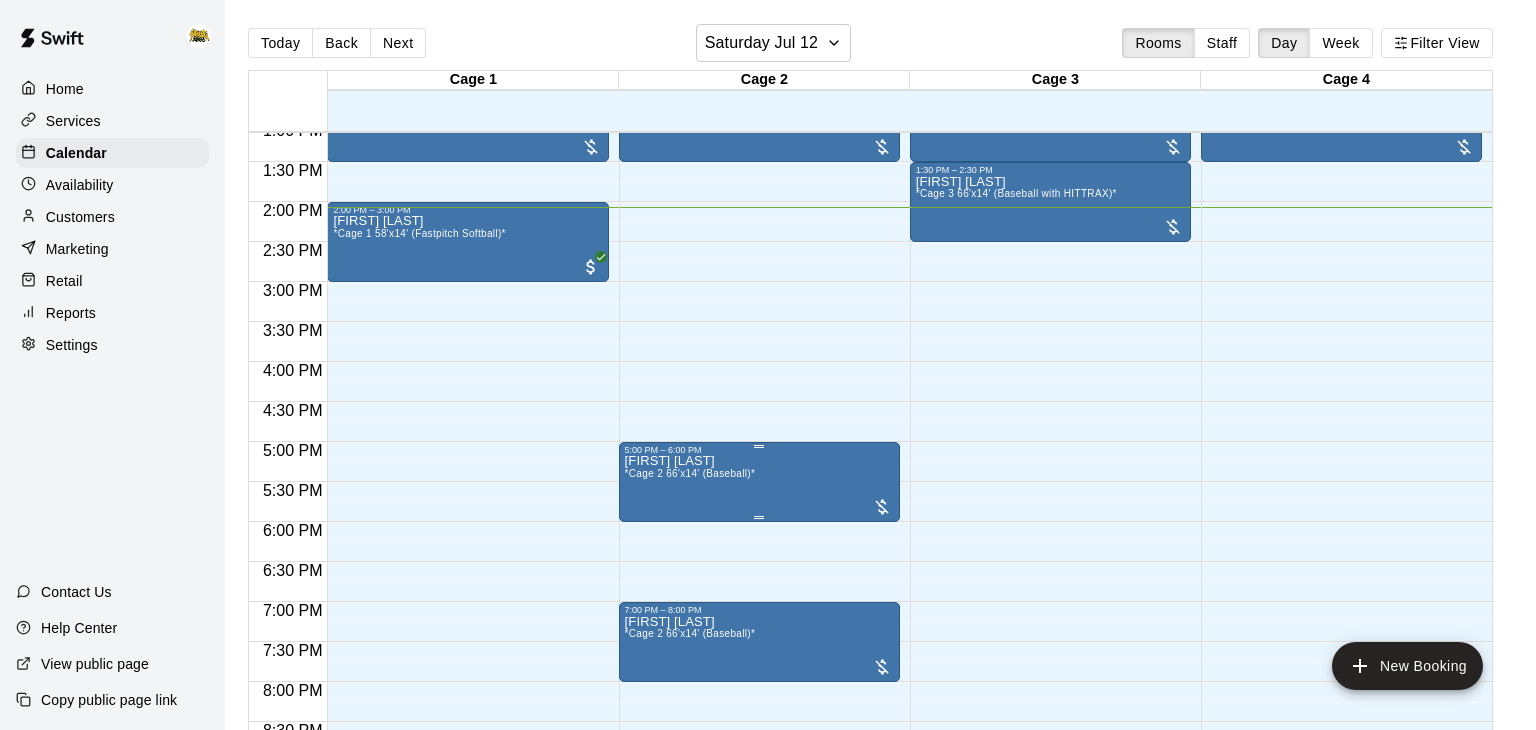 click on "[FIRST] [LAST] *Cage 2 66'x14' (Baseball)*" at bounding box center (759, 820) 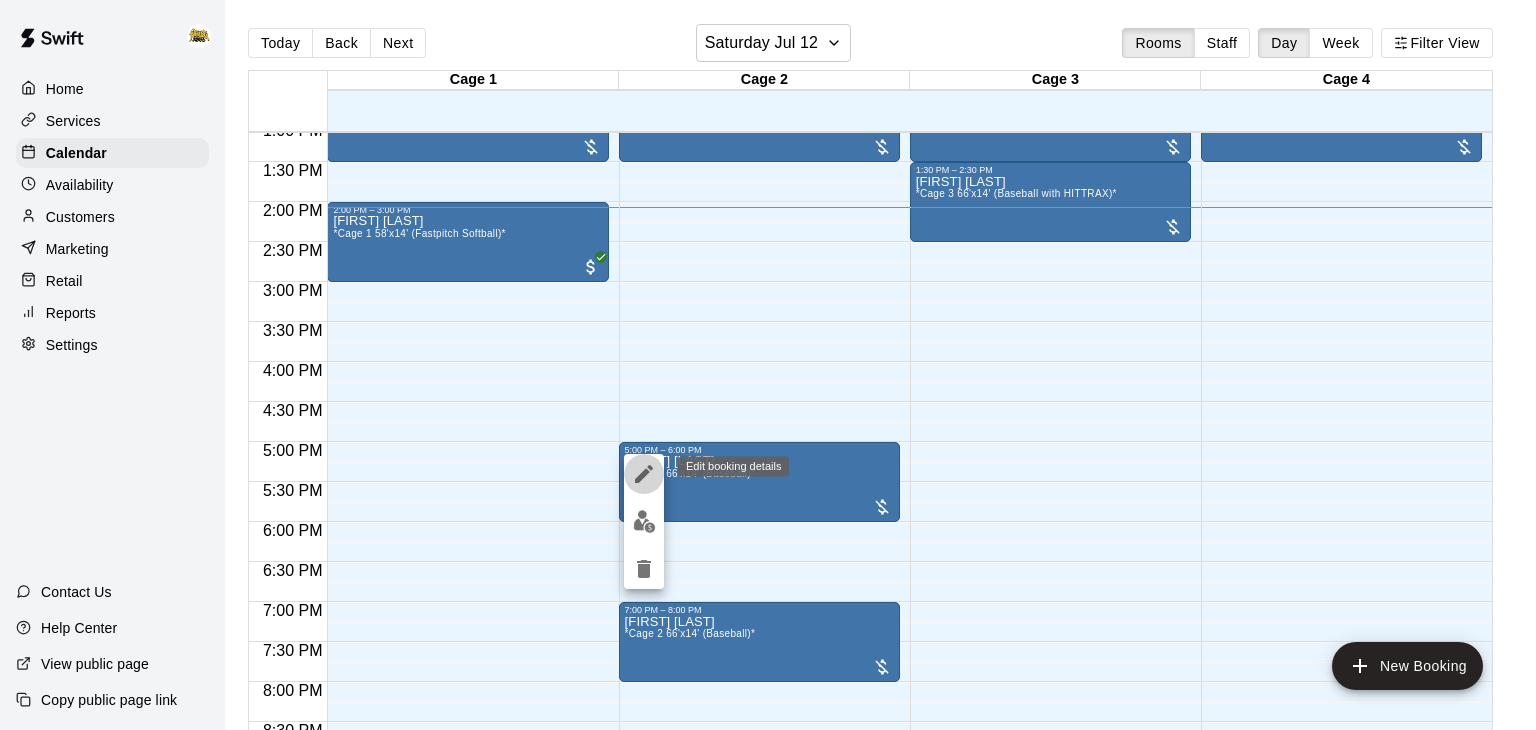 click 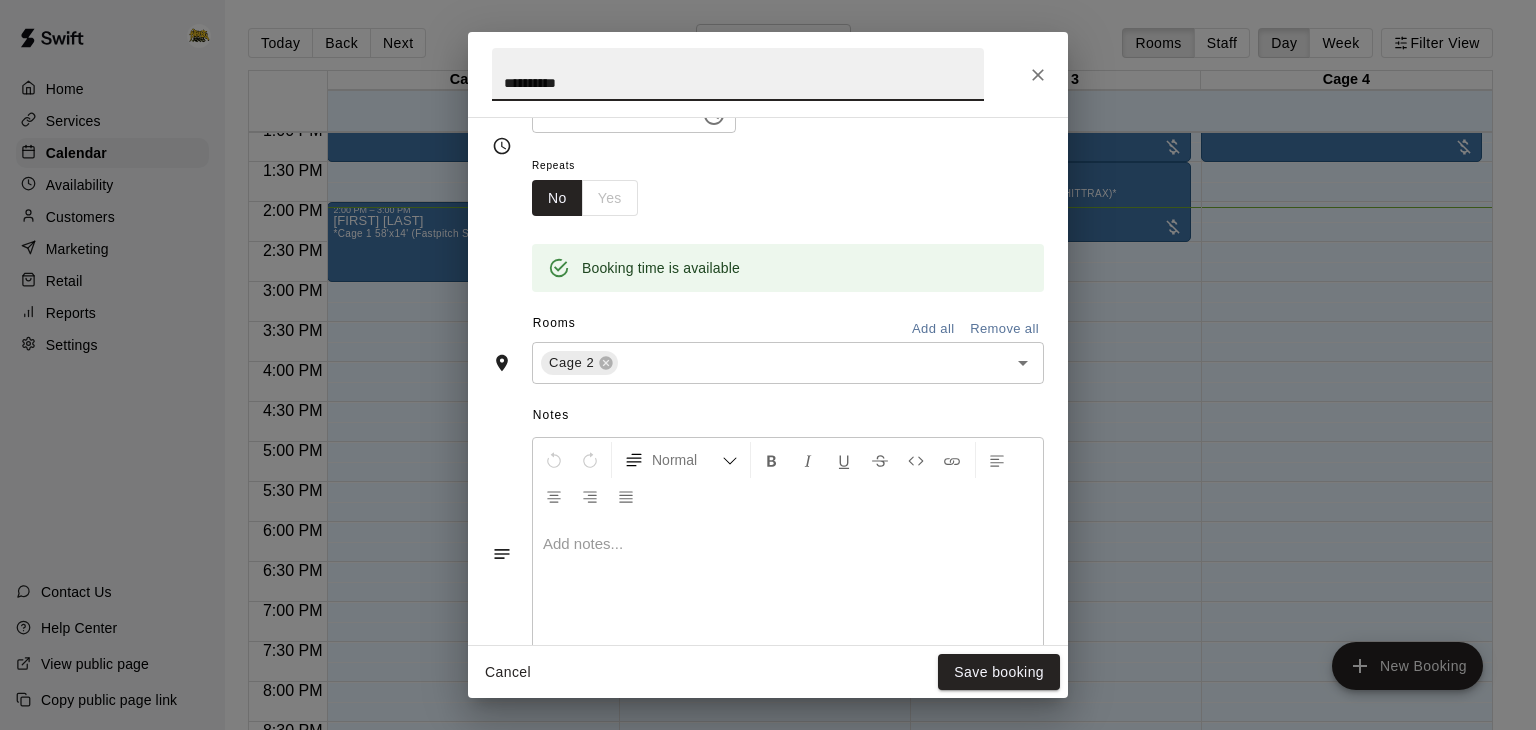scroll, scrollTop: 292, scrollLeft: 0, axis: vertical 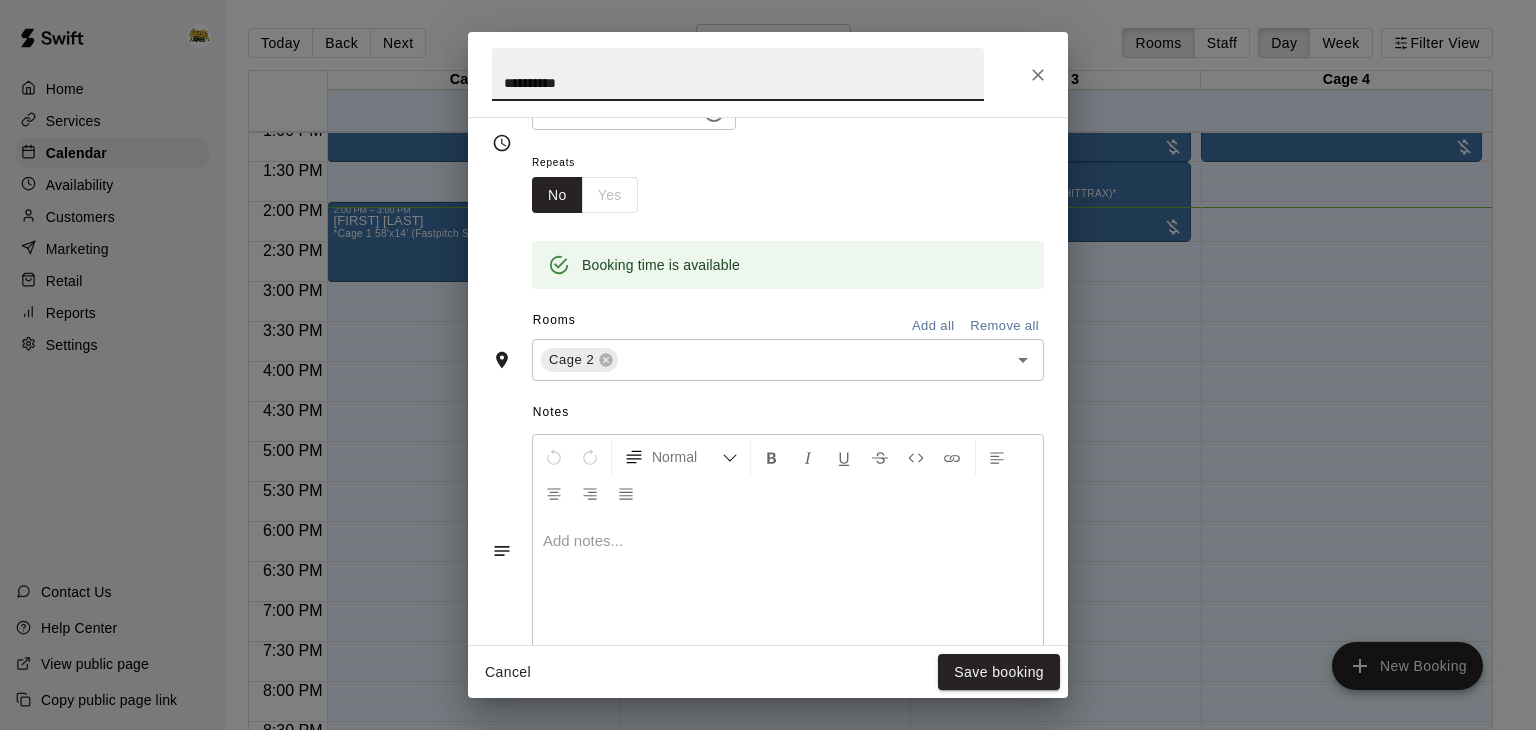 click on "Remove all" at bounding box center [1004, 326] 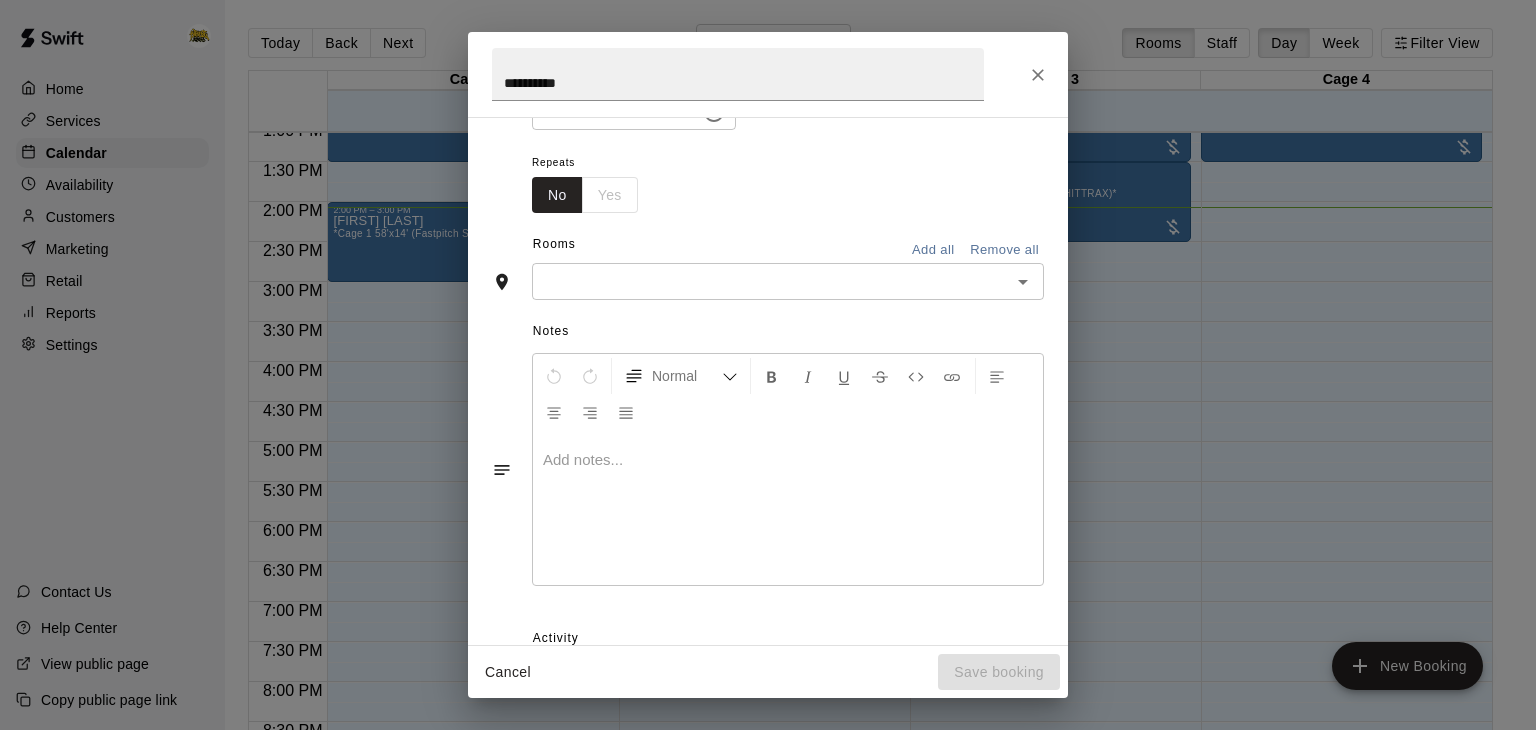 scroll, scrollTop: 254, scrollLeft: 0, axis: vertical 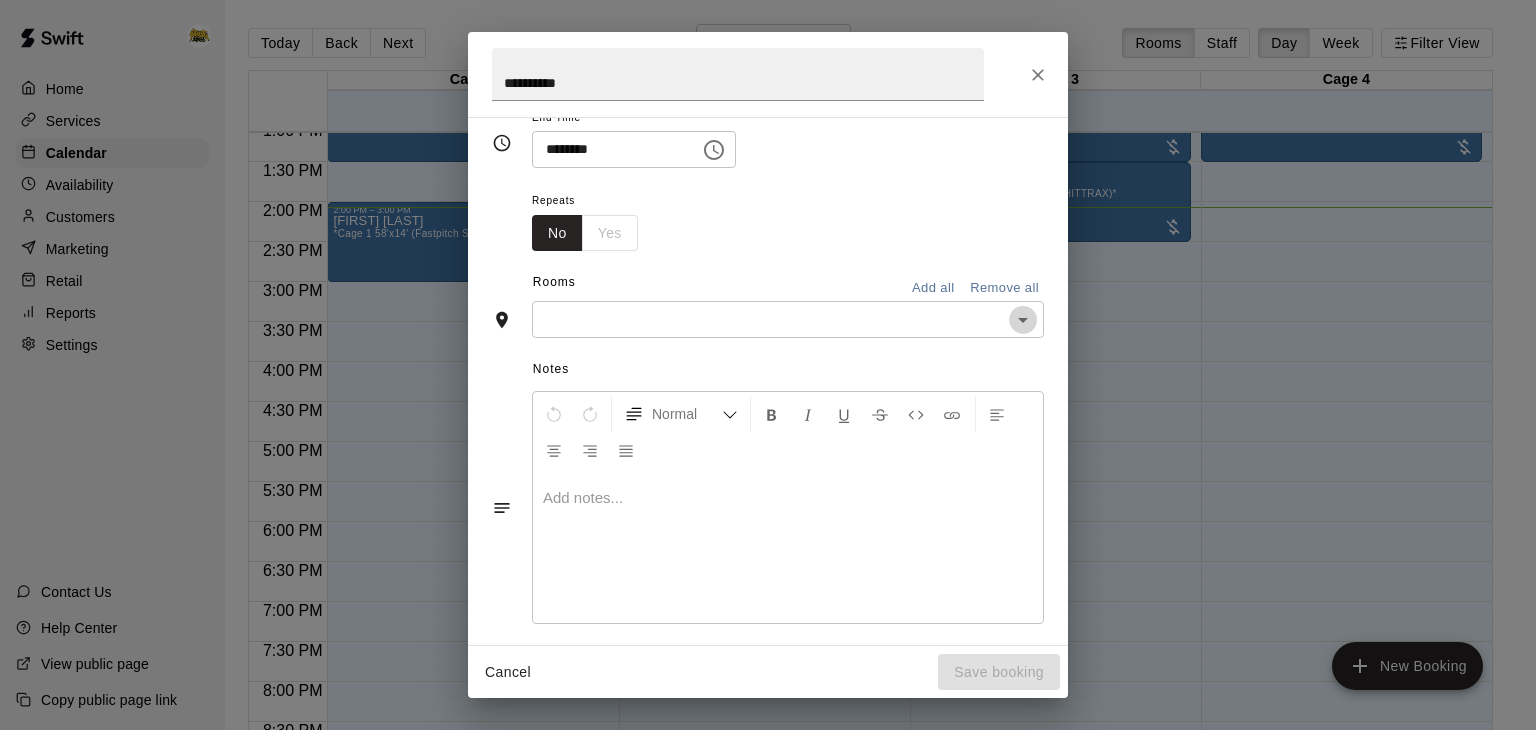 click 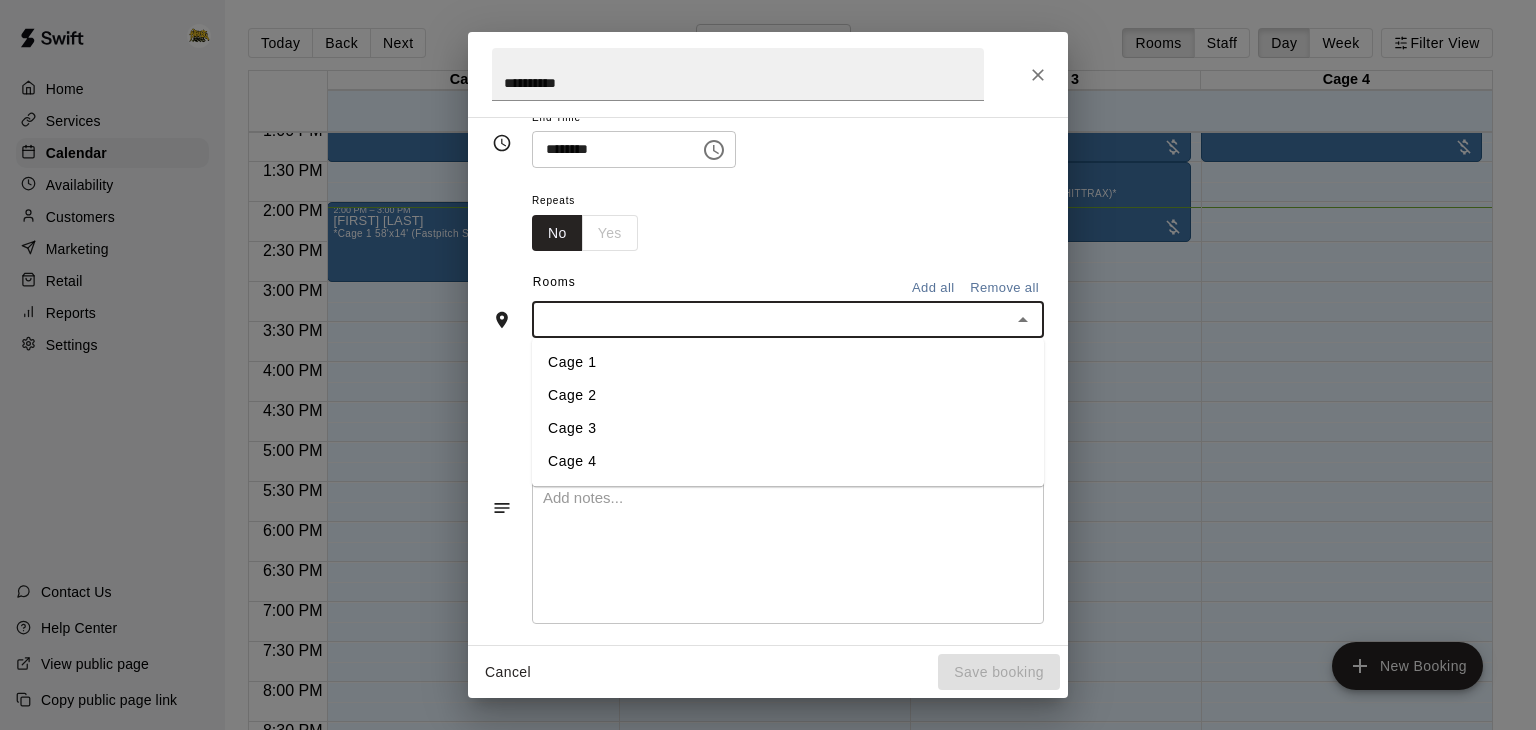 click on "Cage 3" at bounding box center (788, 429) 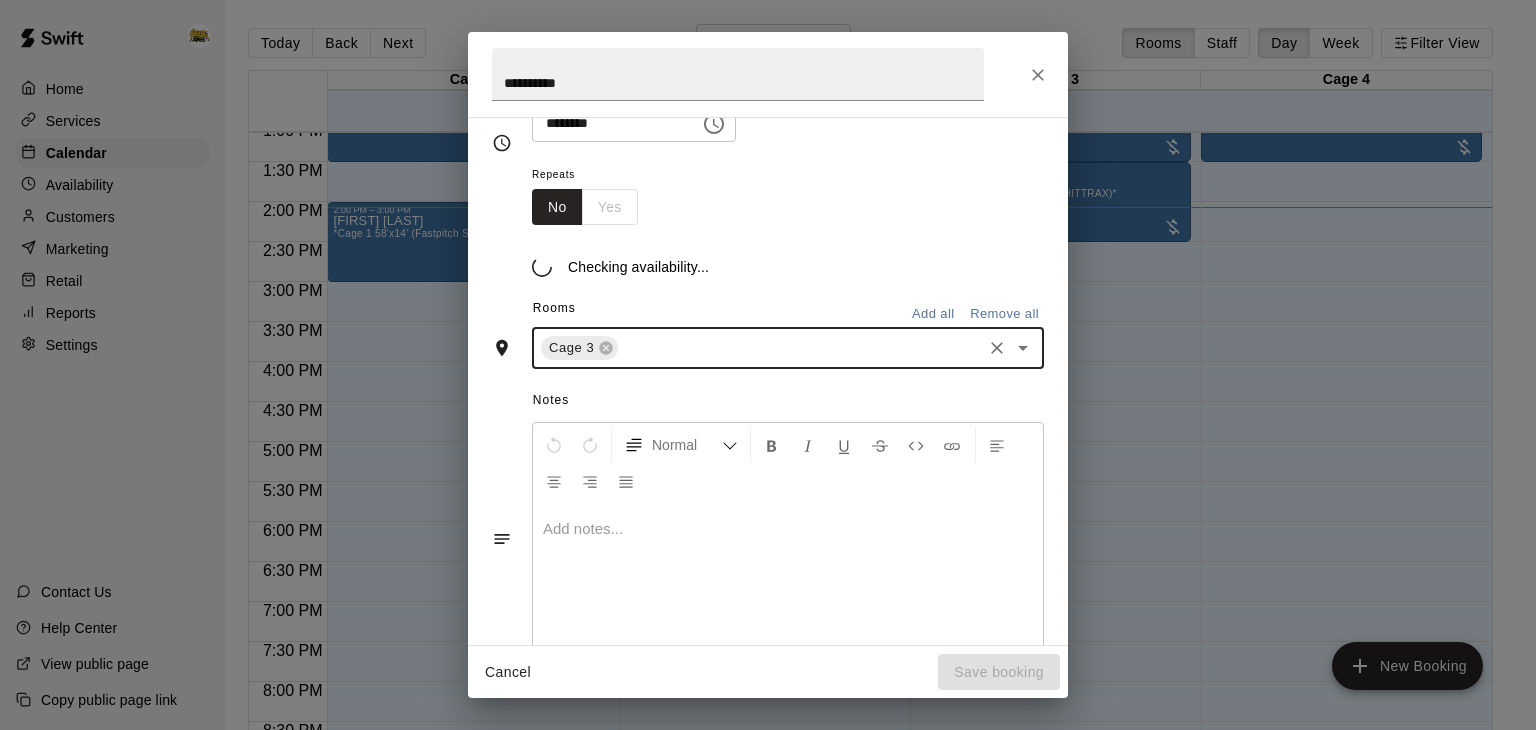 scroll, scrollTop: 292, scrollLeft: 0, axis: vertical 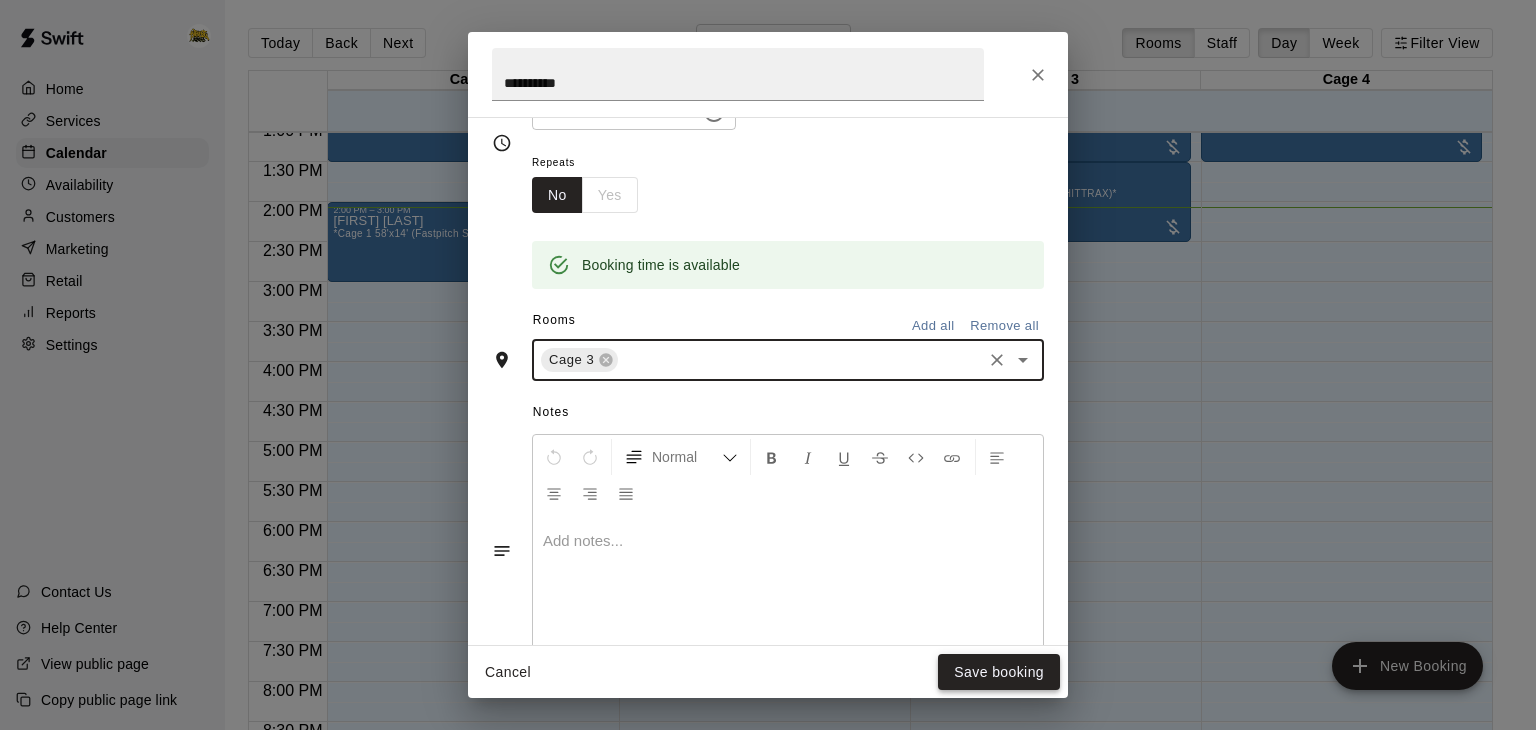 click on "Save booking" at bounding box center [999, 672] 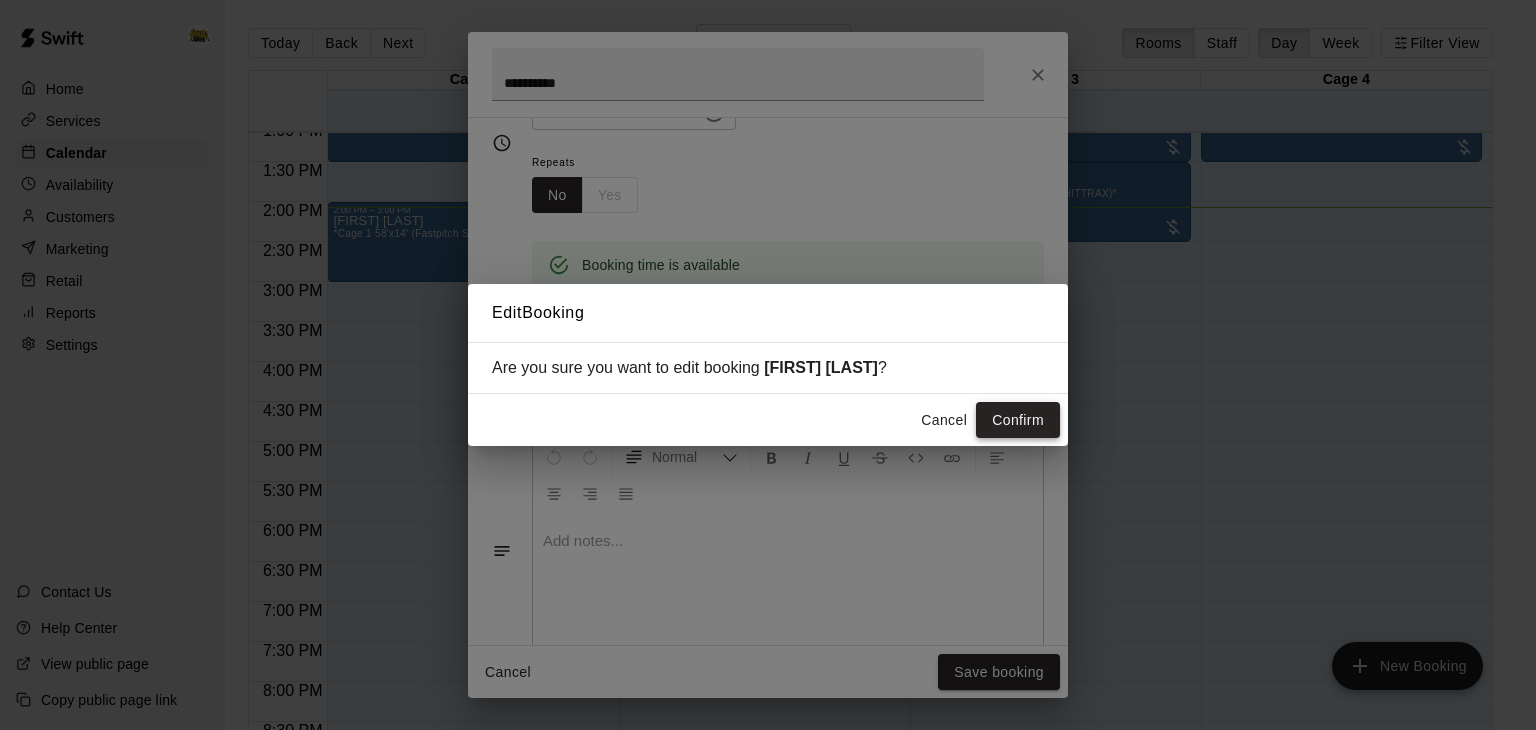 click on "Confirm" at bounding box center (1018, 420) 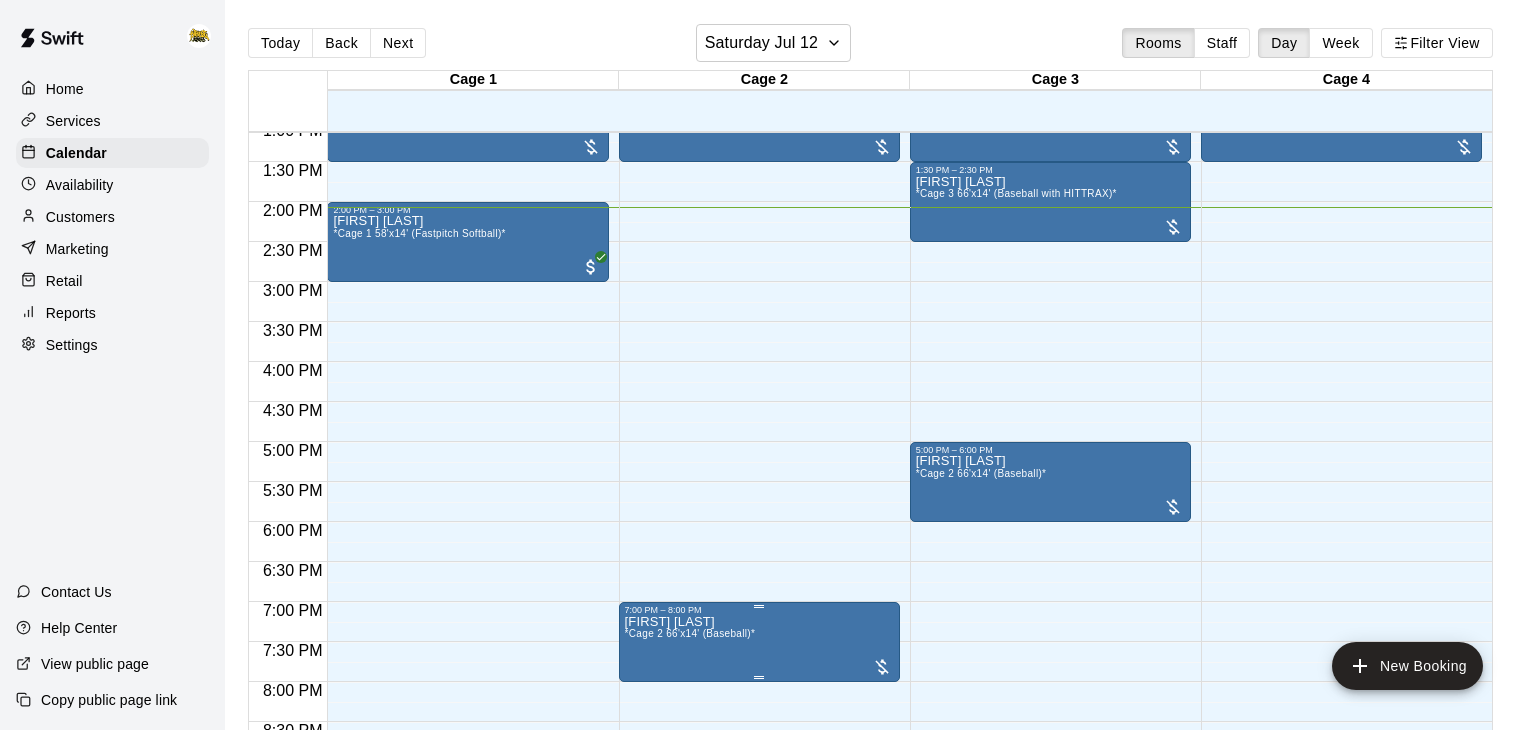 click on "[FIRST] [LAST] *Cage 2 66'x14' (Baseball)*" at bounding box center (759, 980) 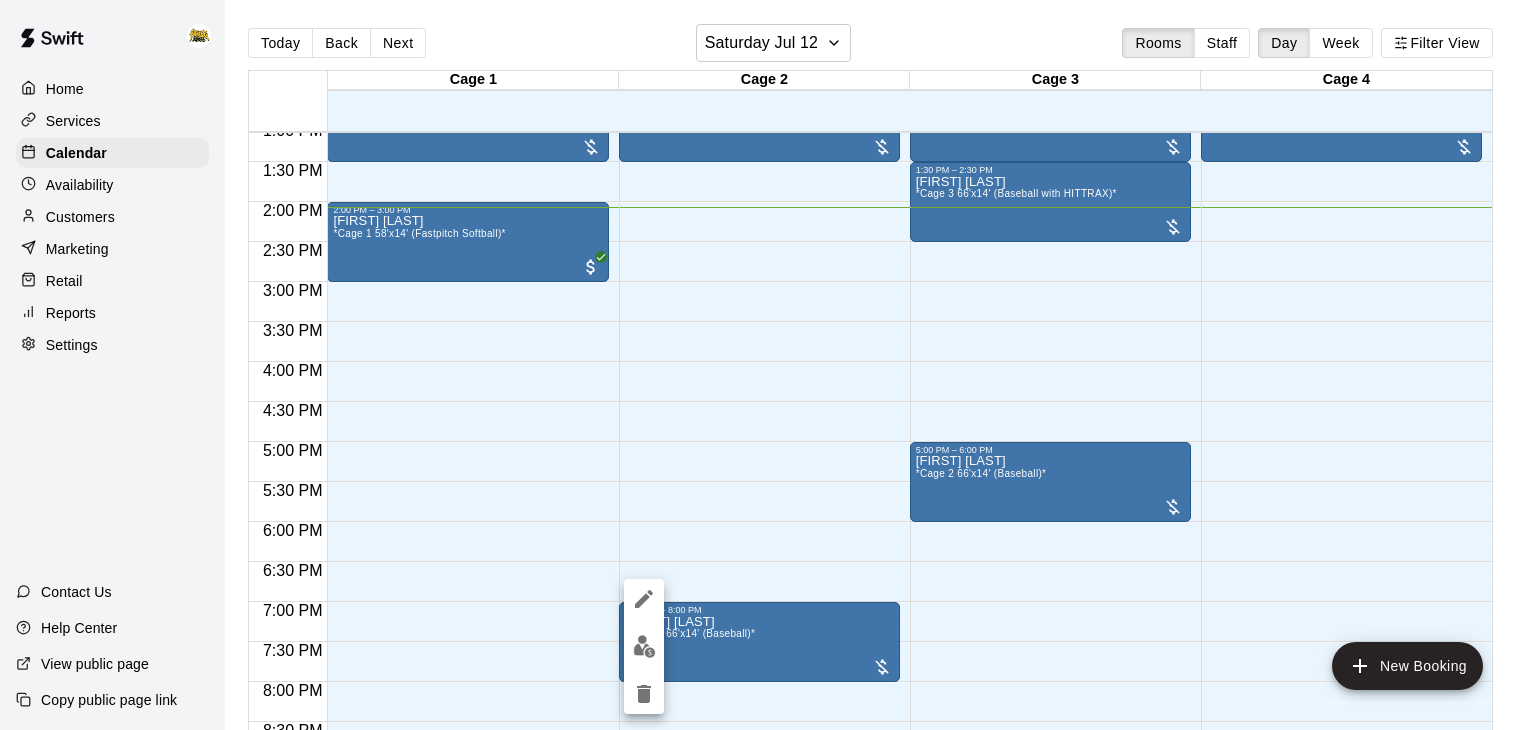 click 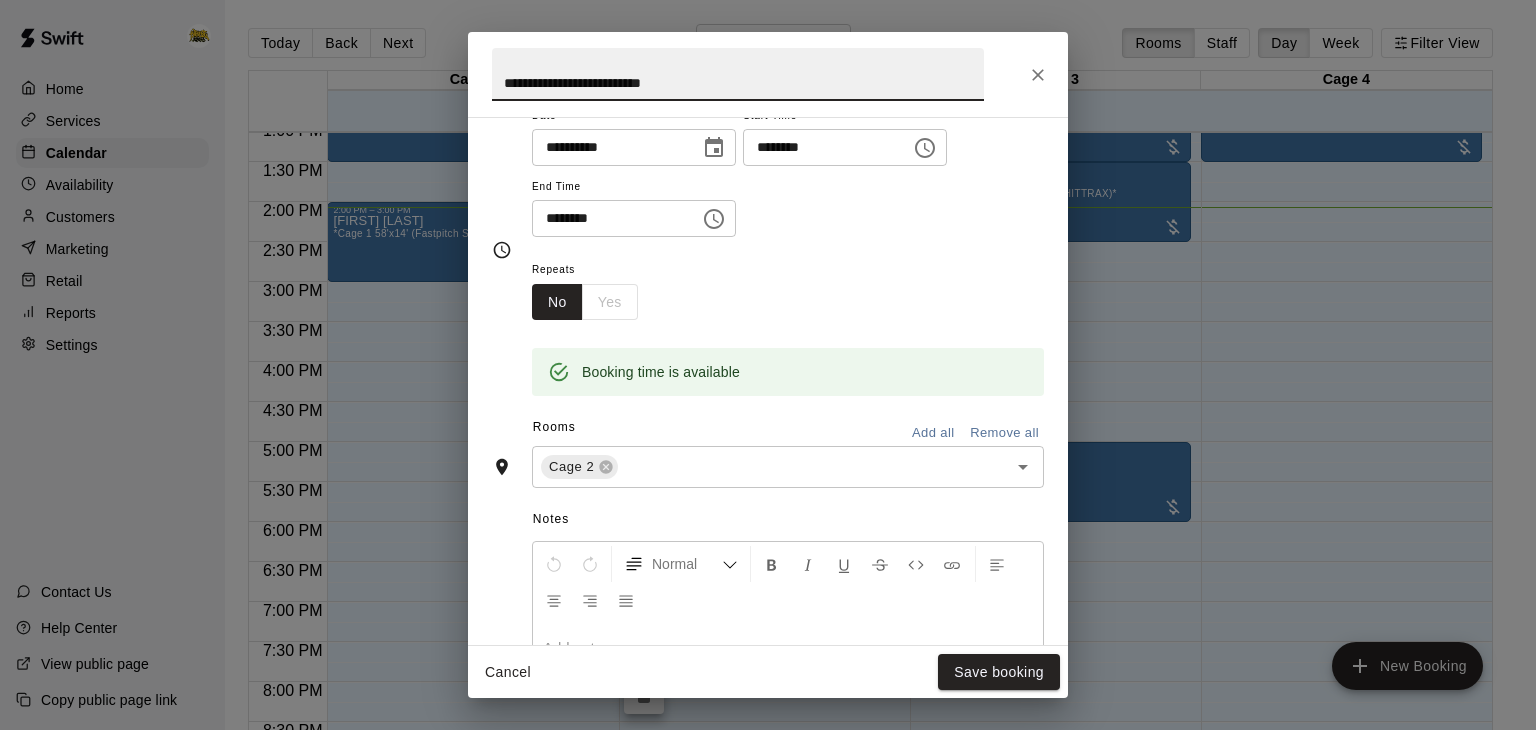 click on "Remove all" at bounding box center (1004, 433) 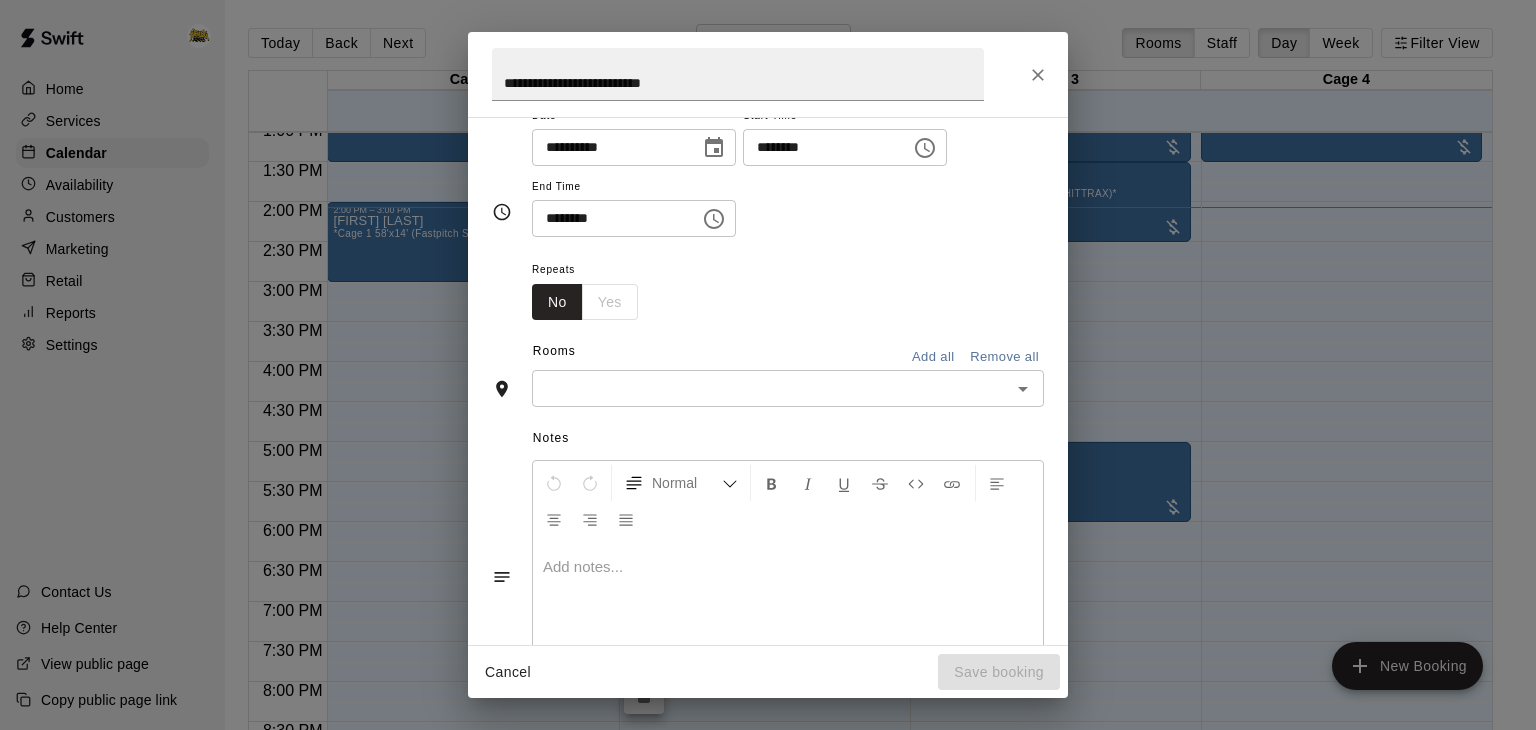 scroll, scrollTop: 147, scrollLeft: 0, axis: vertical 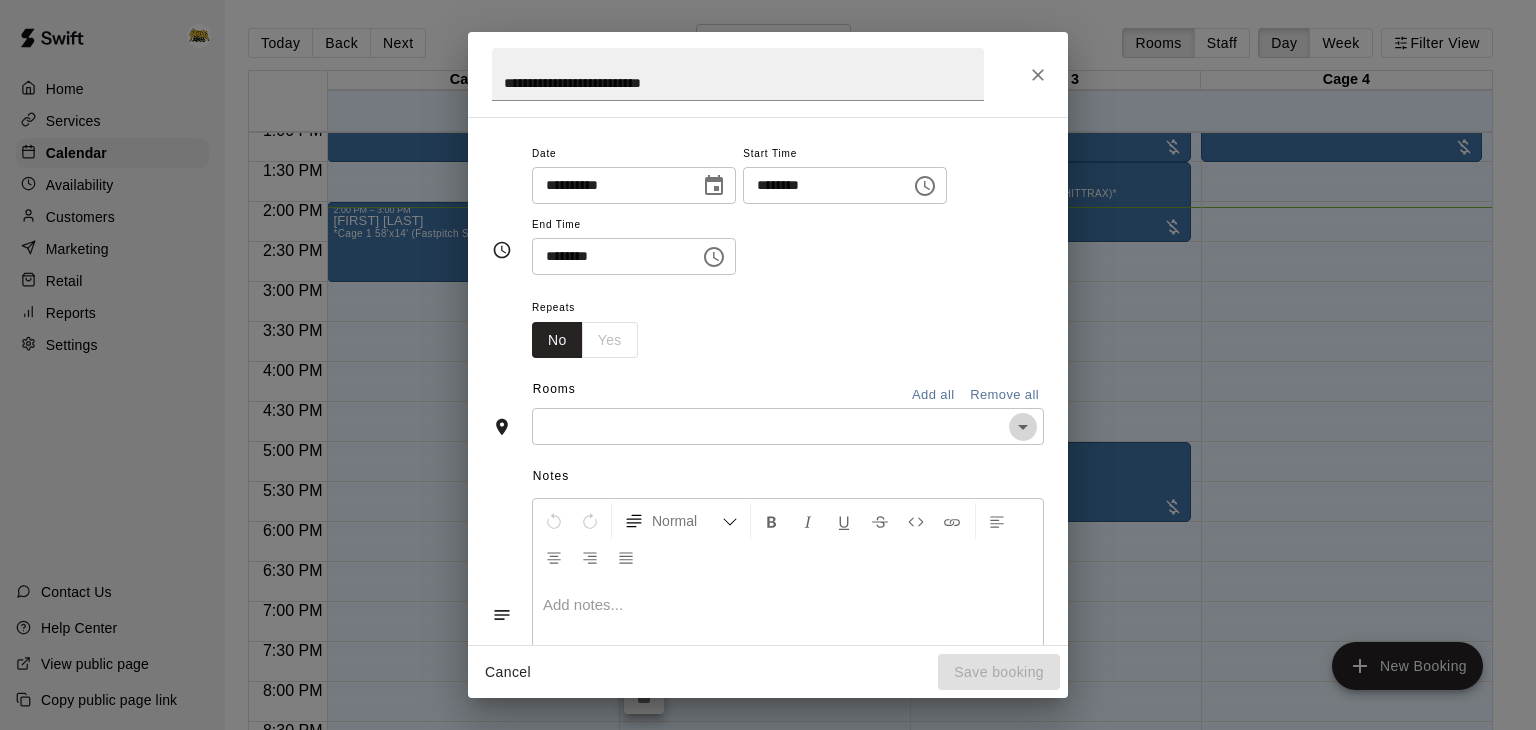 click 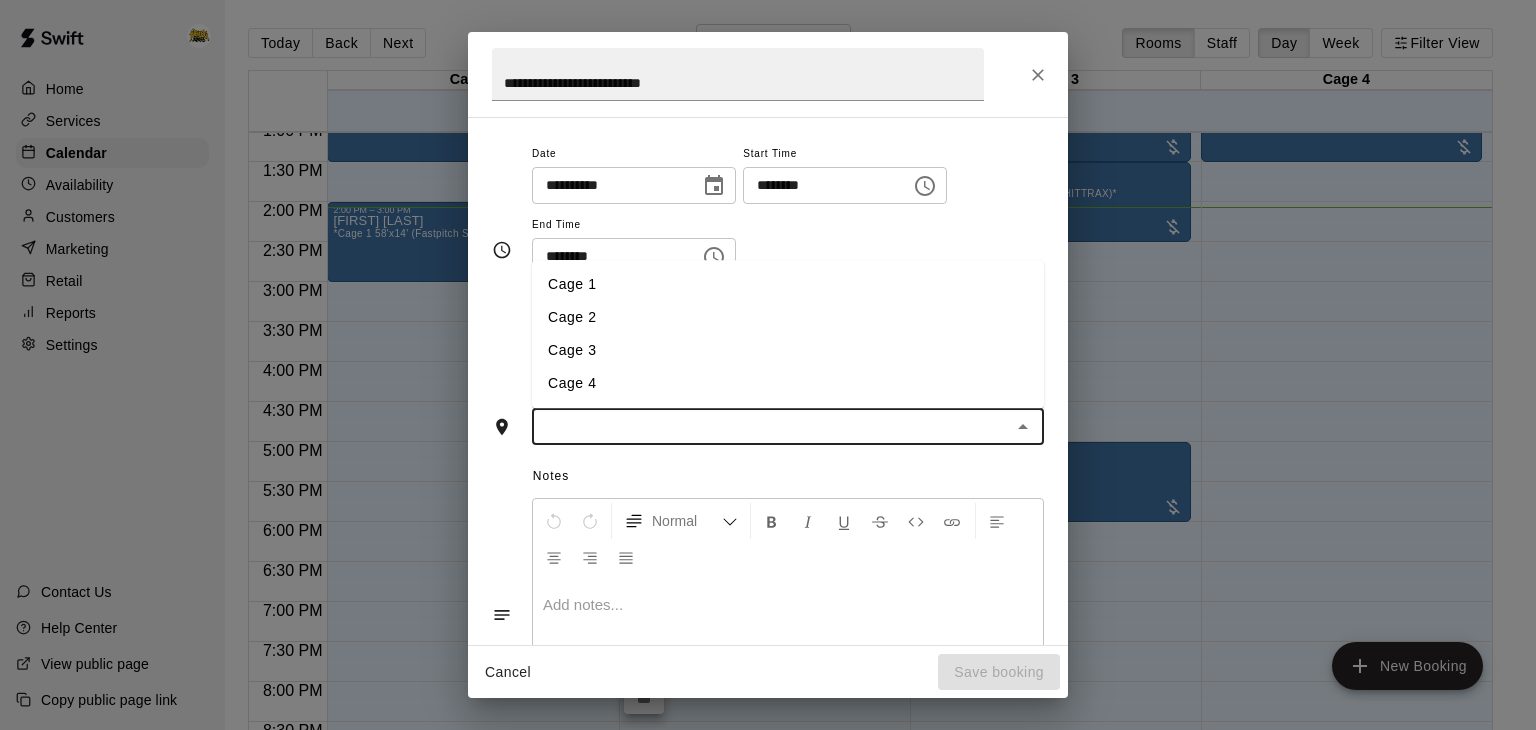 click on "Cage 3" at bounding box center [788, 351] 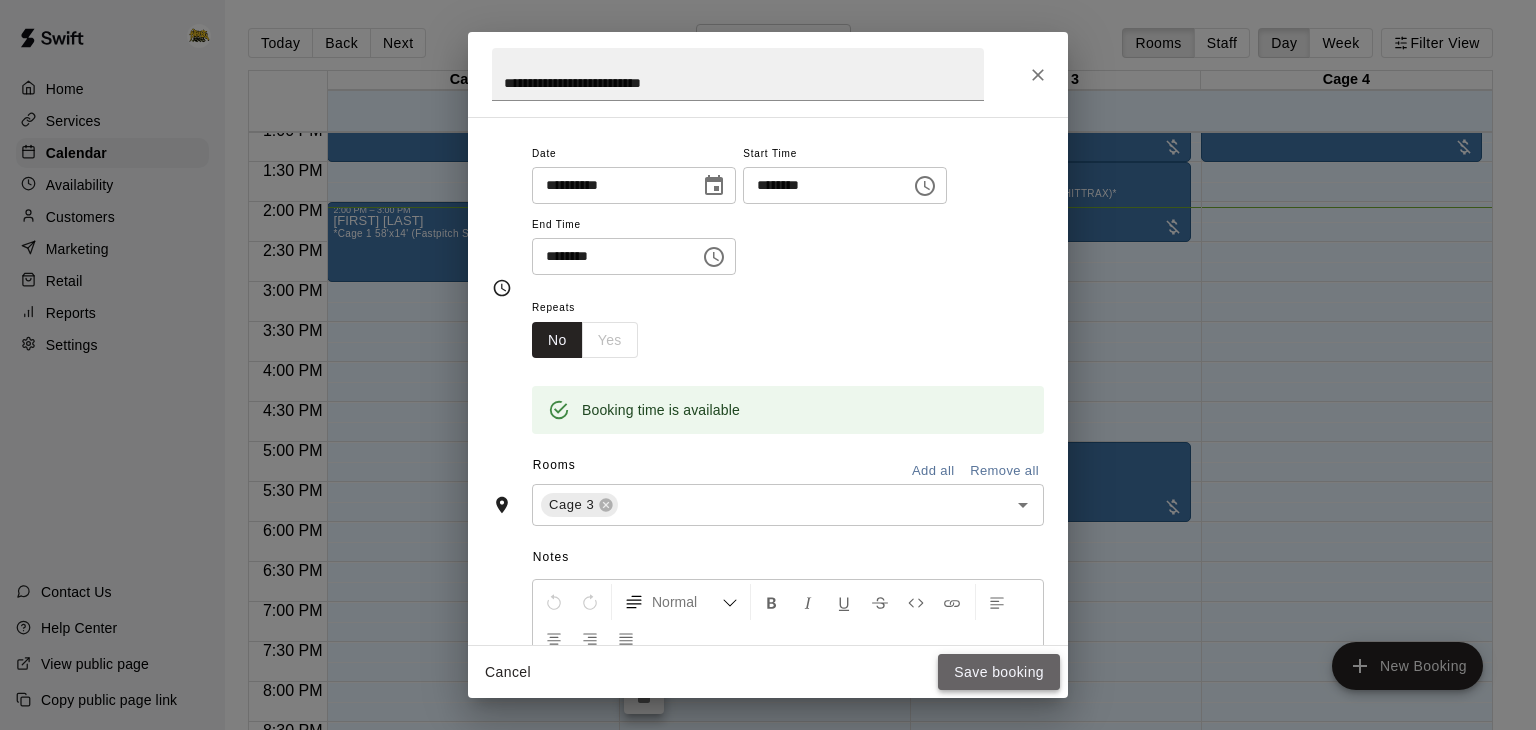 click on "Save booking" at bounding box center (999, 672) 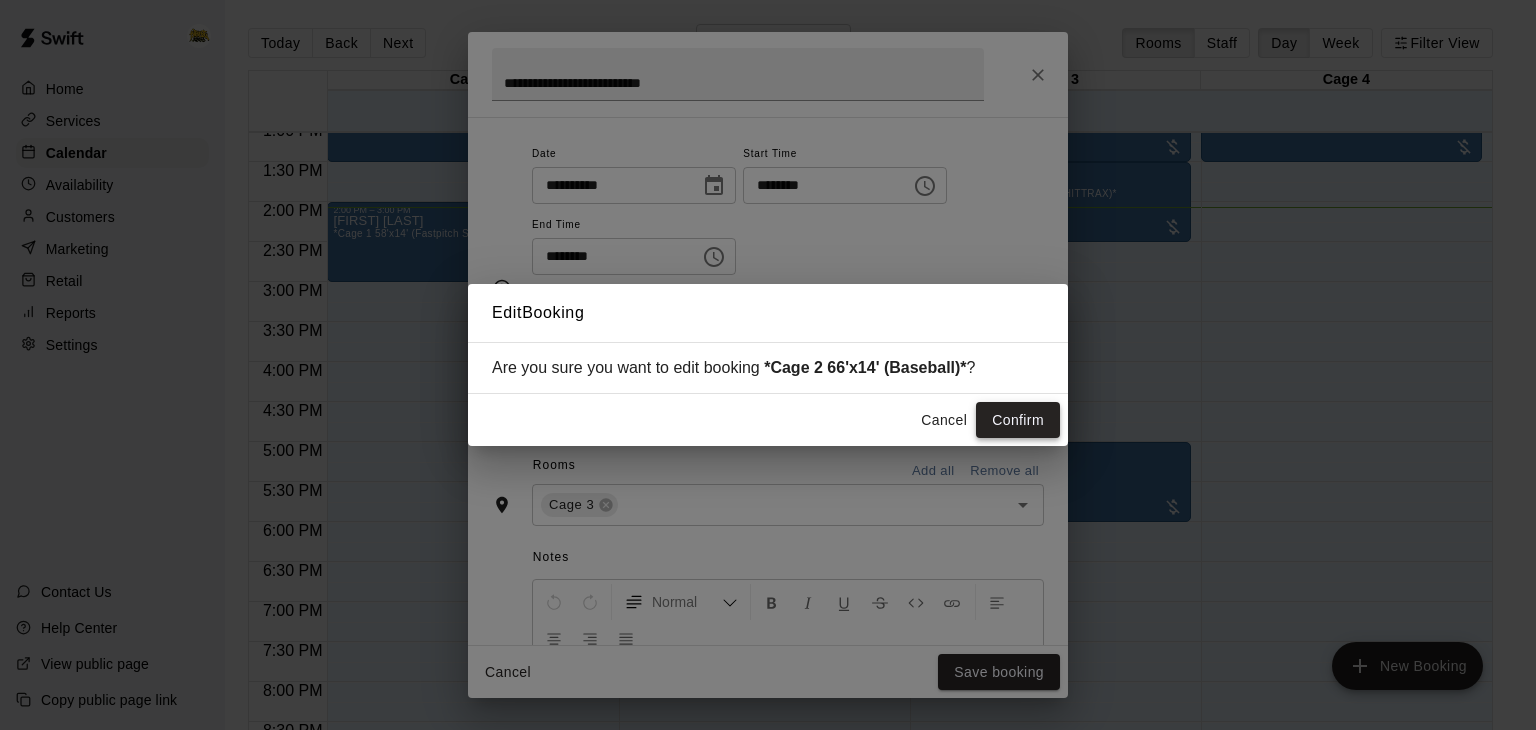 click on "Confirm" at bounding box center [1018, 420] 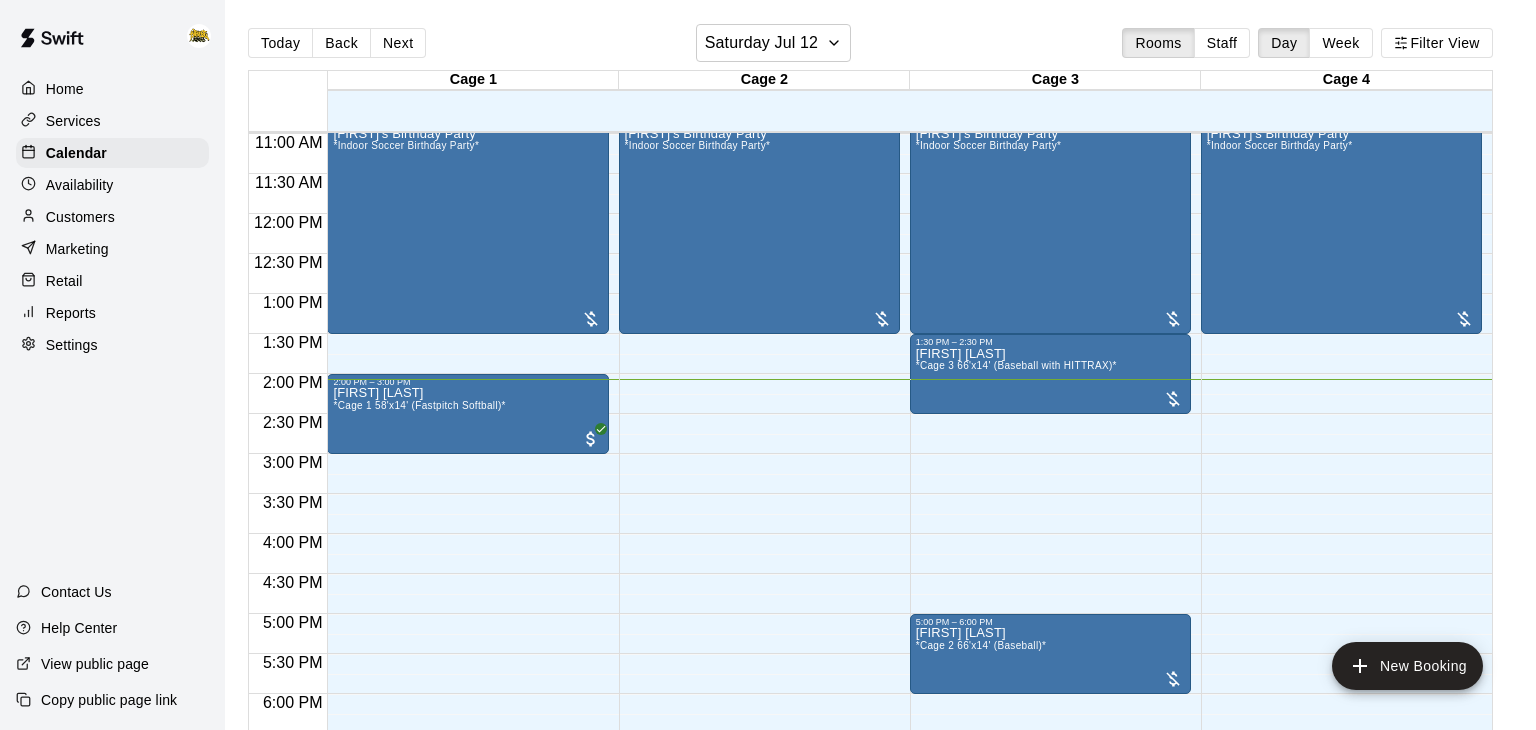 scroll, scrollTop: 762, scrollLeft: 0, axis: vertical 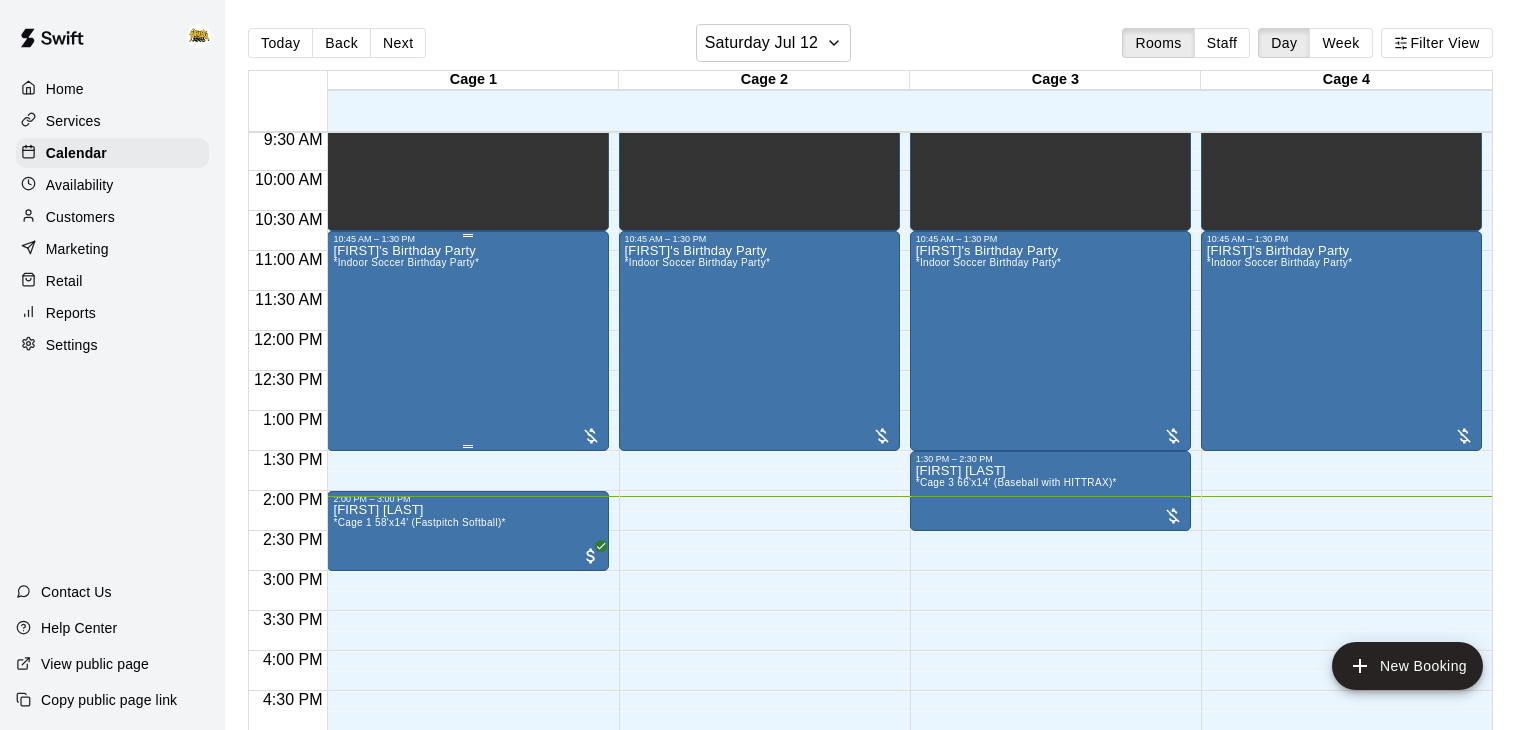 click on "[FIRST]'s Birthday Party *Indoor  Soccer Birthday Party*" at bounding box center (406, 609) 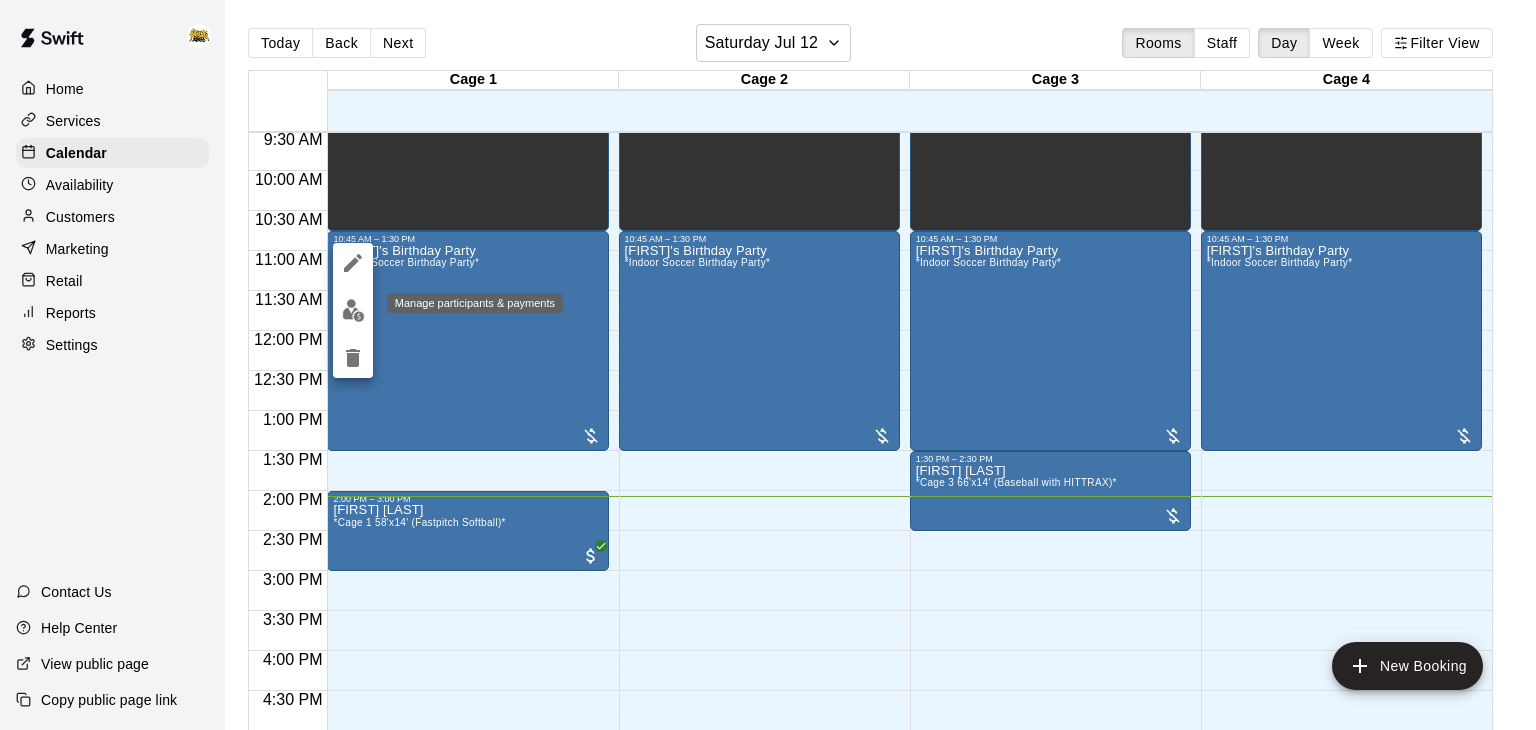 click at bounding box center (353, 310) 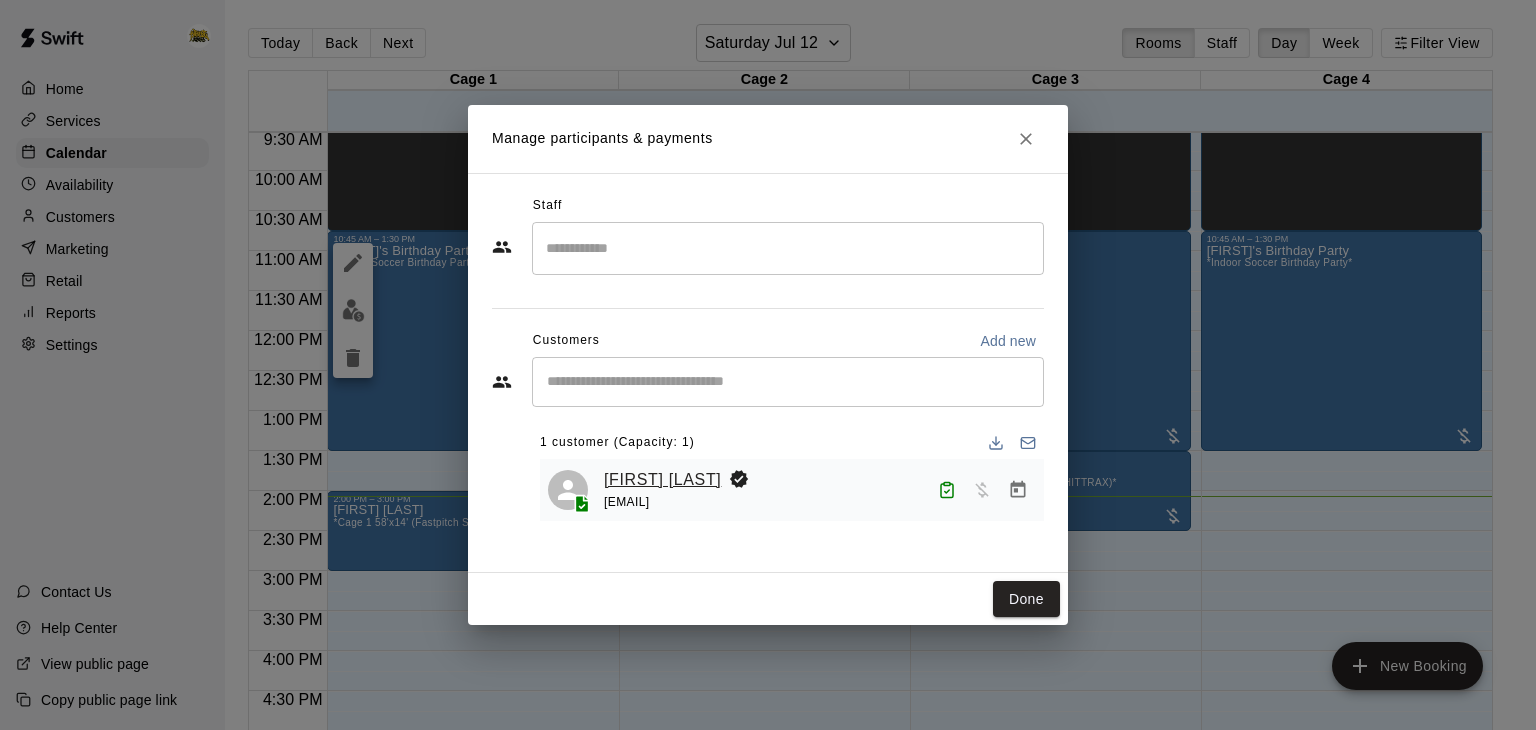 click on "[FIRST] [LAST]" at bounding box center [662, 480] 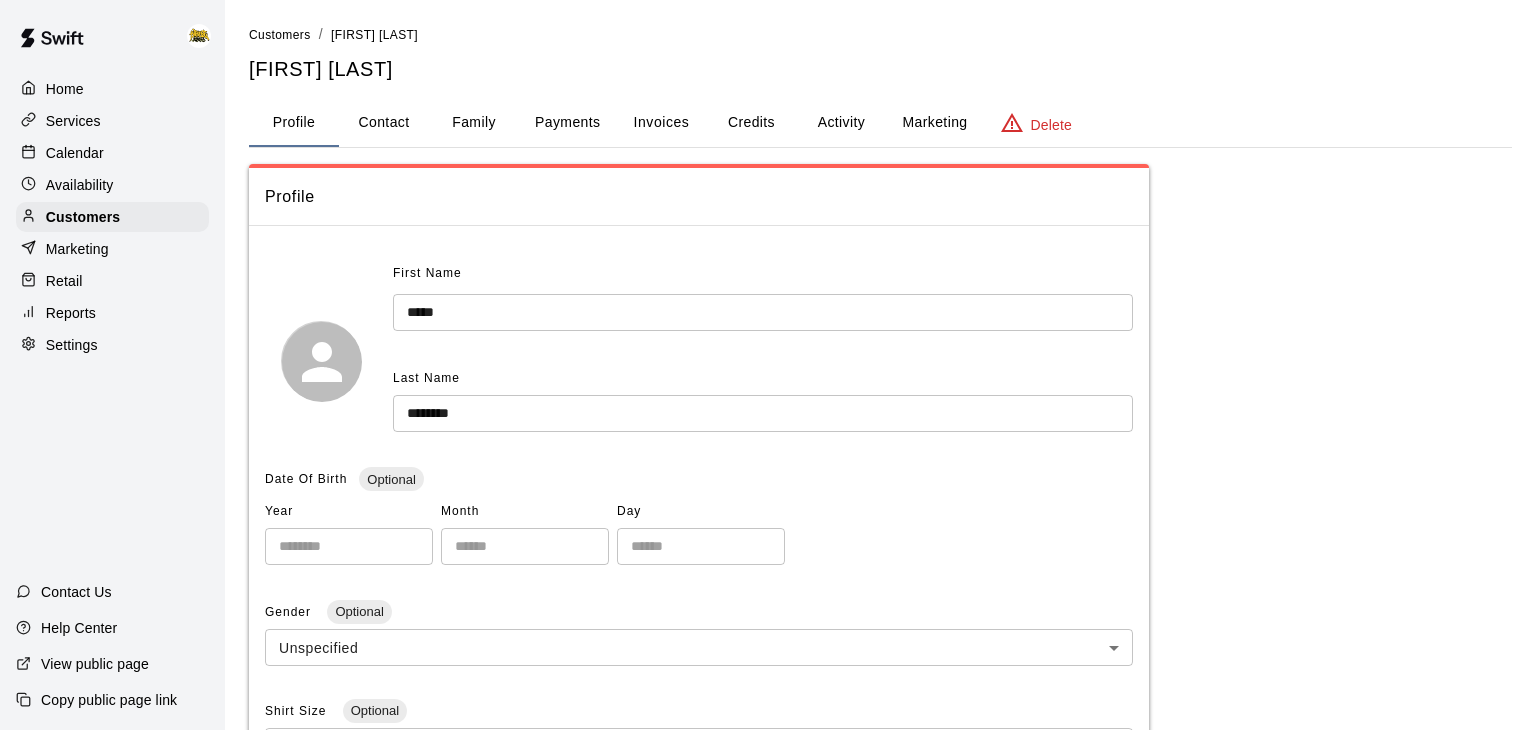 click on "Services" at bounding box center [112, 121] 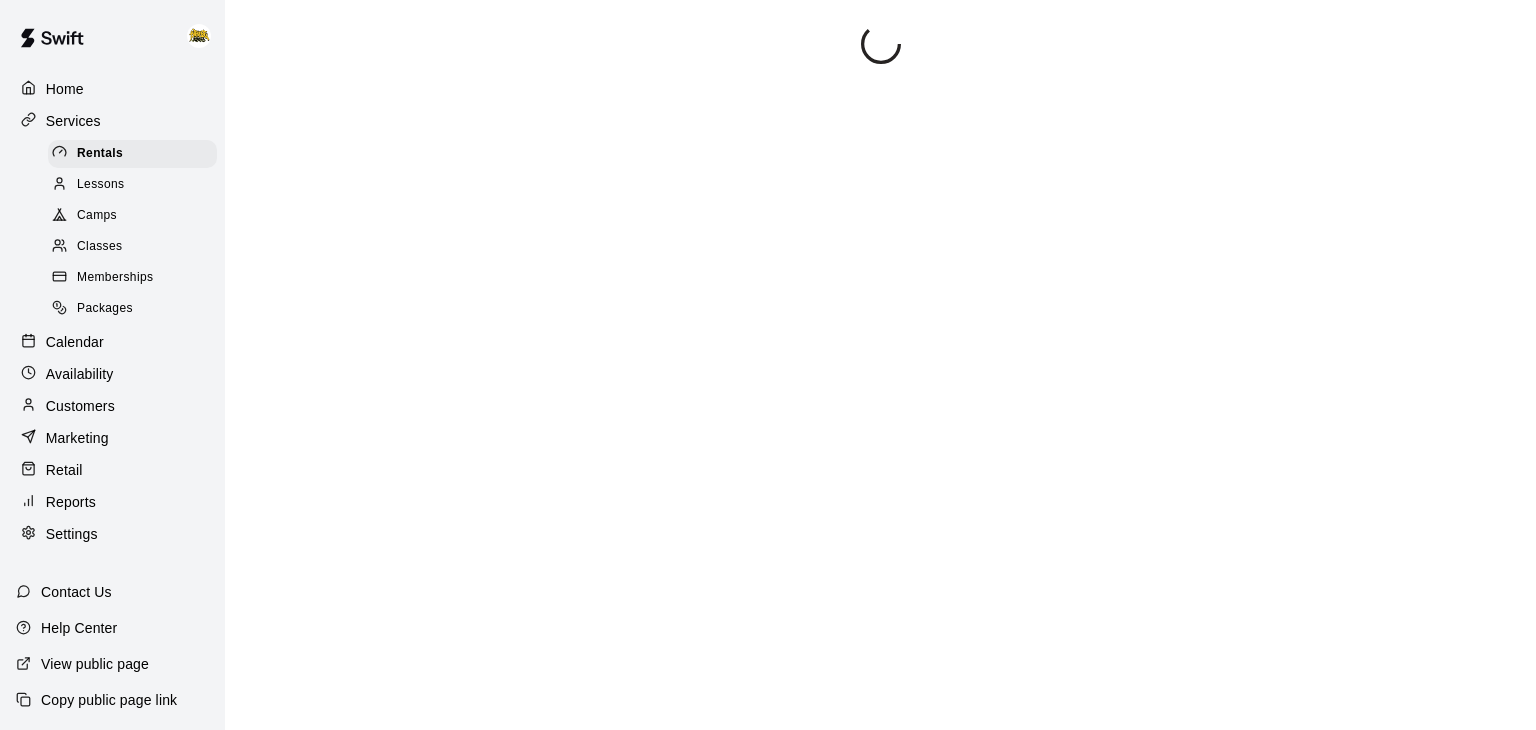 click on "Home" at bounding box center [112, 89] 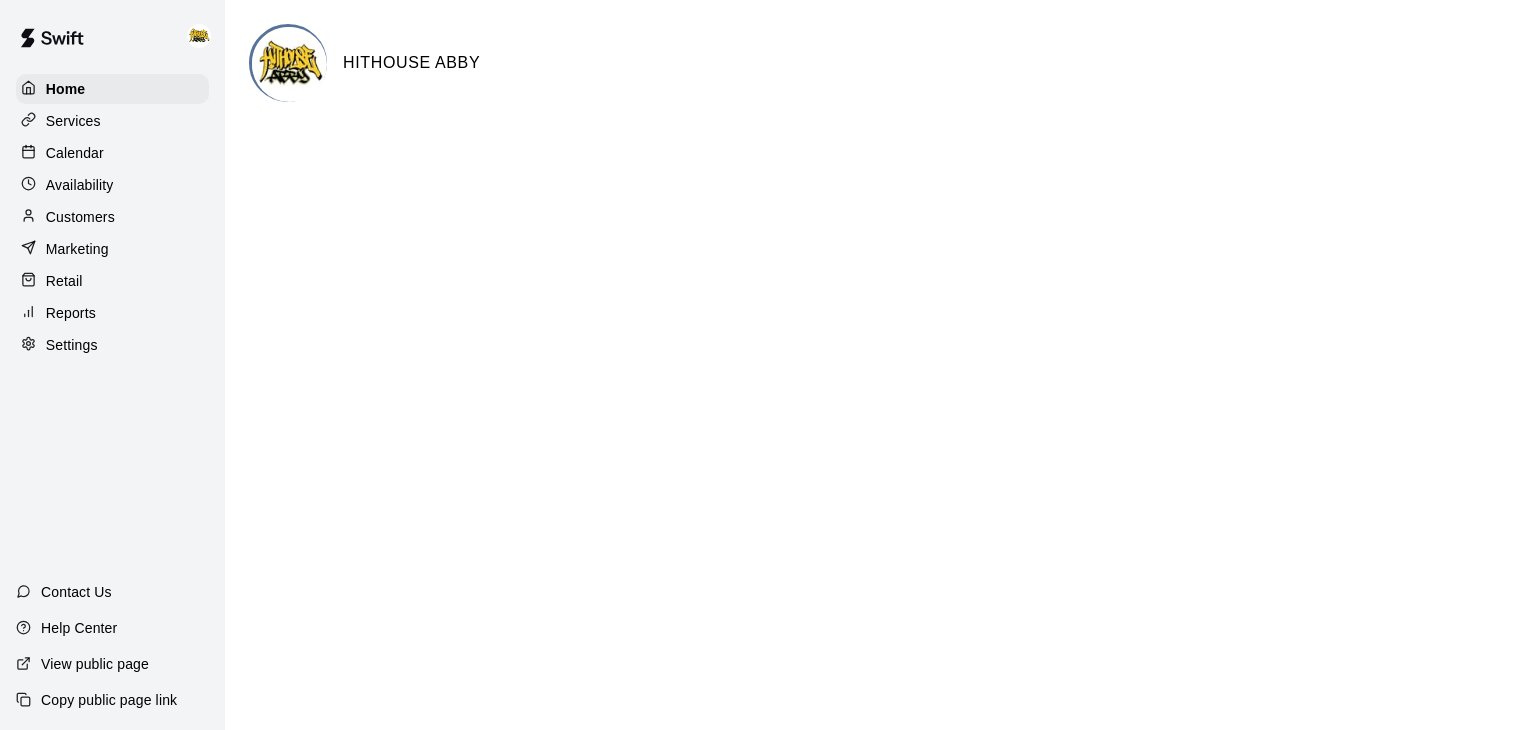 click on "Calendar" at bounding box center (75, 153) 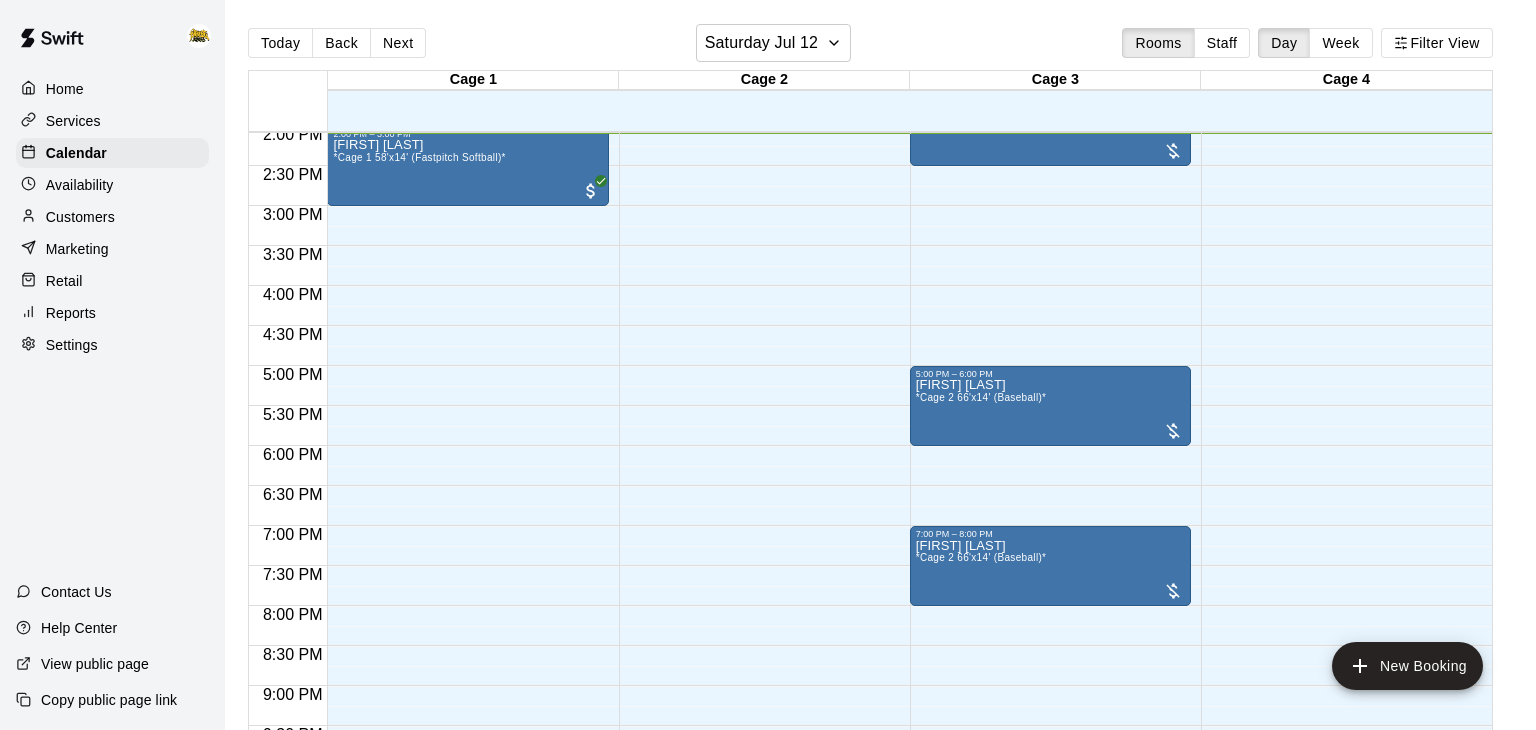 scroll, scrollTop: 481, scrollLeft: 0, axis: vertical 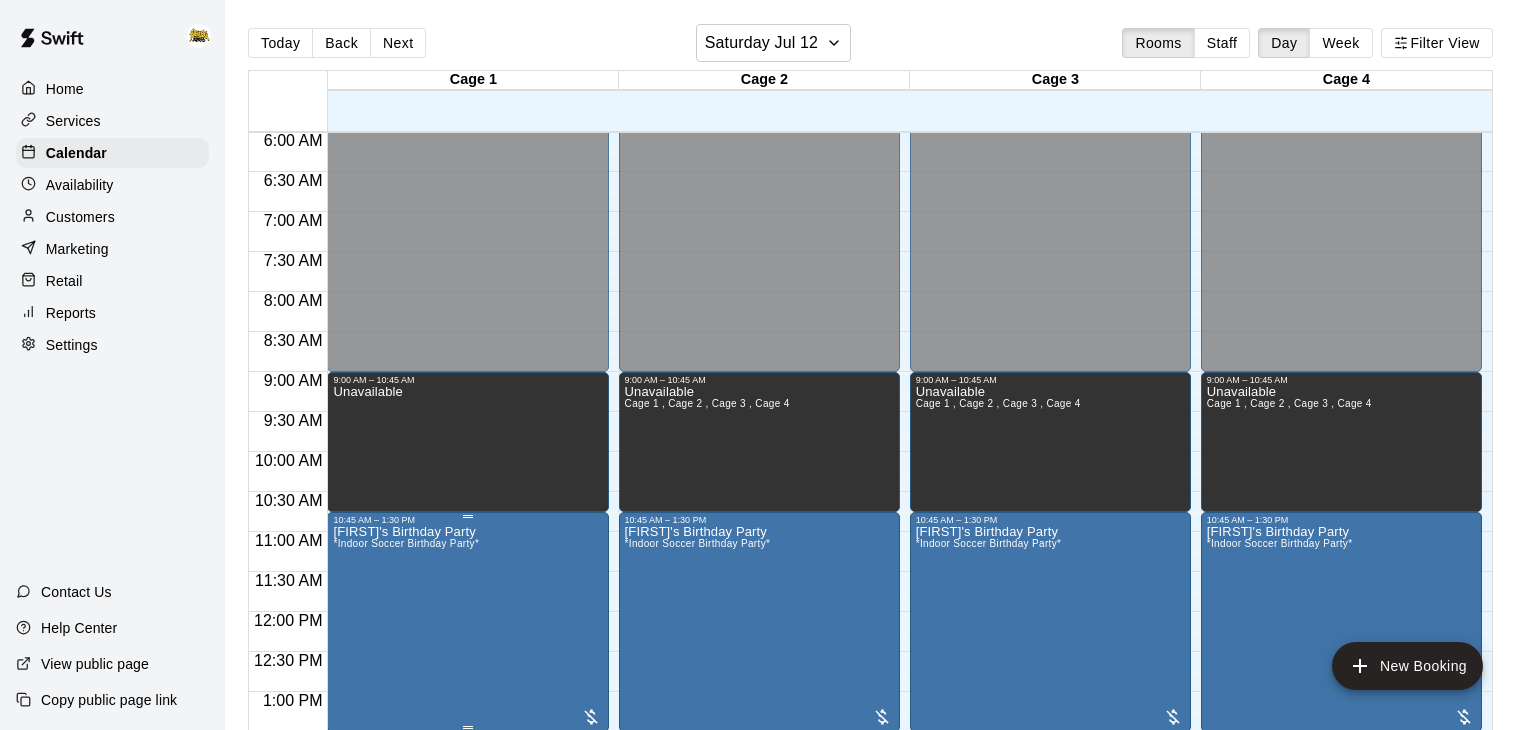 click on "[FIRST]'s Birthday Party *Indoor  Soccer Birthday Party*" at bounding box center (467, 890) 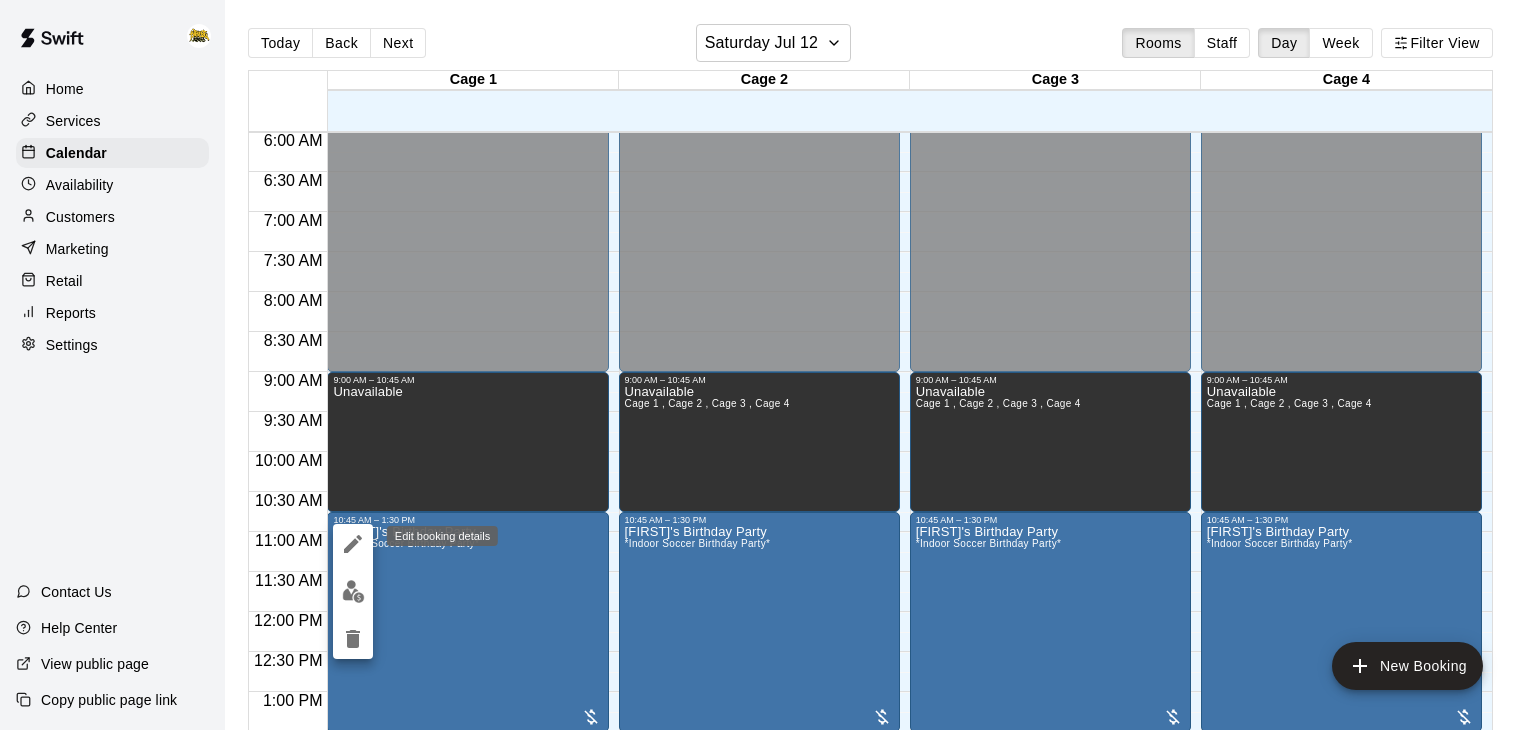 click at bounding box center (353, 544) 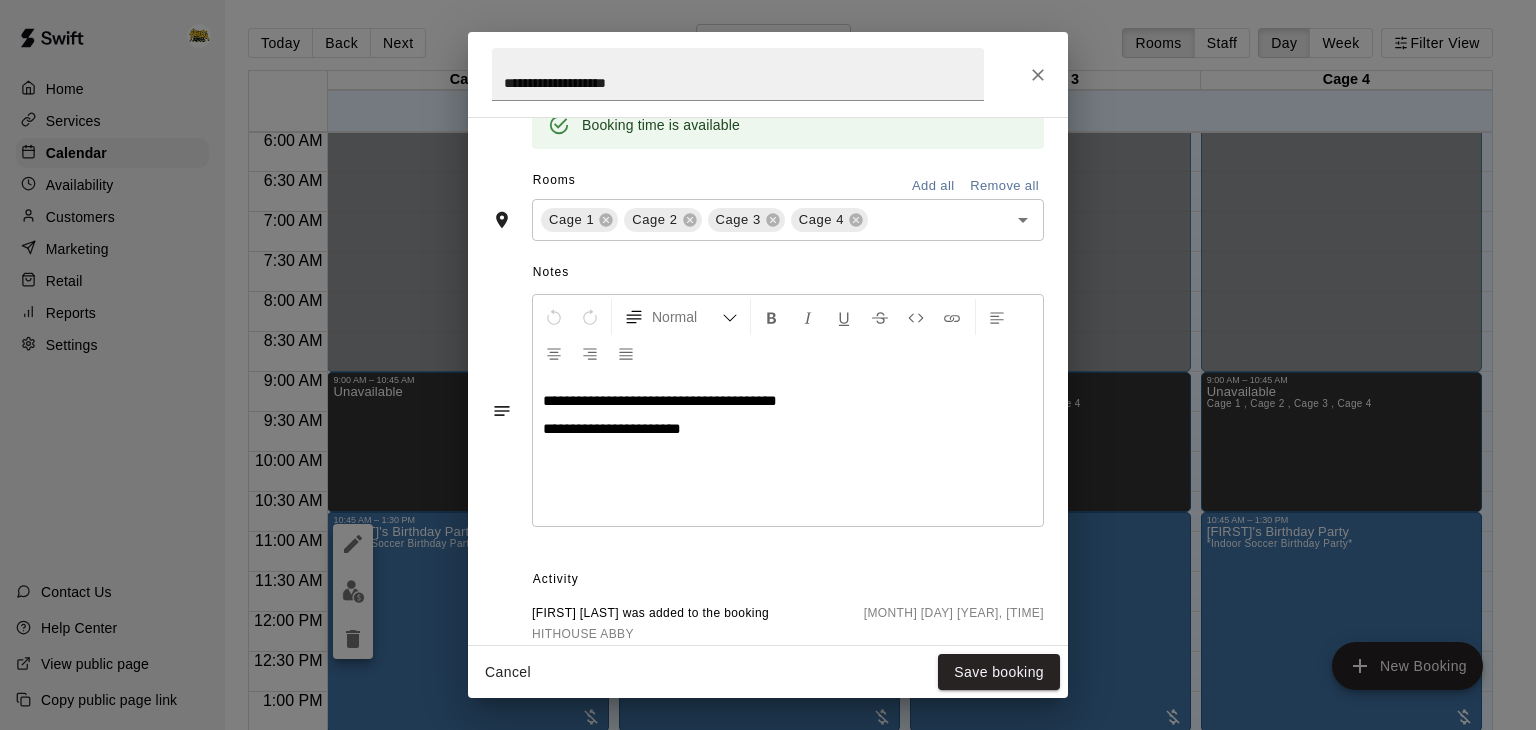 scroll, scrollTop: 474, scrollLeft: 0, axis: vertical 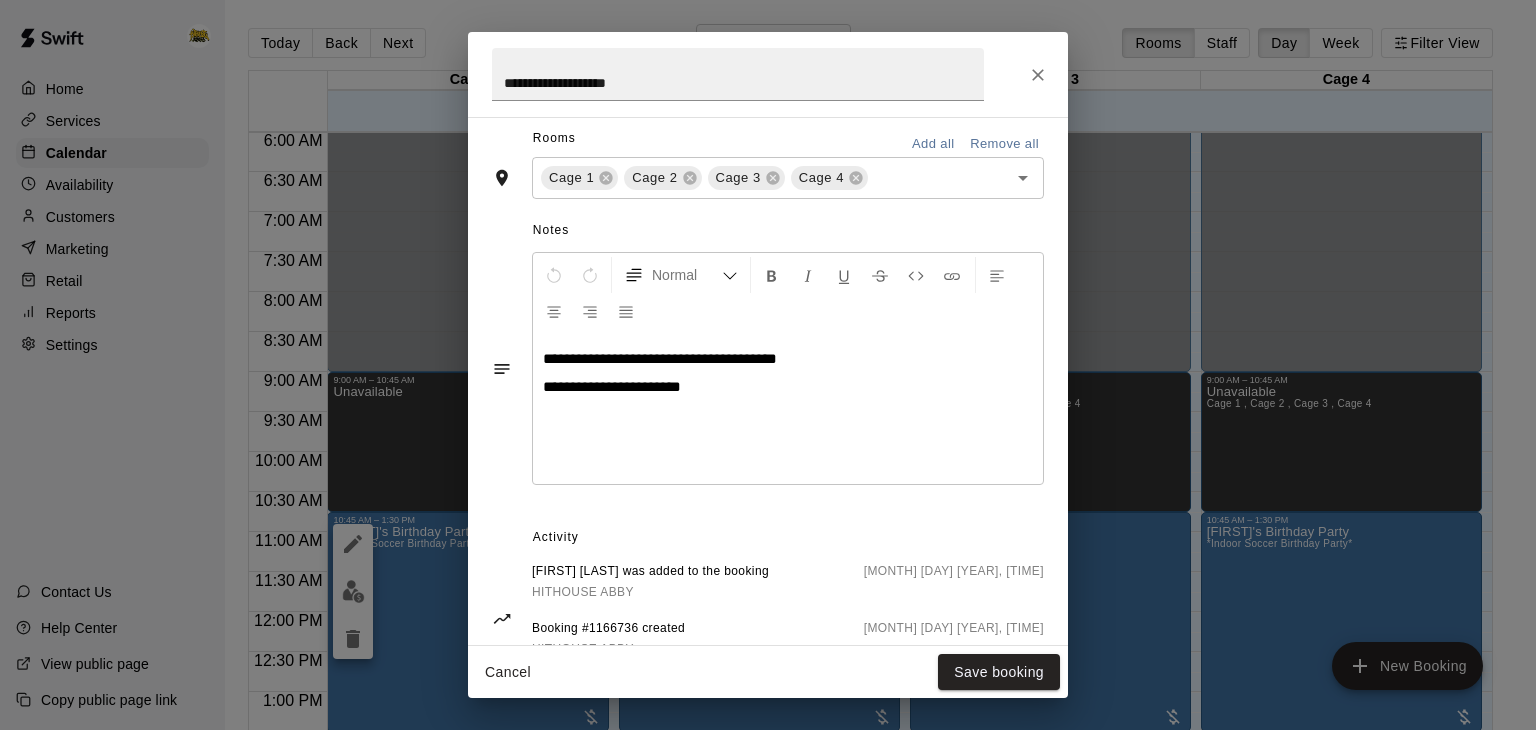 click on "**********" at bounding box center [788, 409] 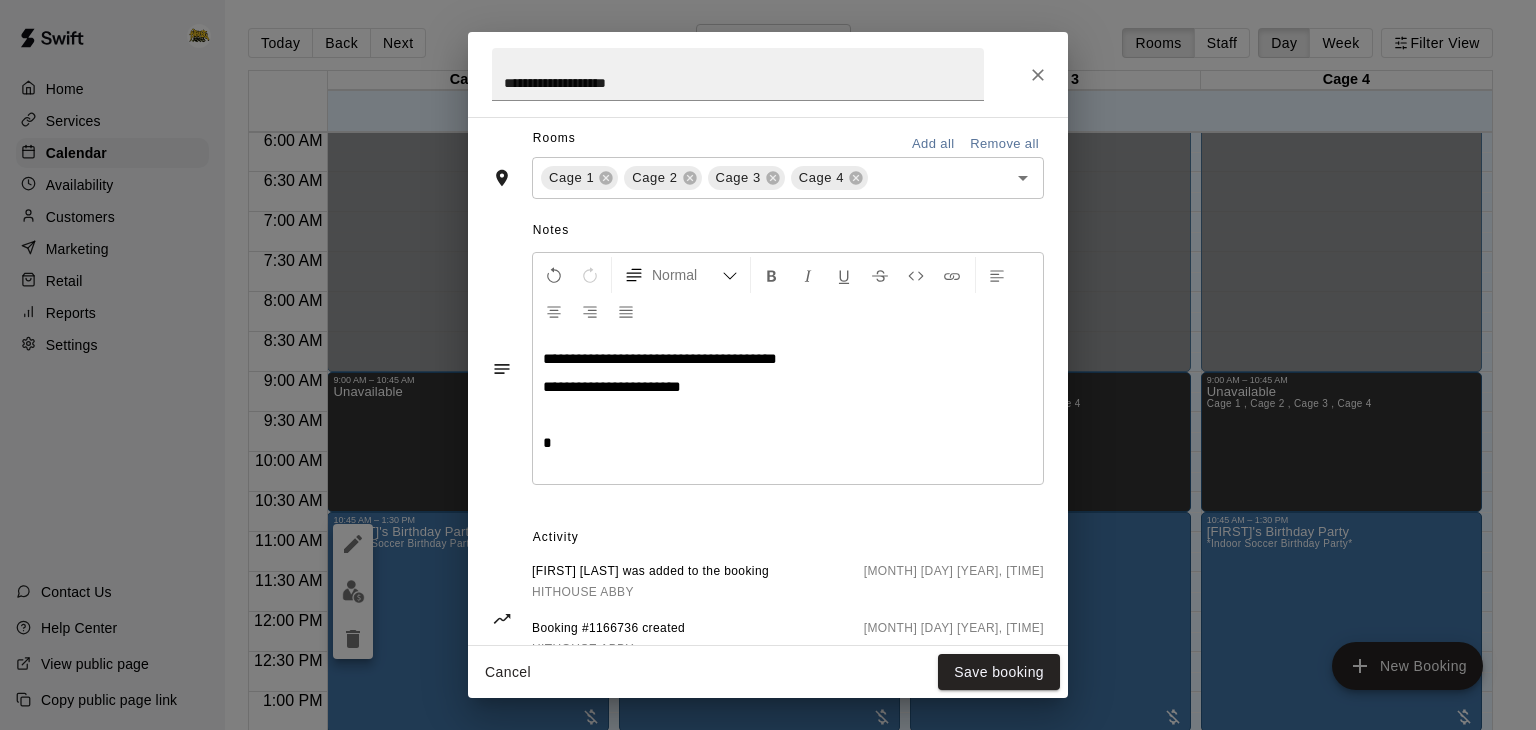 type 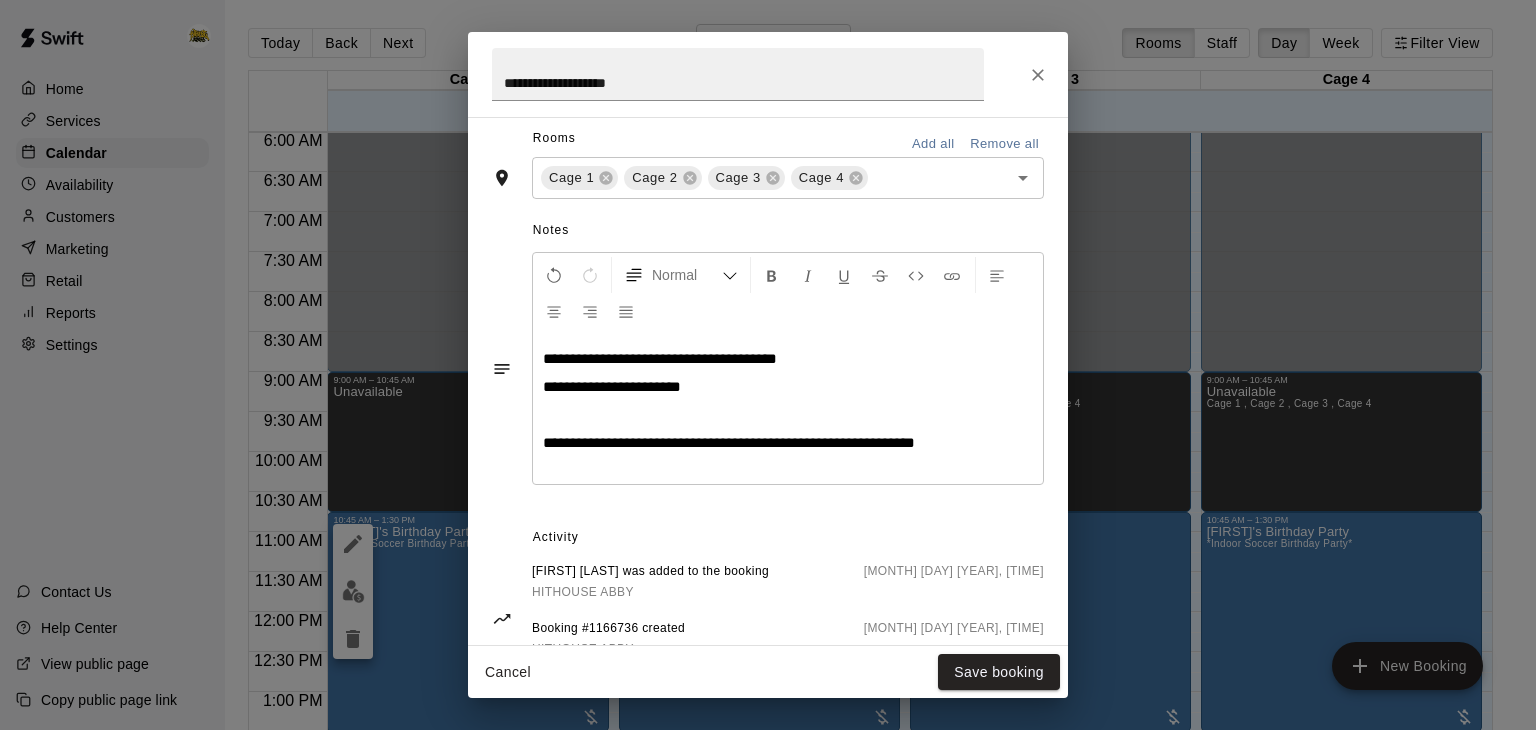 click on "**********" at bounding box center (729, 442) 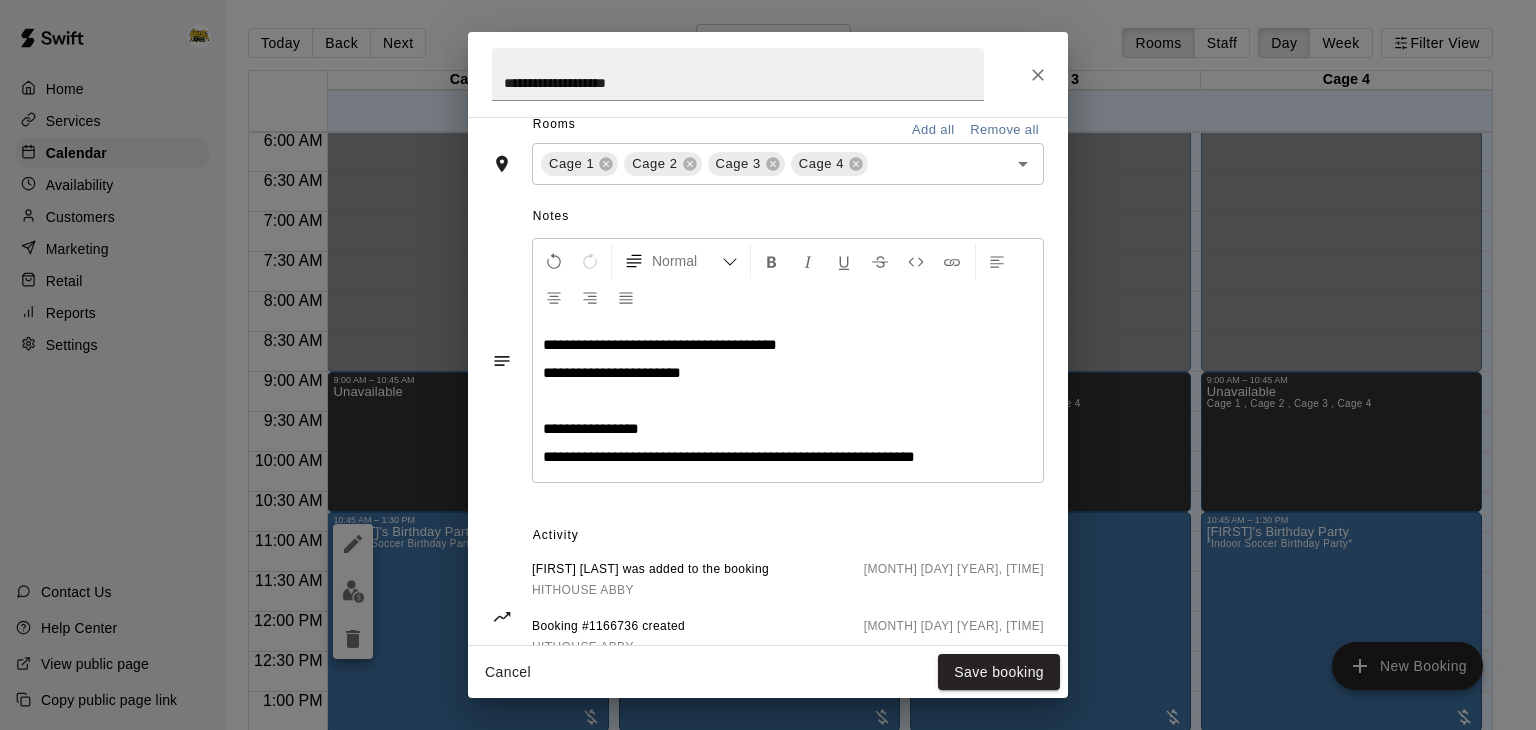 scroll, scrollTop: 555, scrollLeft: 0, axis: vertical 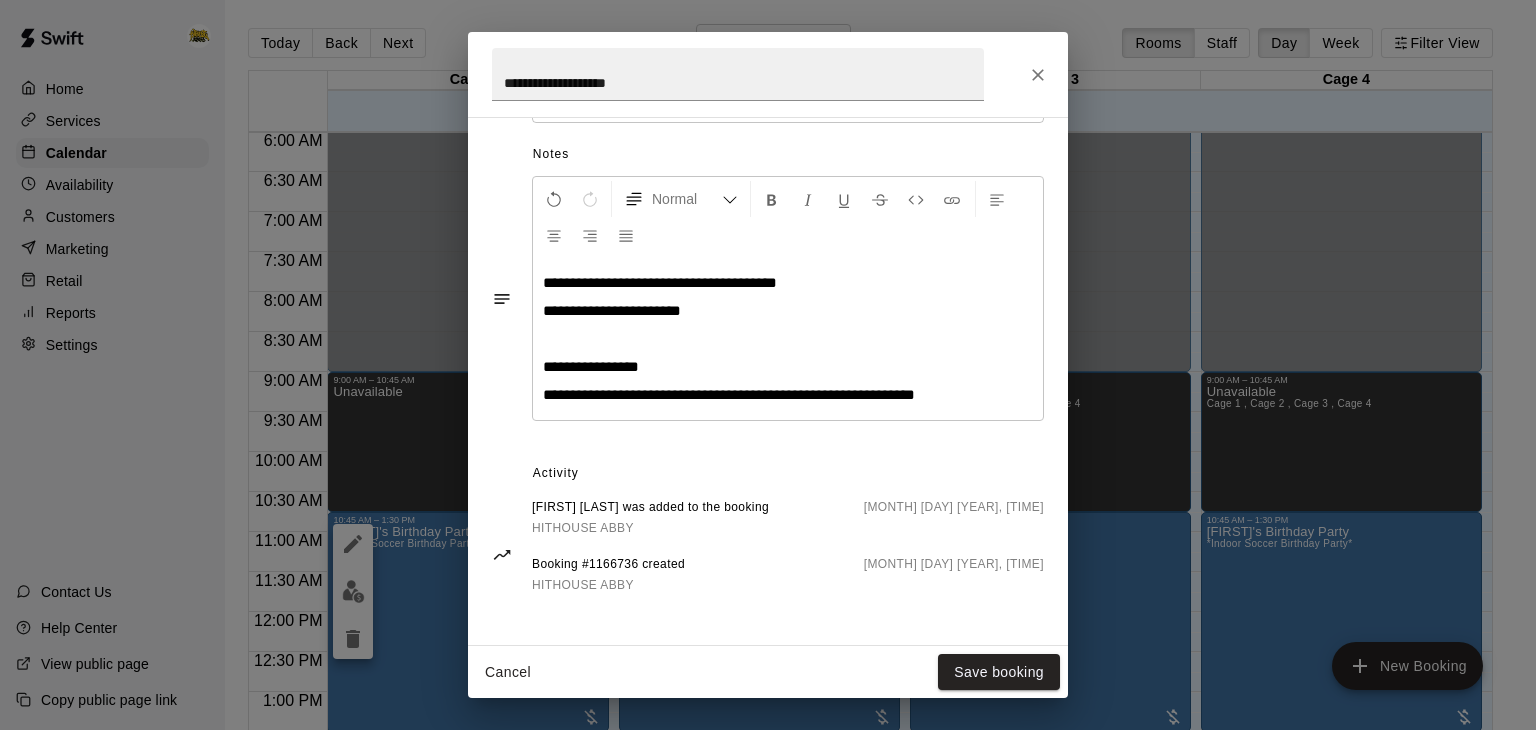 click on "**********" at bounding box center (729, 394) 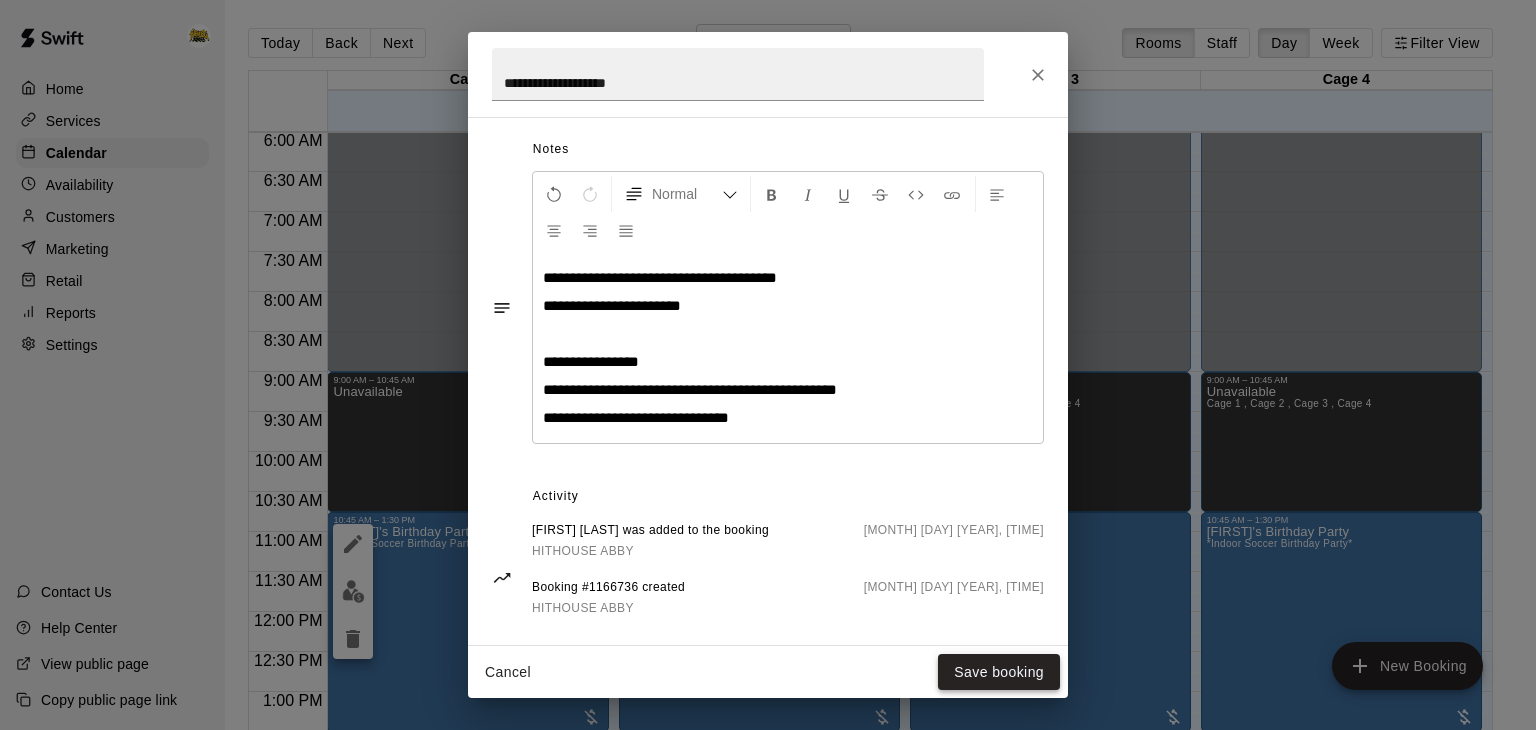 click on "Save booking" at bounding box center [999, 672] 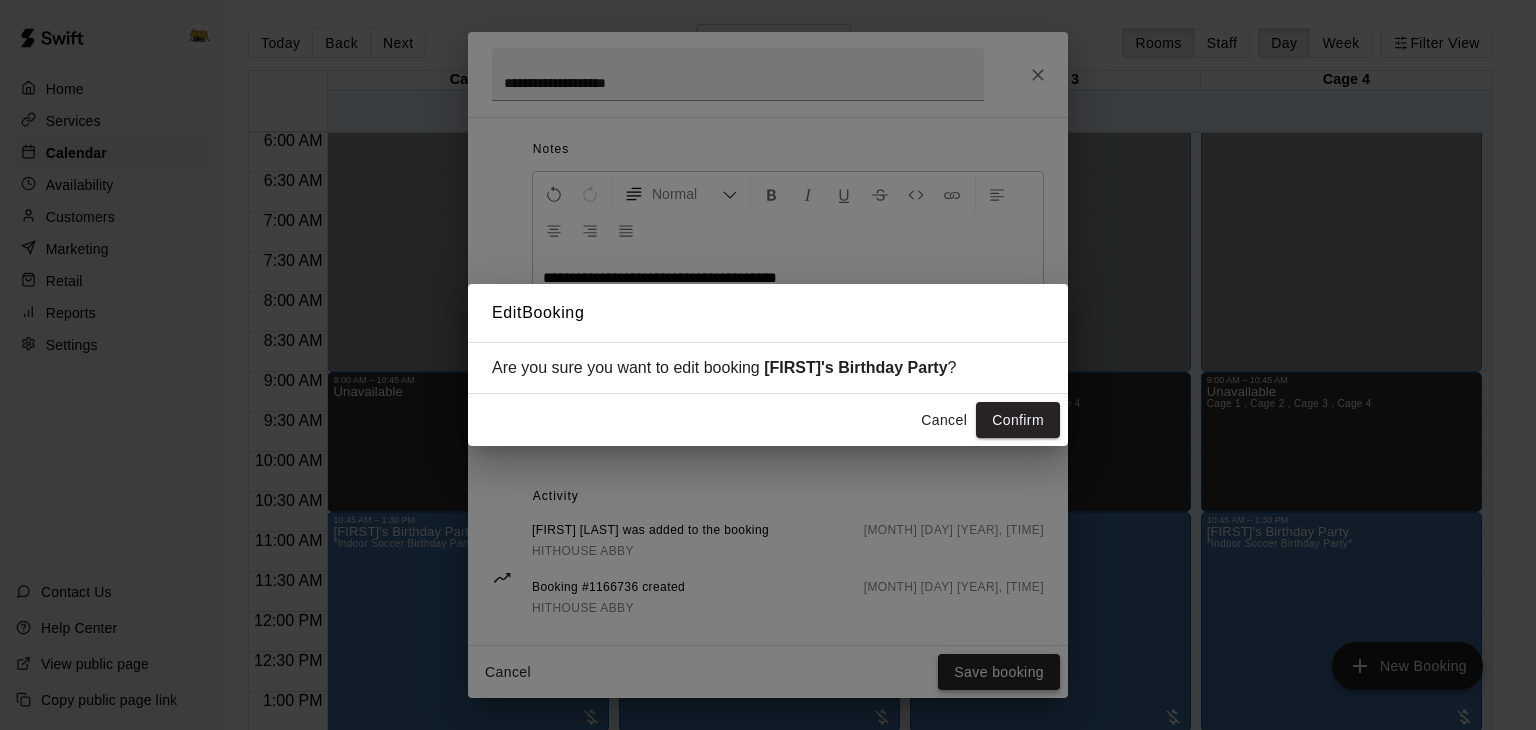 click on "Edit  Booking Are you sure you want to edit   booking   [FIRST]'s [EVENT] ? Cancel Confirm" at bounding box center [768, 365] 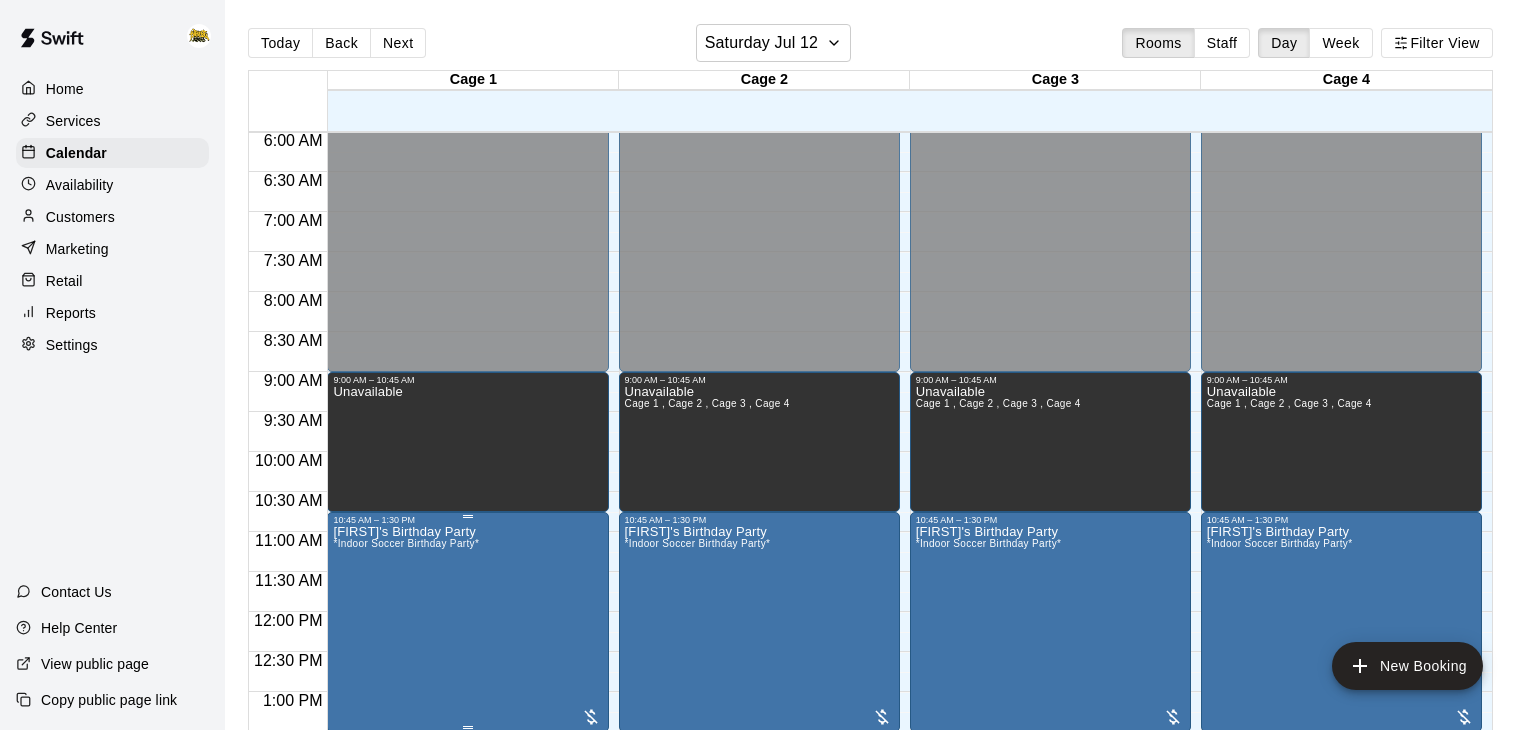 click on "[FIRST]'s Birthday Party *Indoor  Soccer Birthday Party*" at bounding box center [467, 890] 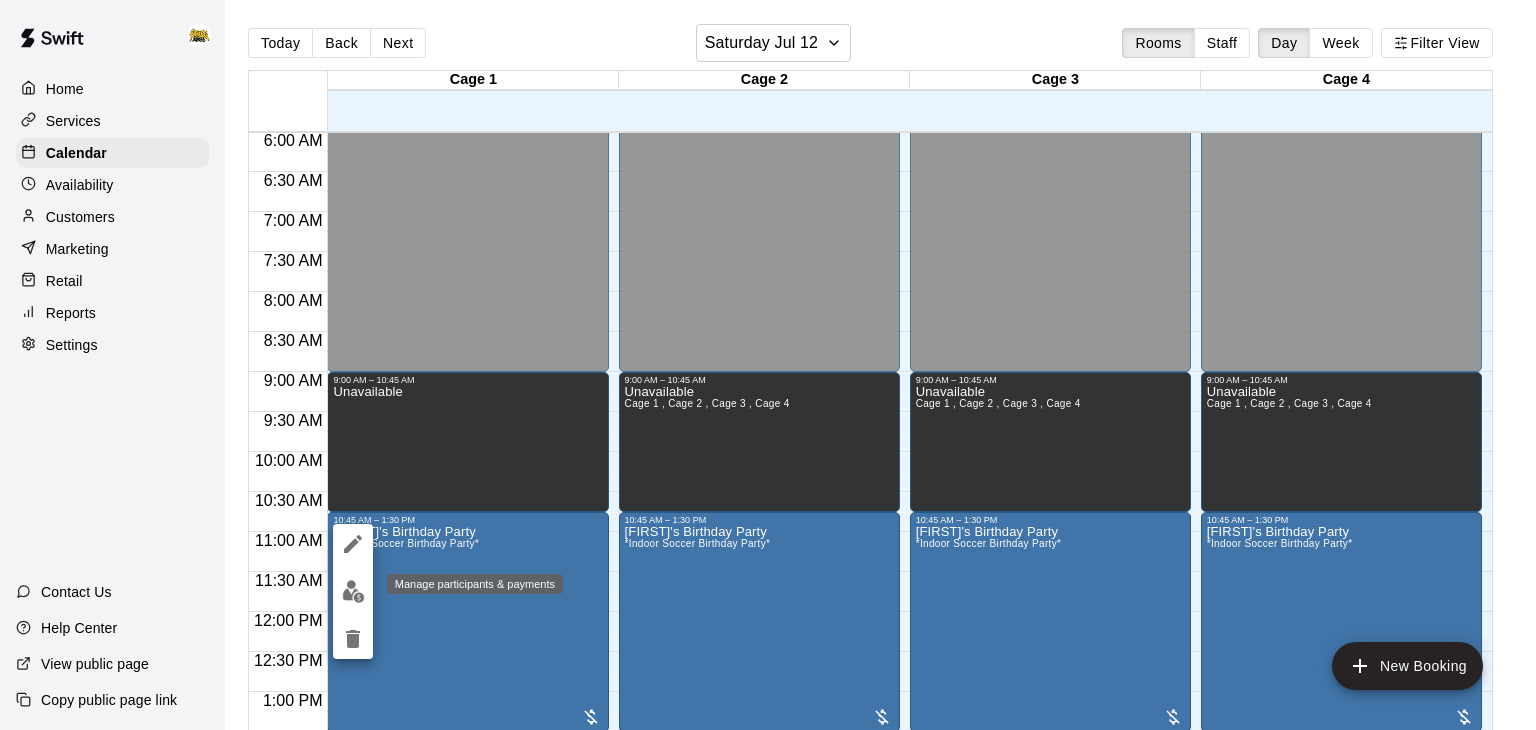 click at bounding box center (353, 591) 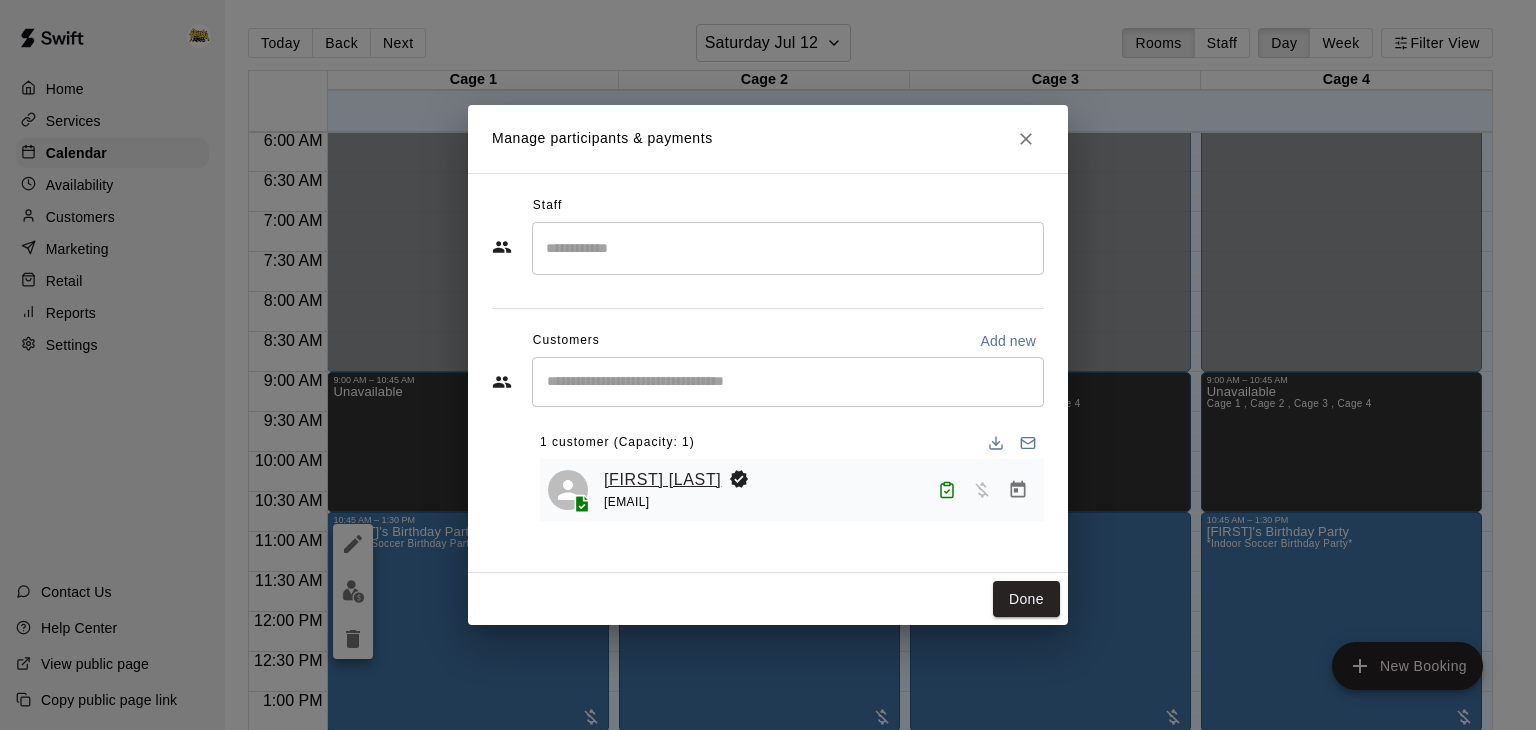 click on "[FIRST] [LAST]" at bounding box center (662, 480) 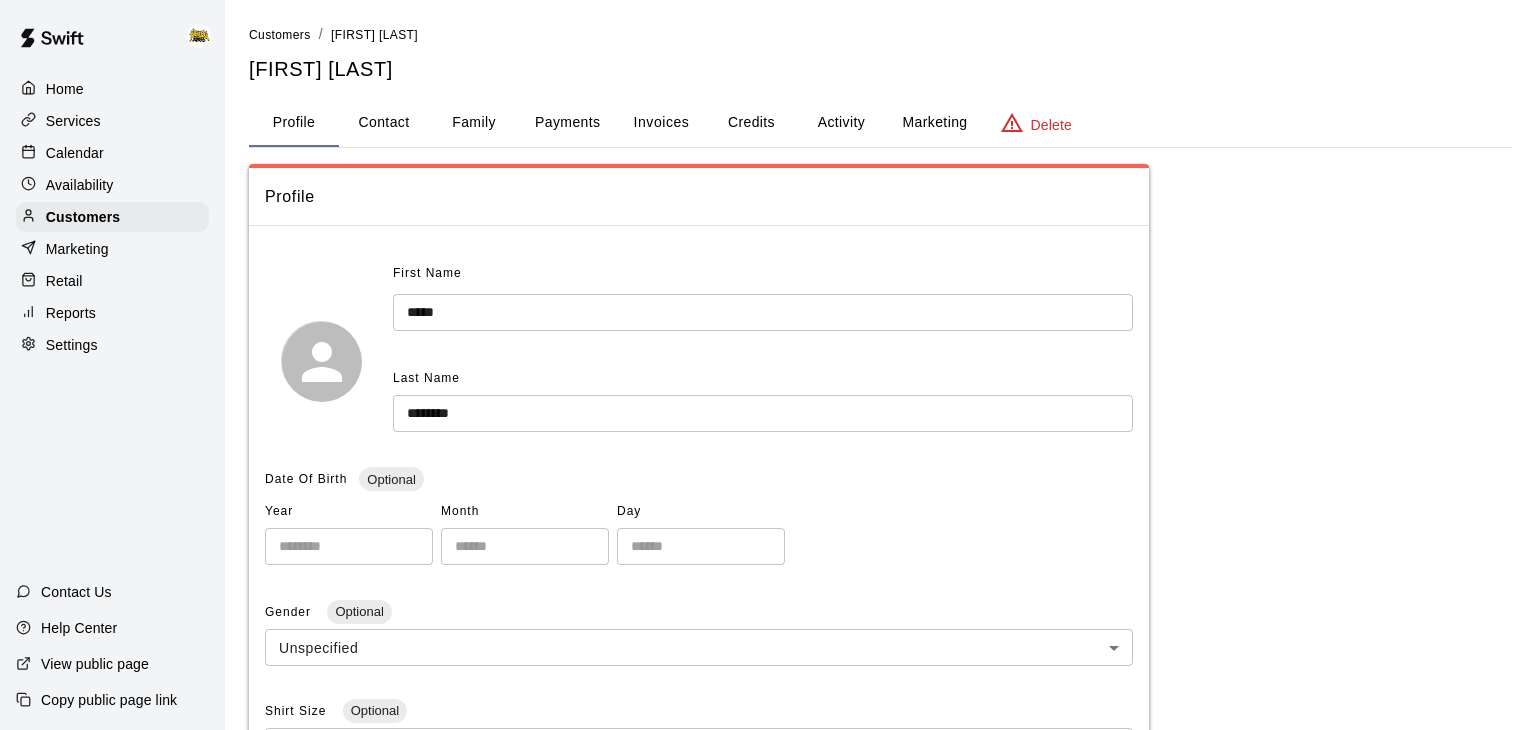 click on "**********" at bounding box center (880, 658) 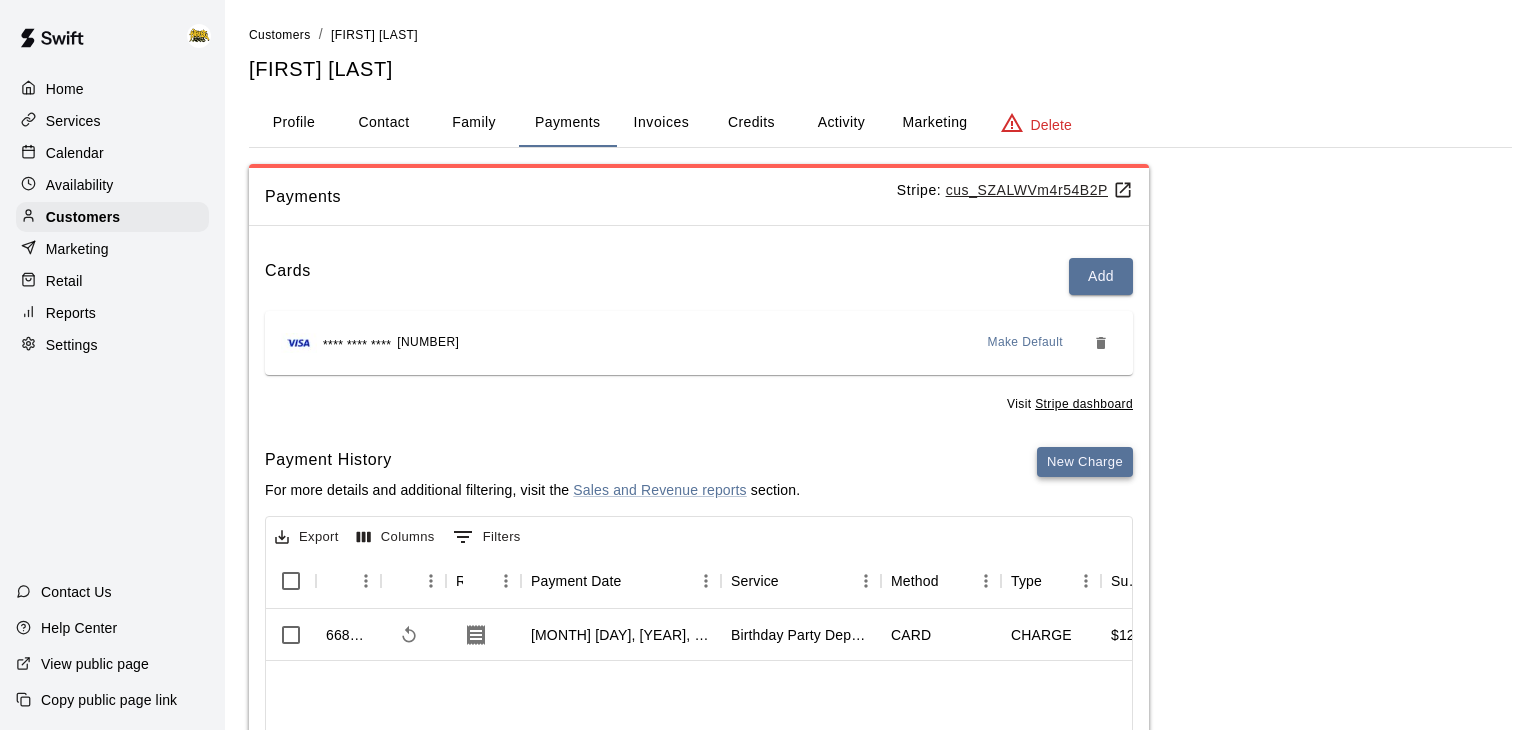 click on "New Charge" at bounding box center (1085, 462) 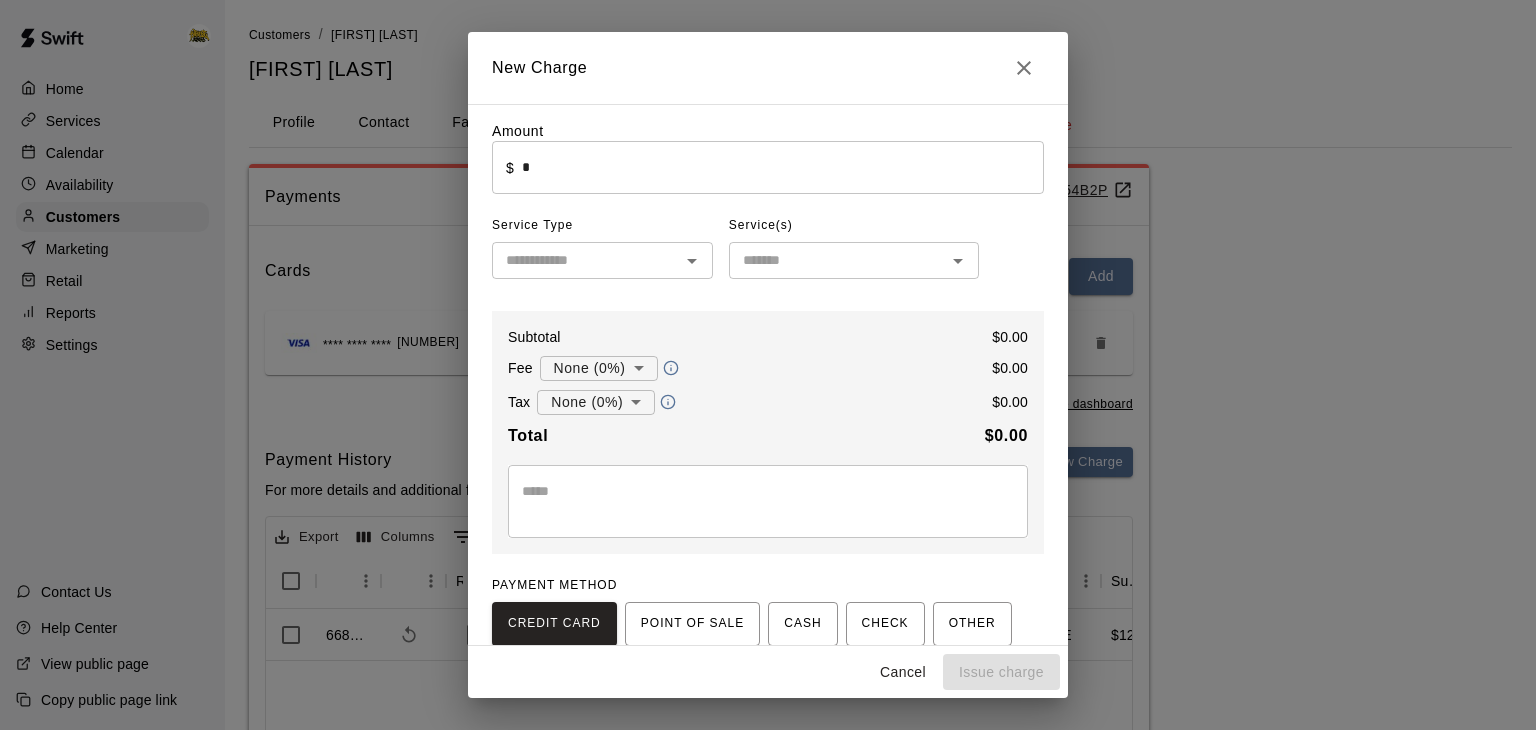 click on "*" at bounding box center [783, 167] 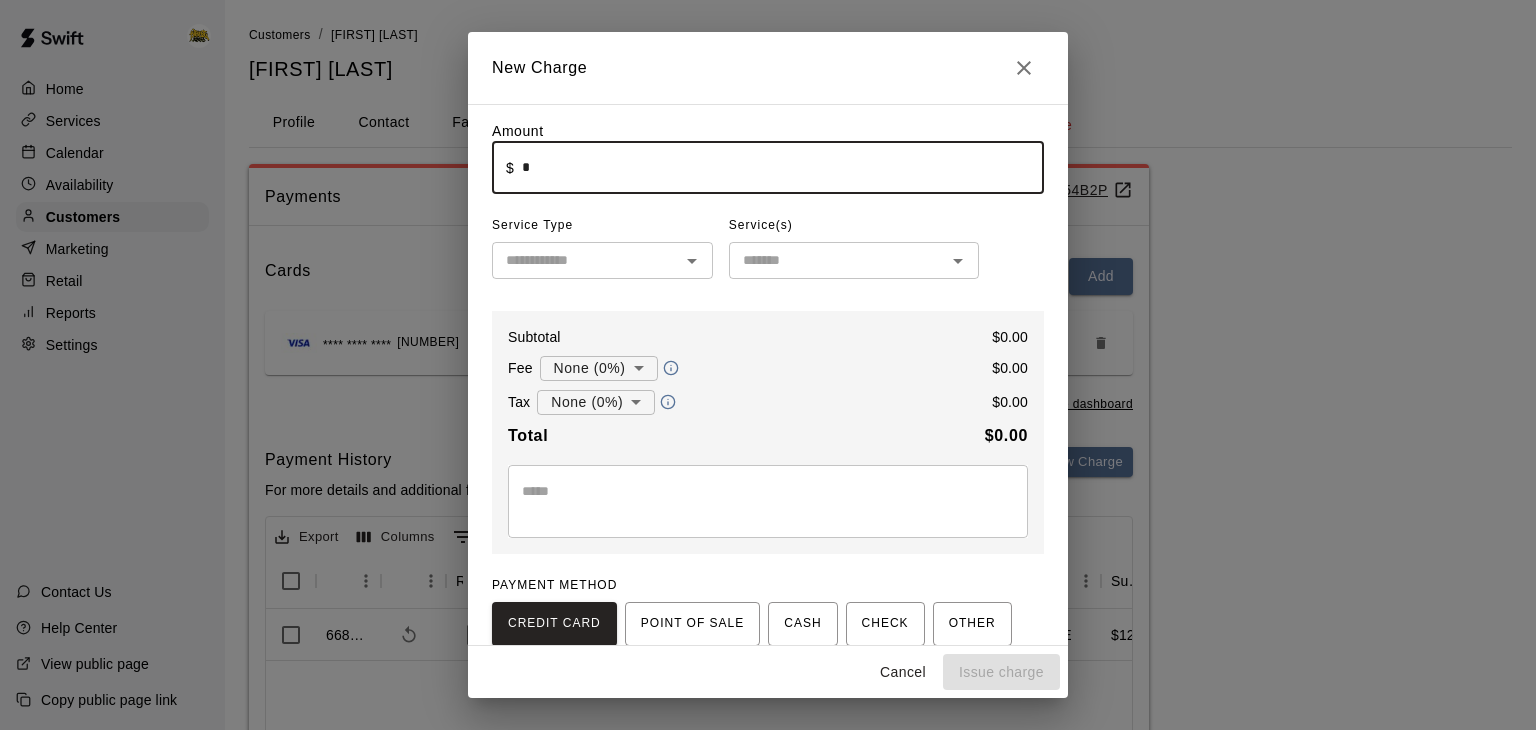 click on "*" at bounding box center (783, 167) 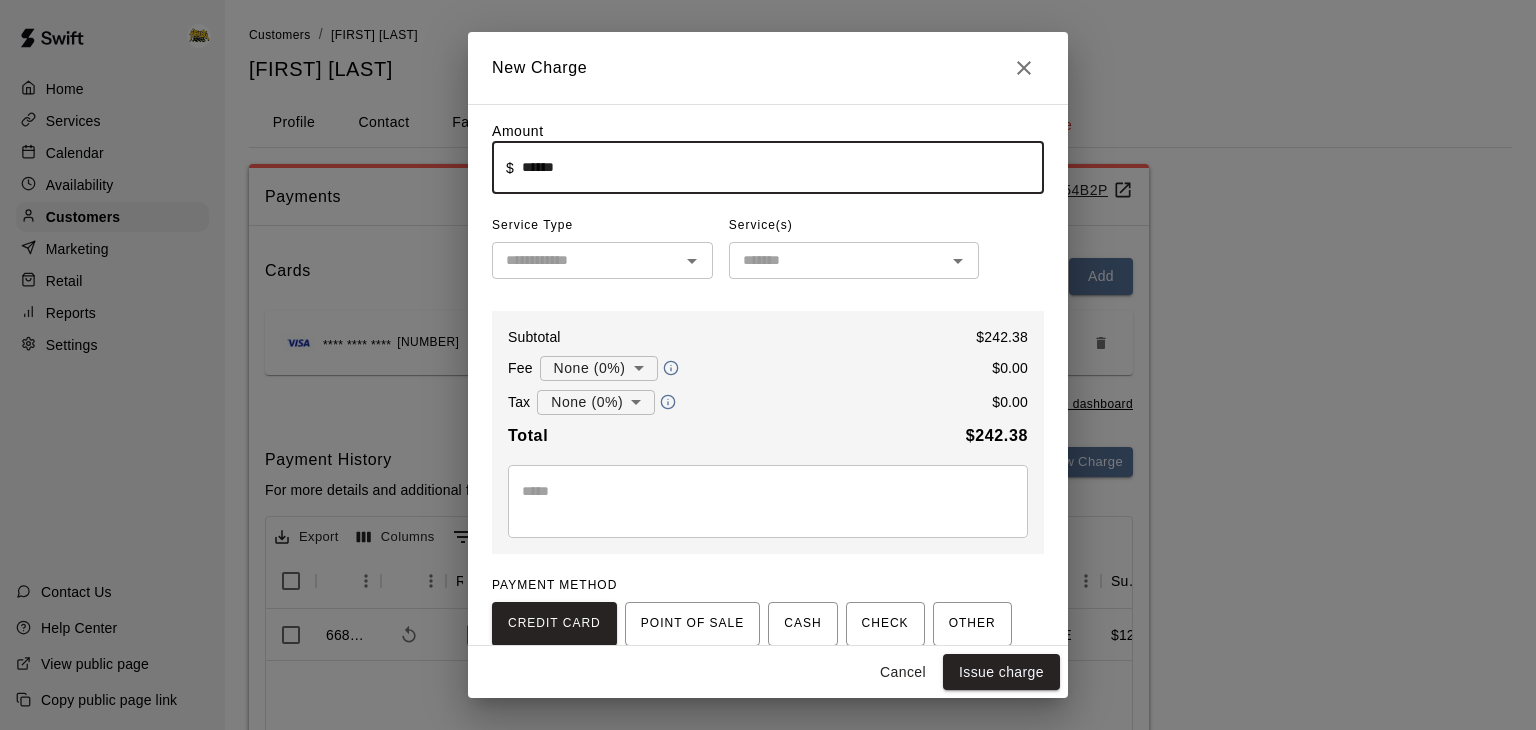 click 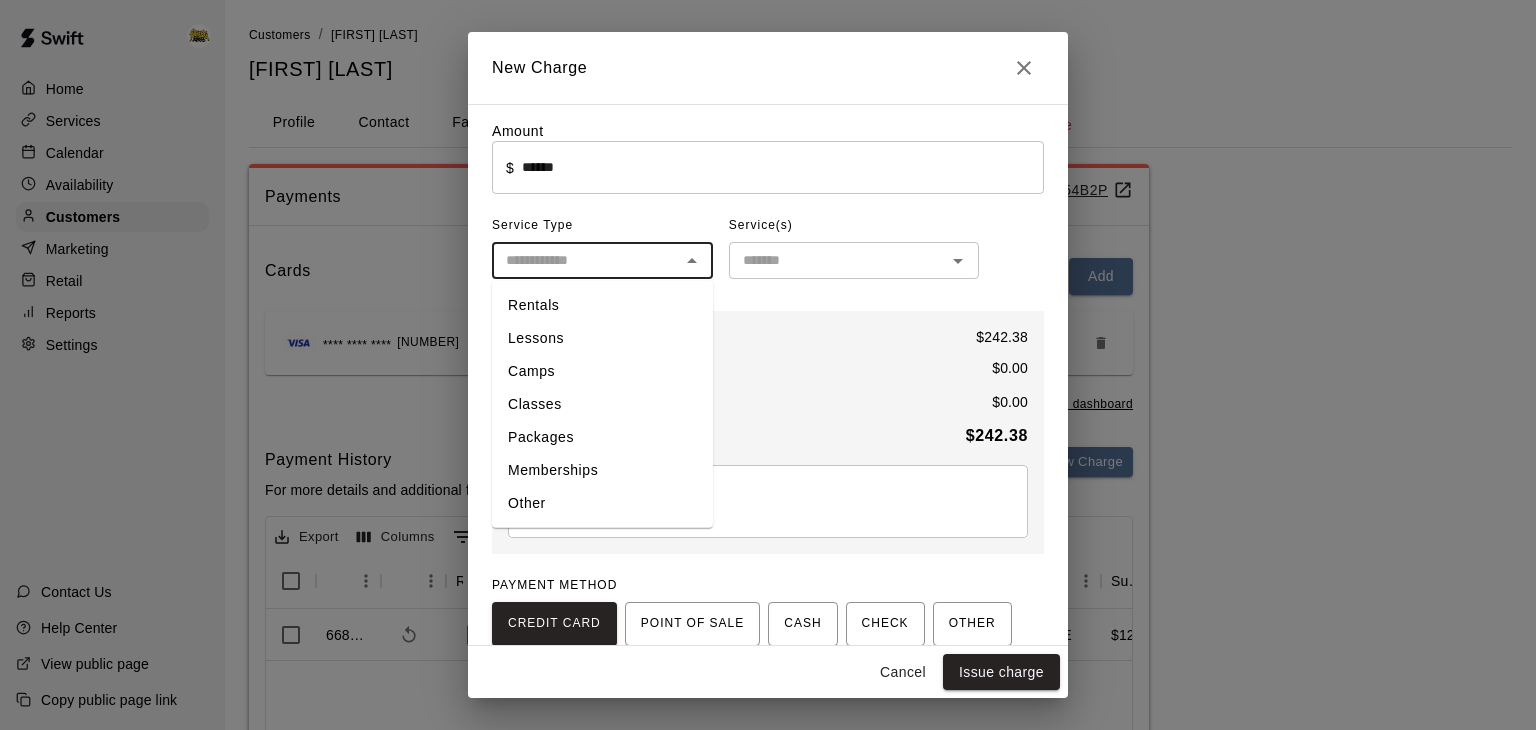 click on "Rentals" at bounding box center (602, 305) 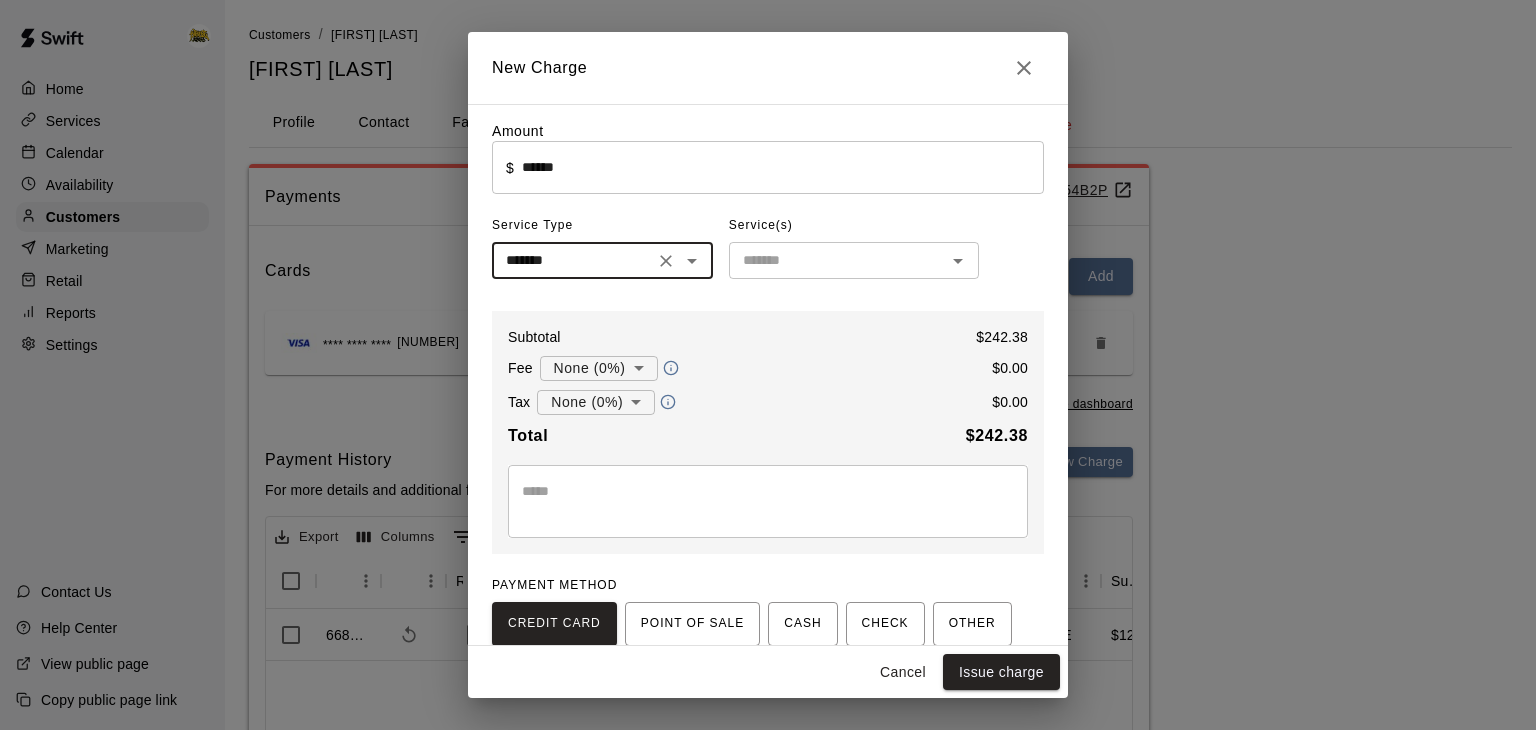 click 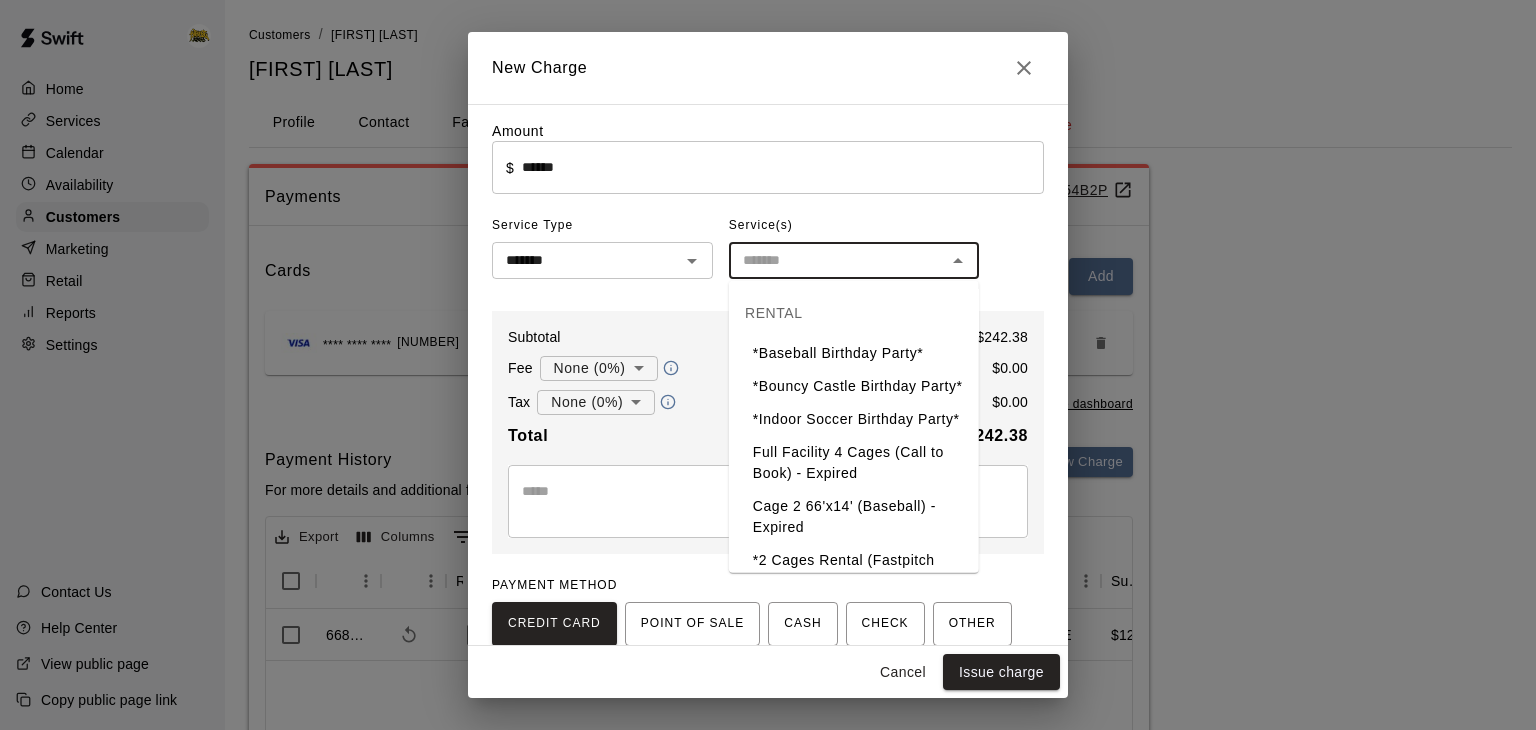 click on "*Bouncy Castle Birthday Party*" at bounding box center [854, 386] 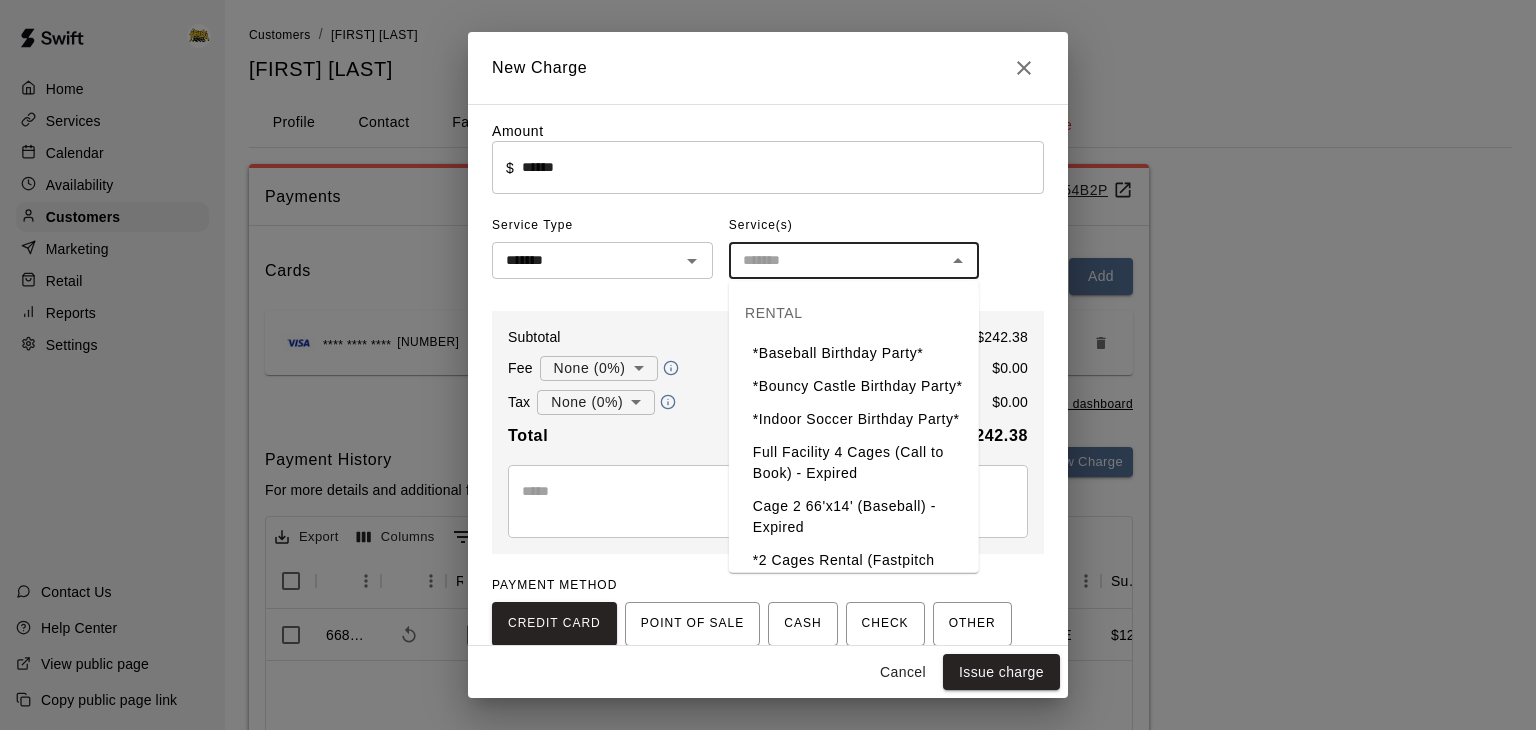 type on "**********" 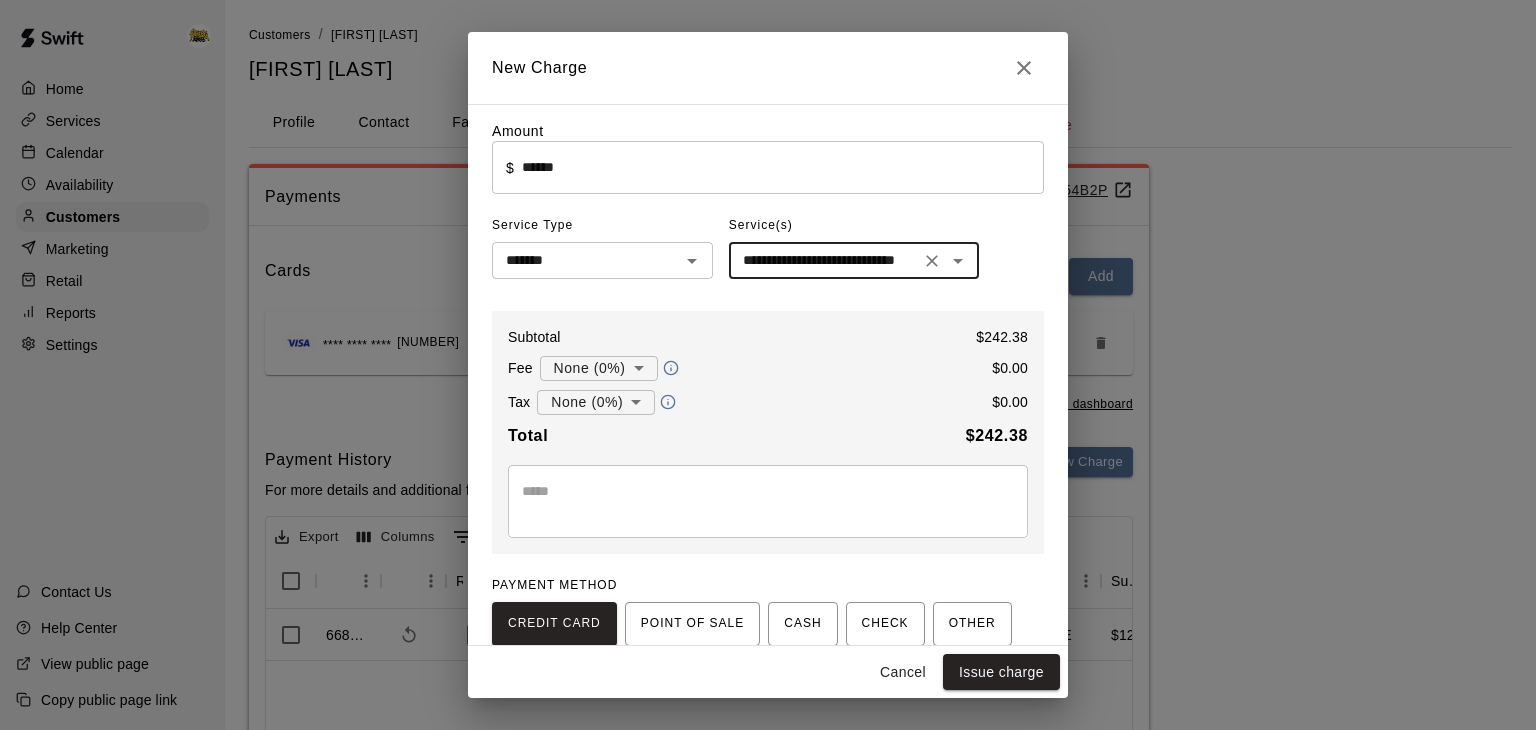click at bounding box center [768, 501] 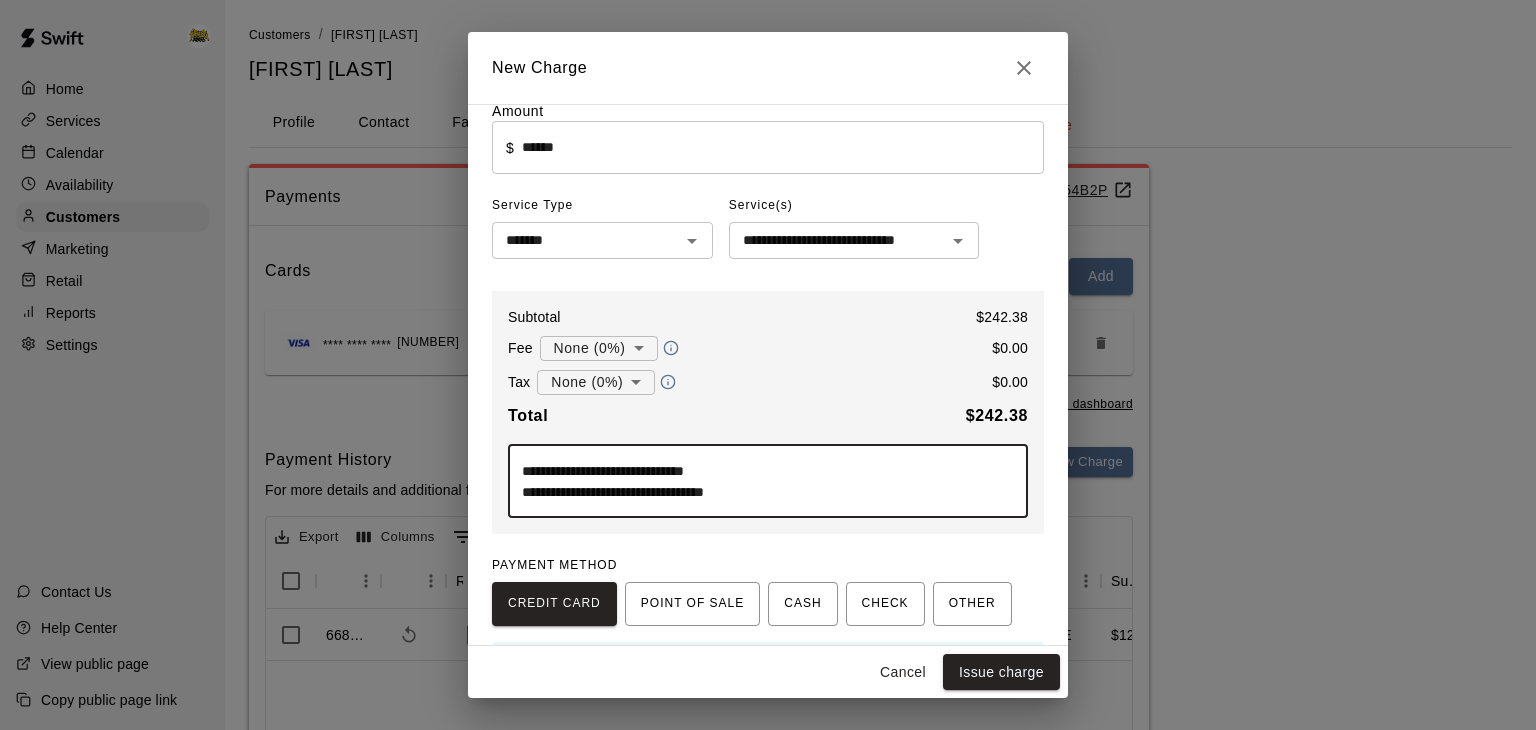 scroll, scrollTop: 16, scrollLeft: 0, axis: vertical 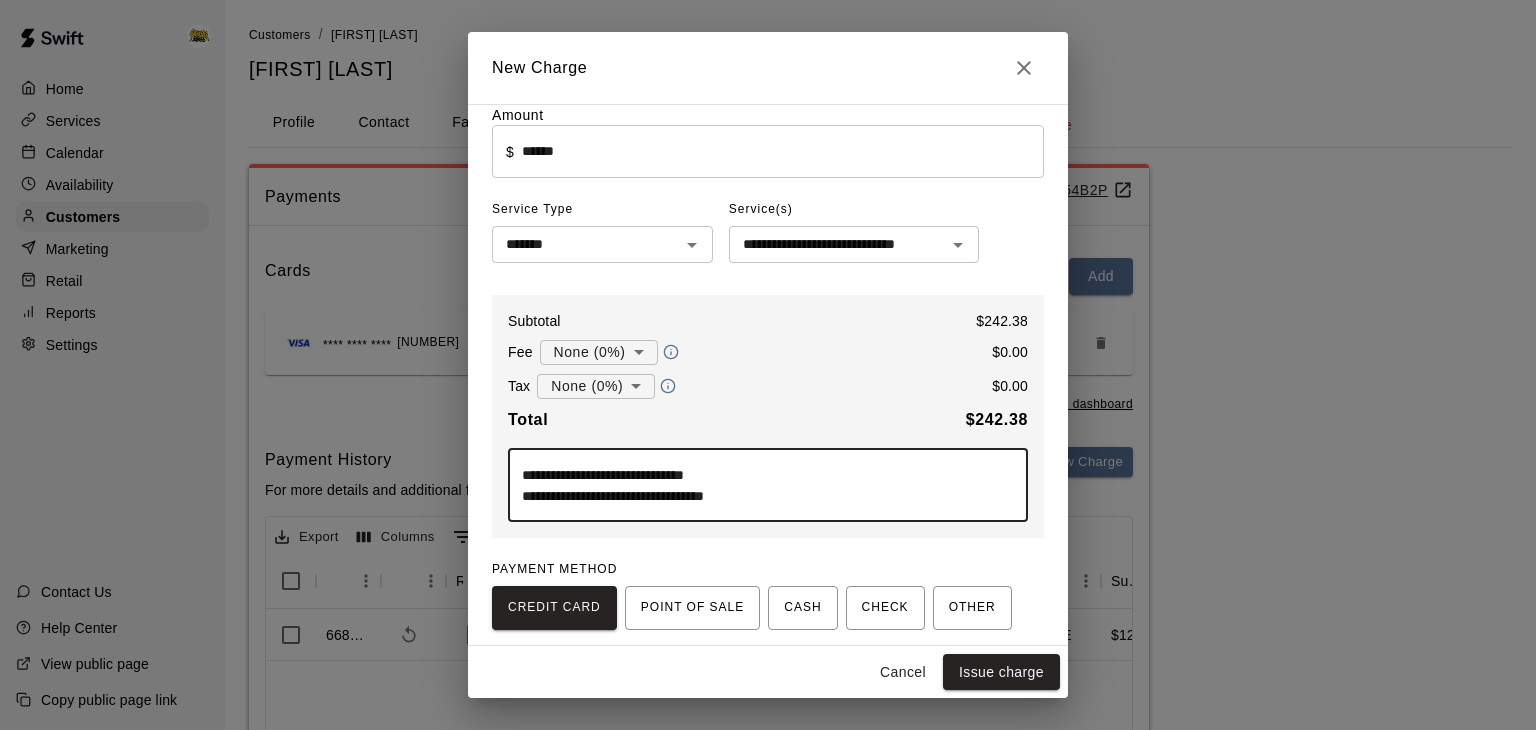 type on "**********" 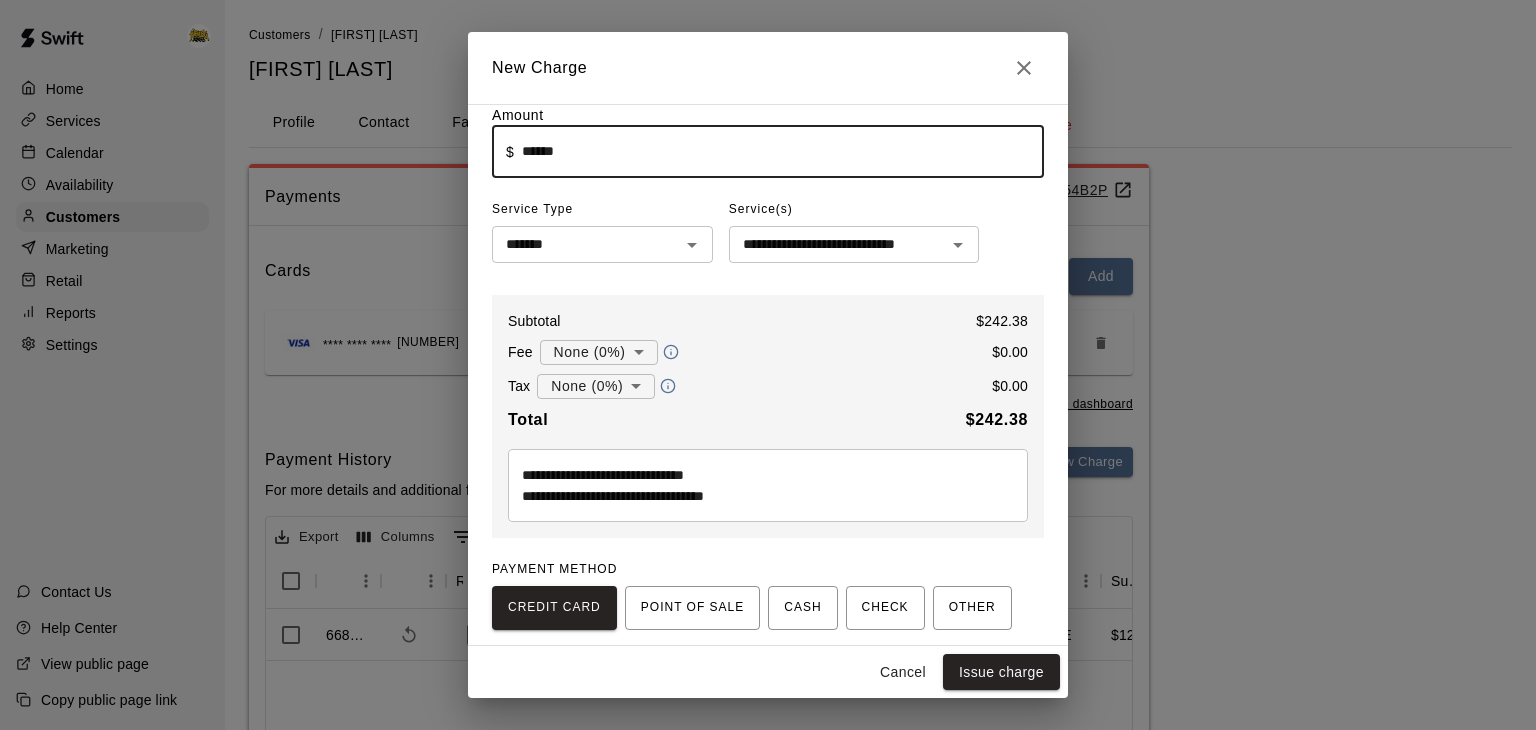 click on "******" at bounding box center [783, 151] 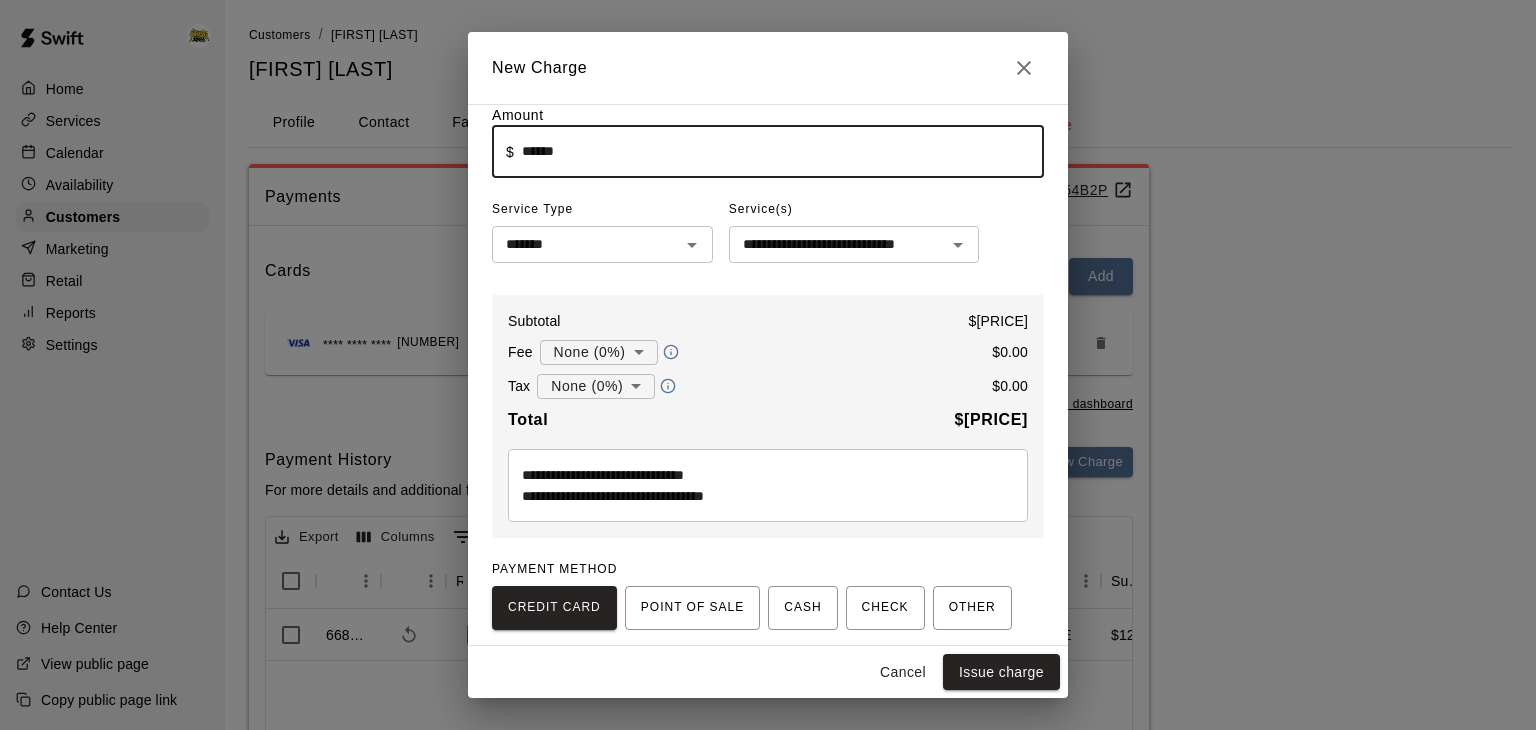 type on "******" 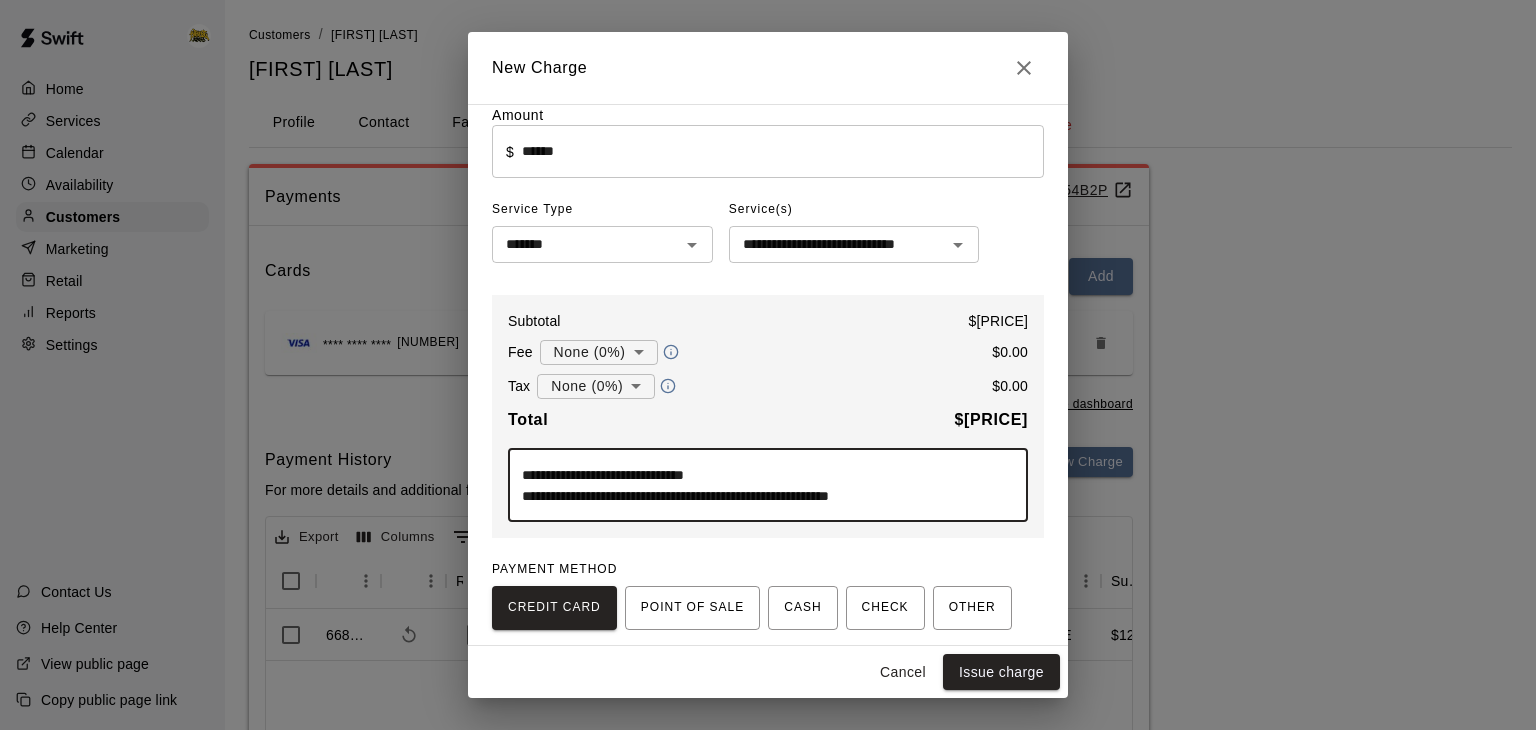 scroll, scrollTop: 54, scrollLeft: 0, axis: vertical 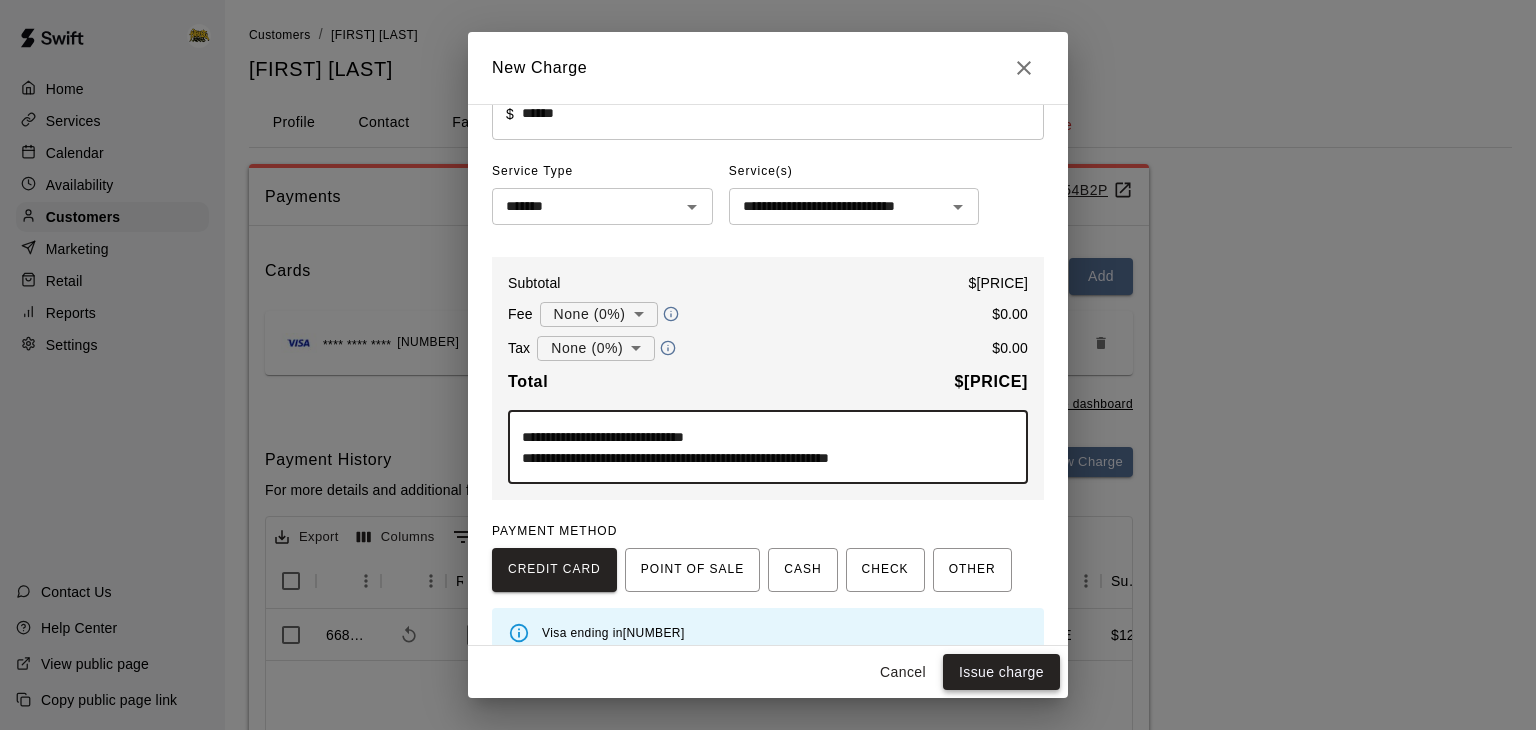 type on "**********" 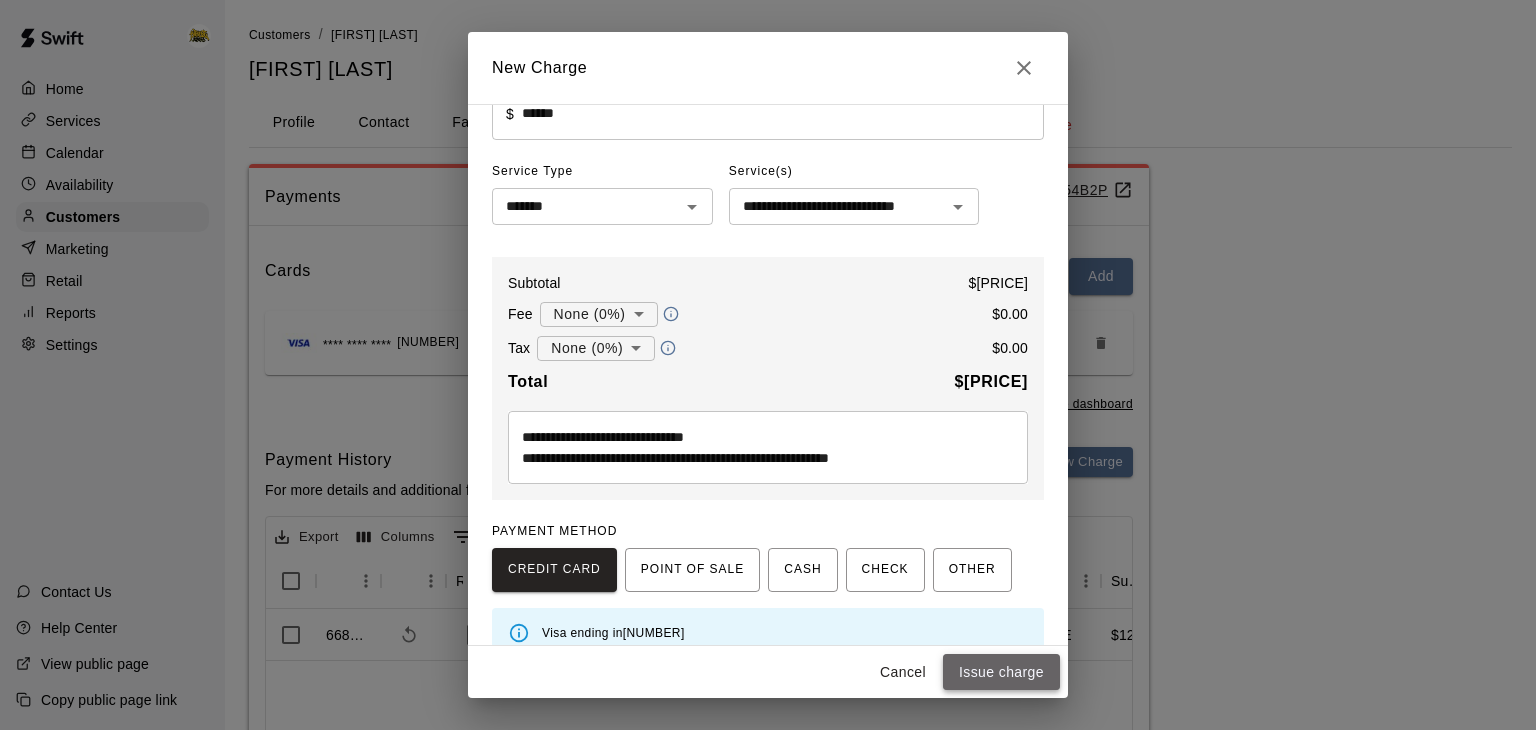 click on "Issue charge" at bounding box center [1001, 672] 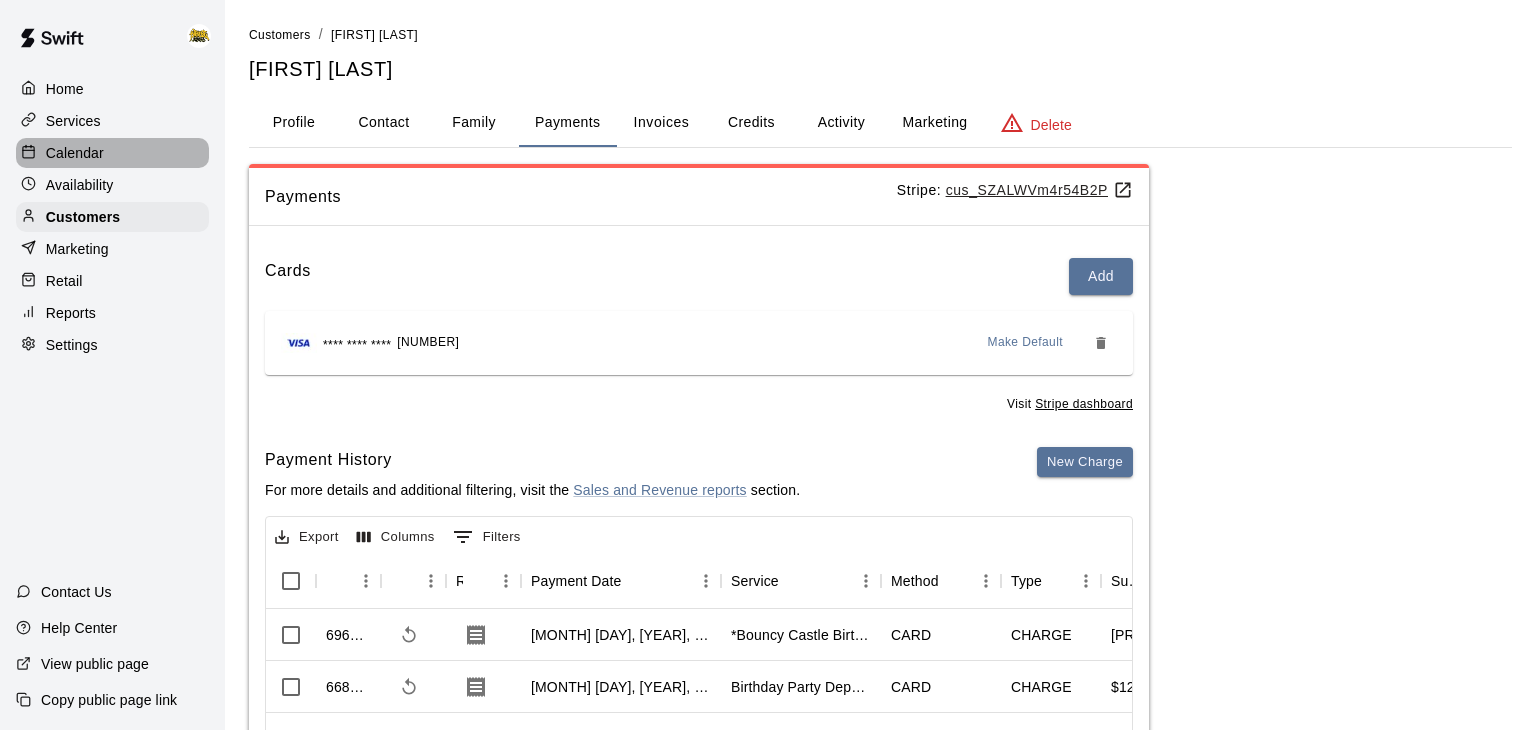 click on "Calendar" at bounding box center [75, 153] 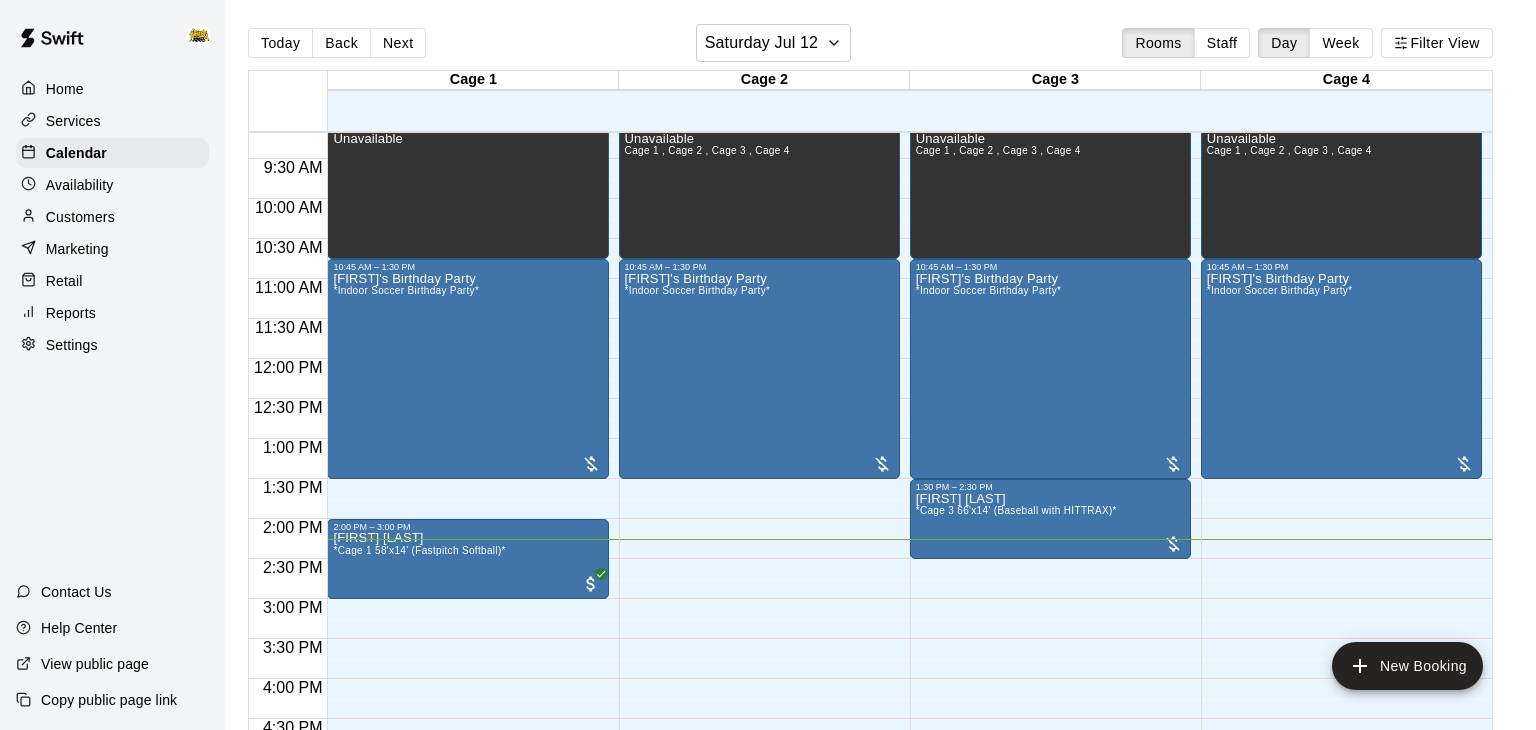 scroll, scrollTop: 733, scrollLeft: 0, axis: vertical 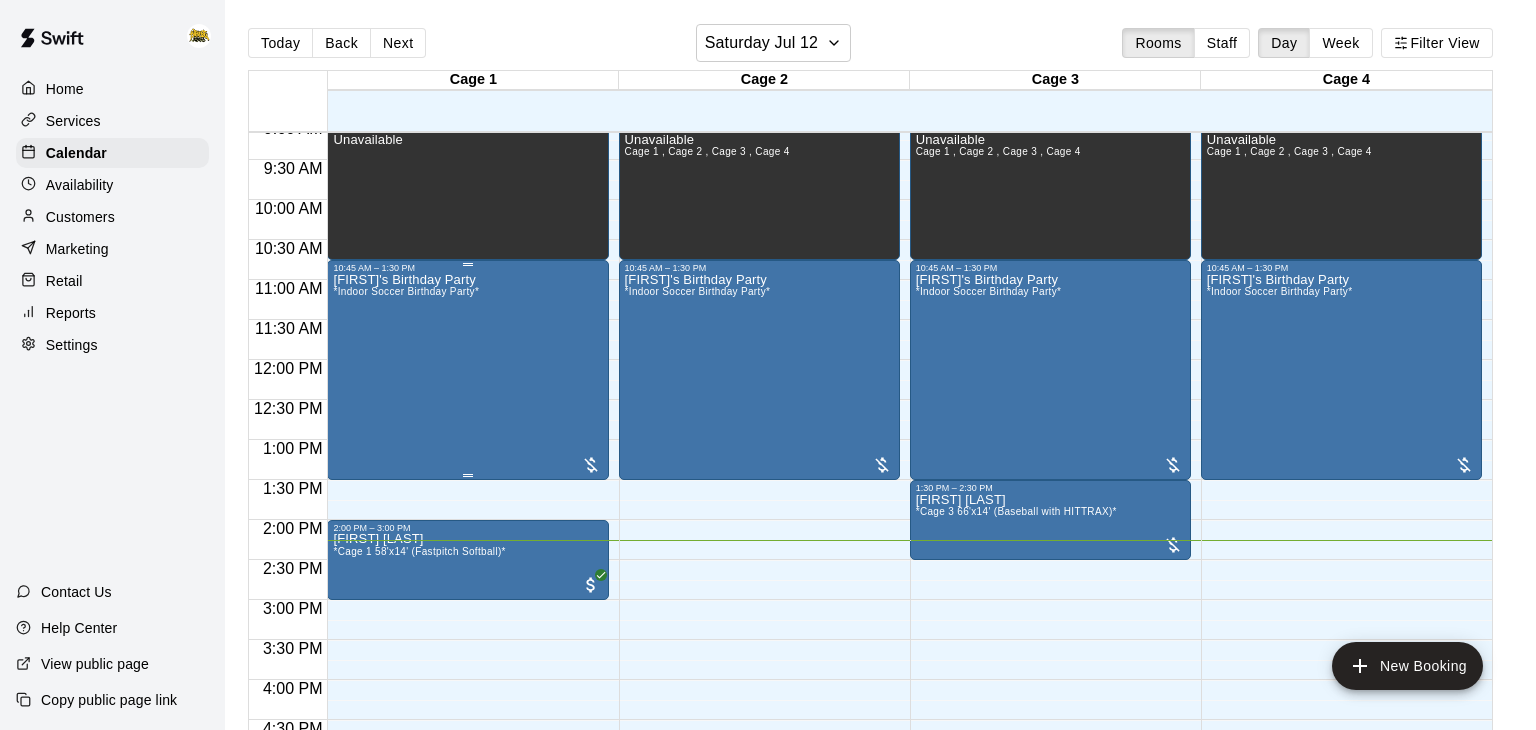 click on "[FIRST]'s Birthday Party *Indoor  Soccer Birthday Party*" at bounding box center (467, 638) 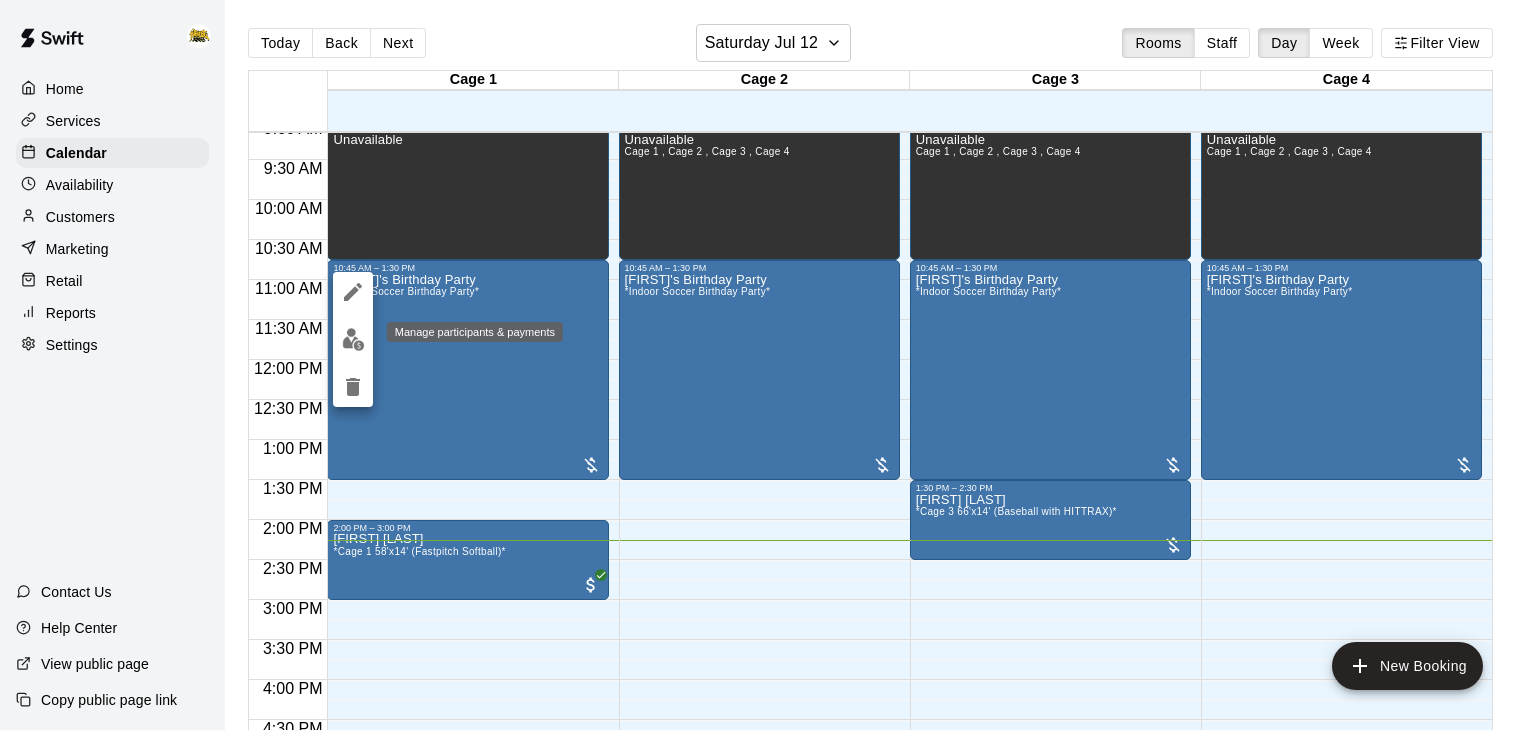 click at bounding box center (353, 339) 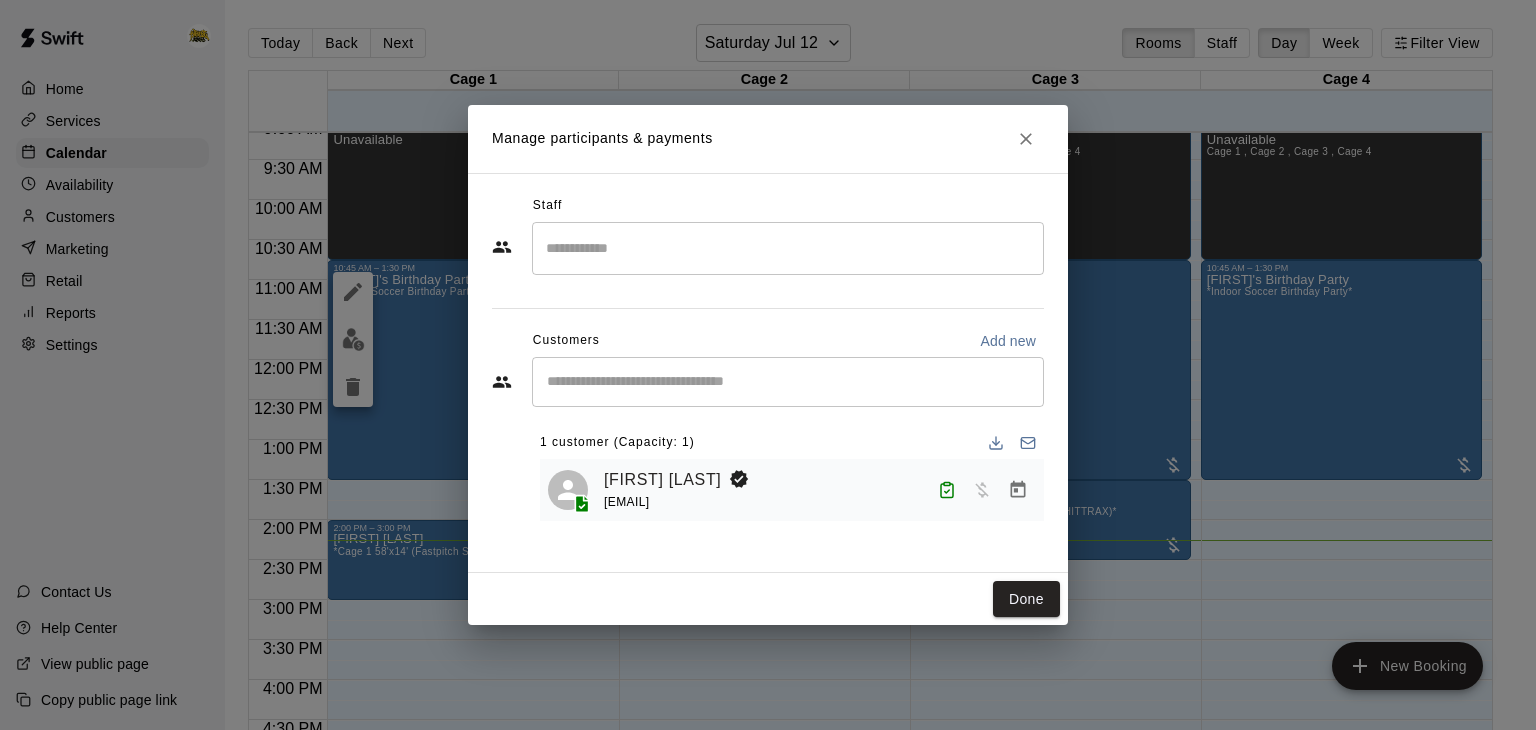 click 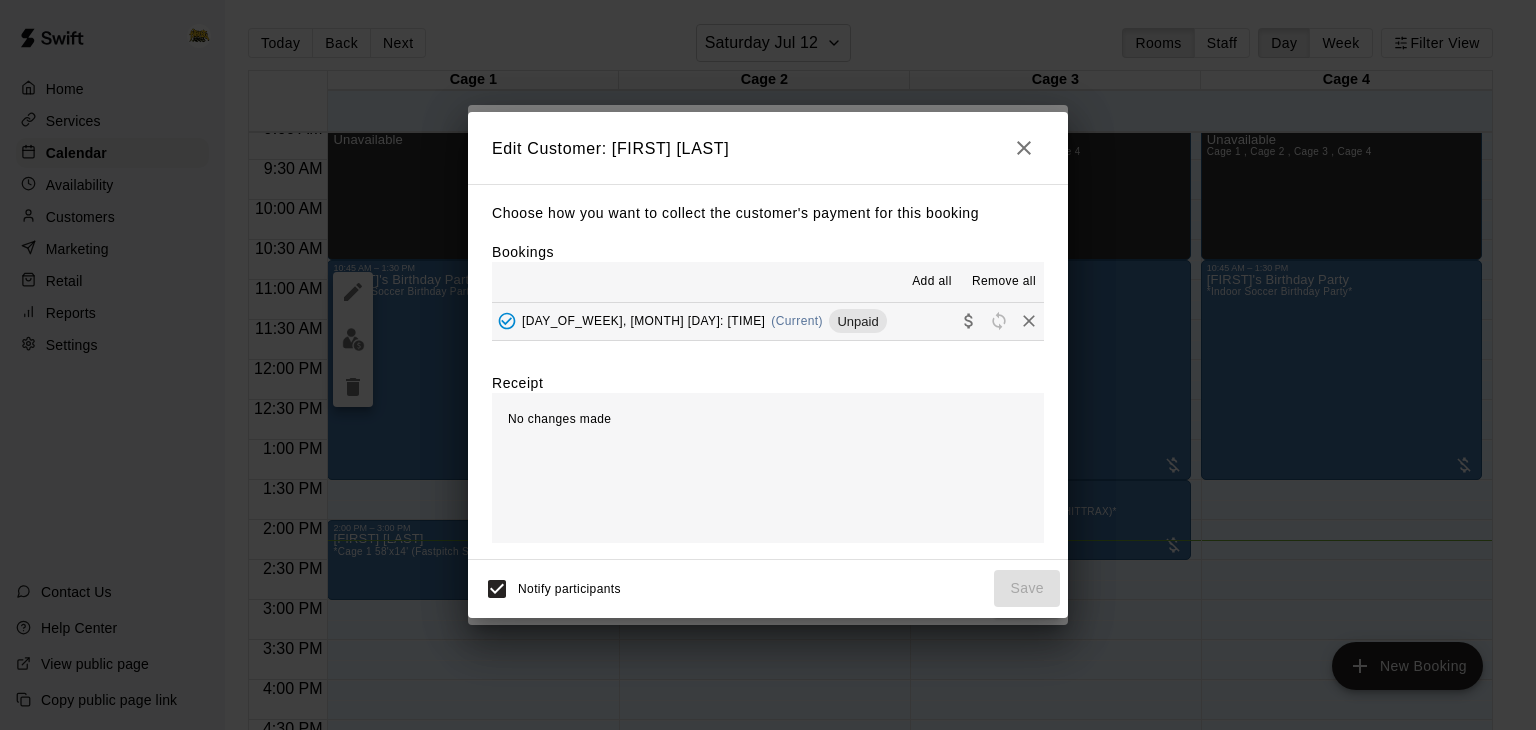click on "[DAY], [MONTH] [DAY]: [TIME] (Current) Unpaid" at bounding box center (768, 321) 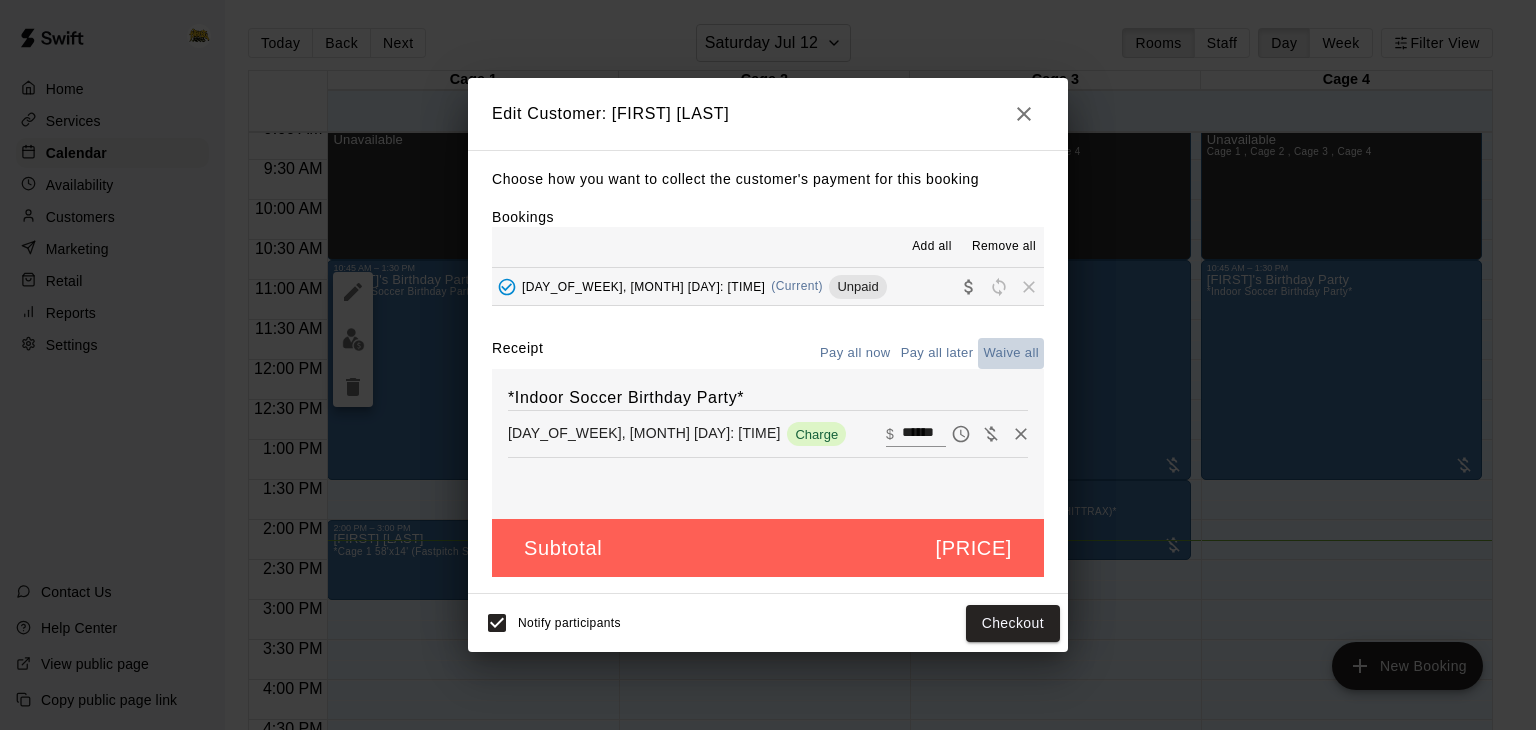 click on "Waive all" at bounding box center (1011, 353) 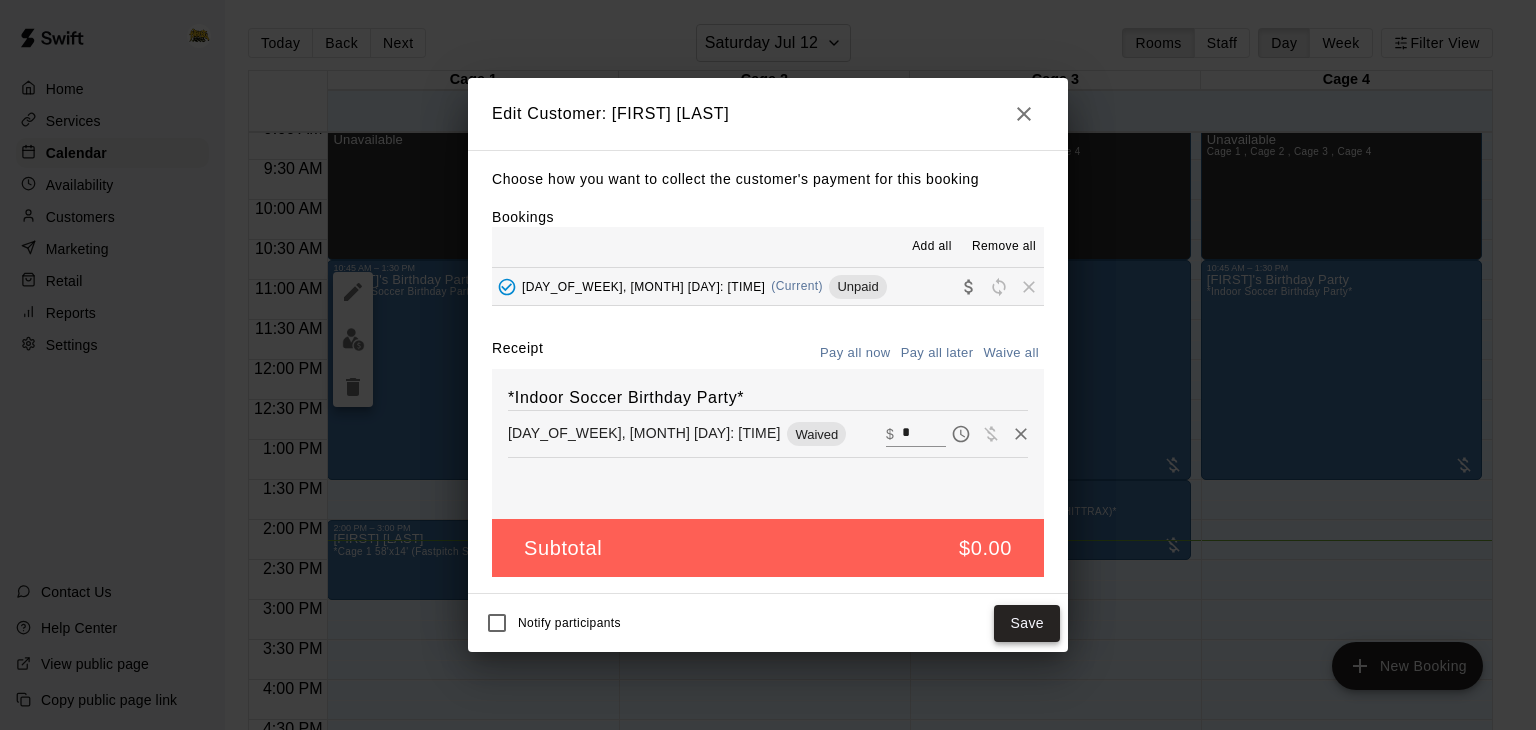 click on "Save" at bounding box center [1027, 623] 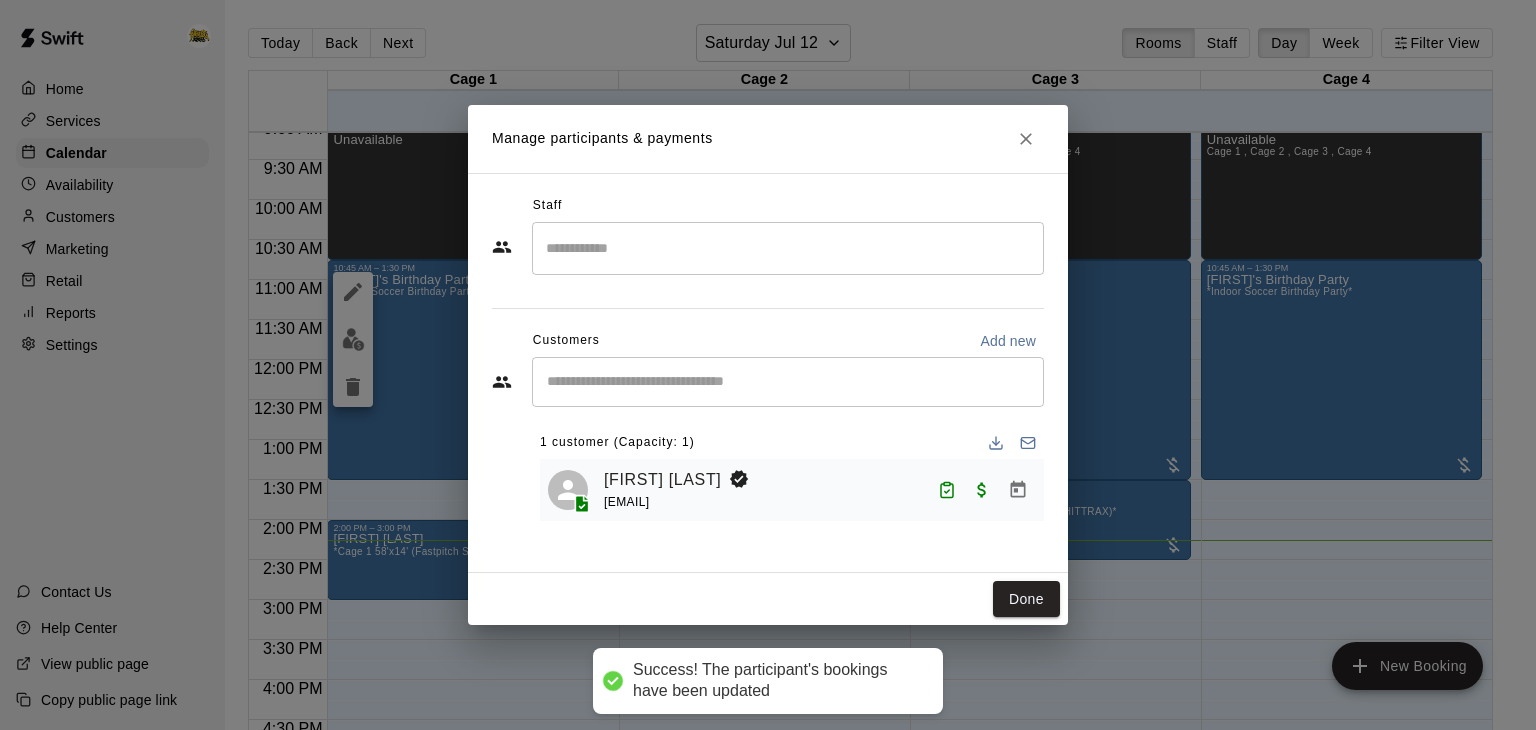 click on "Manage participants & payments Staff ​ Customers Add new ​ 1   customer (Capacity: 1) [FIRST] [LAST] [EMAIL] Done" at bounding box center (768, 365) 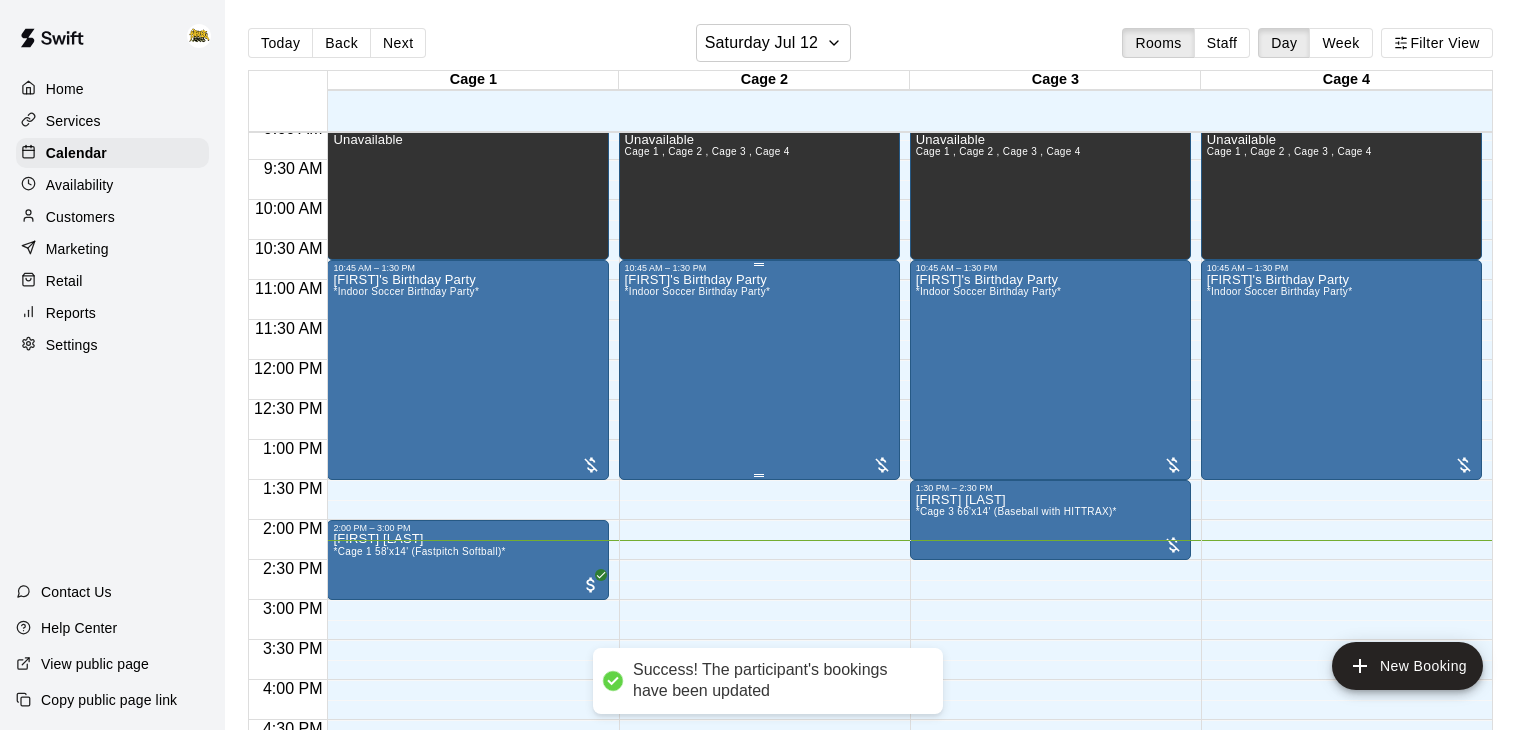 click on "[FIRST]'s Birthday Party *Indoor  Soccer Birthday Party*" at bounding box center (698, 638) 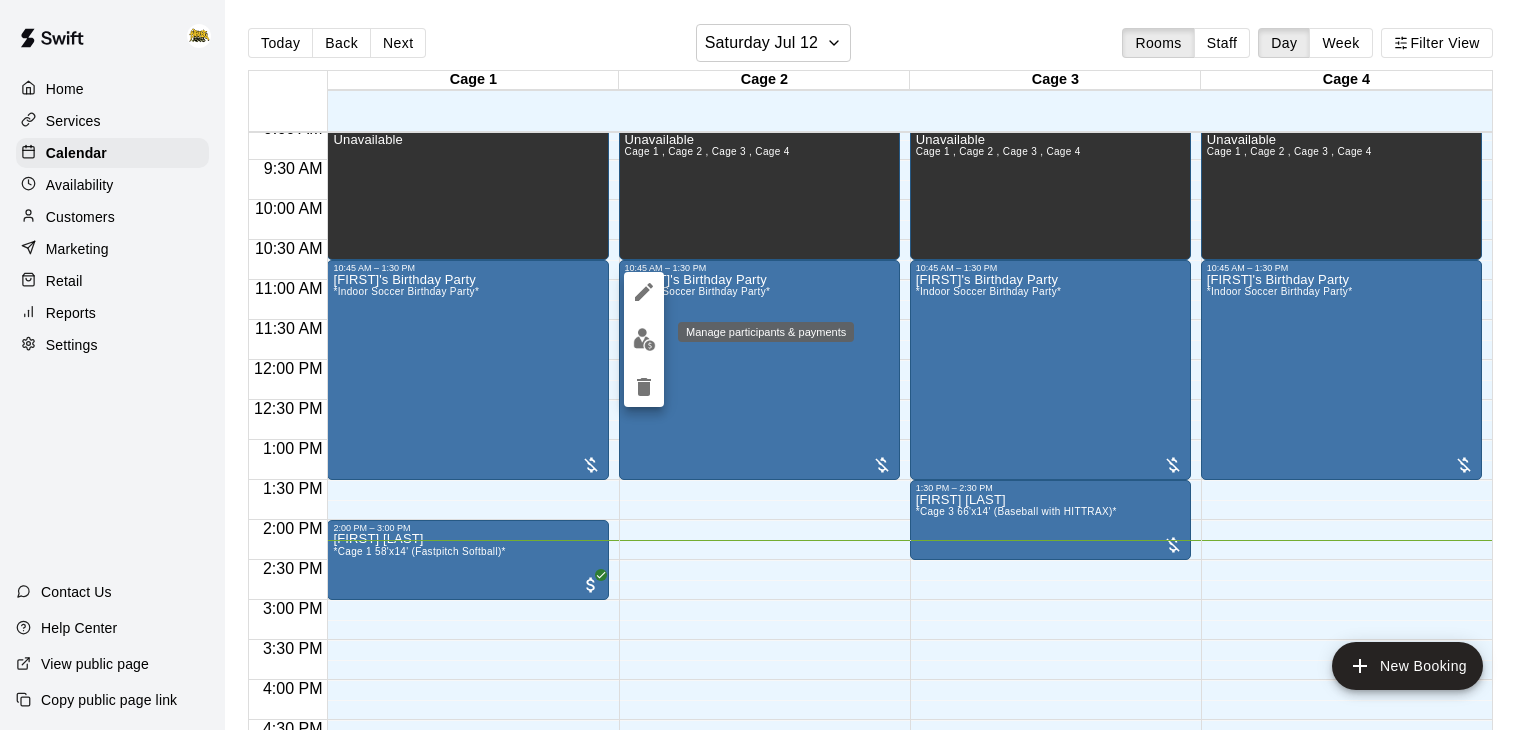 click at bounding box center (644, 339) 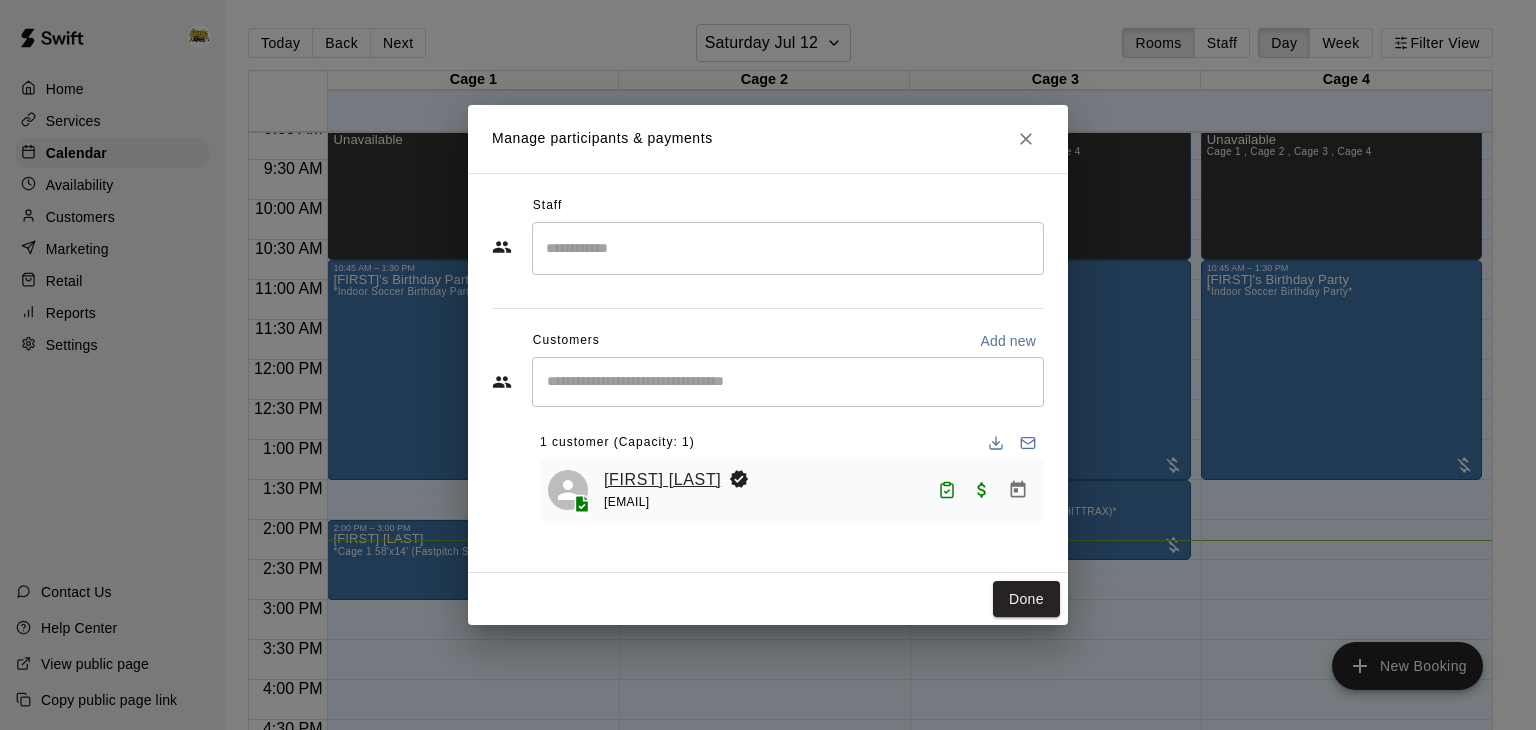 click on "[FIRST] [LAST]" at bounding box center [662, 480] 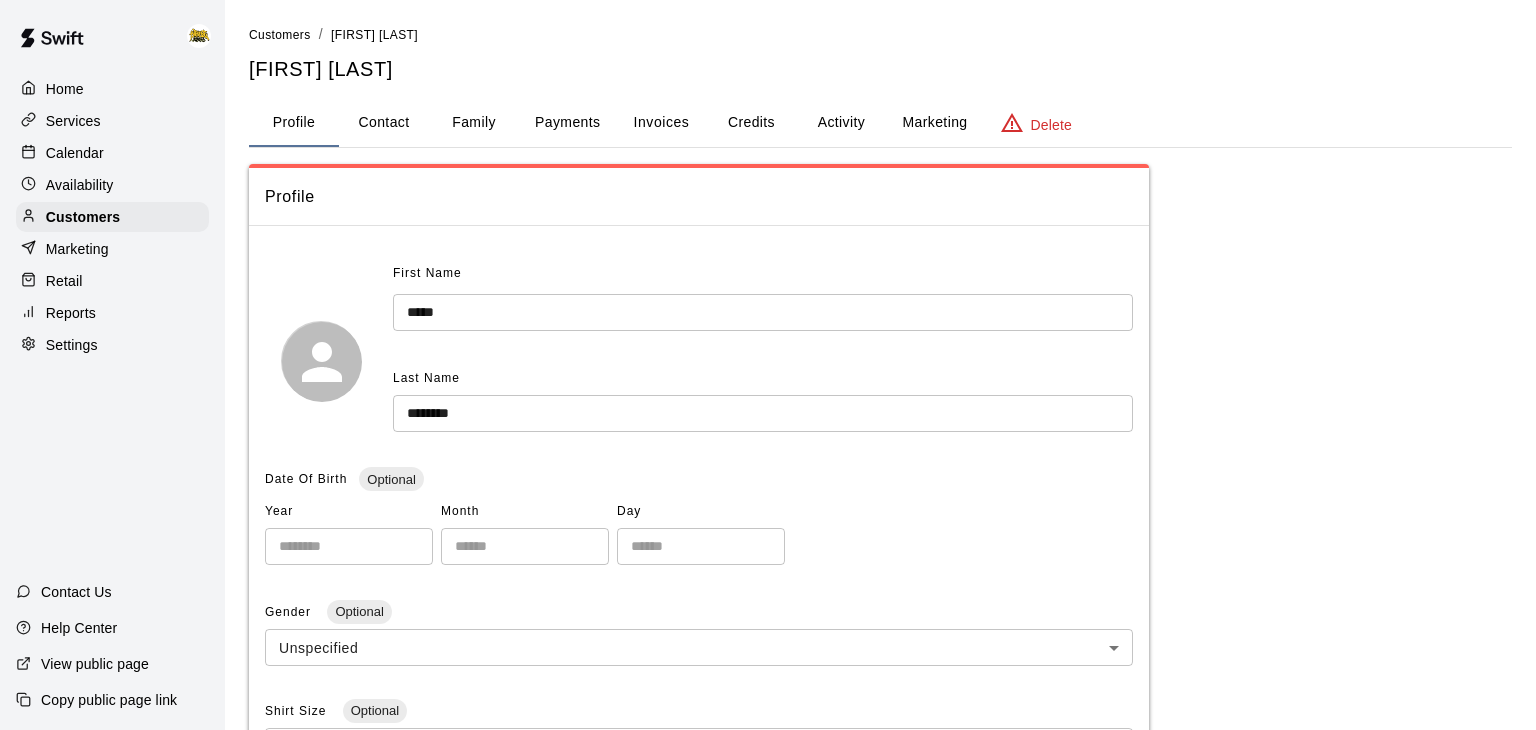 click on "Payments" at bounding box center [567, 123] 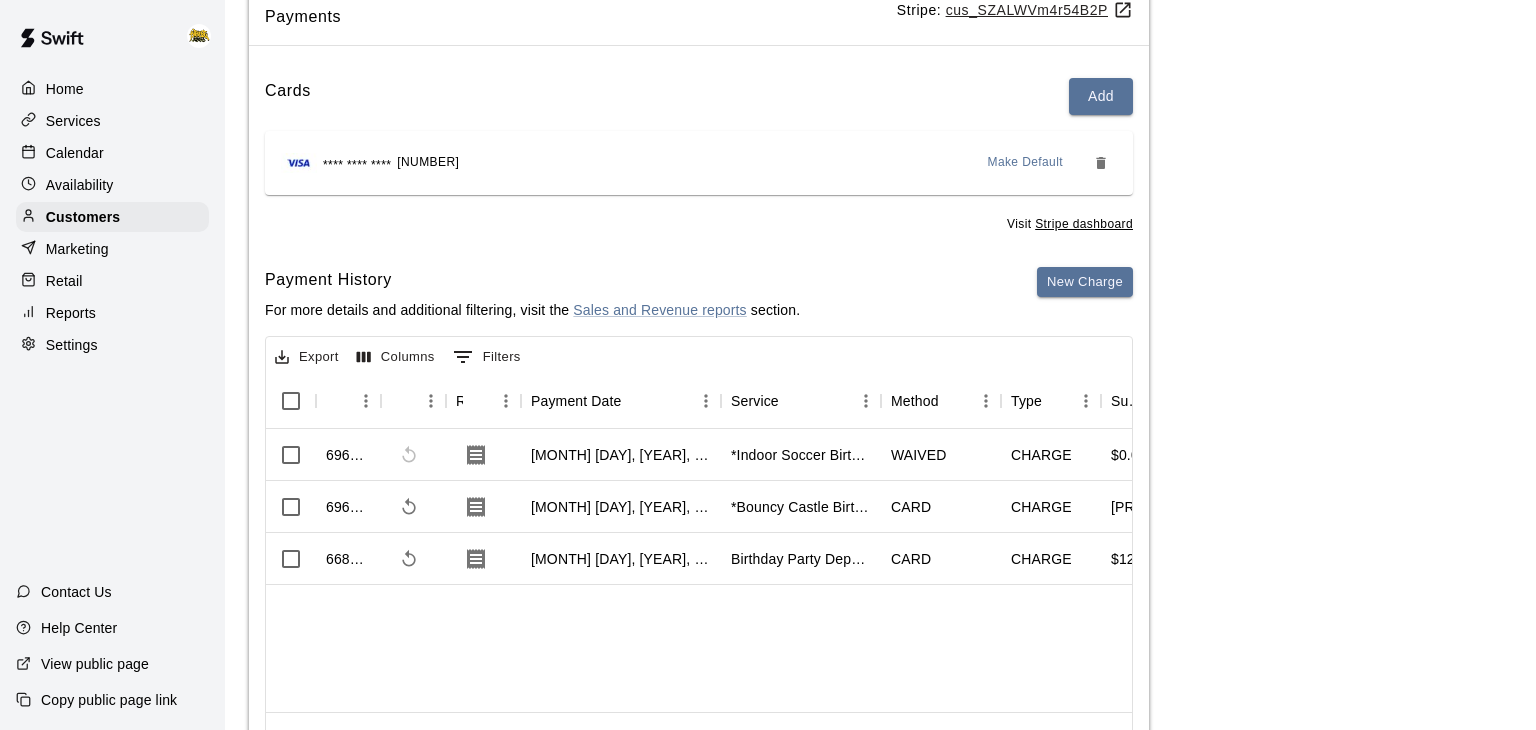 scroll, scrollTop: 182, scrollLeft: 0, axis: vertical 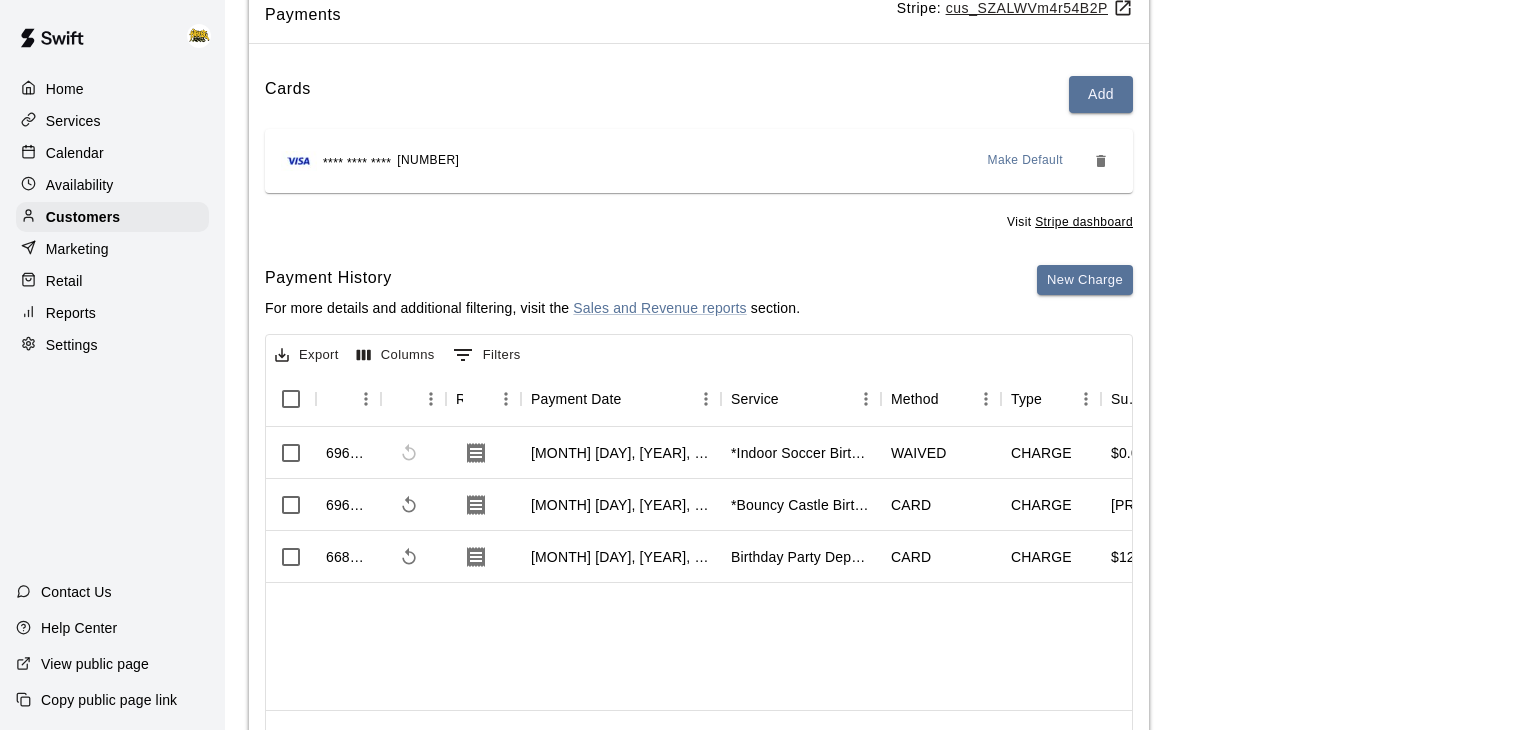 click on "Home" at bounding box center [112, 89] 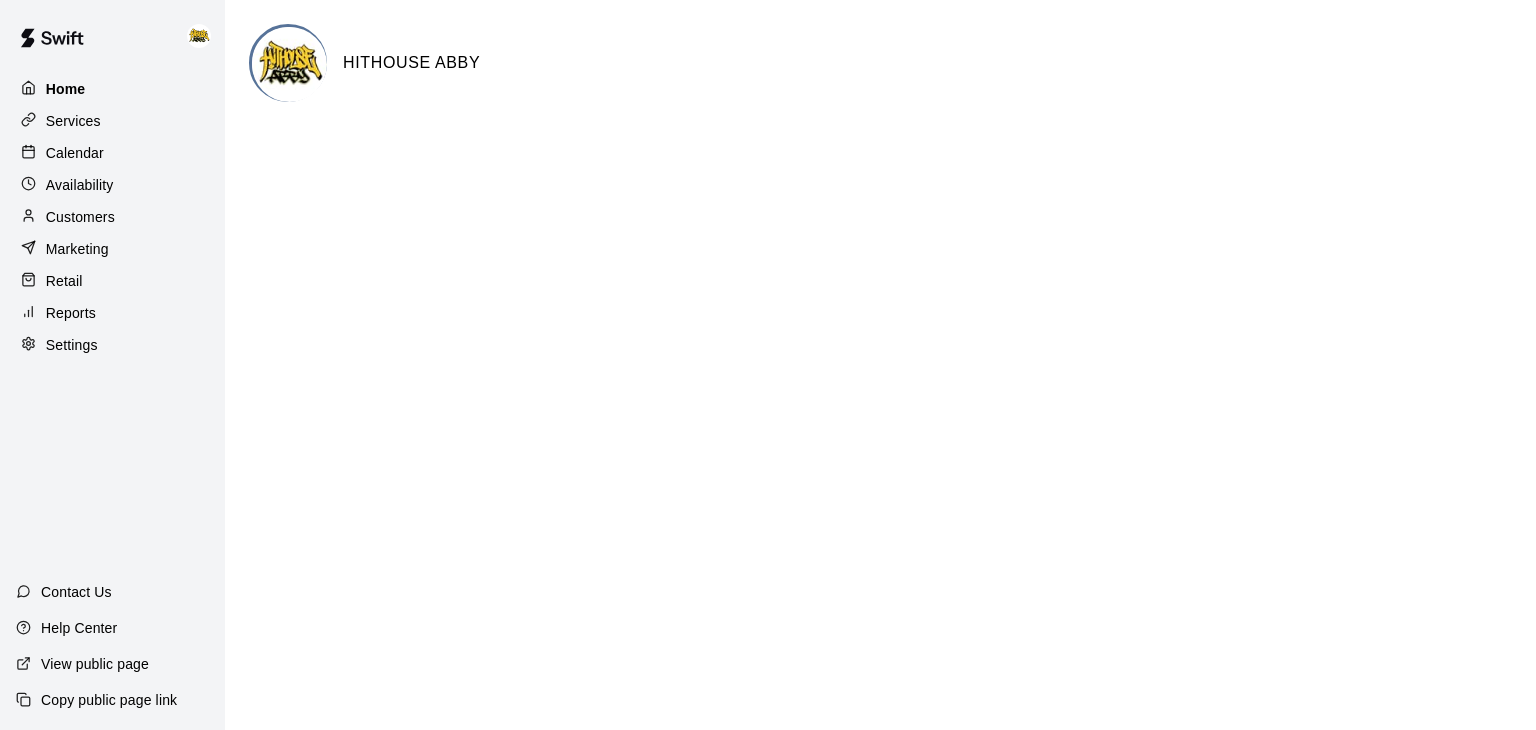 scroll, scrollTop: 0, scrollLeft: 0, axis: both 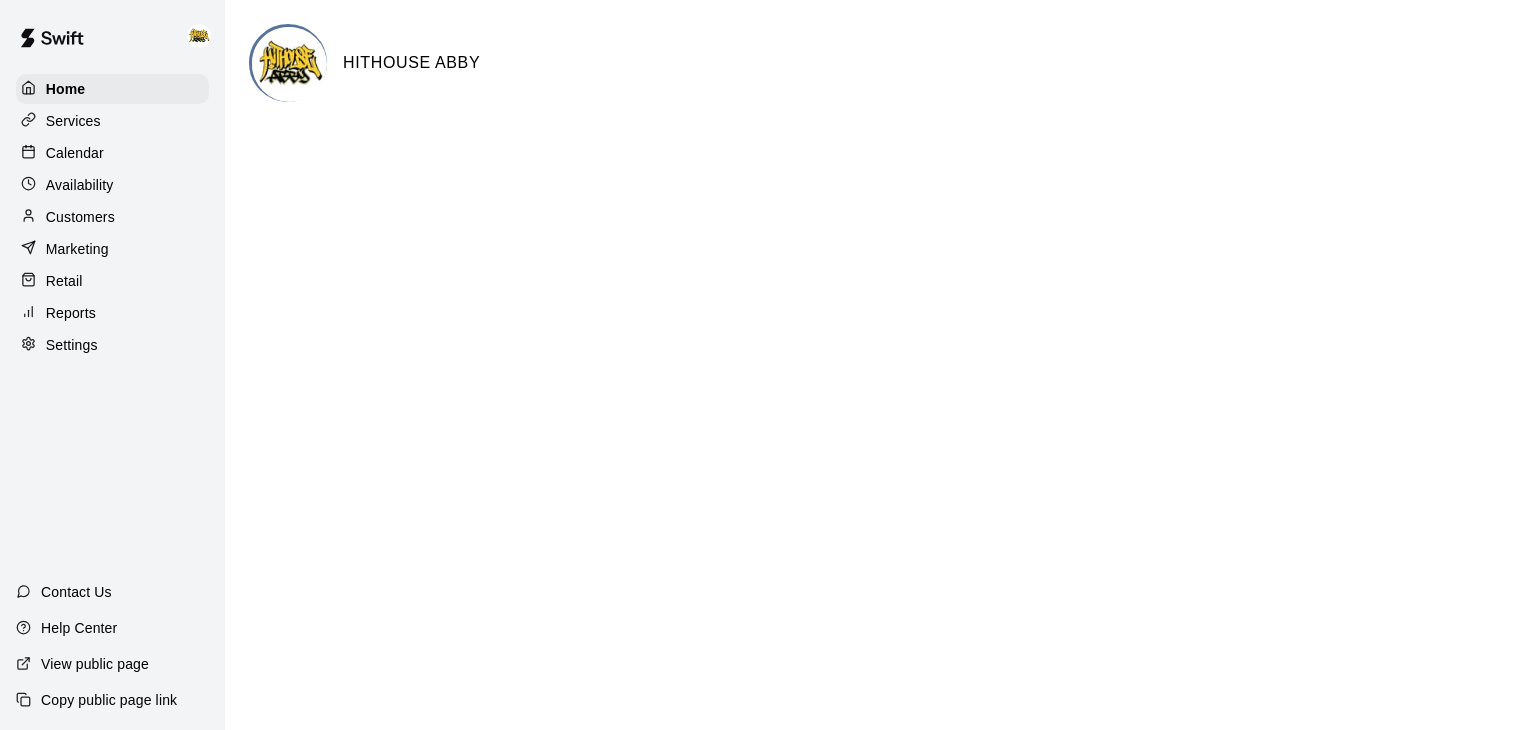 click on "Customers" at bounding box center [80, 217] 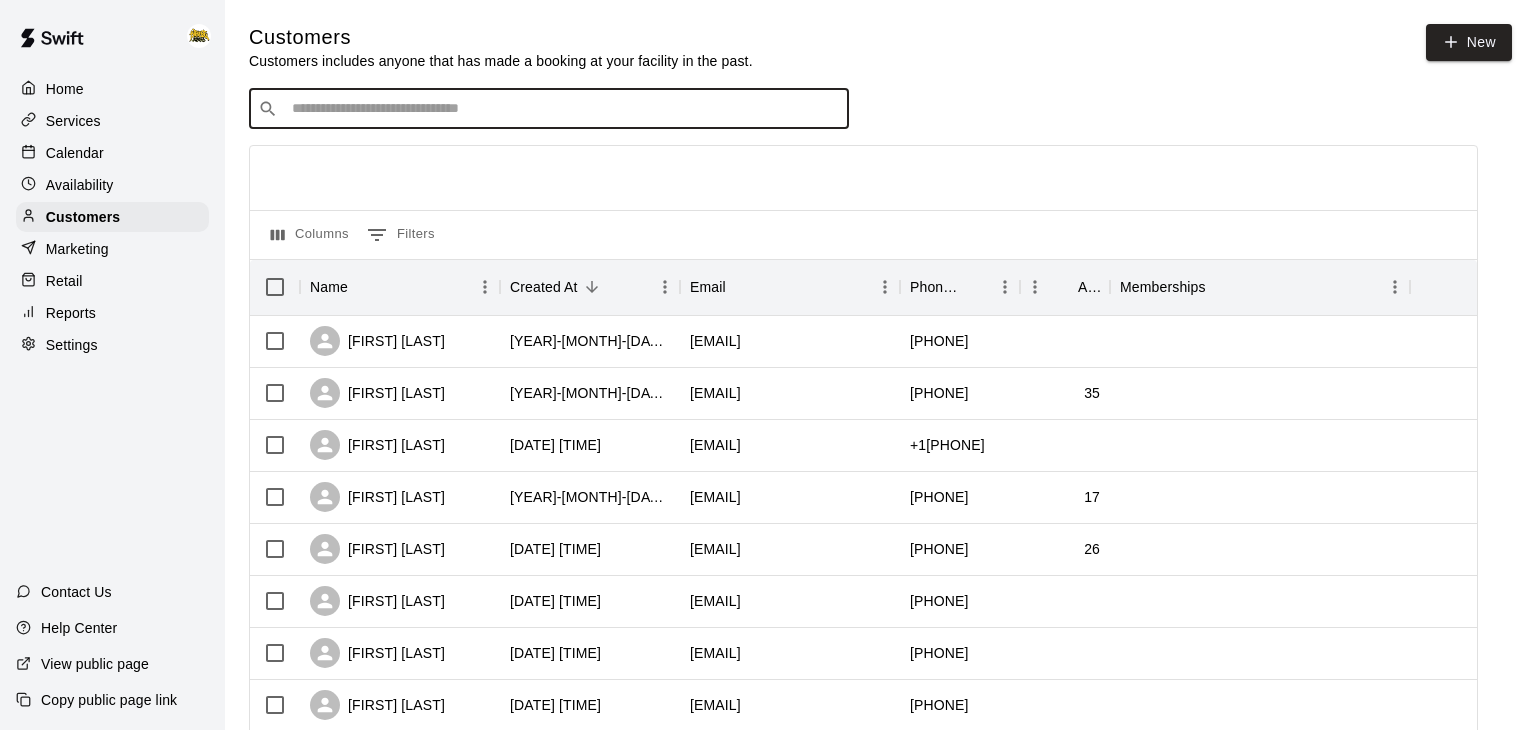click at bounding box center (563, 109) 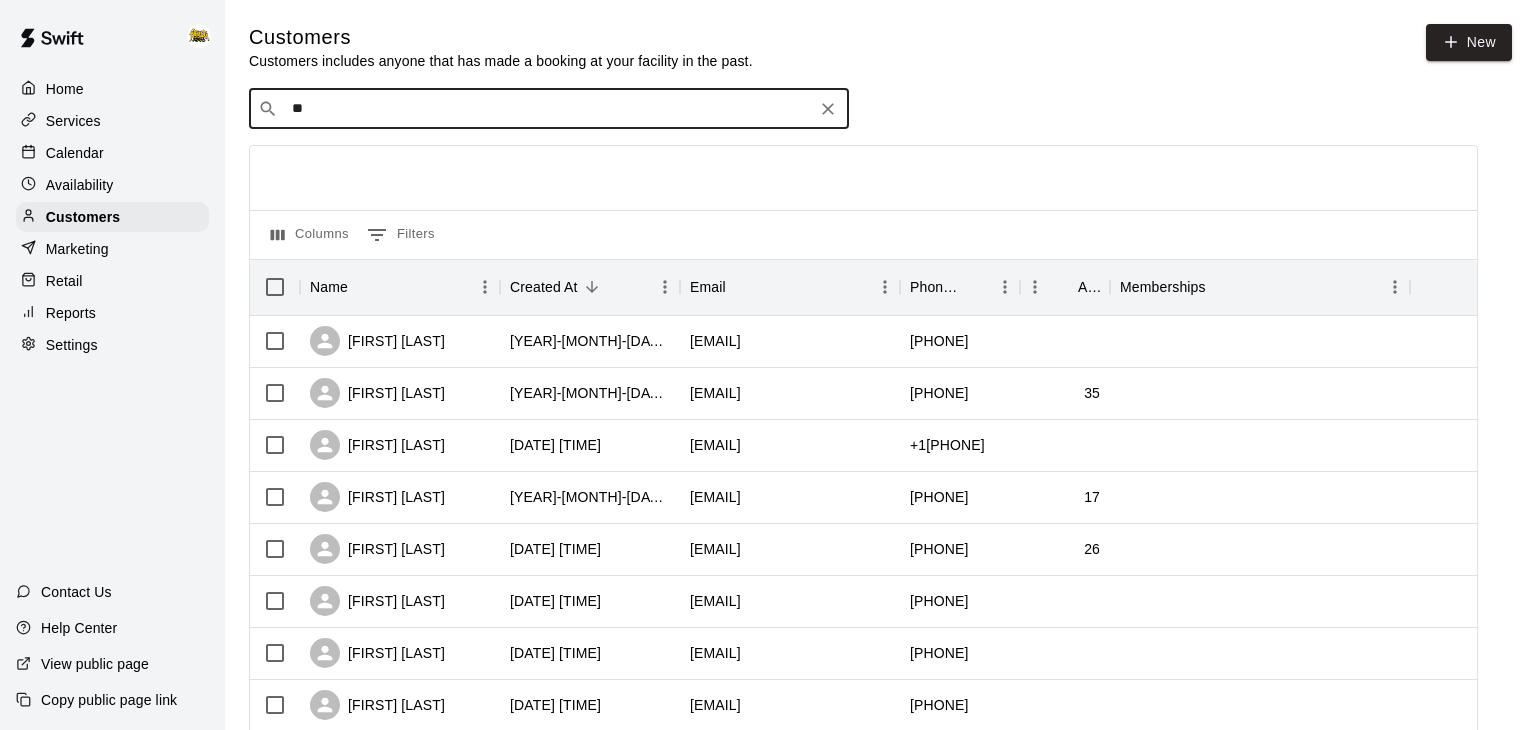 type on "***" 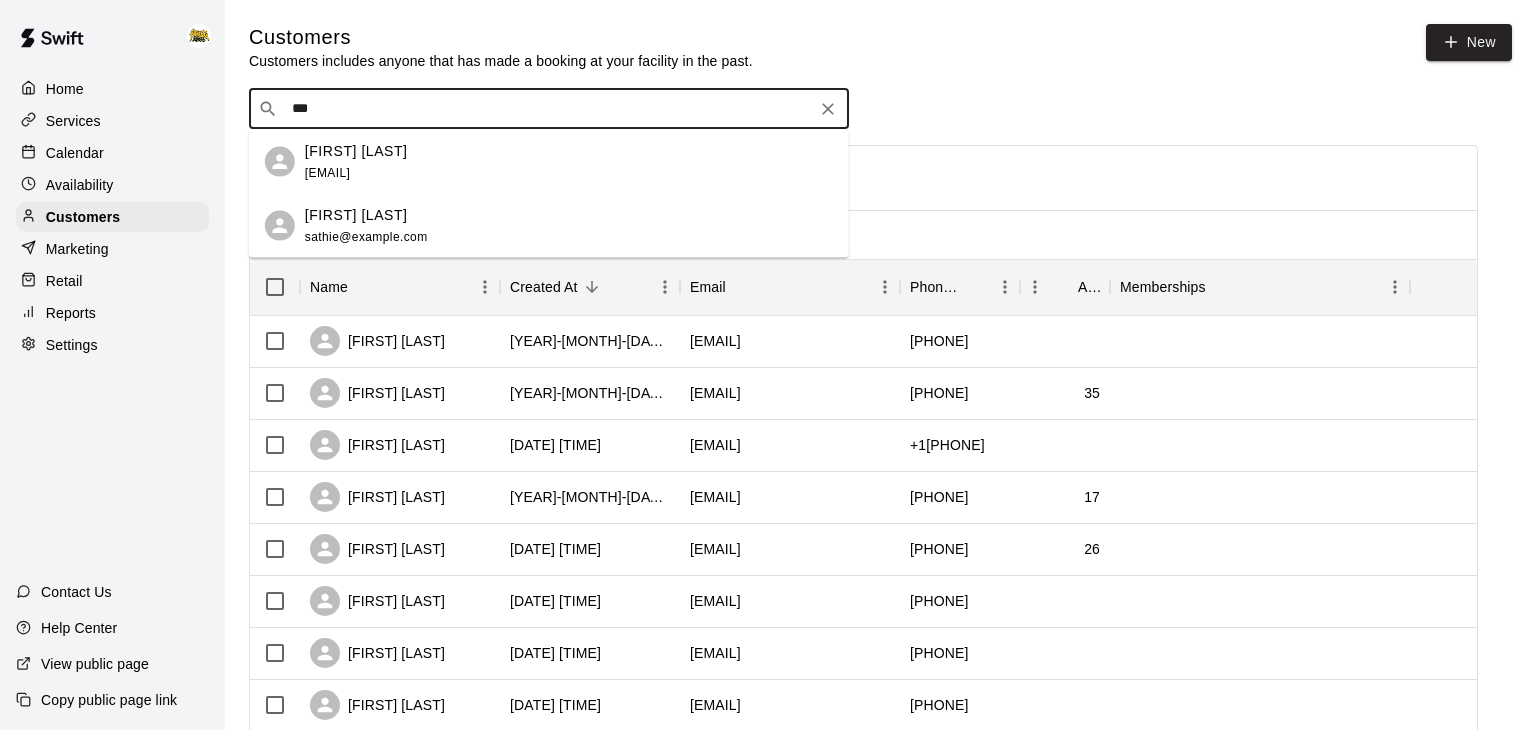 click on "[FIRST] [LAST] [EMAIL]" at bounding box center [366, 225] 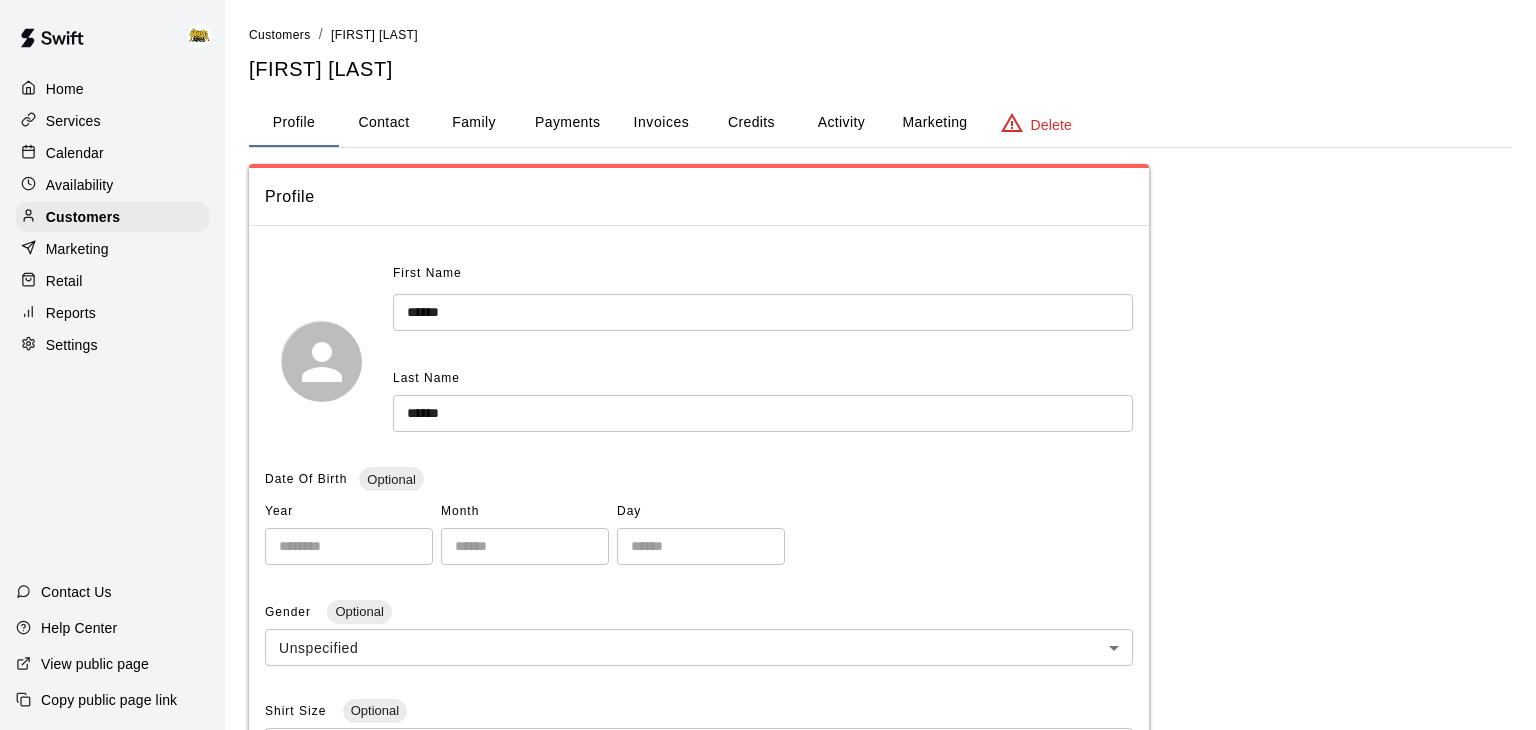 click on "Contact" at bounding box center [384, 123] 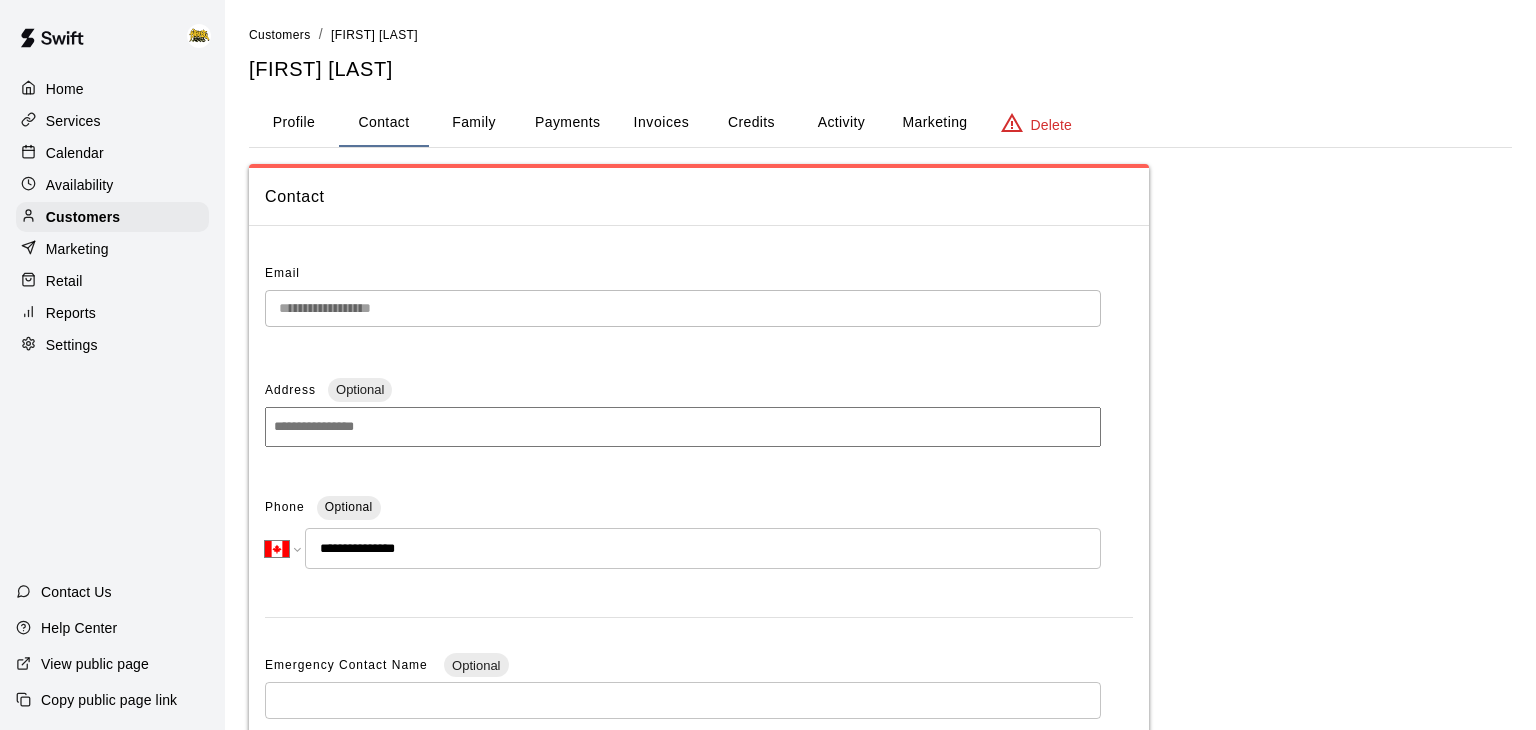 click on "Home" at bounding box center [65, 89] 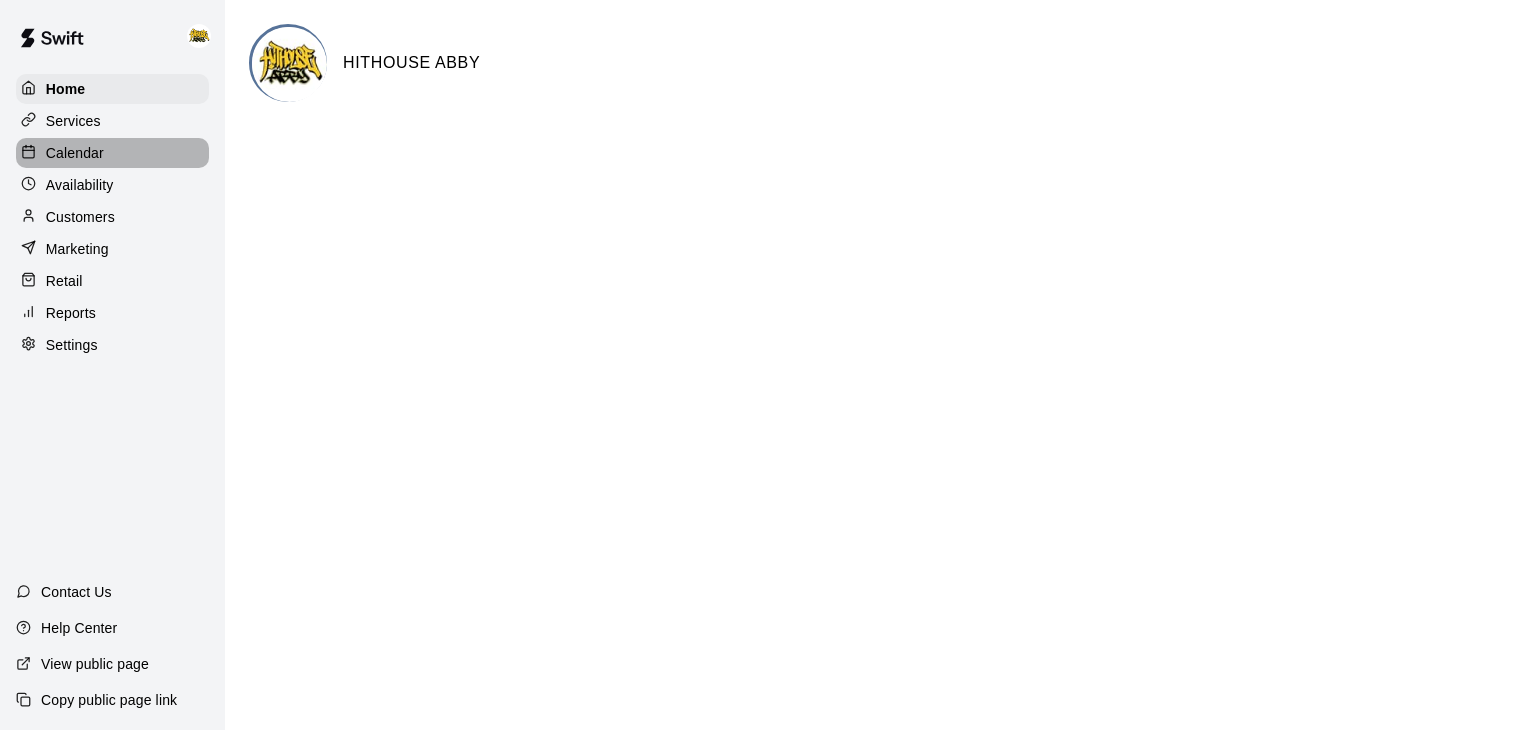 click on "Calendar" at bounding box center [75, 153] 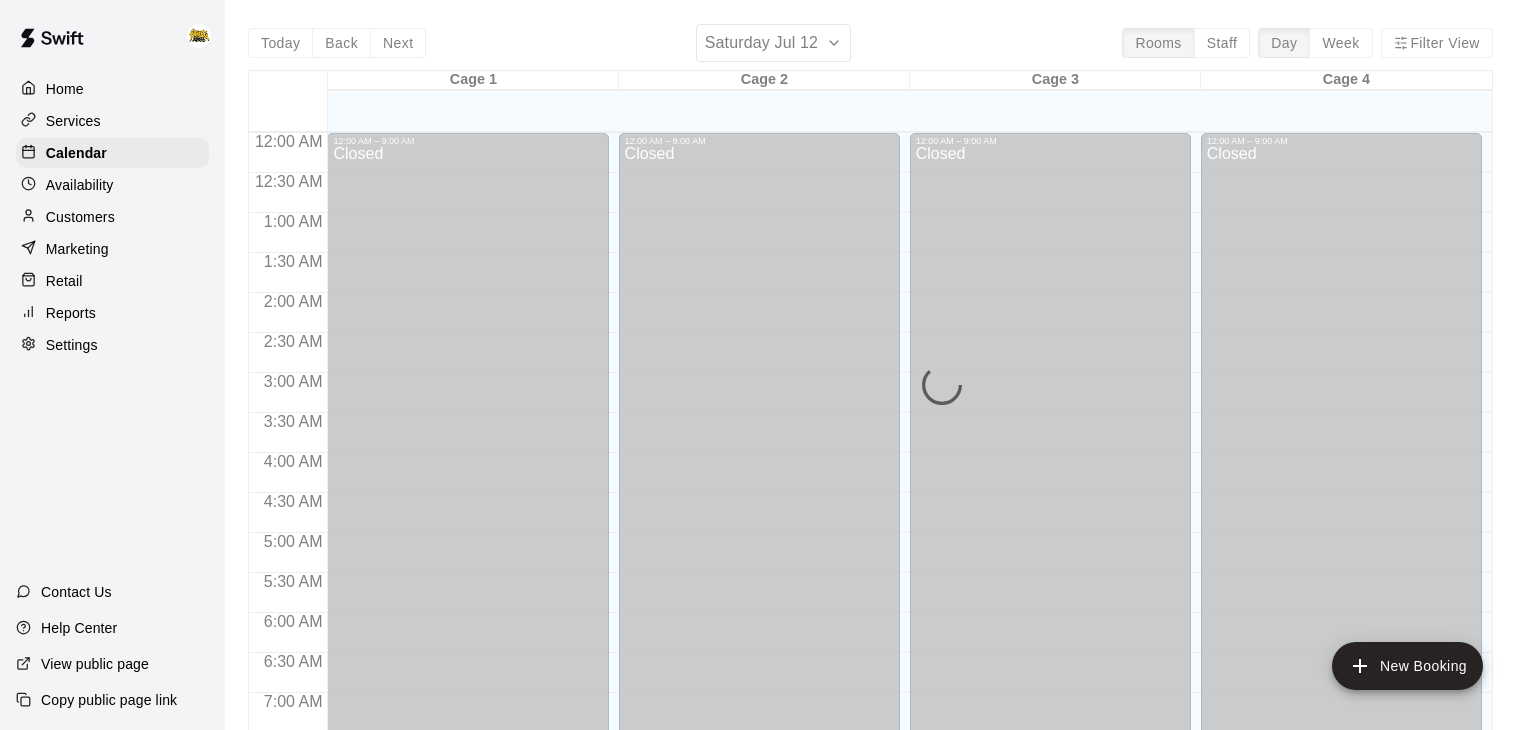 scroll, scrollTop: 1148, scrollLeft: 0, axis: vertical 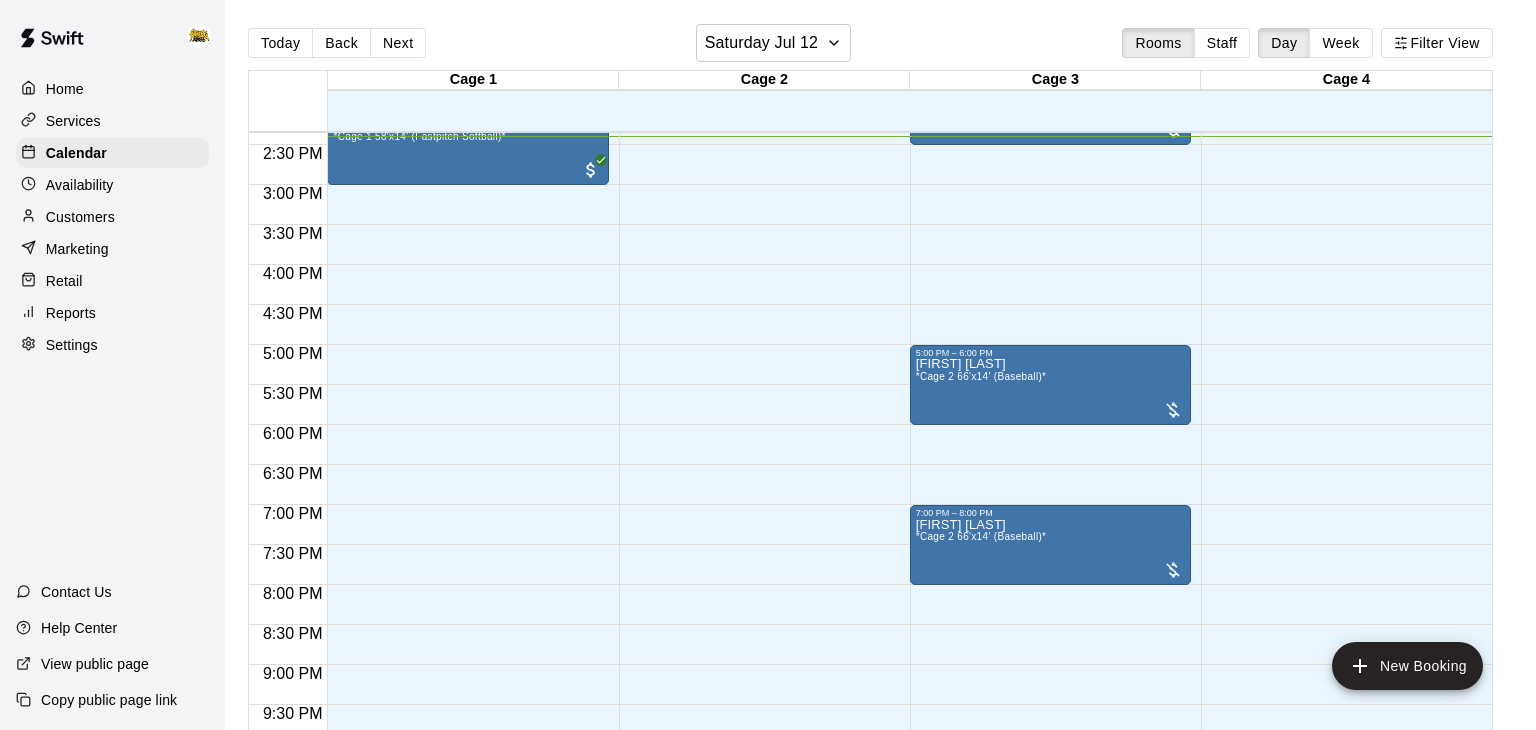 click on "Customers" at bounding box center (80, 217) 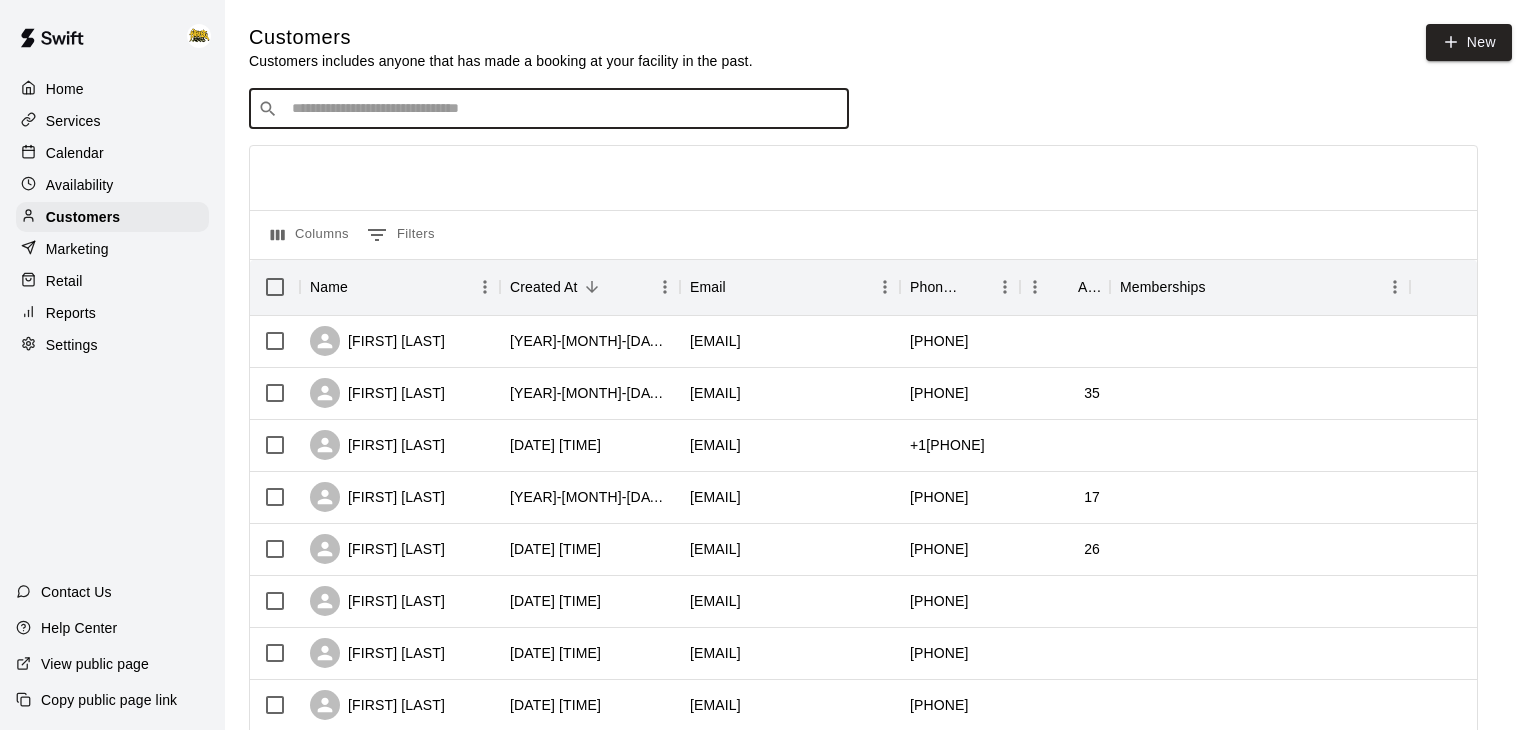 click at bounding box center (563, 109) 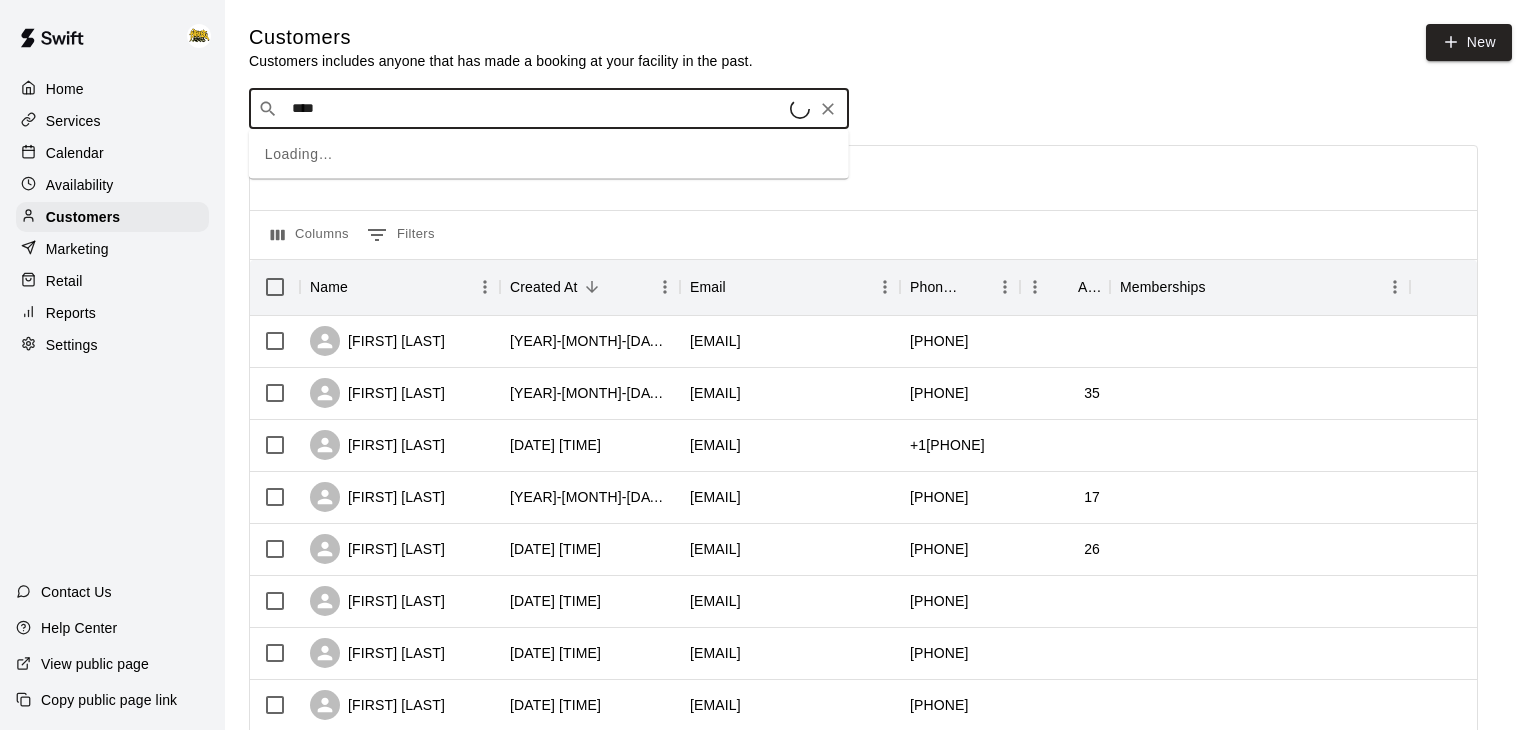 type on "*****" 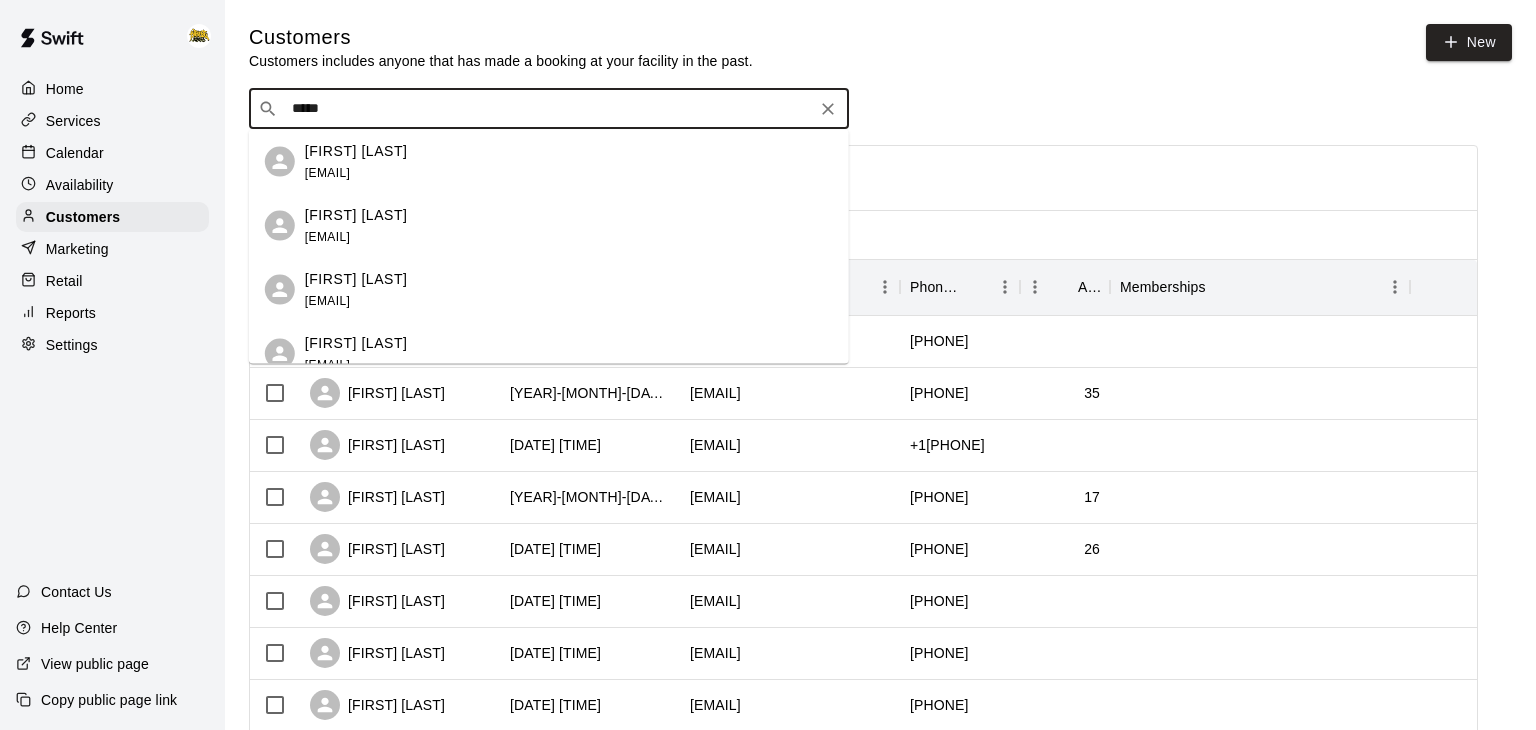 click on "[EMAIL]" at bounding box center (327, 172) 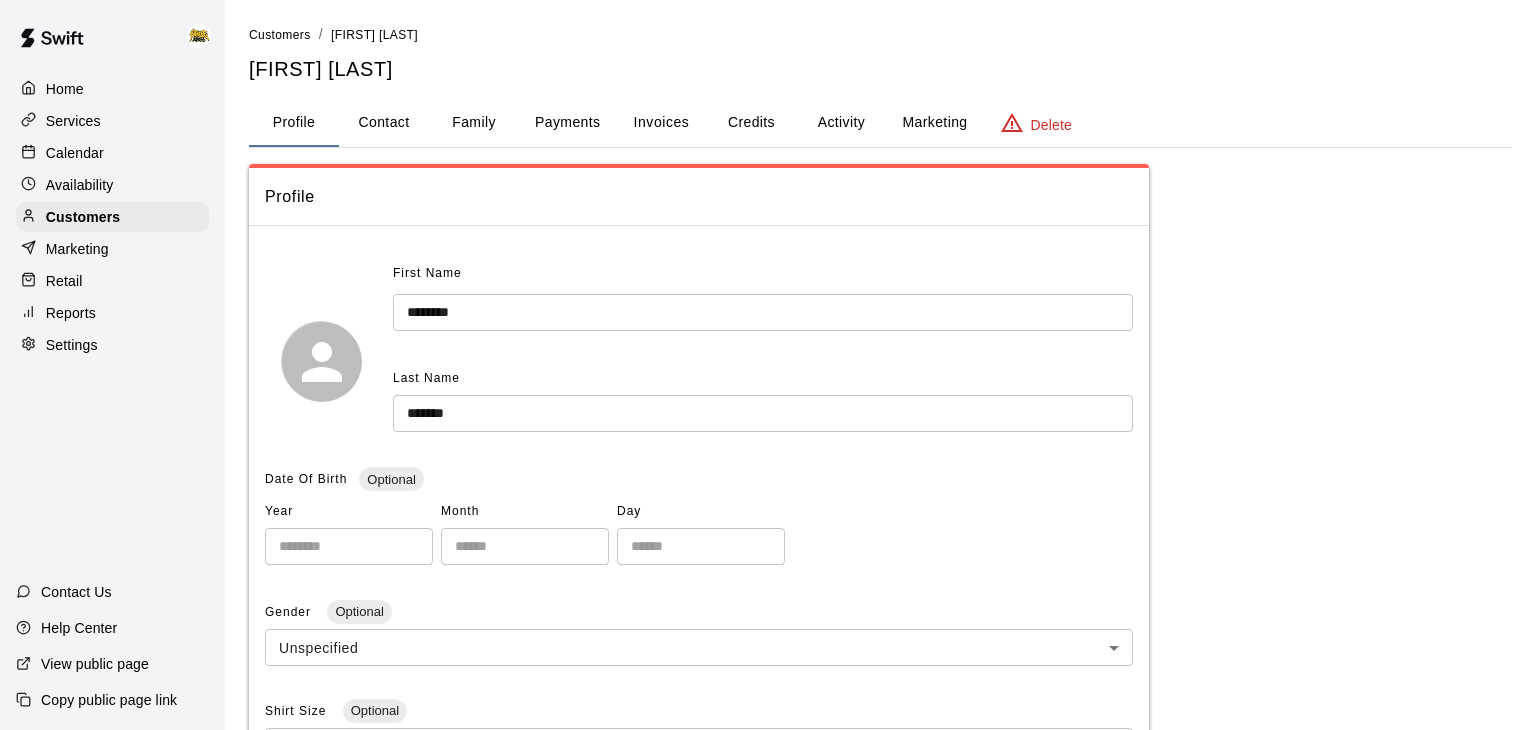 click on "Family" at bounding box center [474, 123] 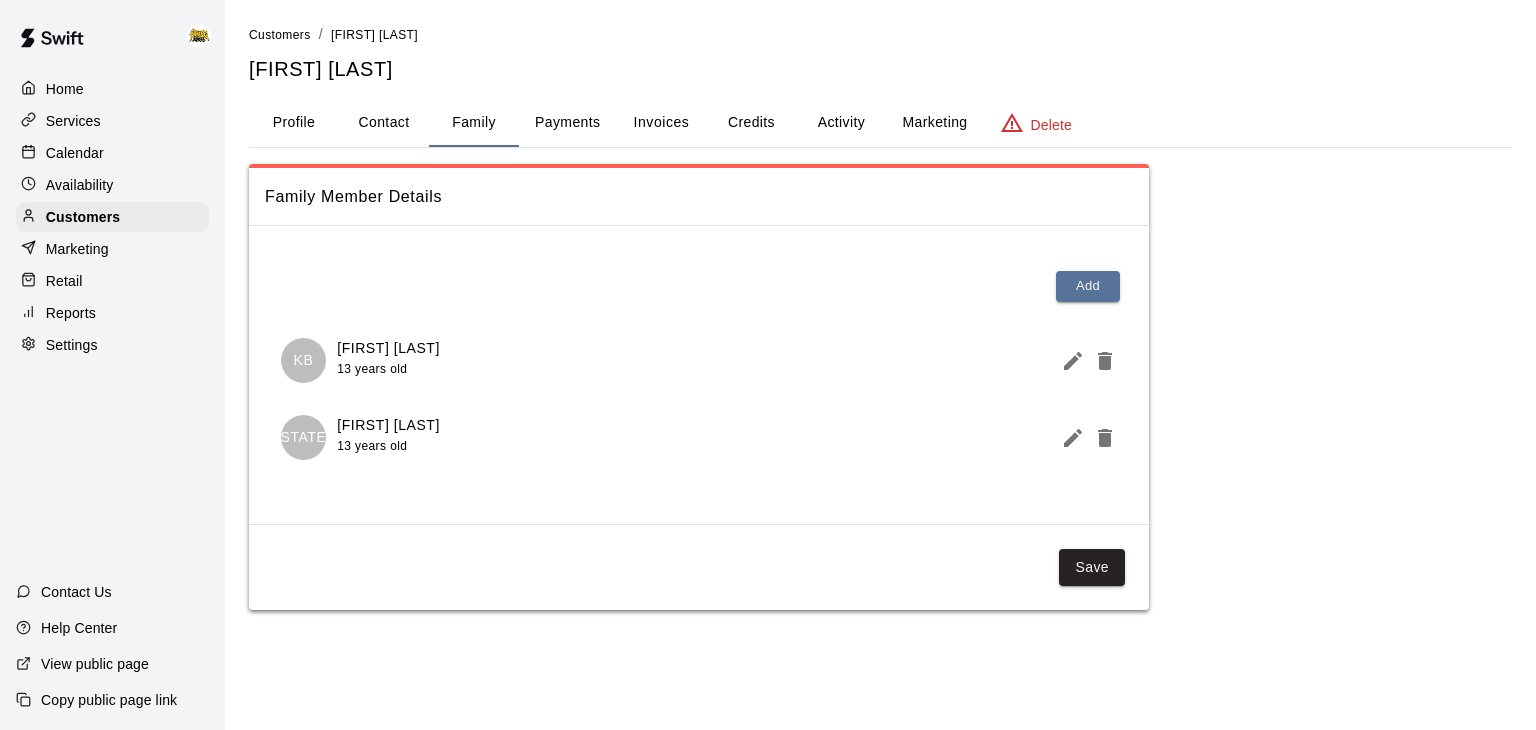 click on "Calendar" at bounding box center (75, 153) 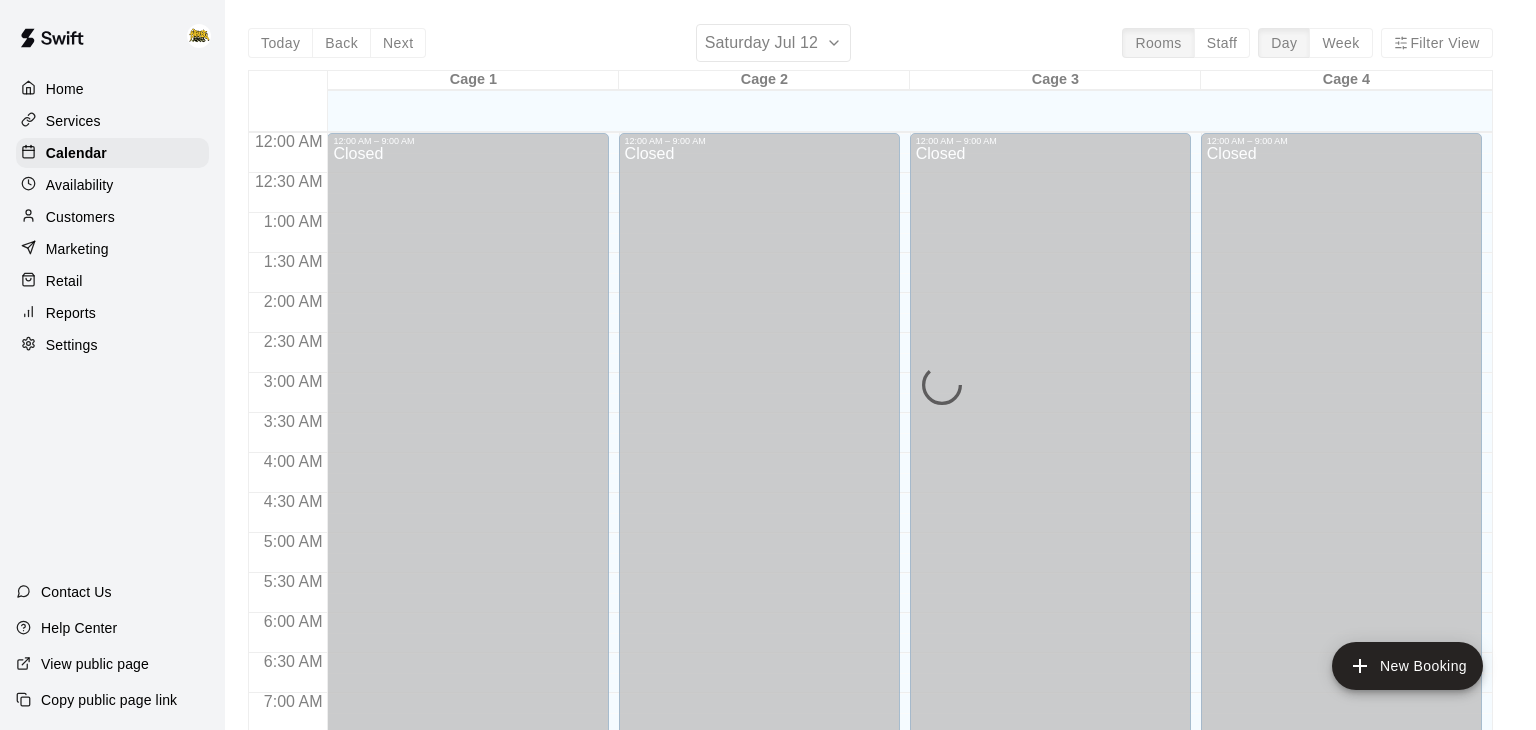 scroll, scrollTop: 1153, scrollLeft: 0, axis: vertical 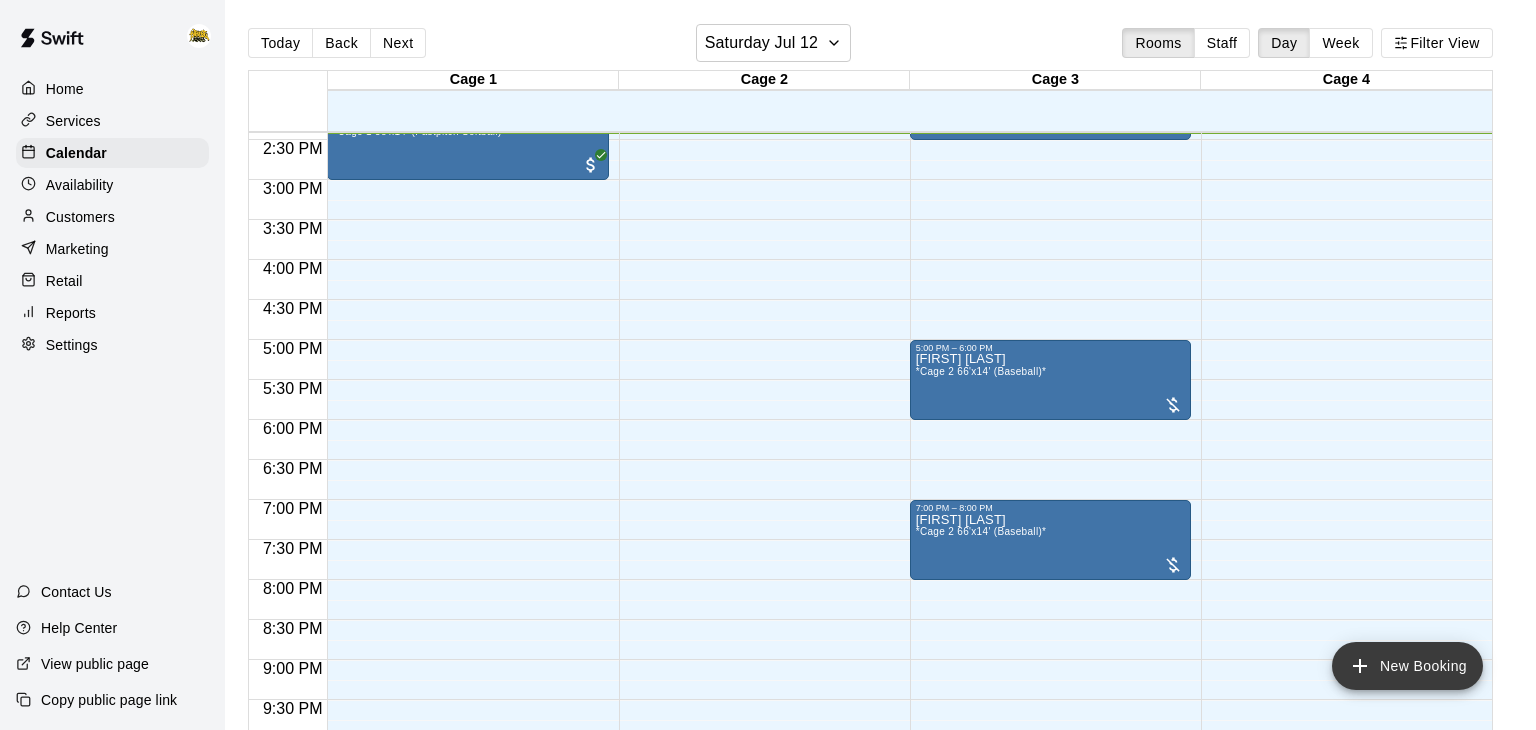 click 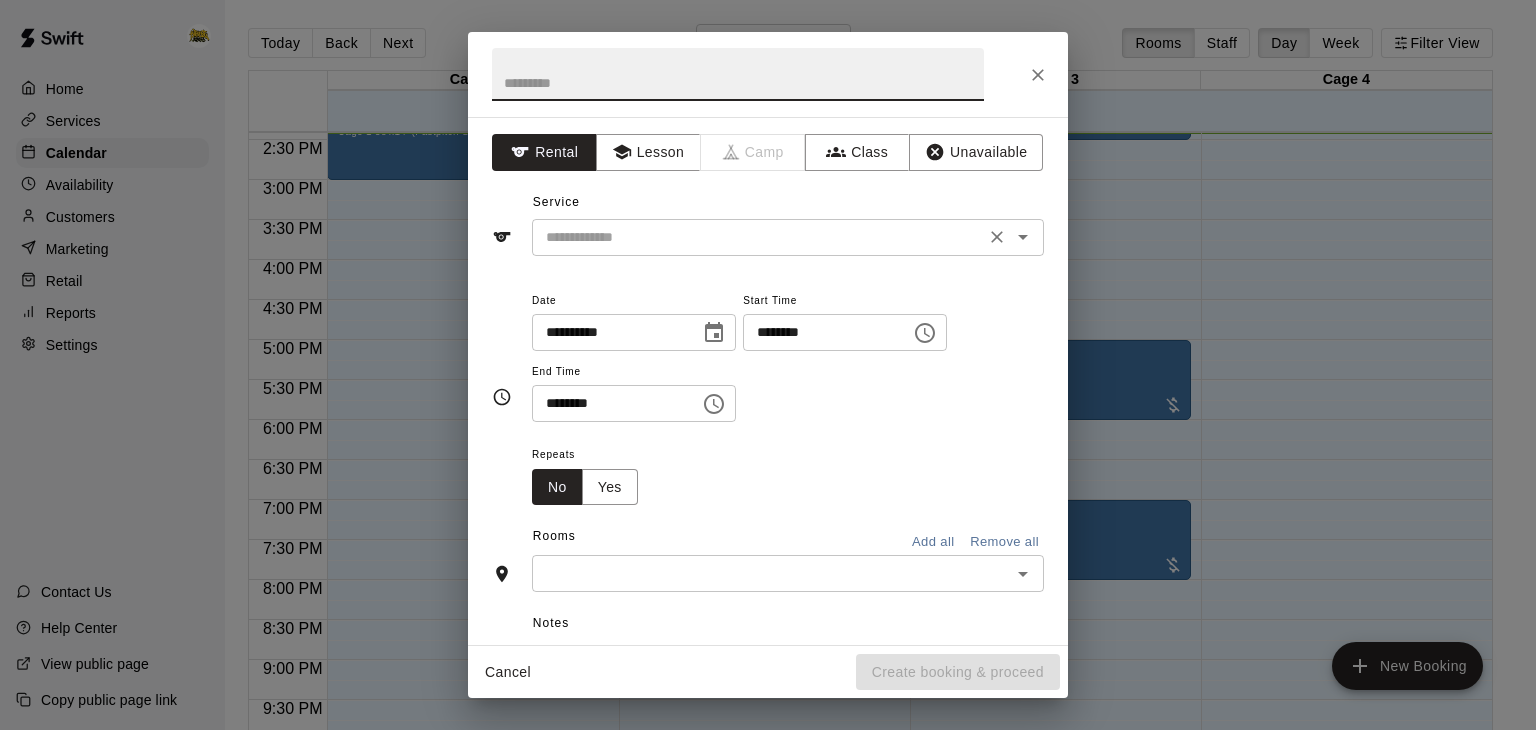 click at bounding box center [758, 237] 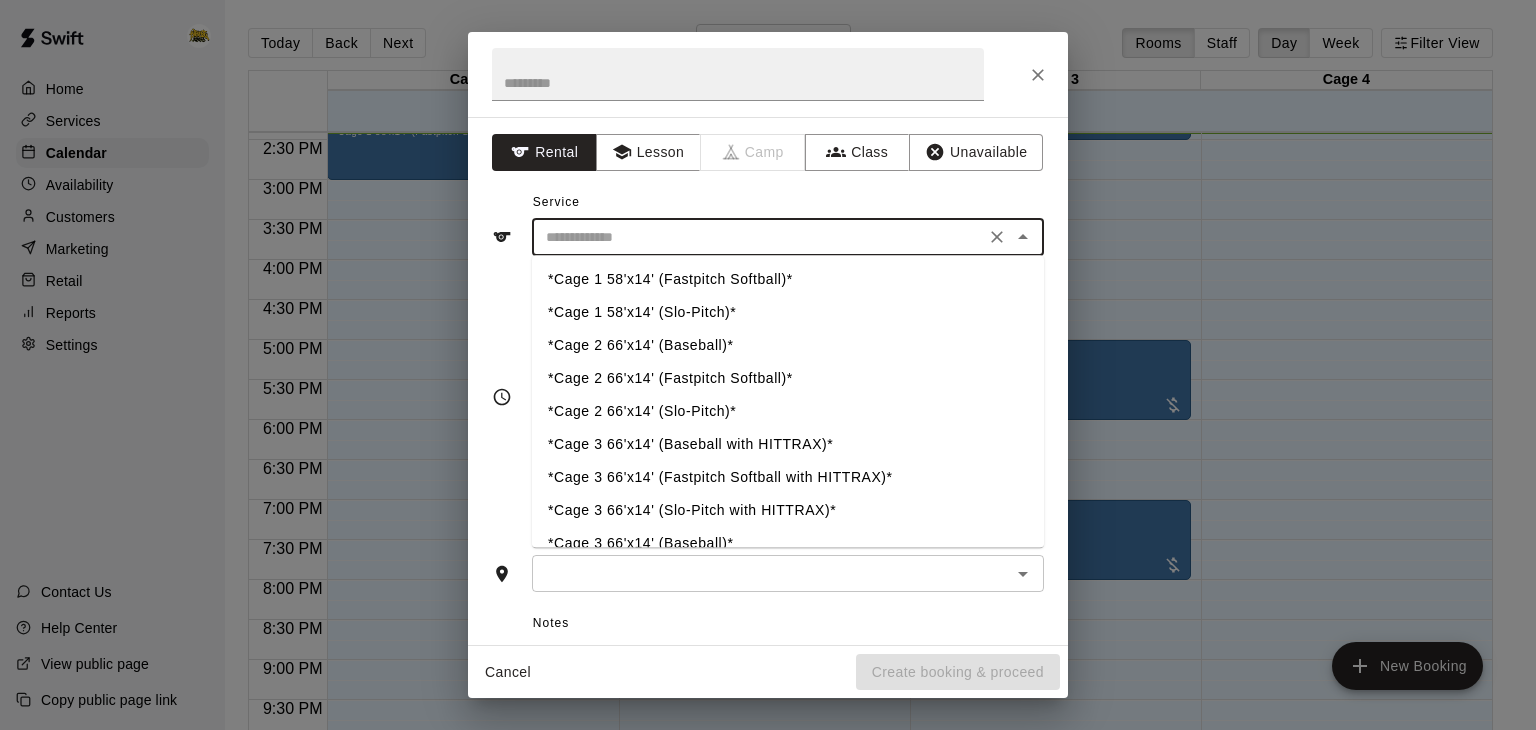 click on "Repeats No Yes" at bounding box center (788, 473) 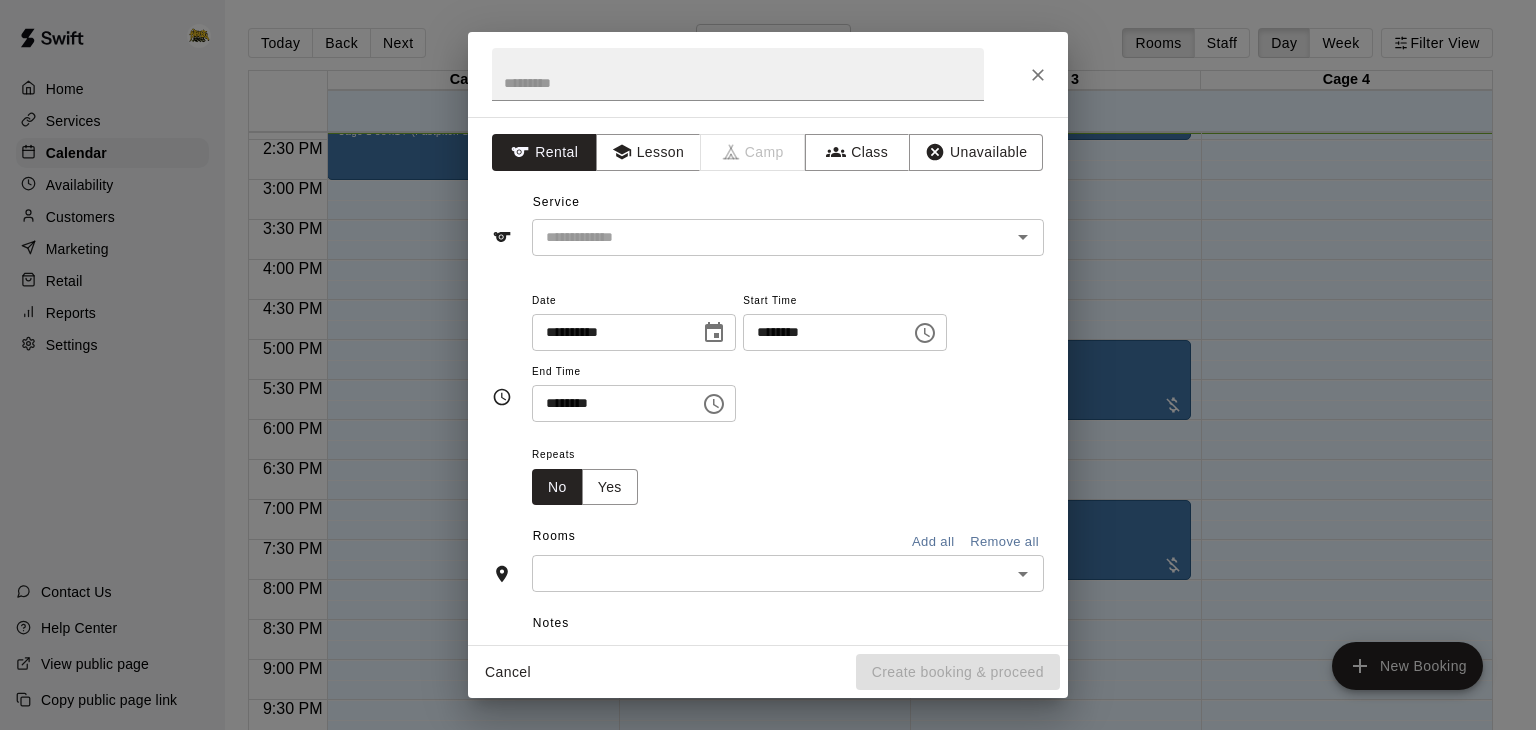 click on "********" at bounding box center [820, 332] 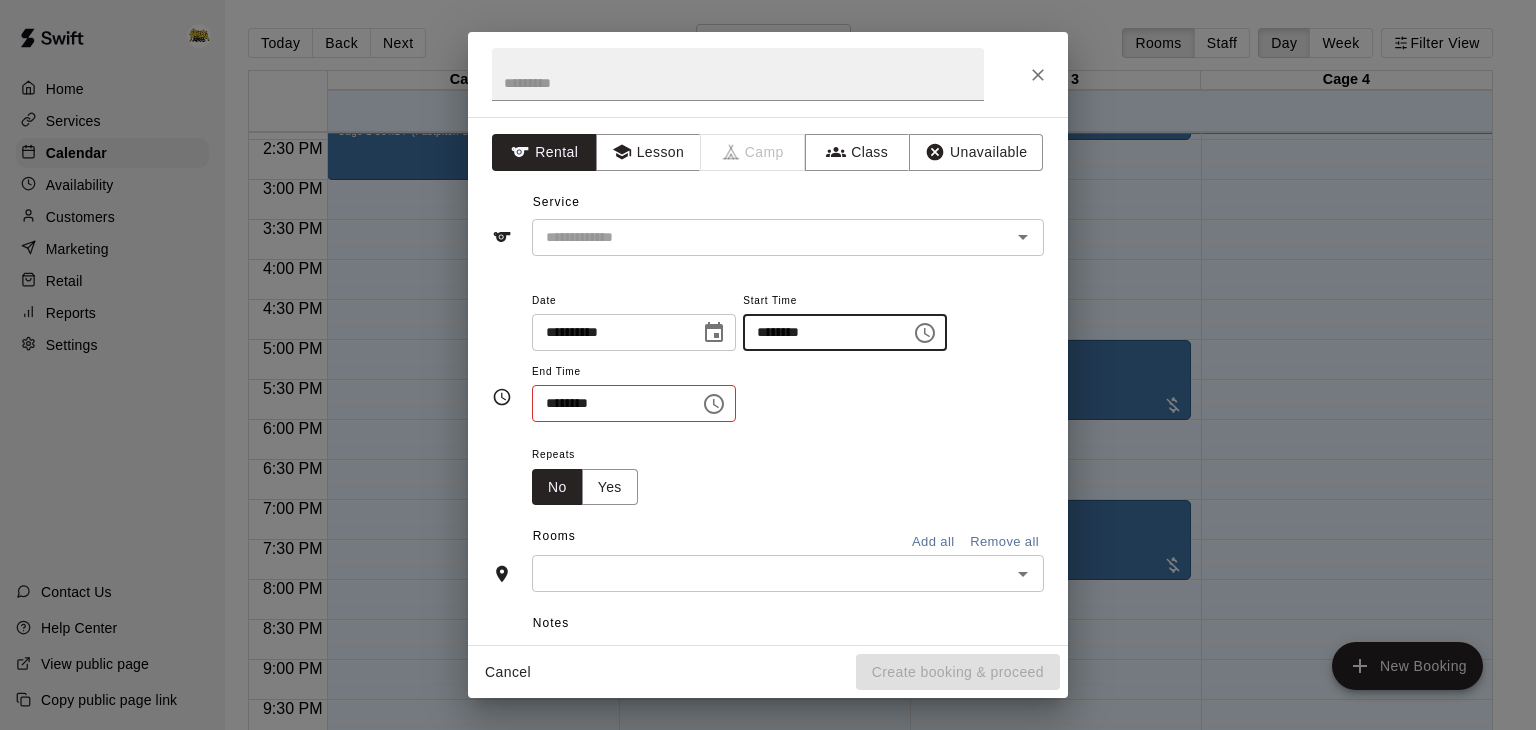 type on "********" 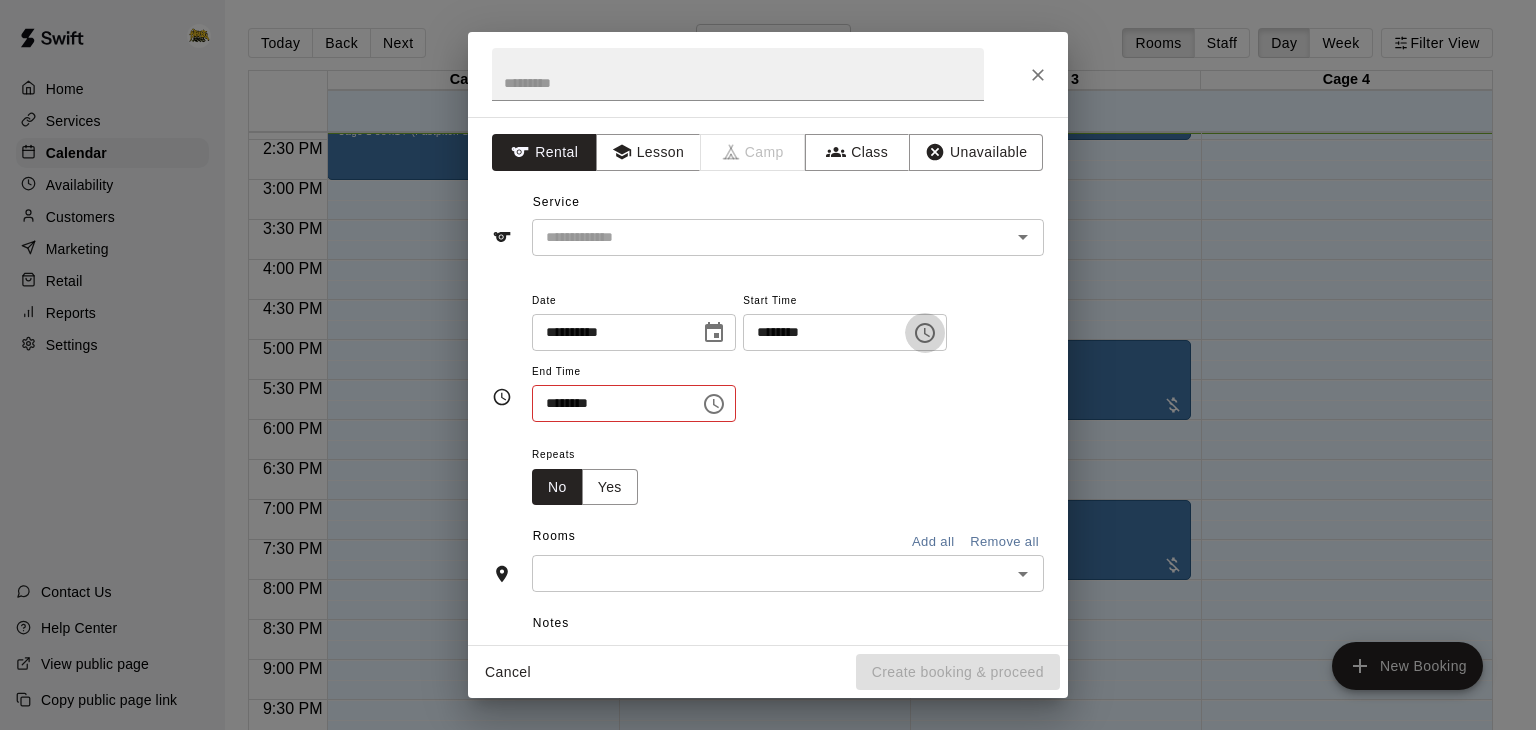 type 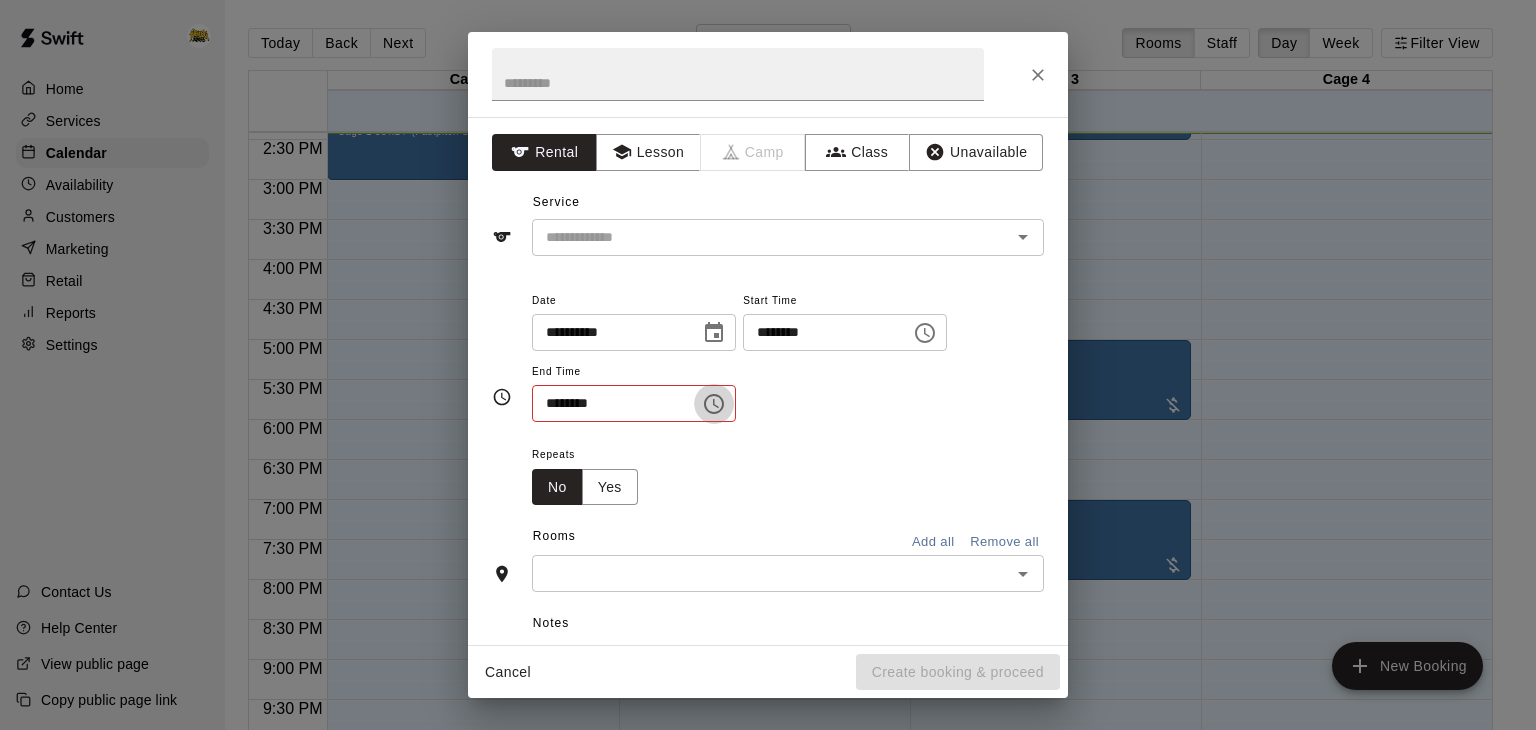 type 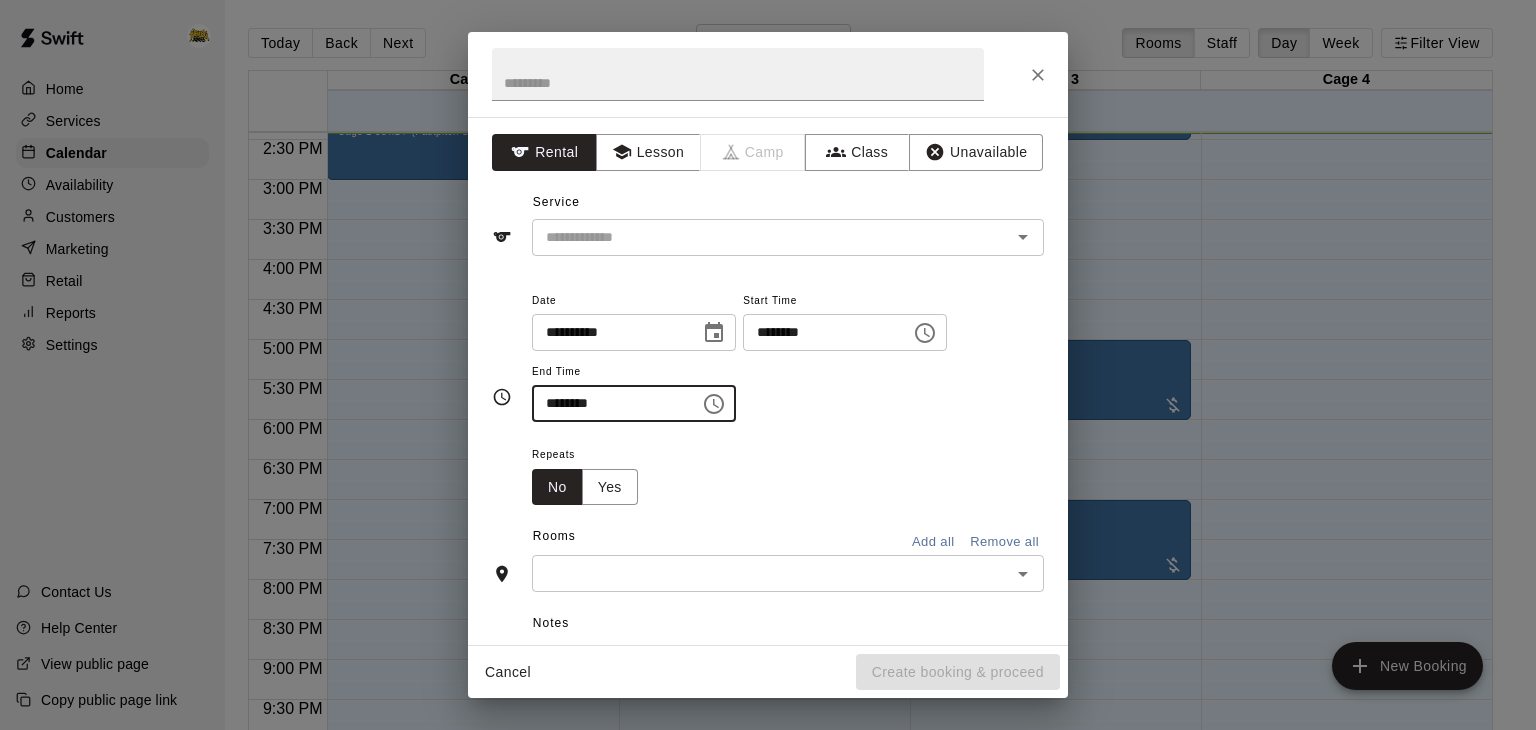 type on "********" 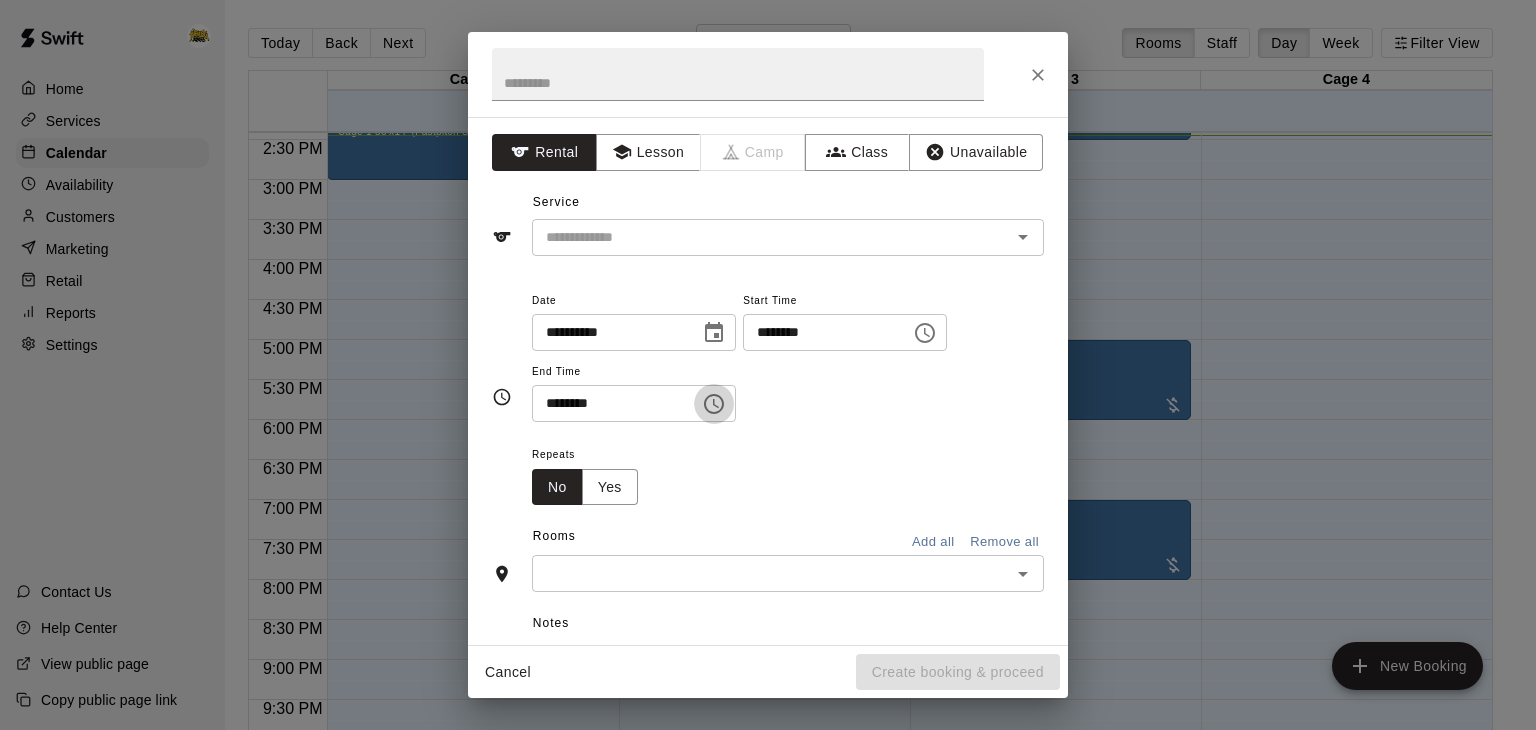 type 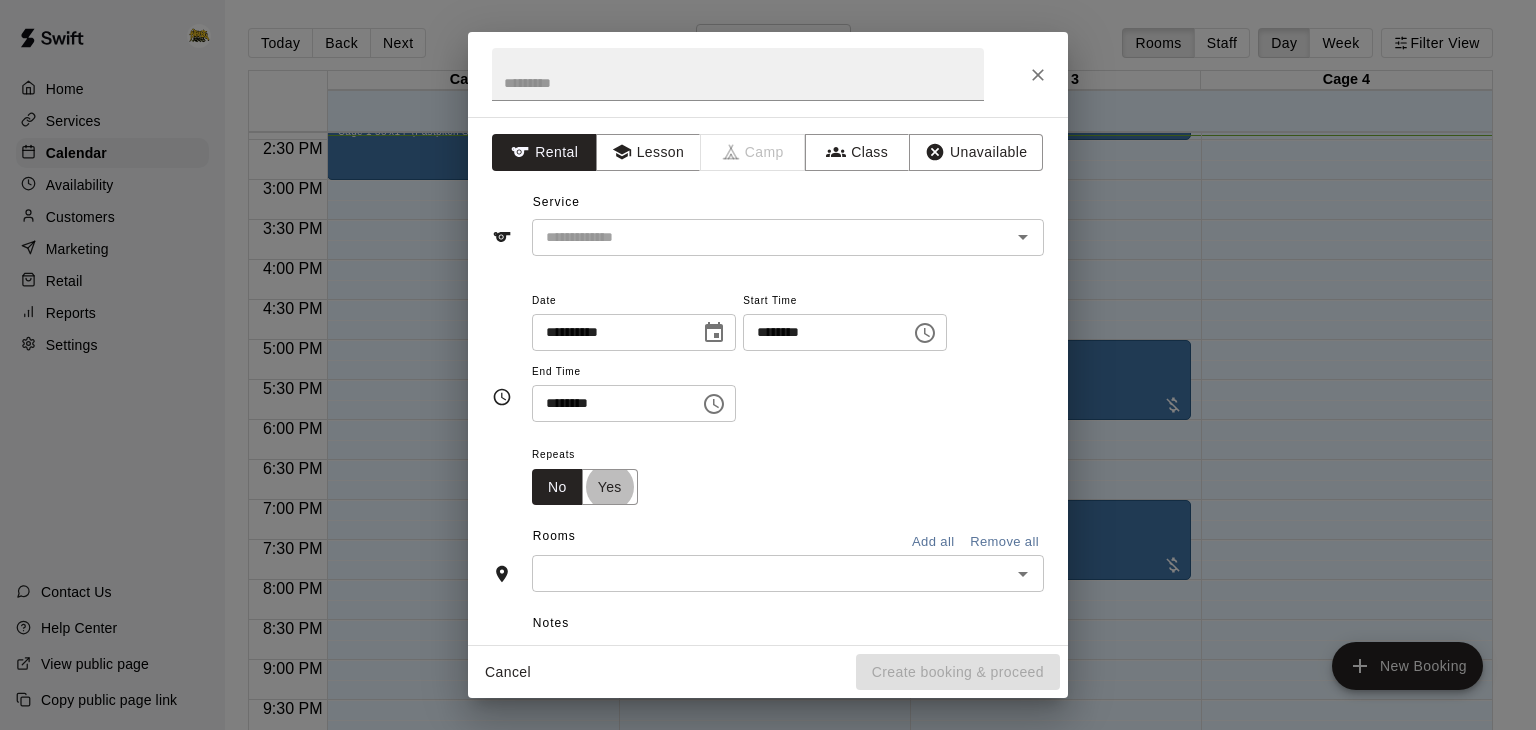 type 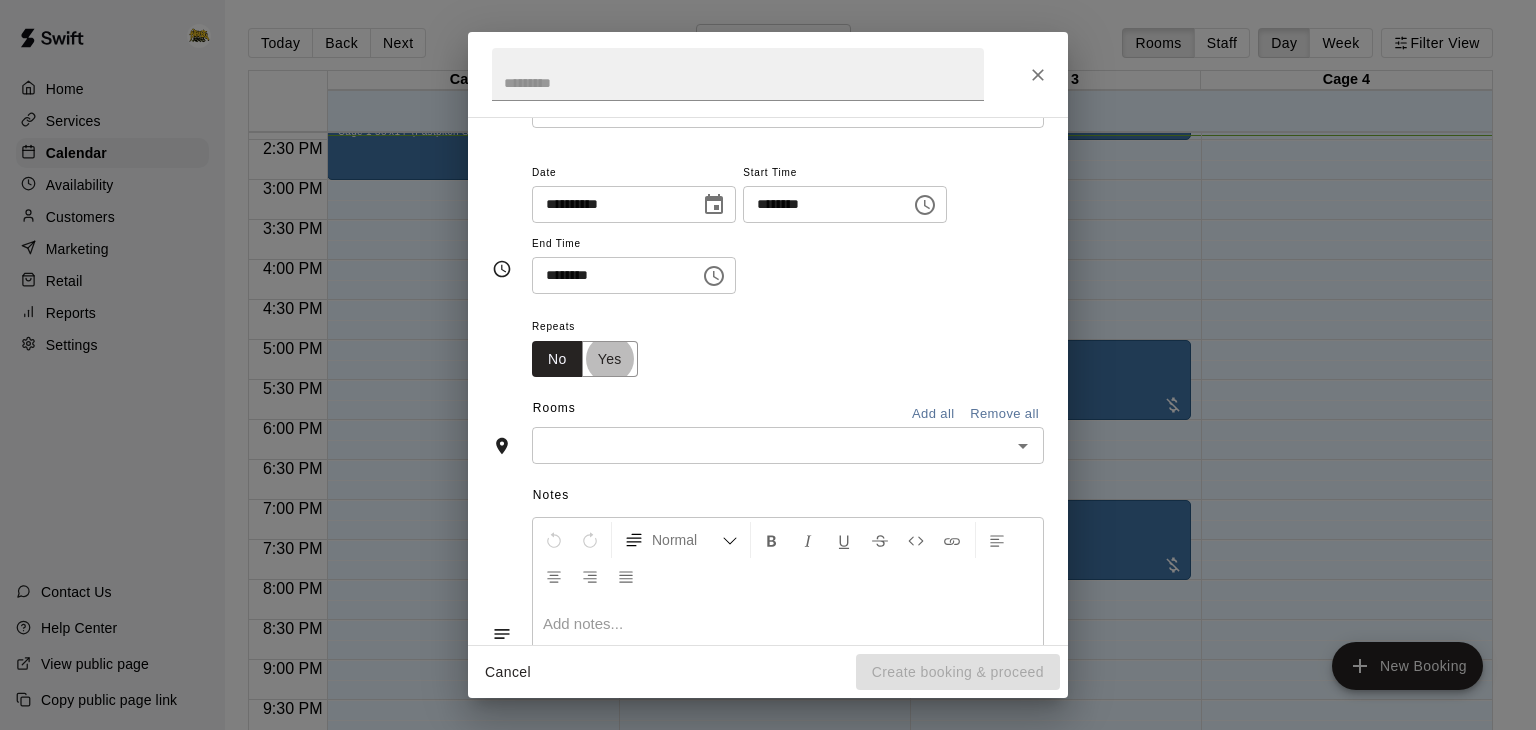 scroll, scrollTop: 129, scrollLeft: 0, axis: vertical 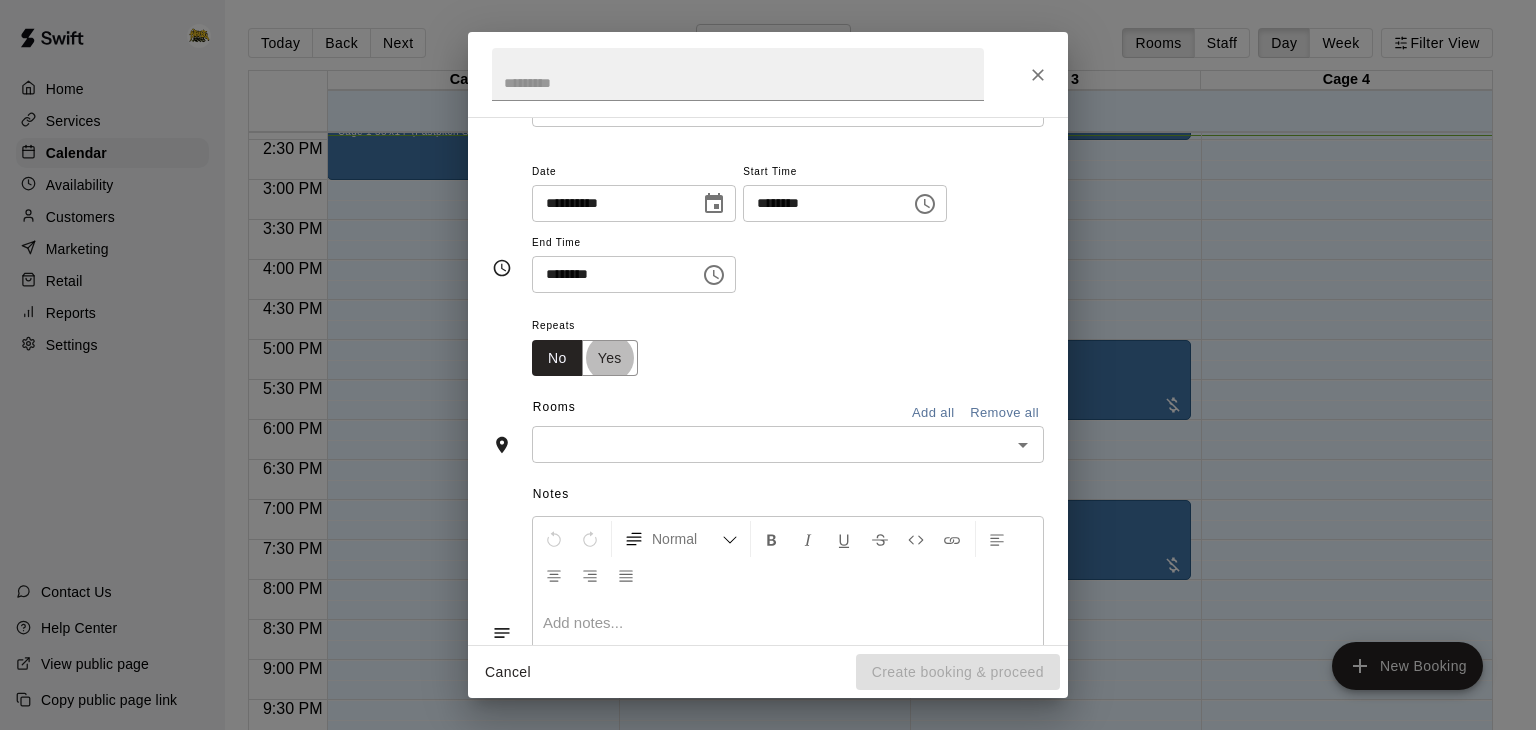 click 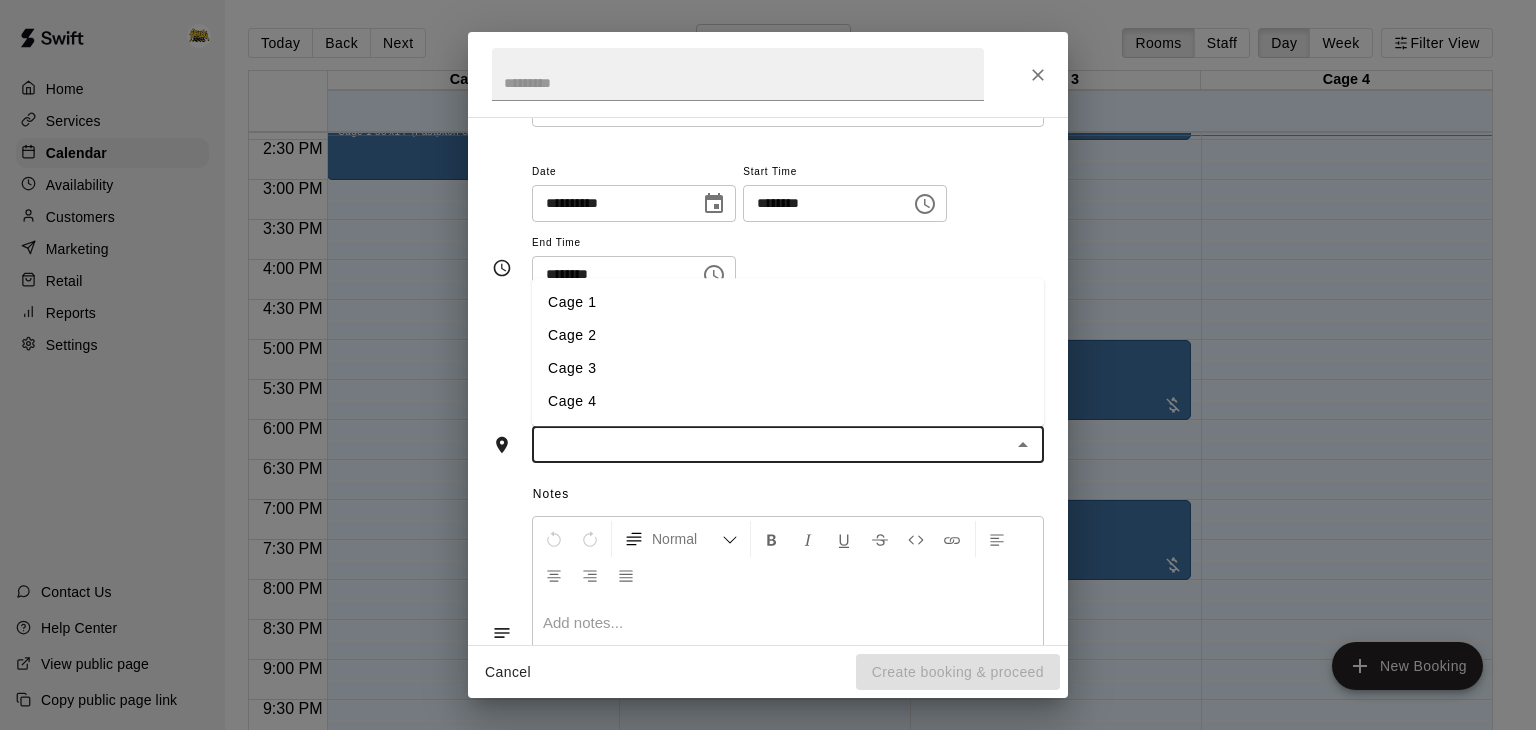 click on "Cage 3" at bounding box center (788, 369) 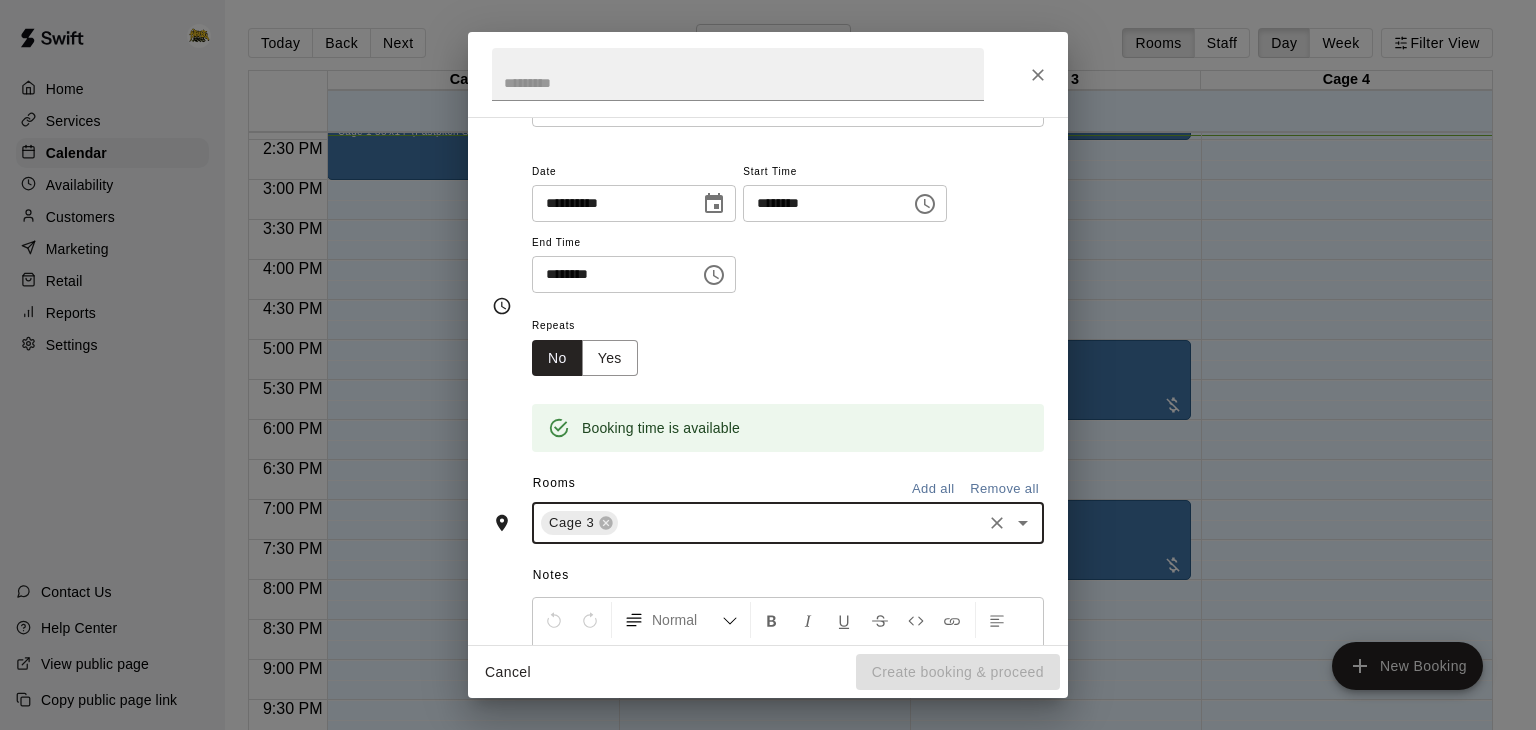 scroll, scrollTop: 0, scrollLeft: 0, axis: both 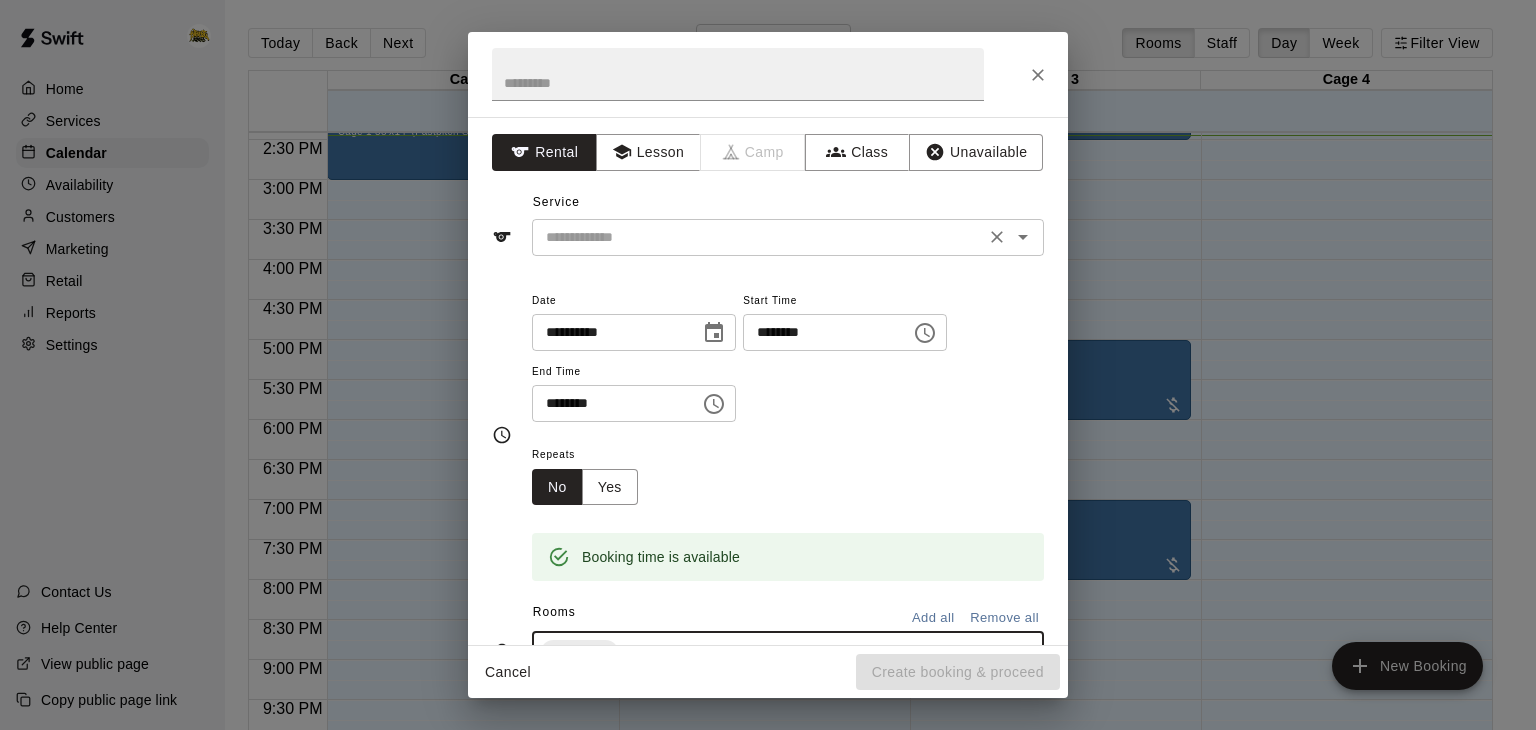 click at bounding box center [1023, 237] 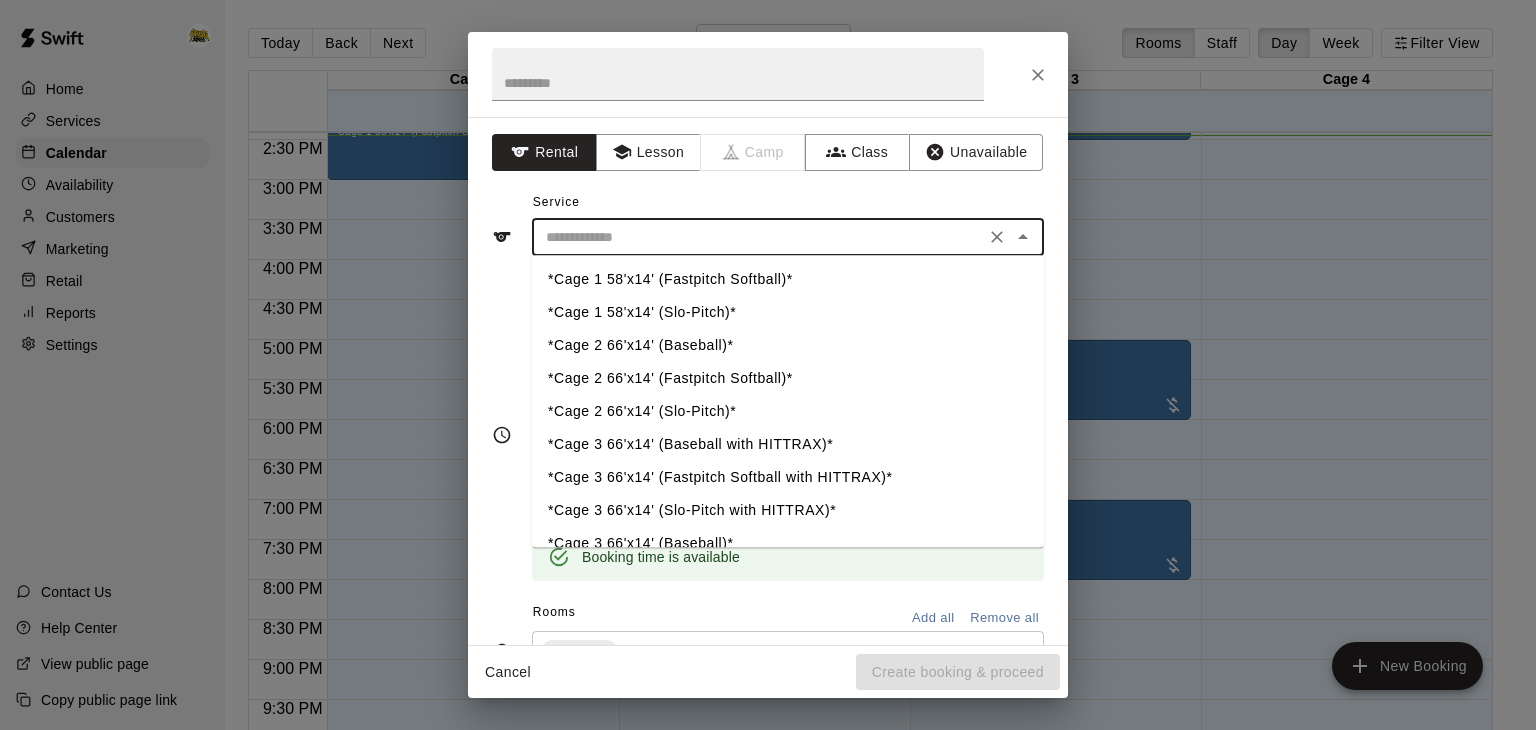 click on "*Cage 3 66'x14' (Baseball)*" at bounding box center (788, 543) 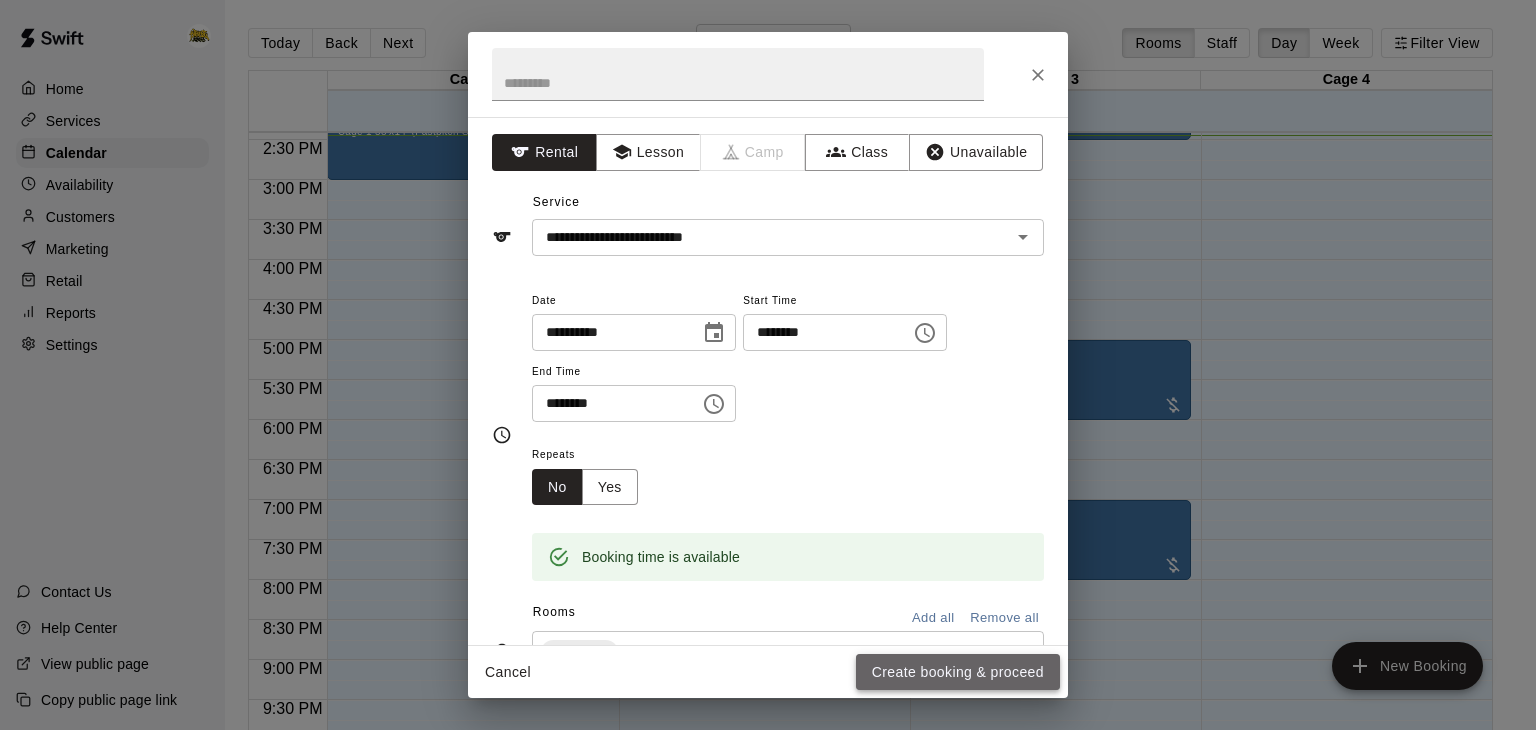 click on "Create booking & proceed" at bounding box center (958, 672) 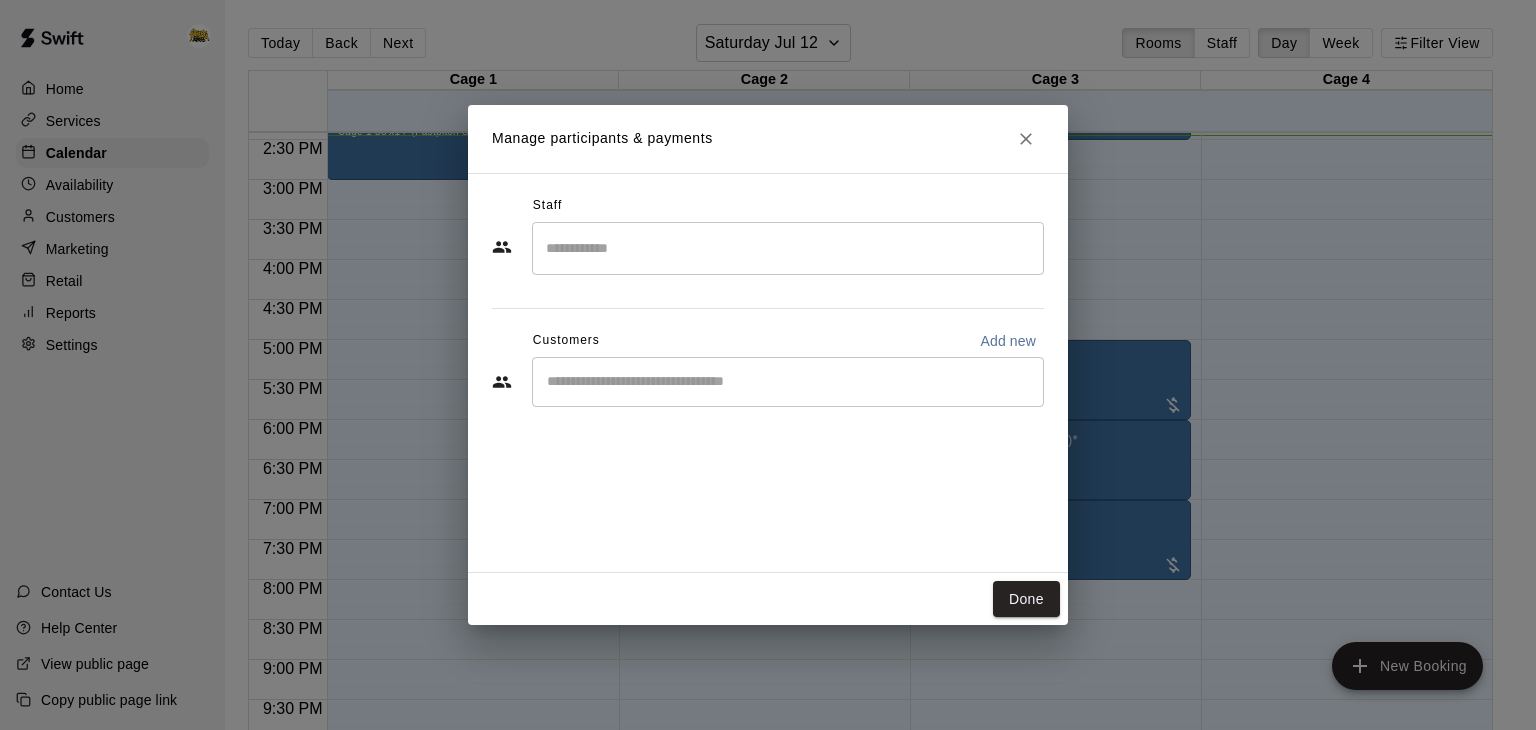 click on "​" at bounding box center [788, 382] 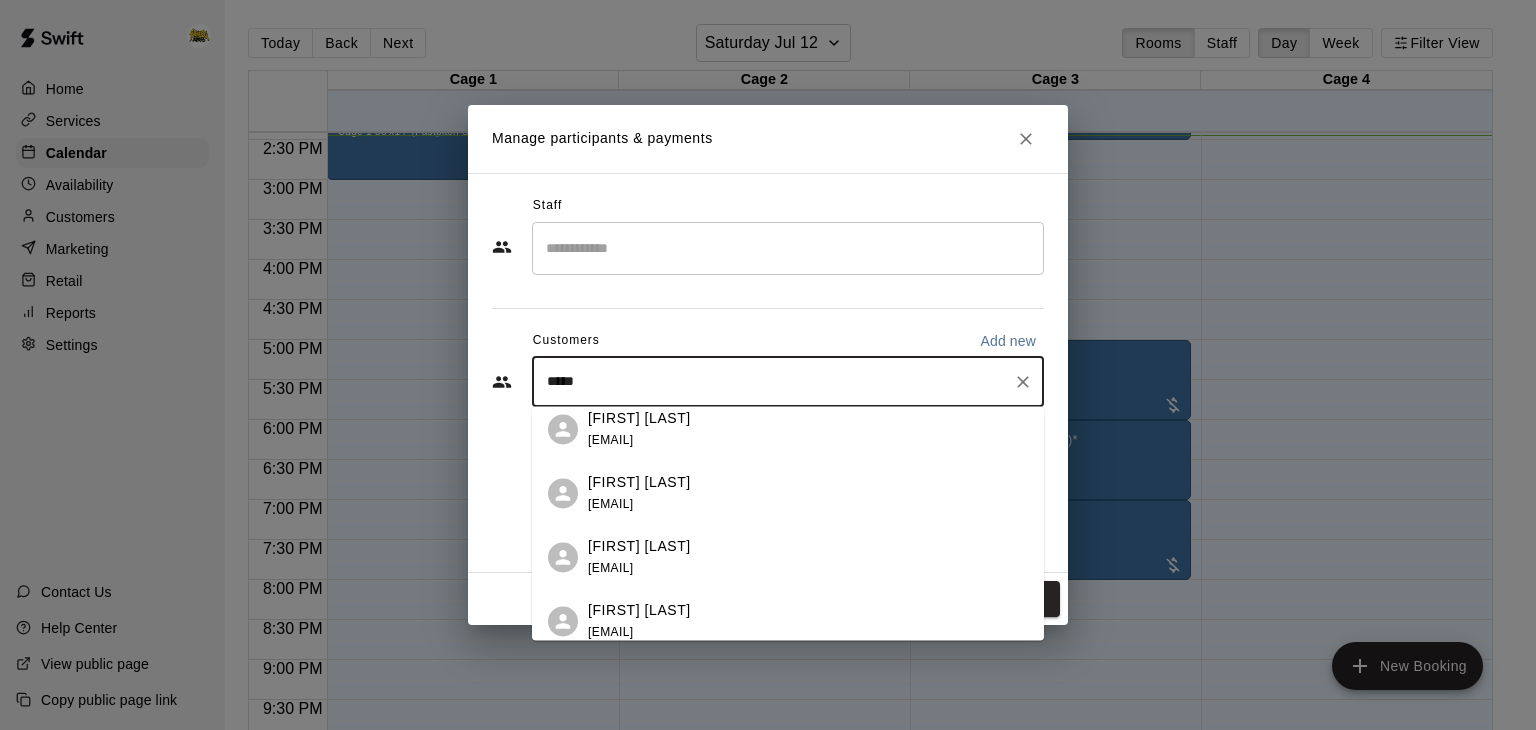 scroll, scrollTop: 0, scrollLeft: 0, axis: both 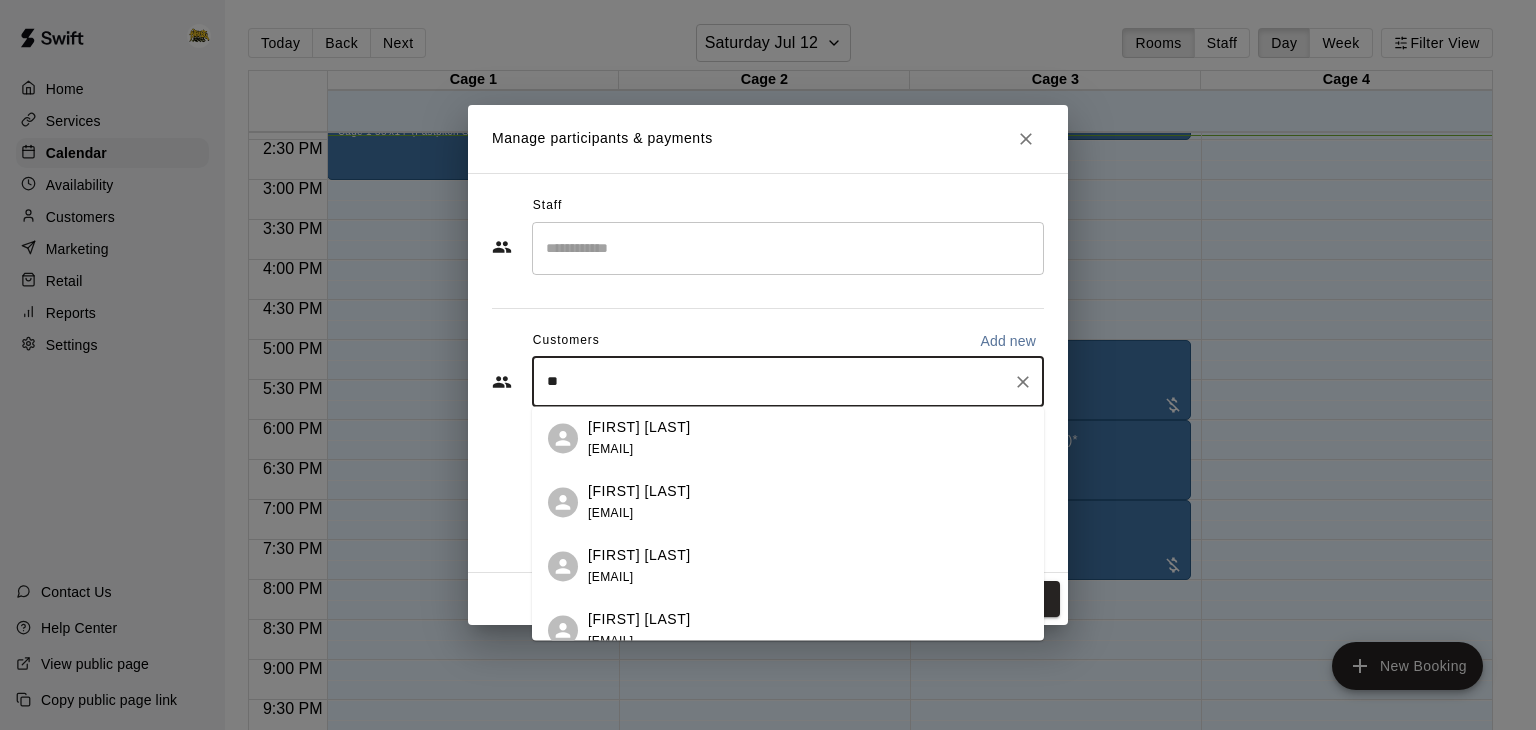 type on "*" 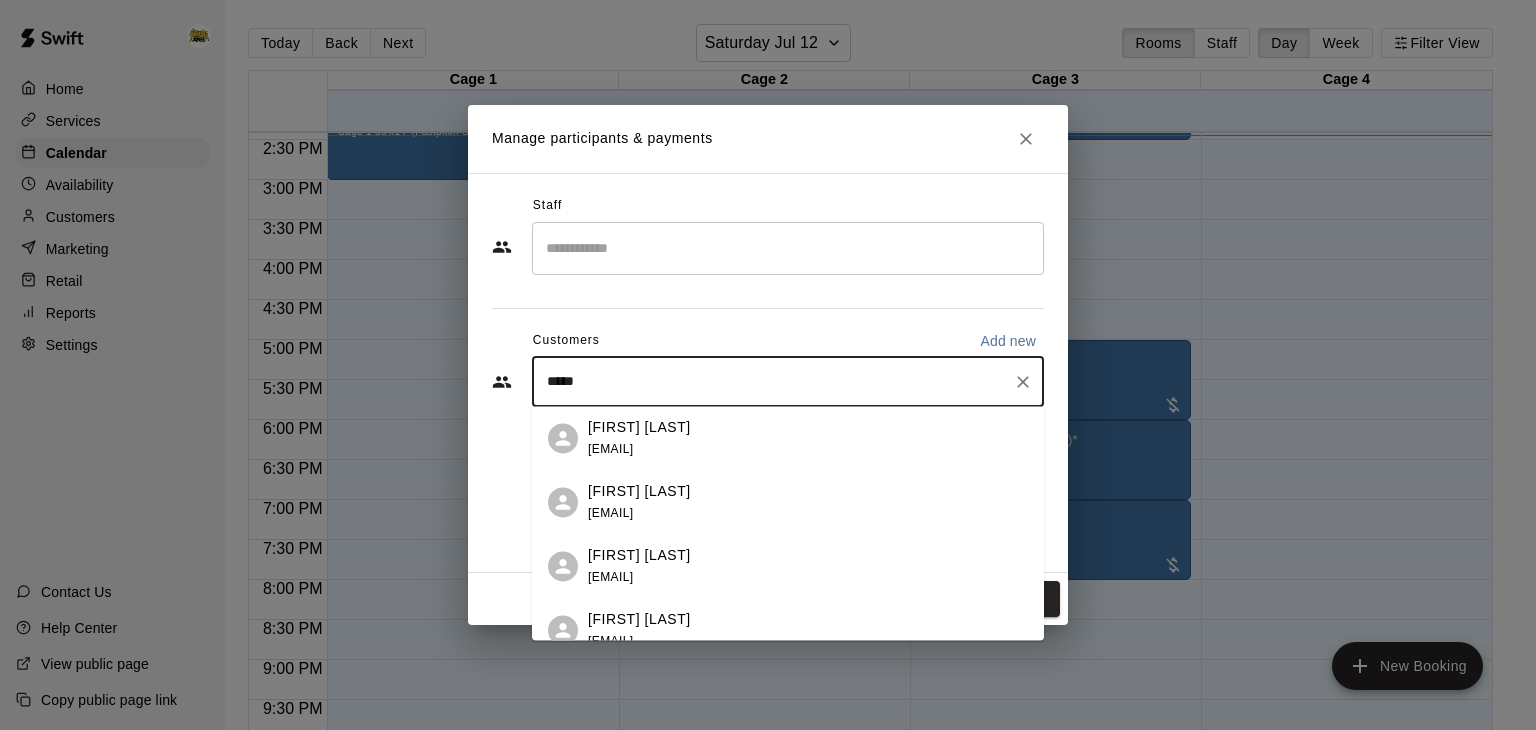type on "******" 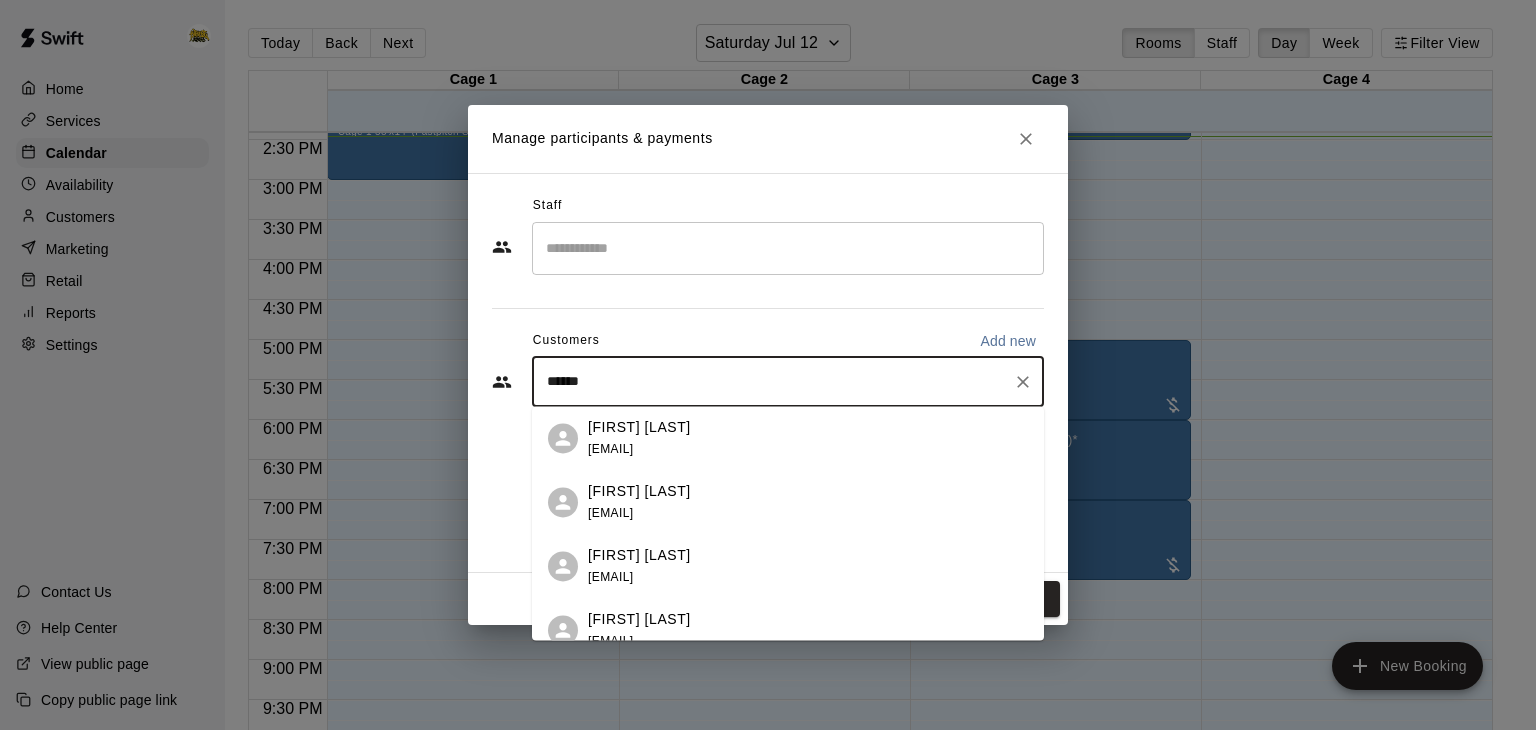 click on "[EMAIL]" at bounding box center (610, 449) 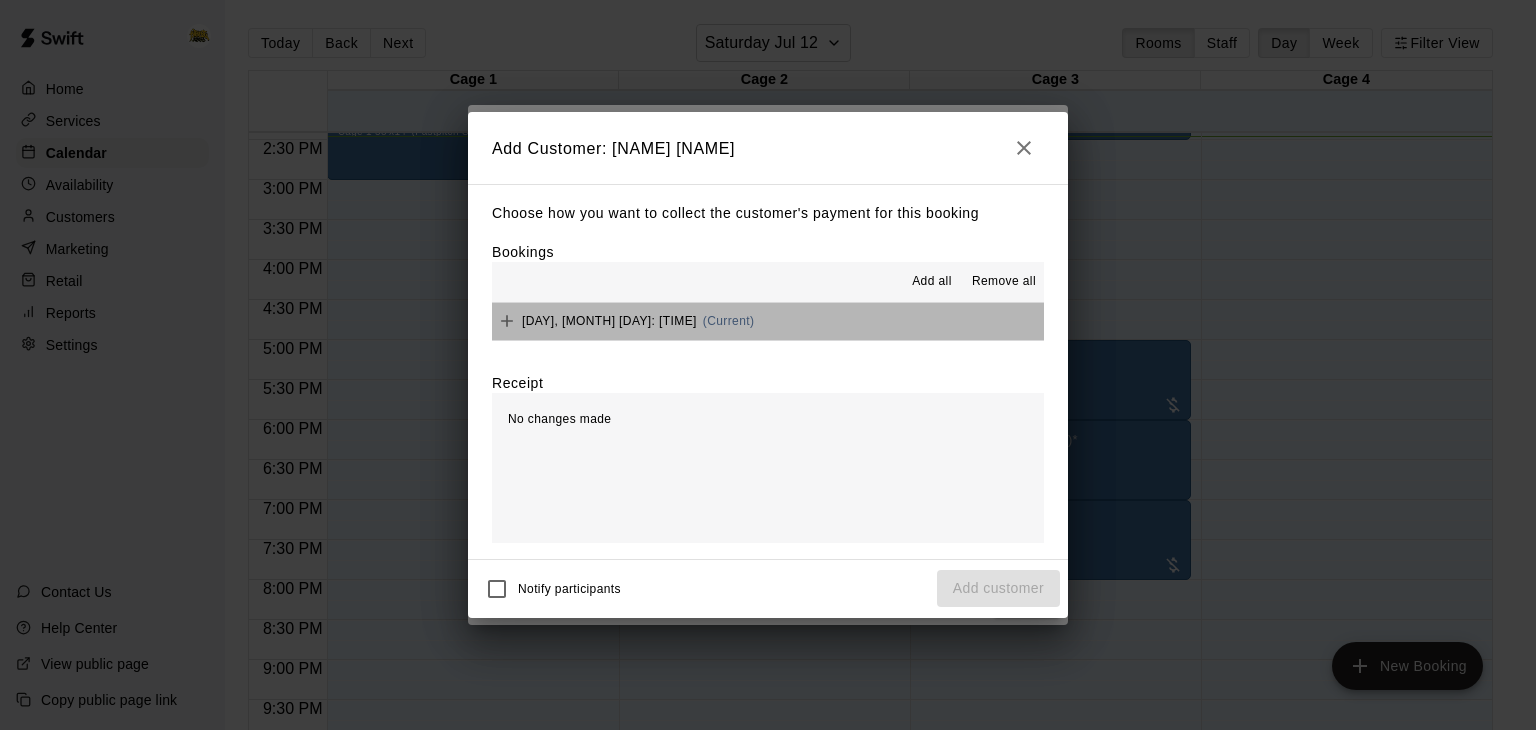 click on "[DAY], [MONTH] [DAY]: [TIME] ([CURRENT])" at bounding box center (768, 321) 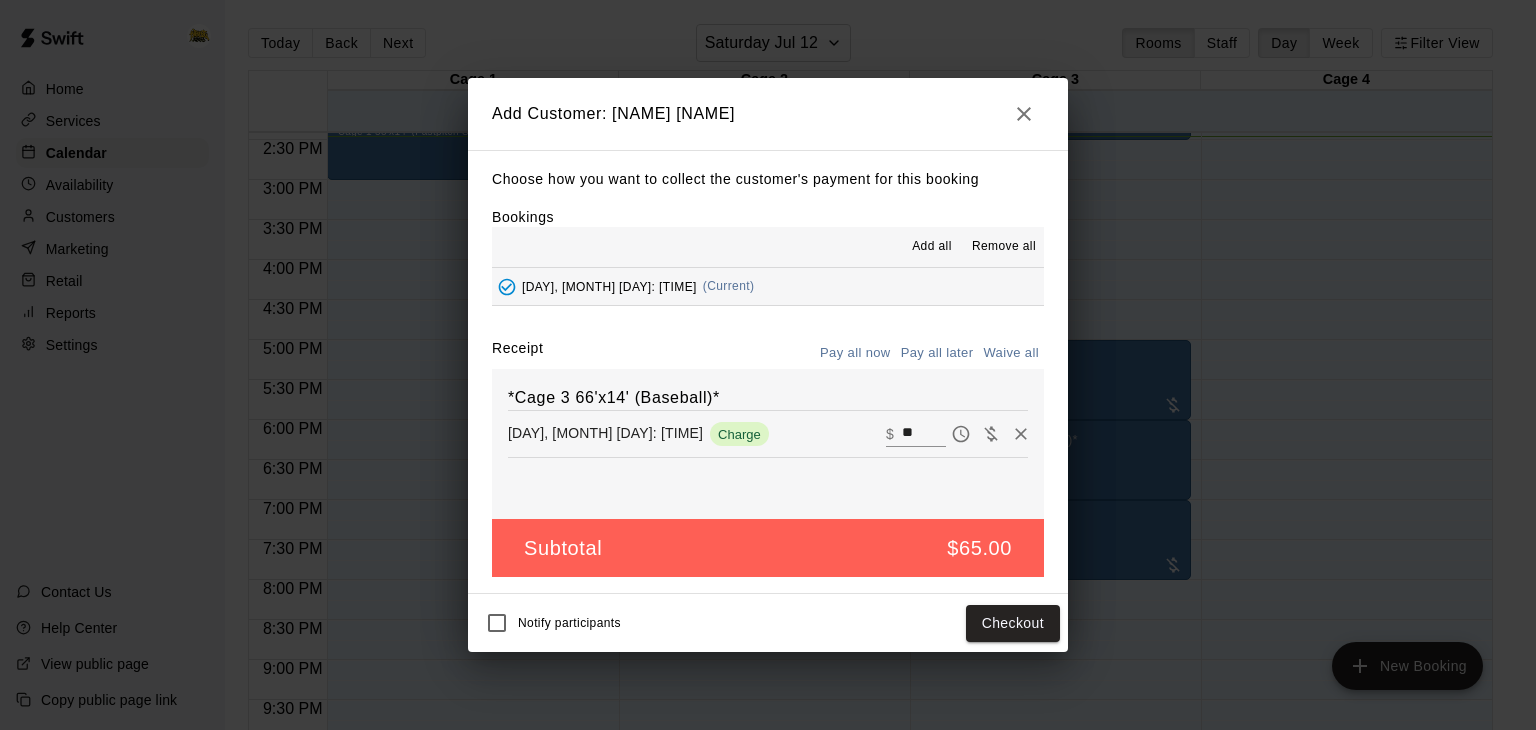 click on "Pay all later" at bounding box center (937, 353) 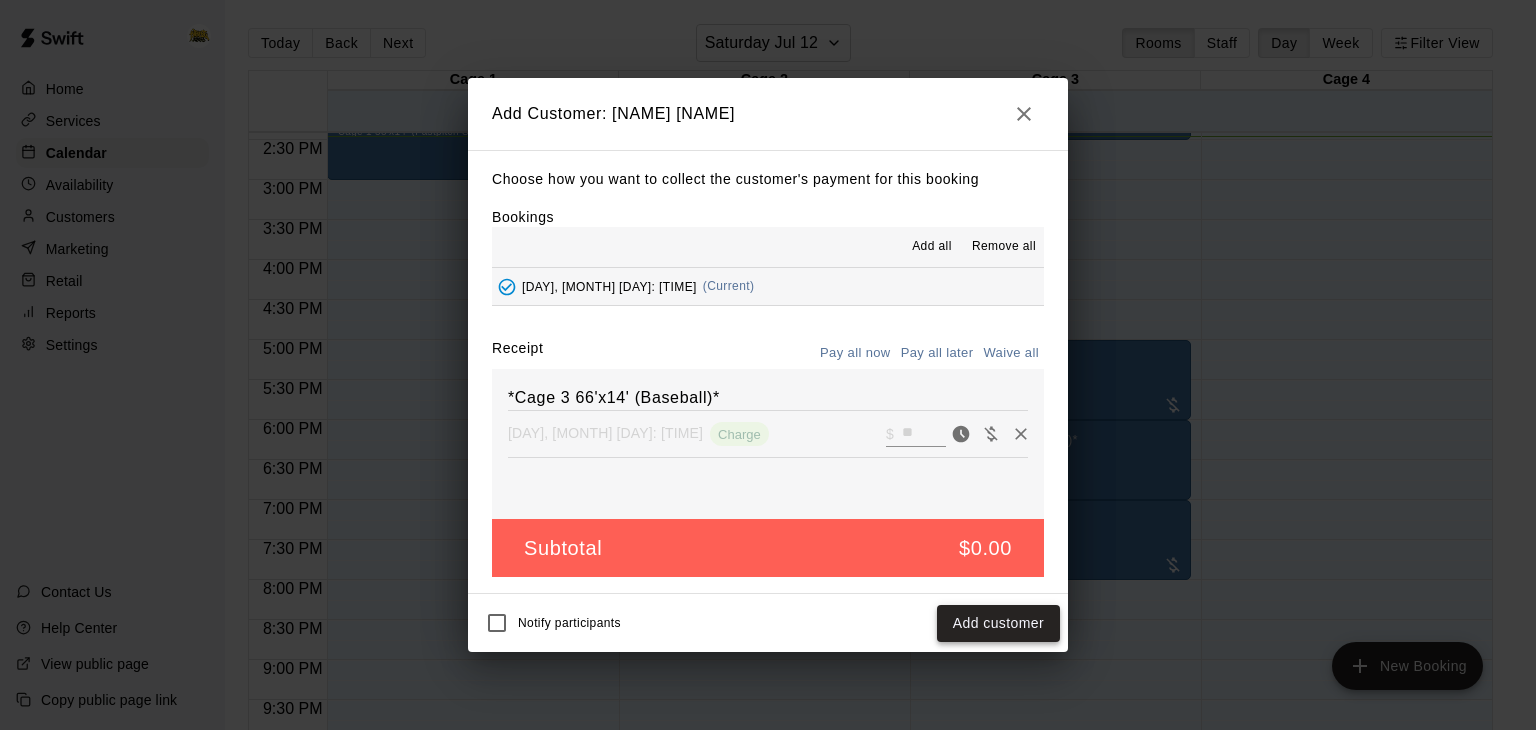 click on "Add customer" at bounding box center [998, 623] 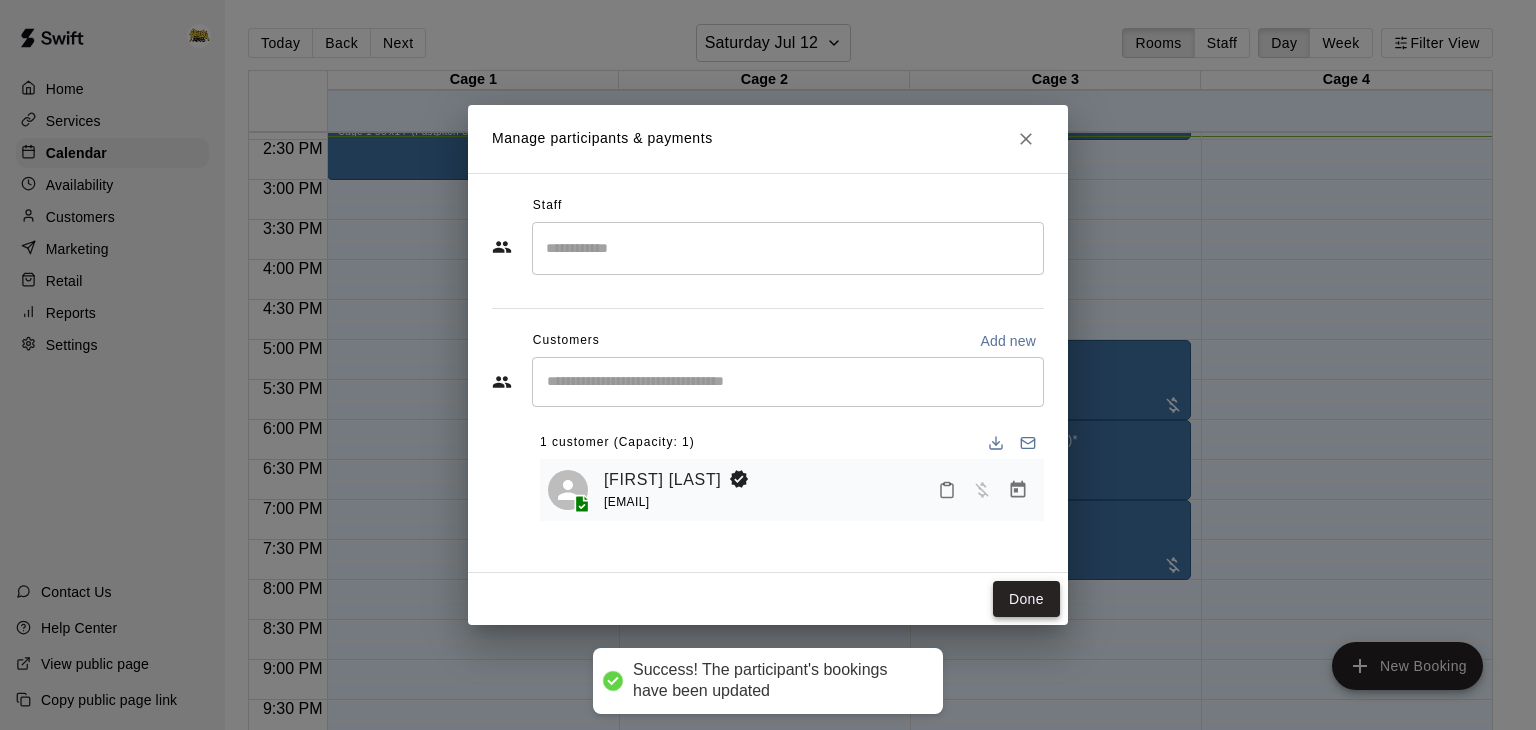 click on "Done" at bounding box center (1026, 599) 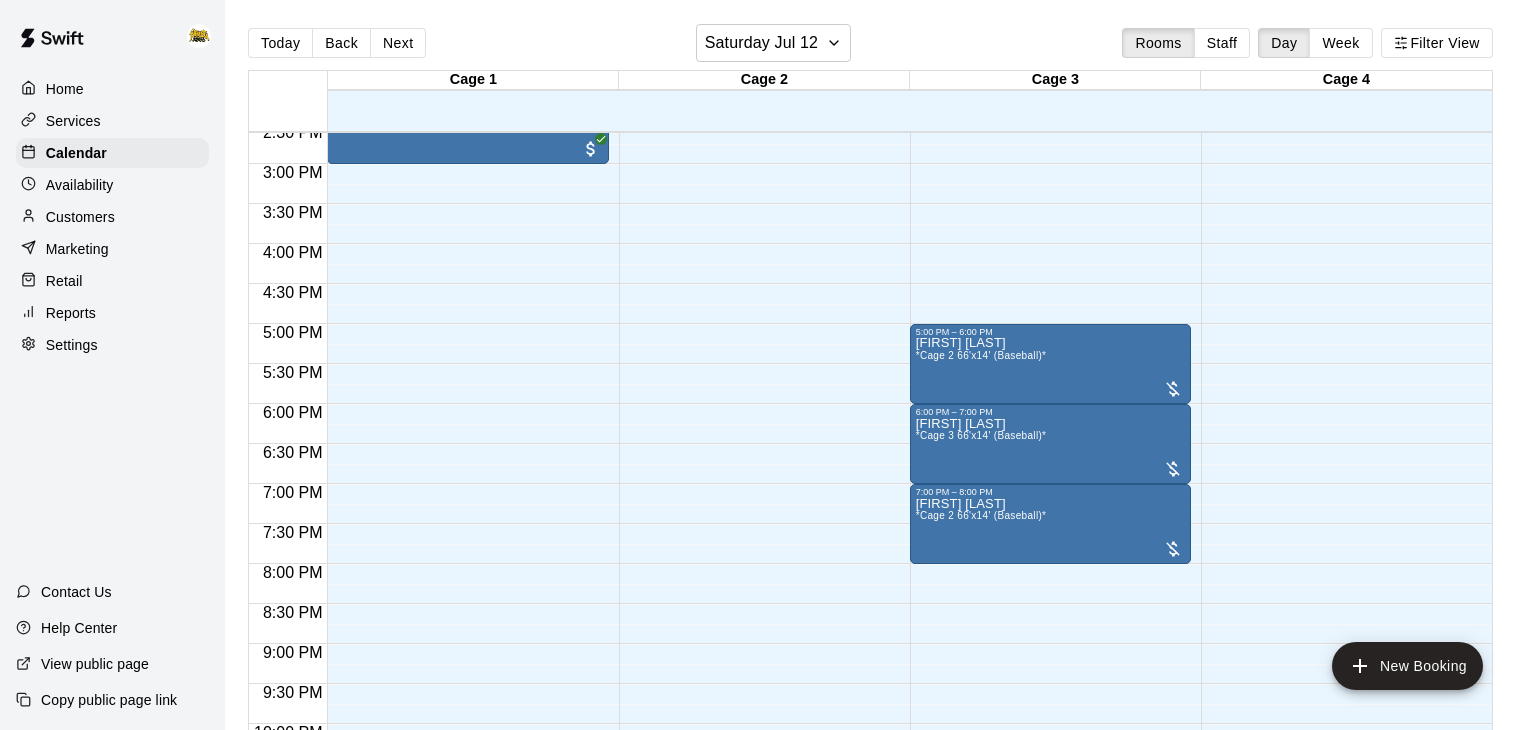 scroll, scrollTop: 1170, scrollLeft: 0, axis: vertical 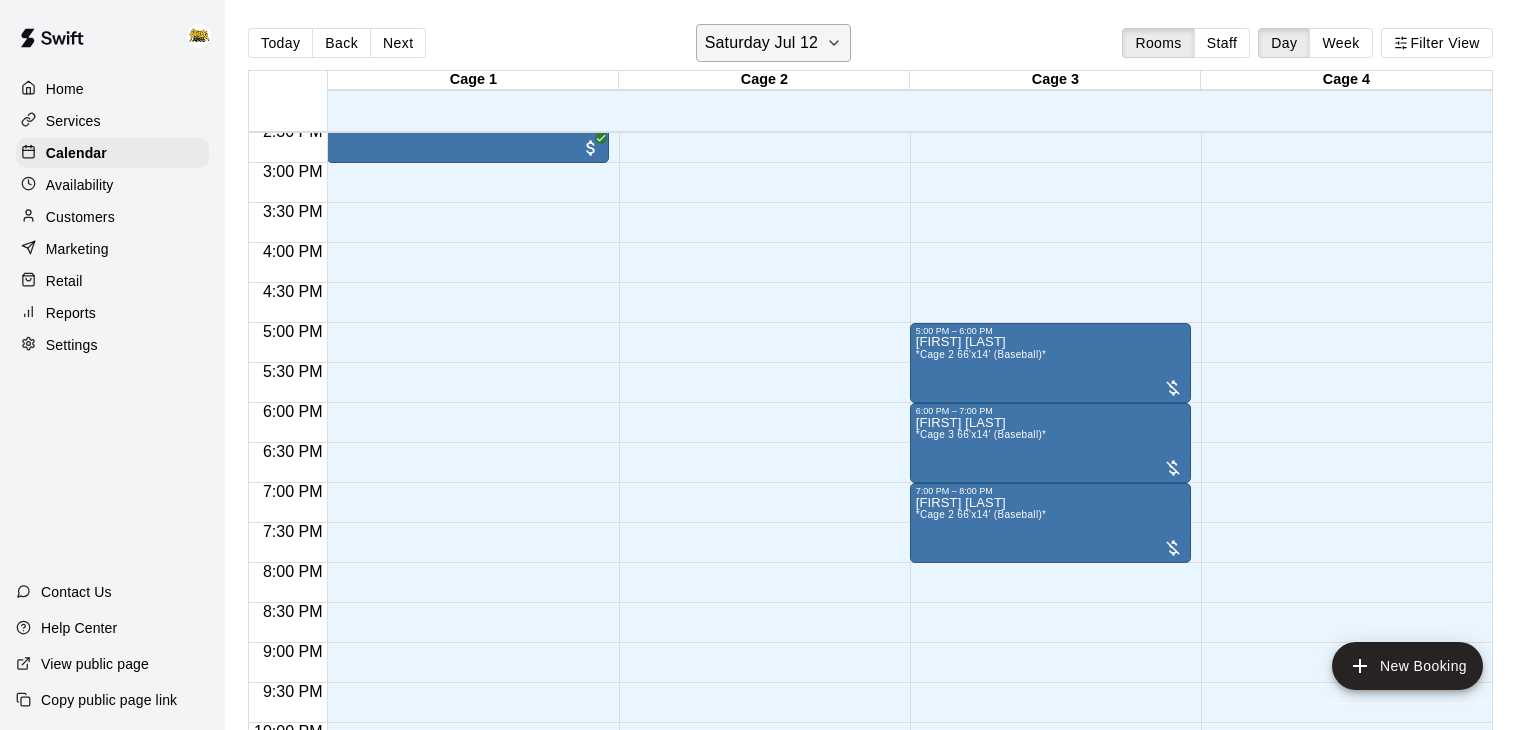 click on "Saturday Jul 12" at bounding box center (773, 43) 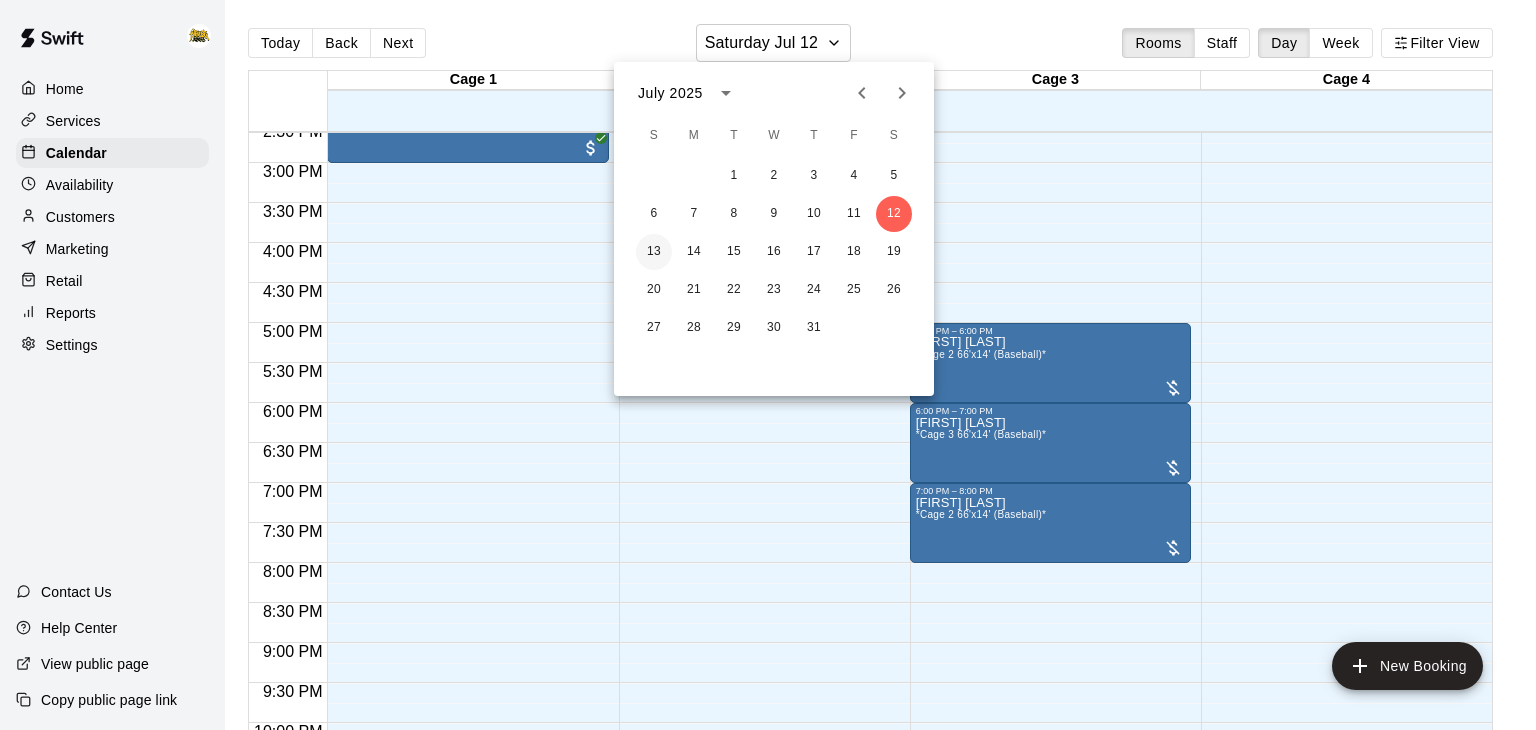 click on "13" at bounding box center (654, 252) 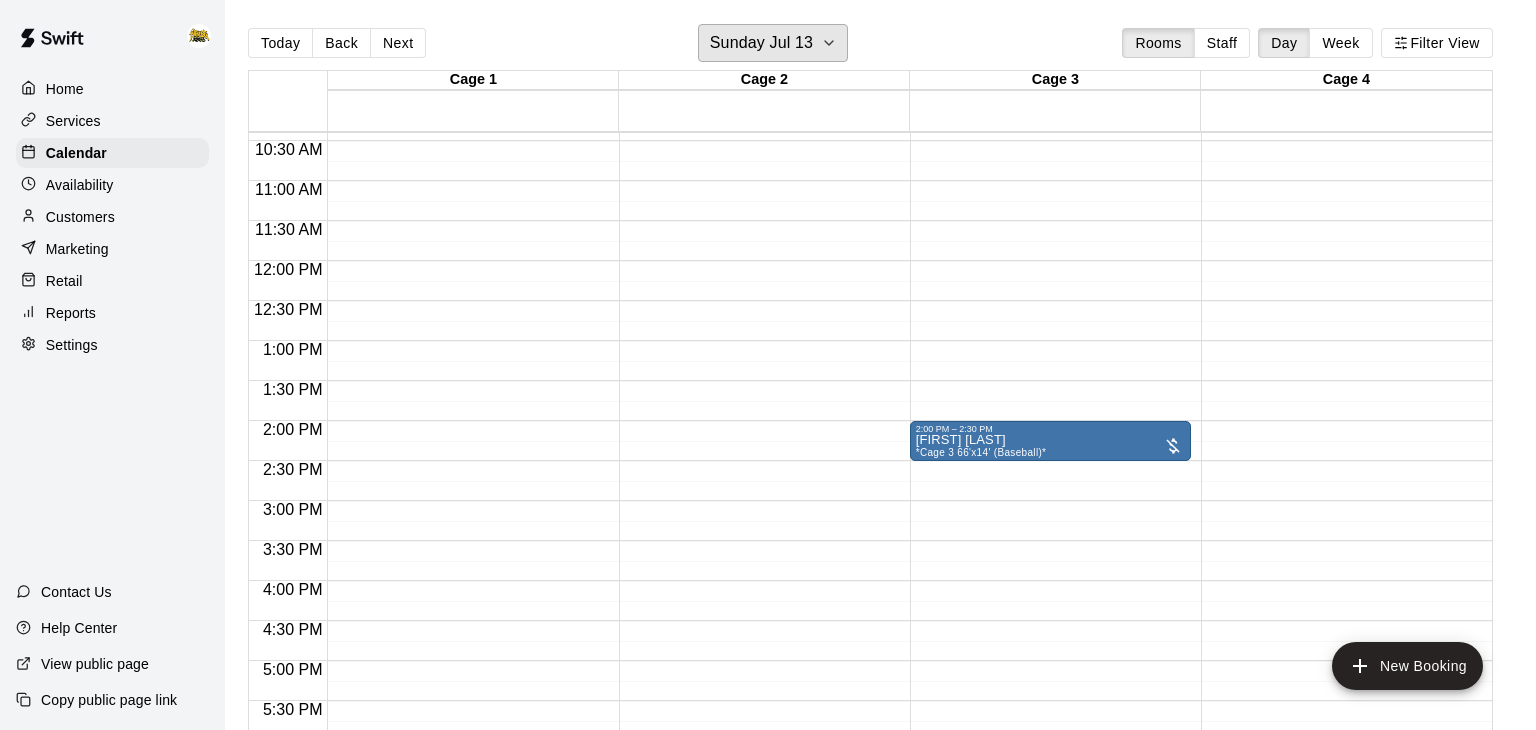 scroll, scrollTop: 834, scrollLeft: 0, axis: vertical 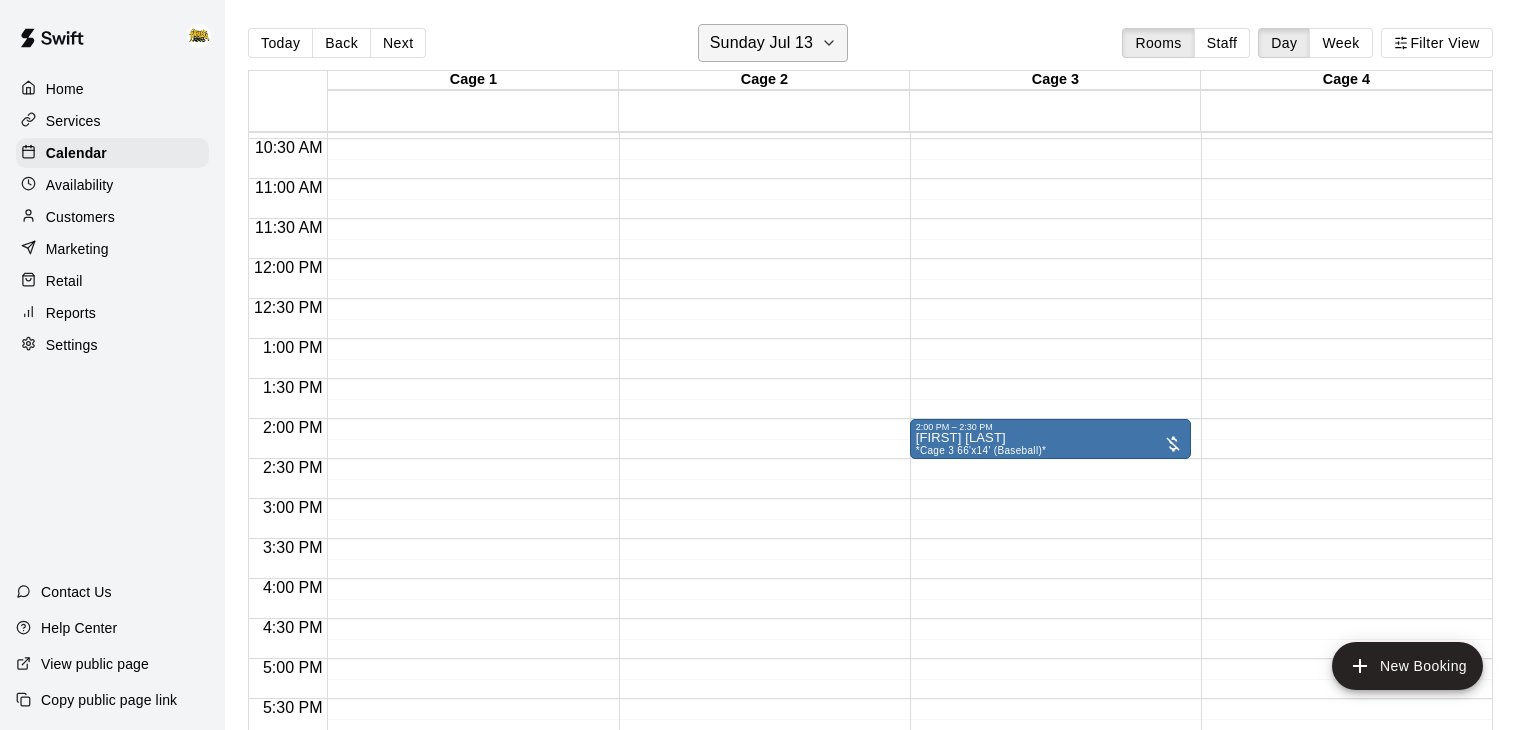 click on "Sunday Jul 13" at bounding box center (773, 43) 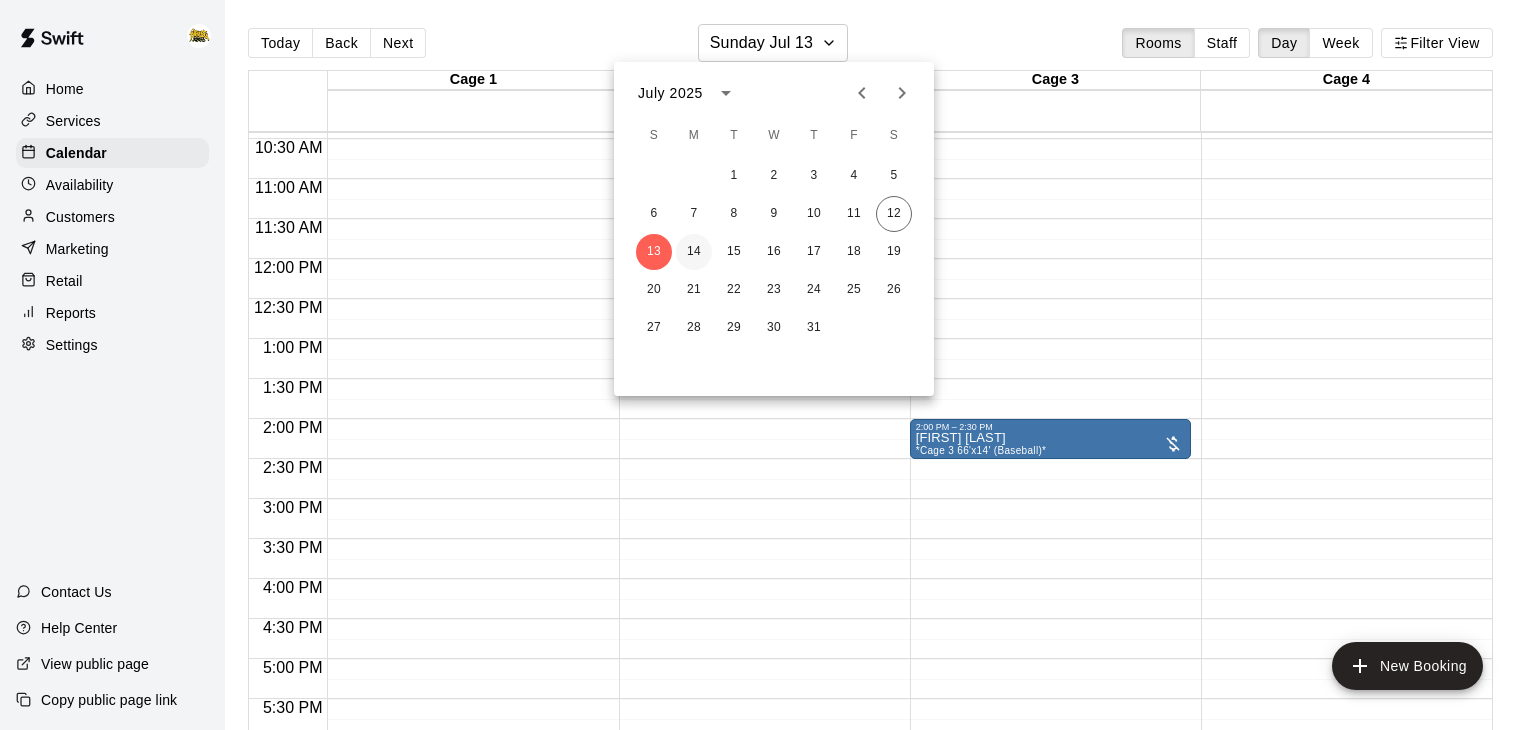 click on "14" at bounding box center (694, 252) 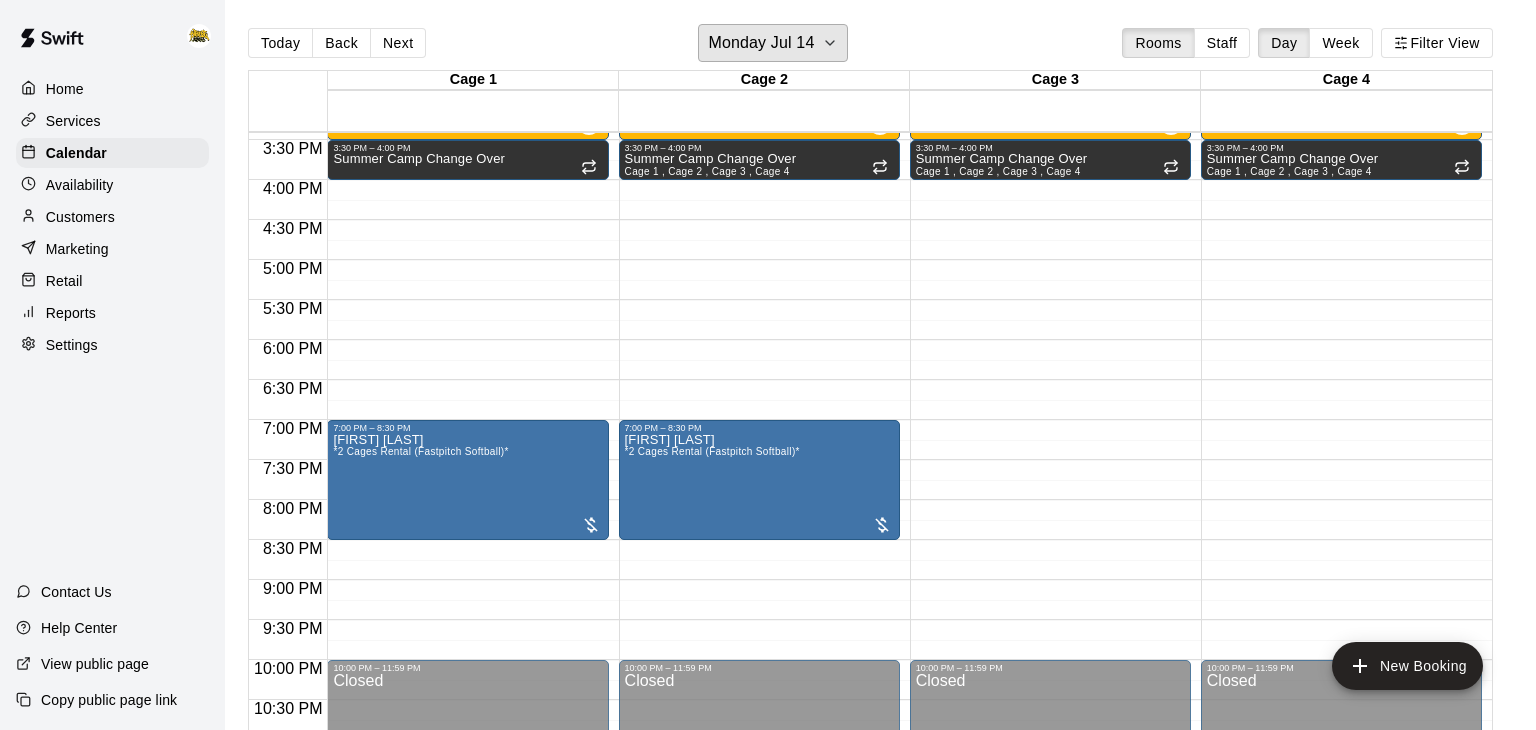 scroll, scrollTop: 1236, scrollLeft: 0, axis: vertical 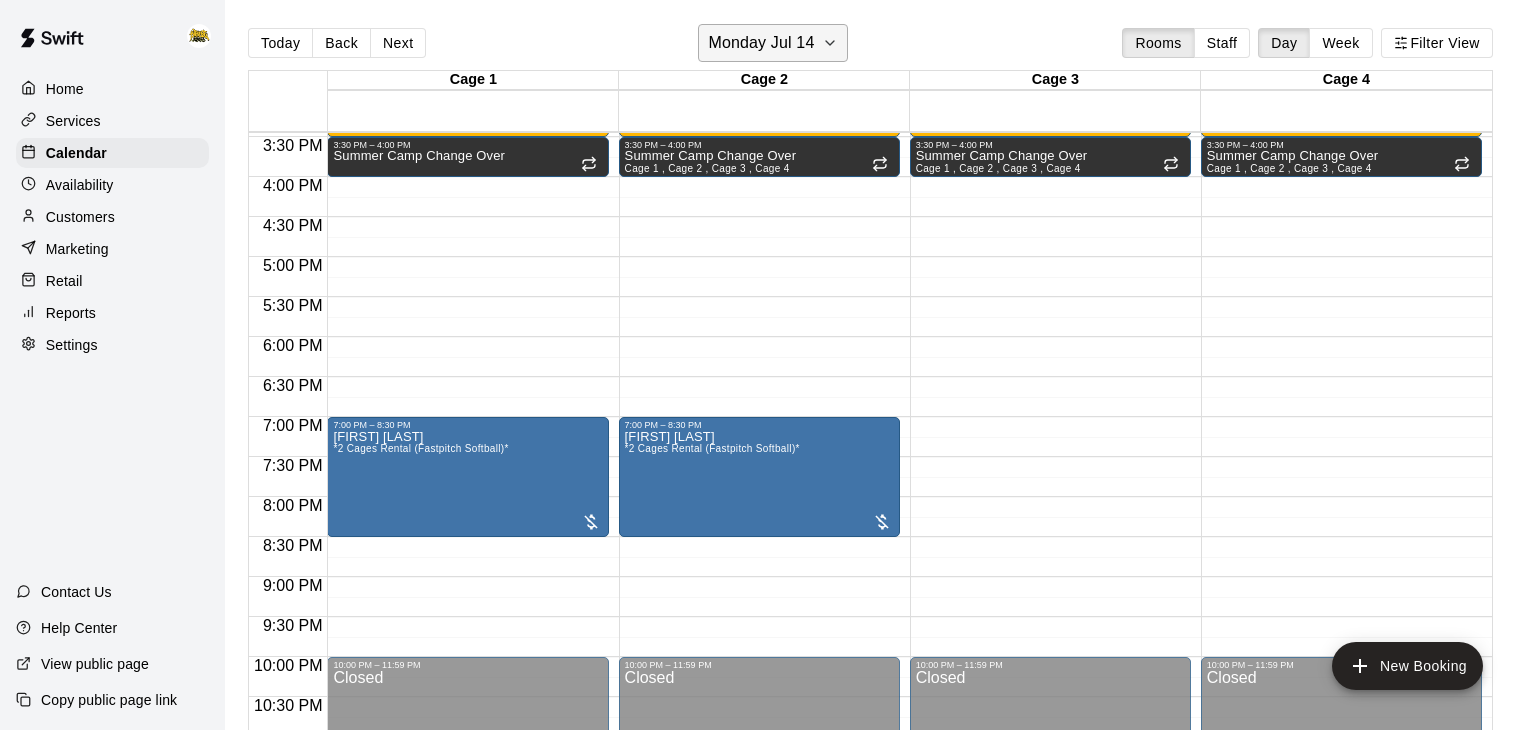 click on "Monday Jul 14" at bounding box center (761, 43) 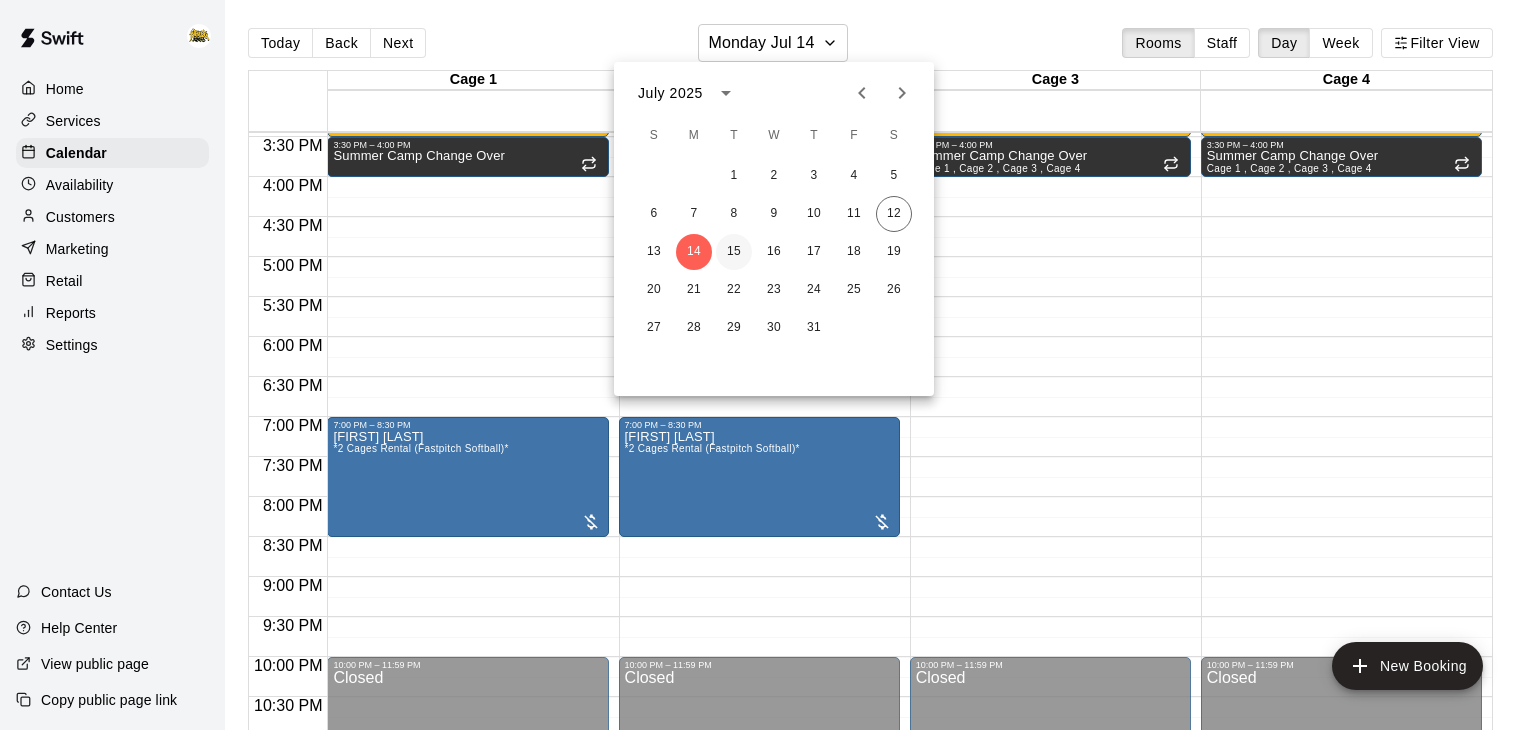 click on "15" at bounding box center (734, 252) 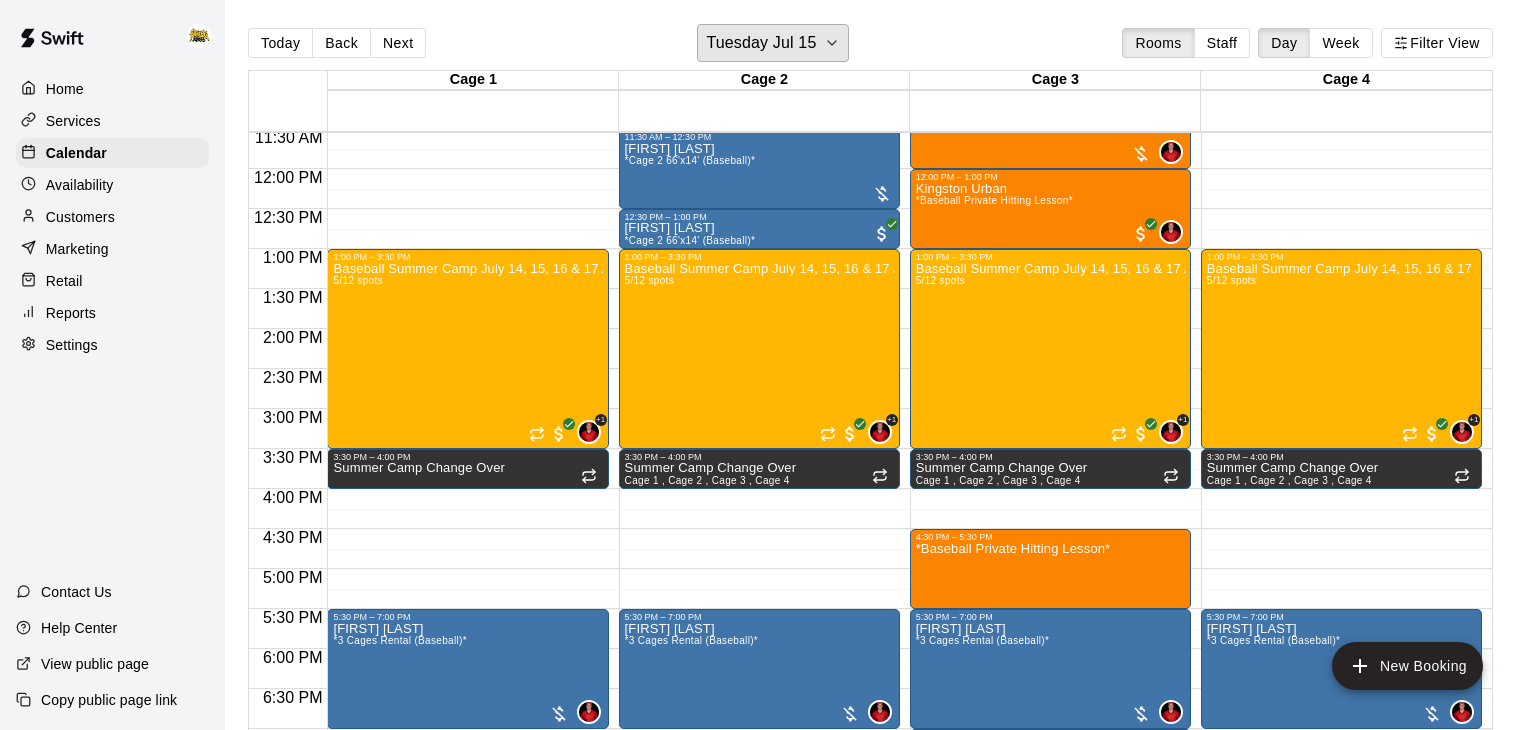 scroll, scrollTop: 925, scrollLeft: 0, axis: vertical 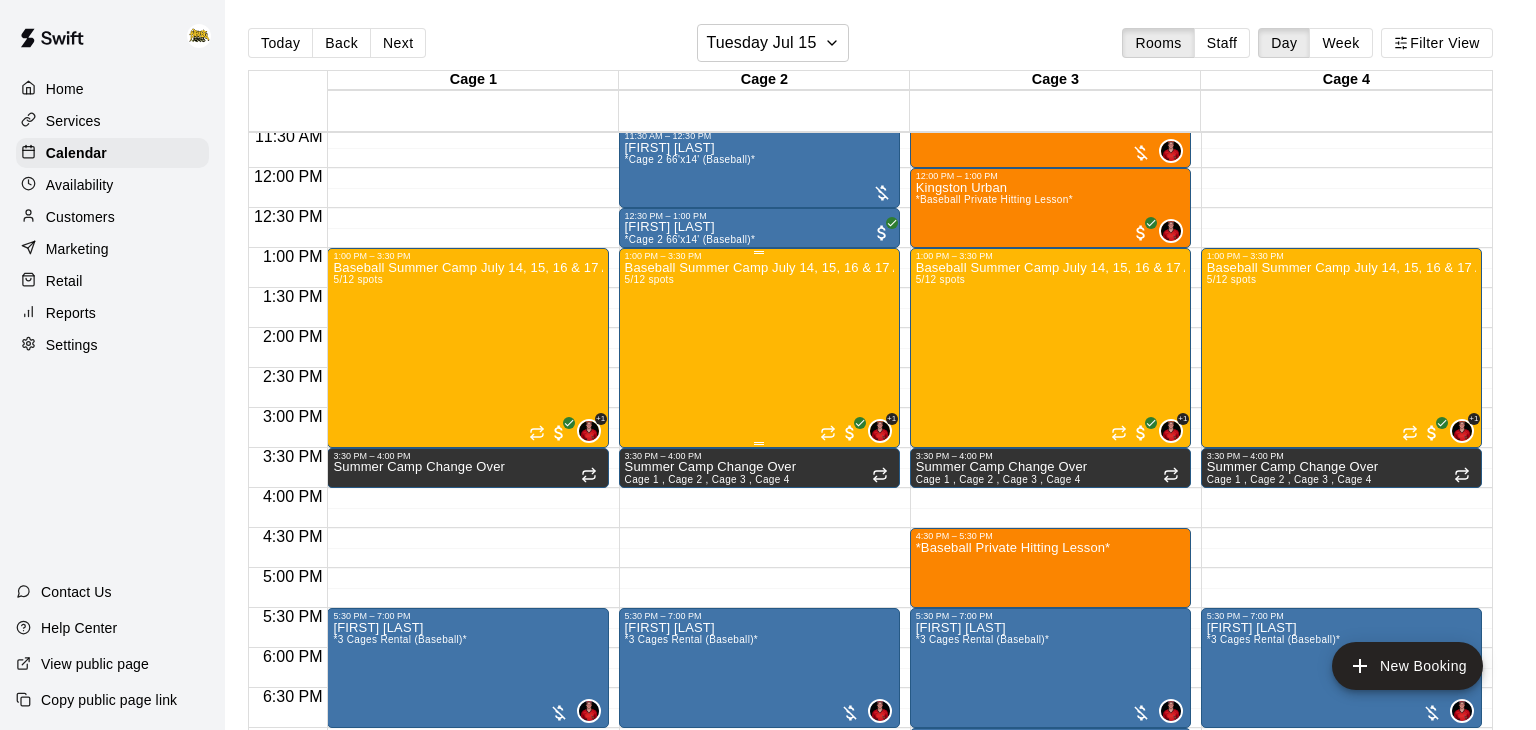 click on "Baseball Summer Camp [MONTH] [DAY], [DAY], [DAY] & [DAY] Ages 8 - 13 5/12 spots" at bounding box center [759, 626] 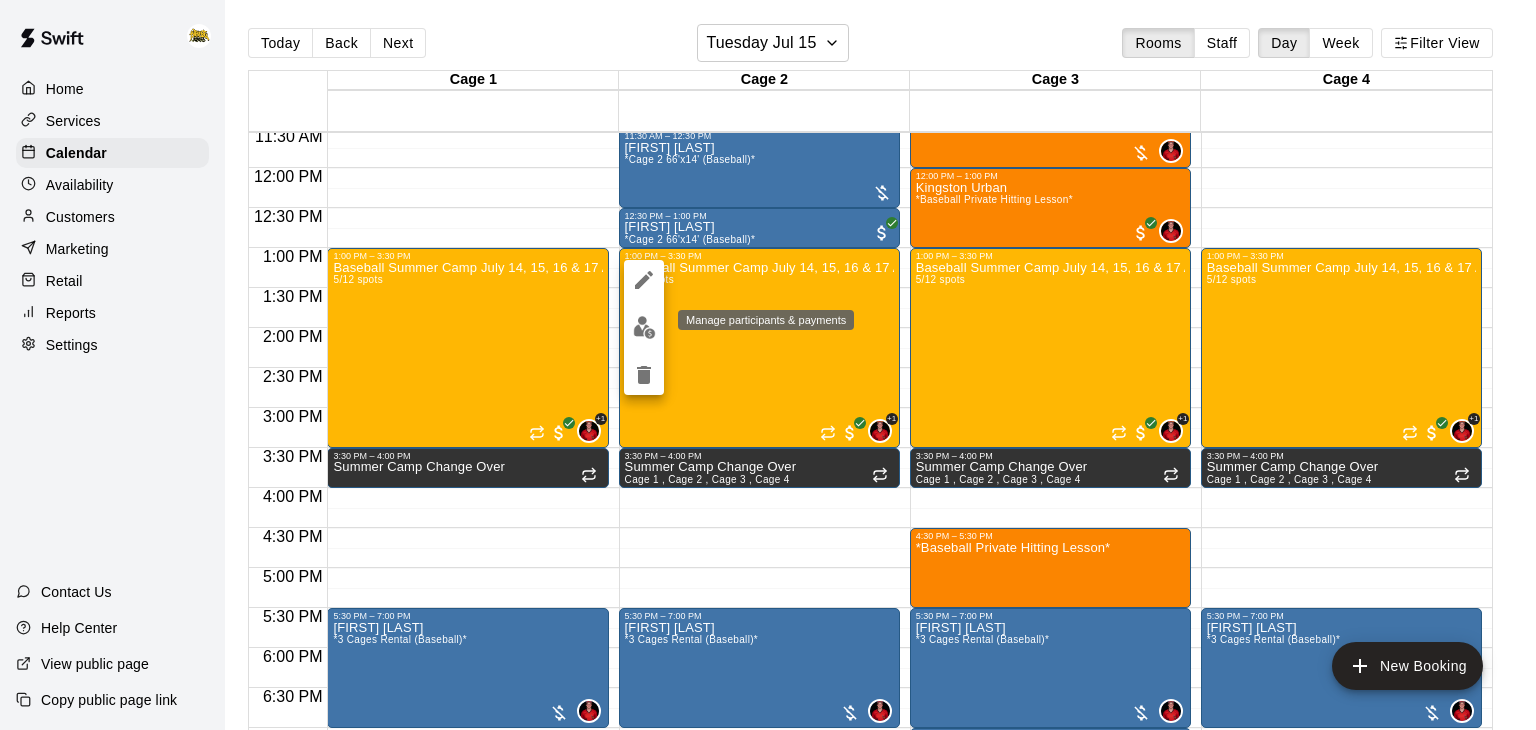 click at bounding box center [644, 327] 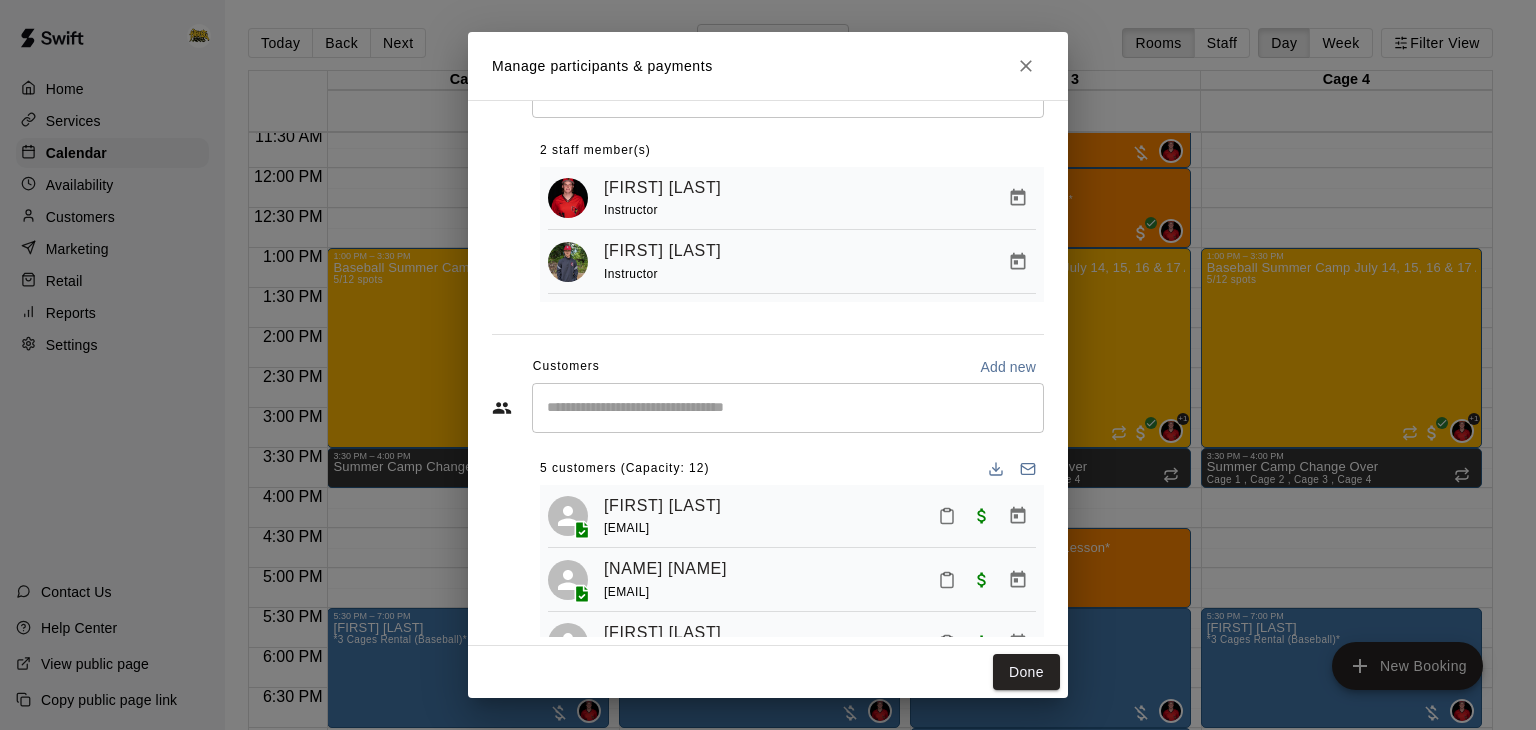 scroll, scrollTop: 109, scrollLeft: 0, axis: vertical 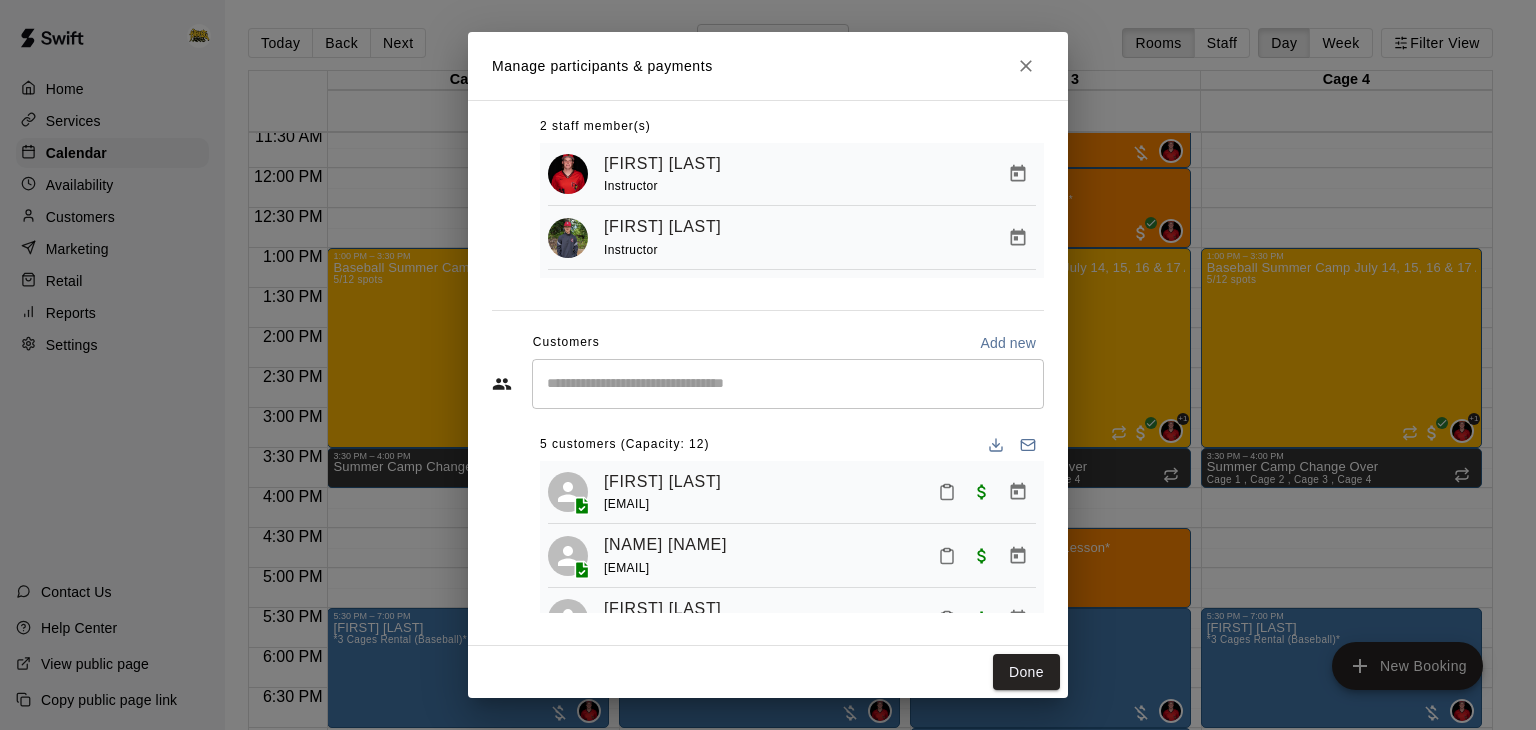 click on "​" at bounding box center (788, 384) 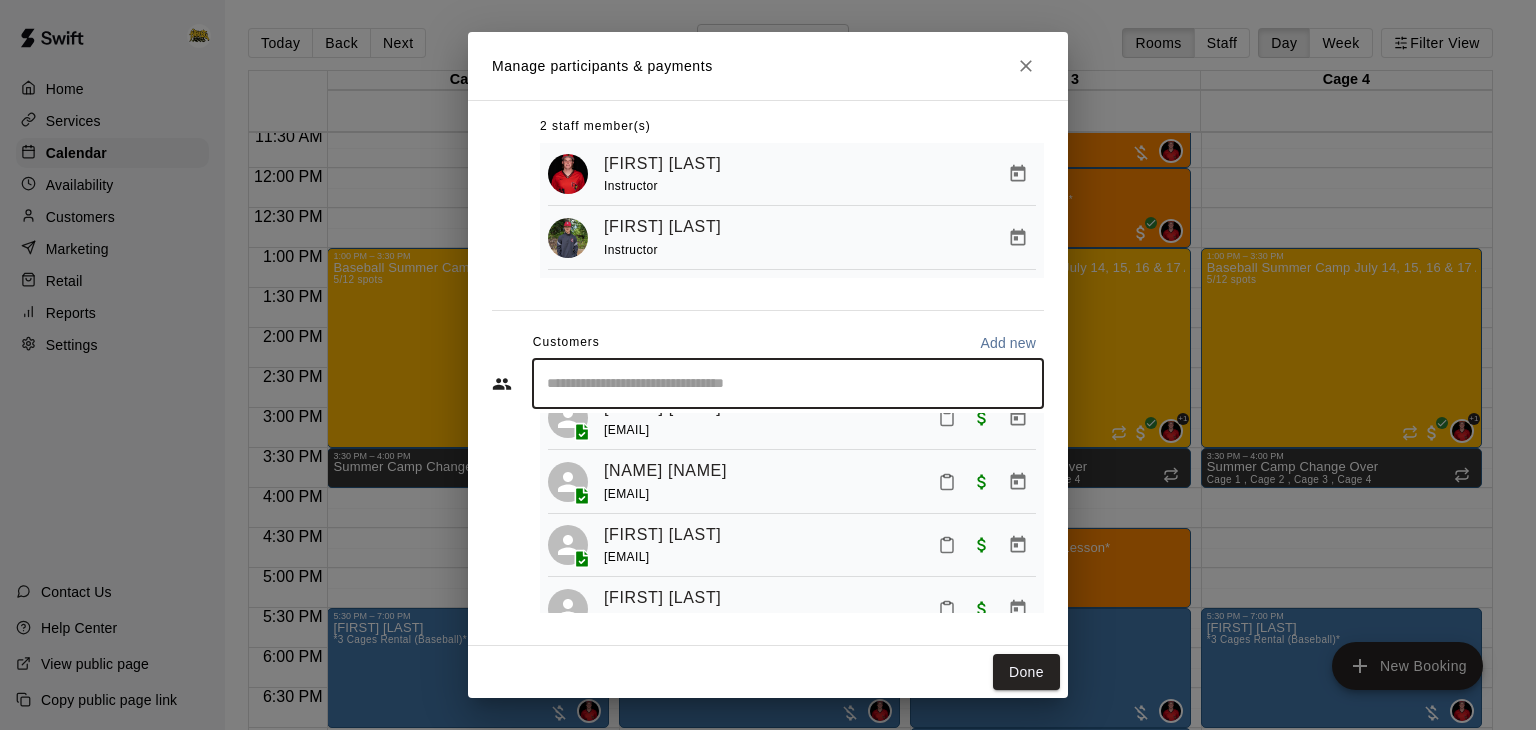 scroll, scrollTop: 0, scrollLeft: 0, axis: both 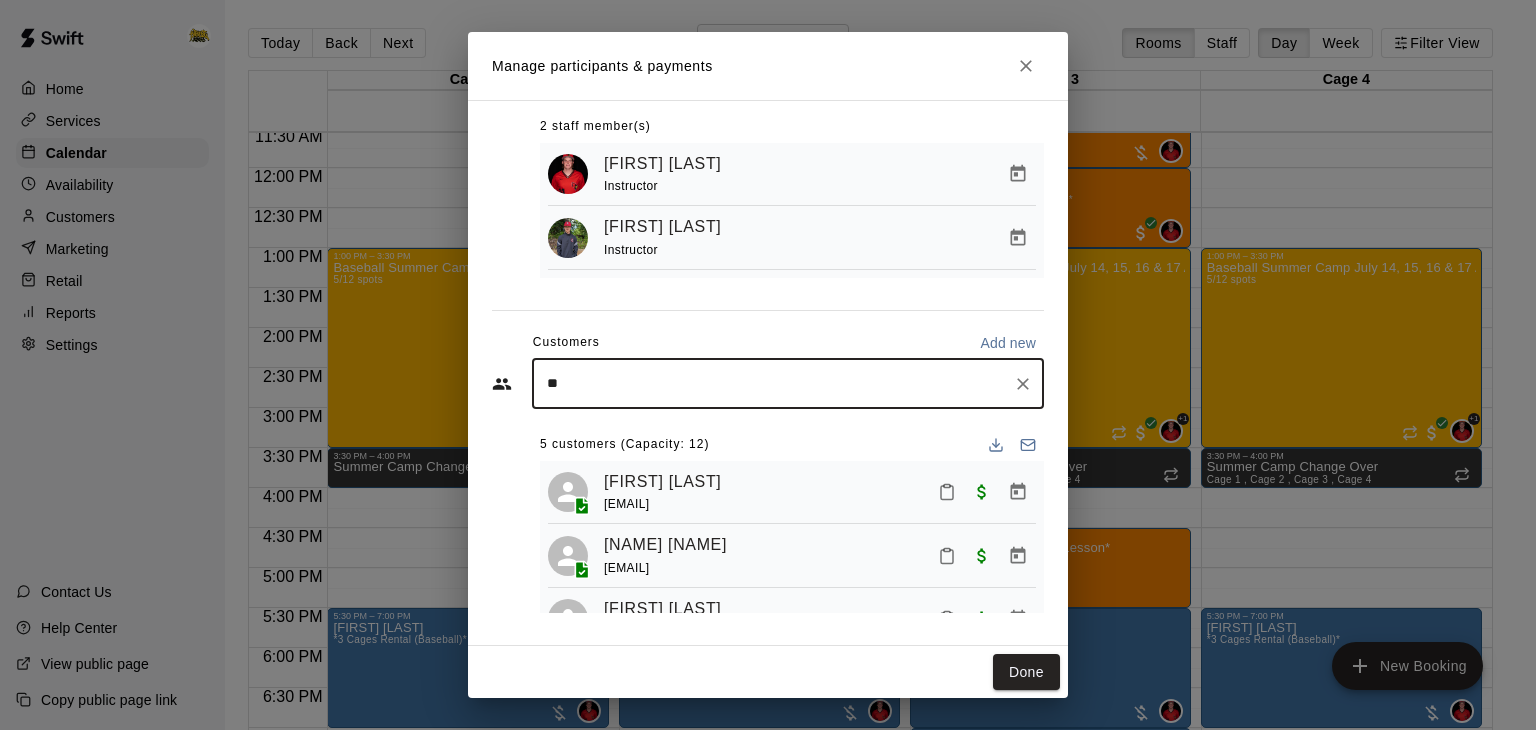 type on "*" 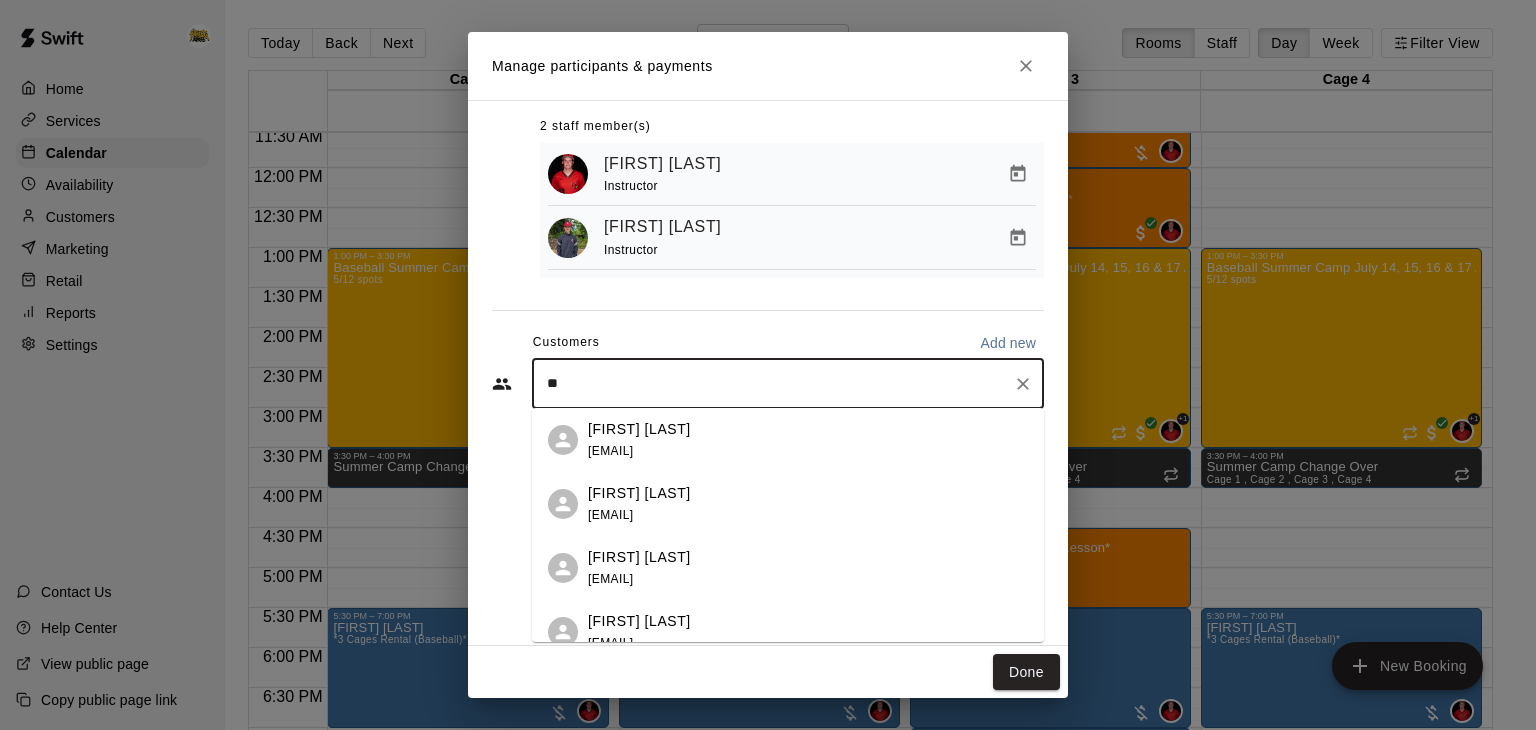 type on "*" 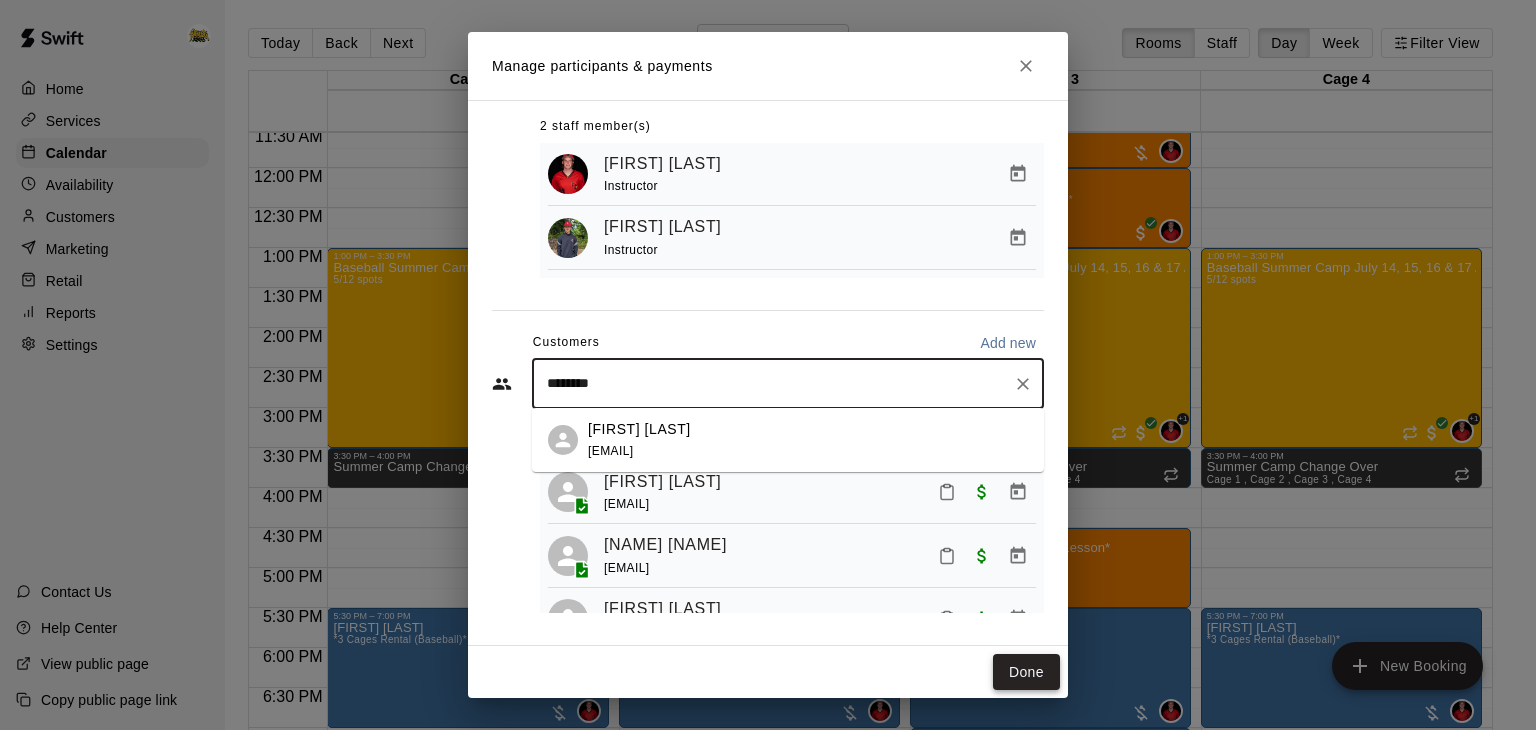 type on "********" 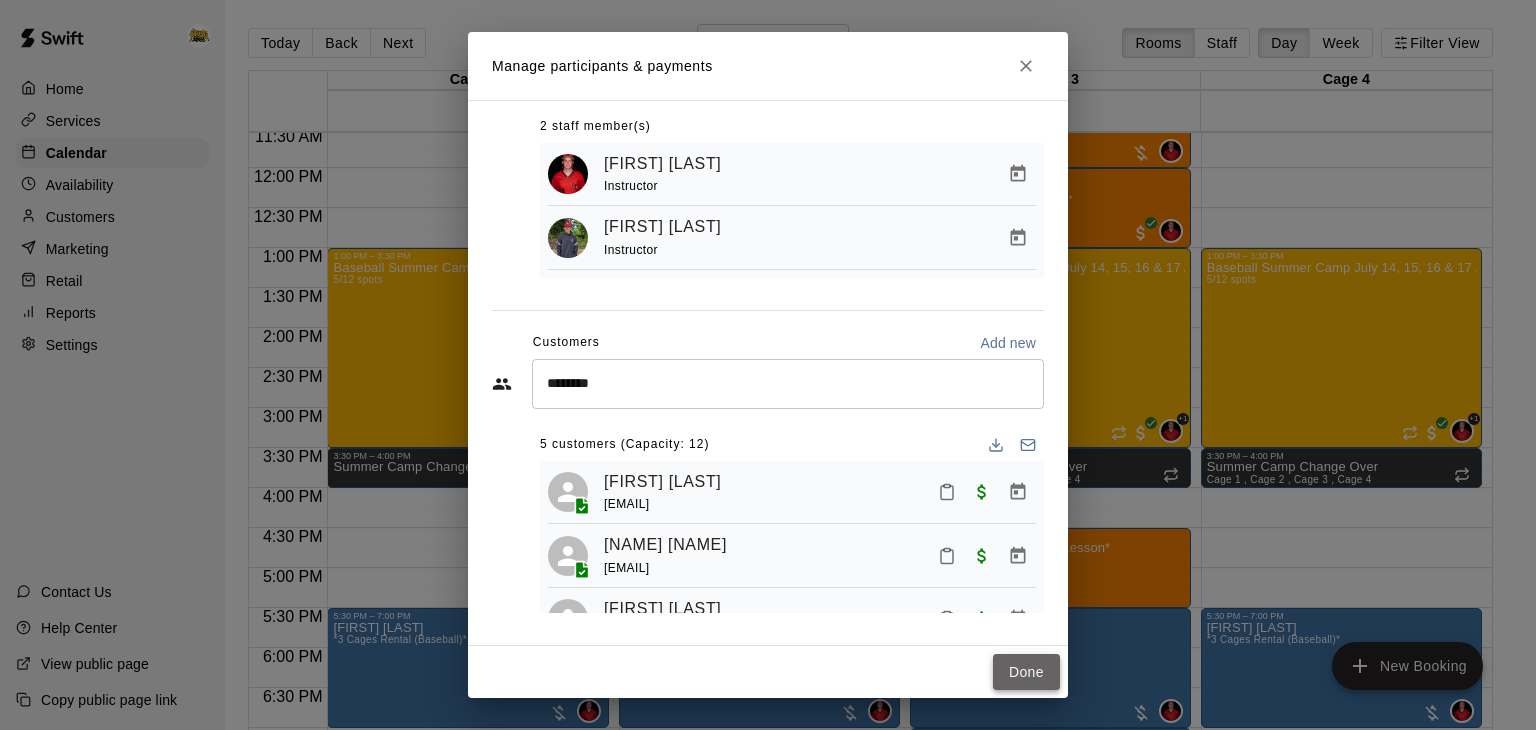 click on "Done" at bounding box center [1026, 672] 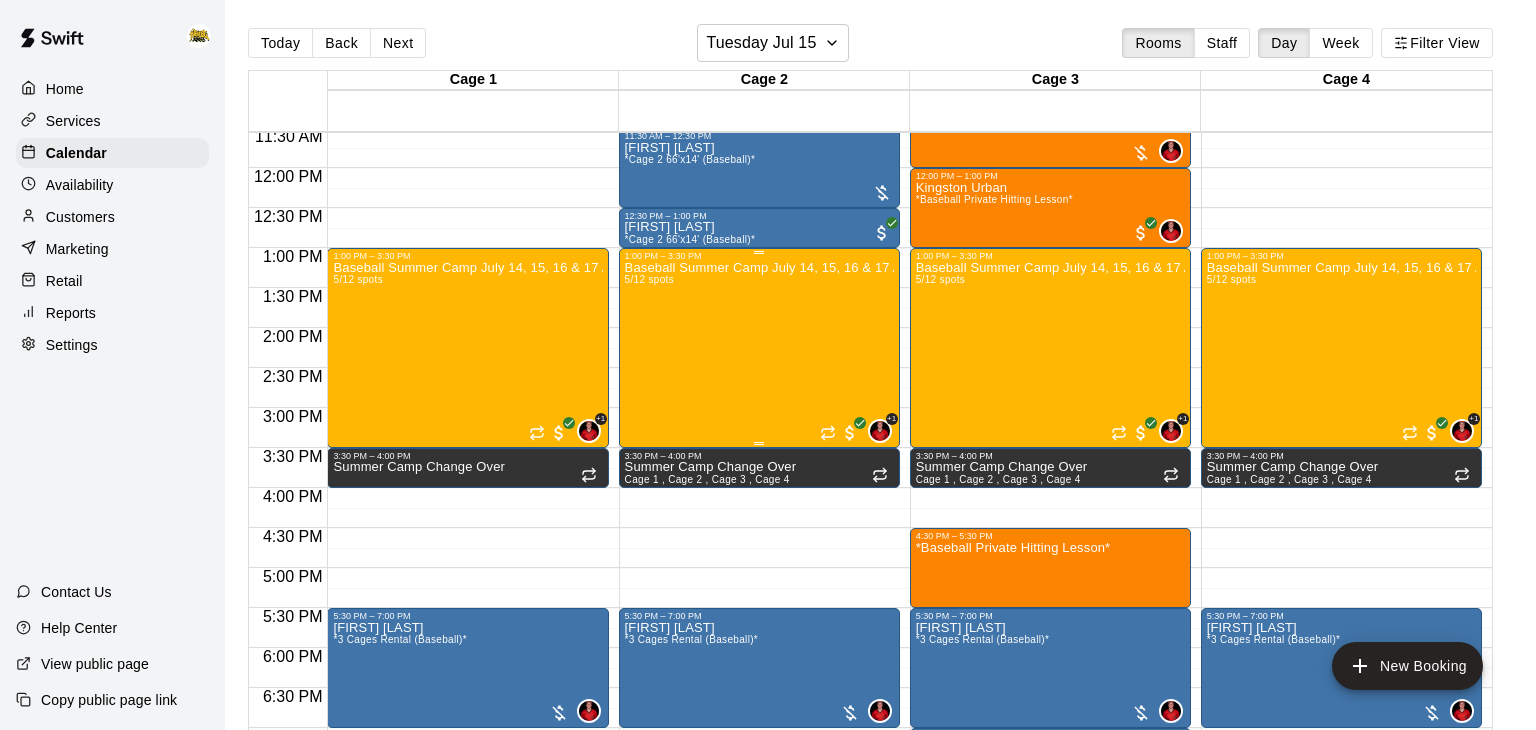 click on "Baseball Summer Camp [MONTH] [DAY], [DAY], [DAY] & [DAY] Ages 8 - 13 5/12 spots" at bounding box center [759, 626] 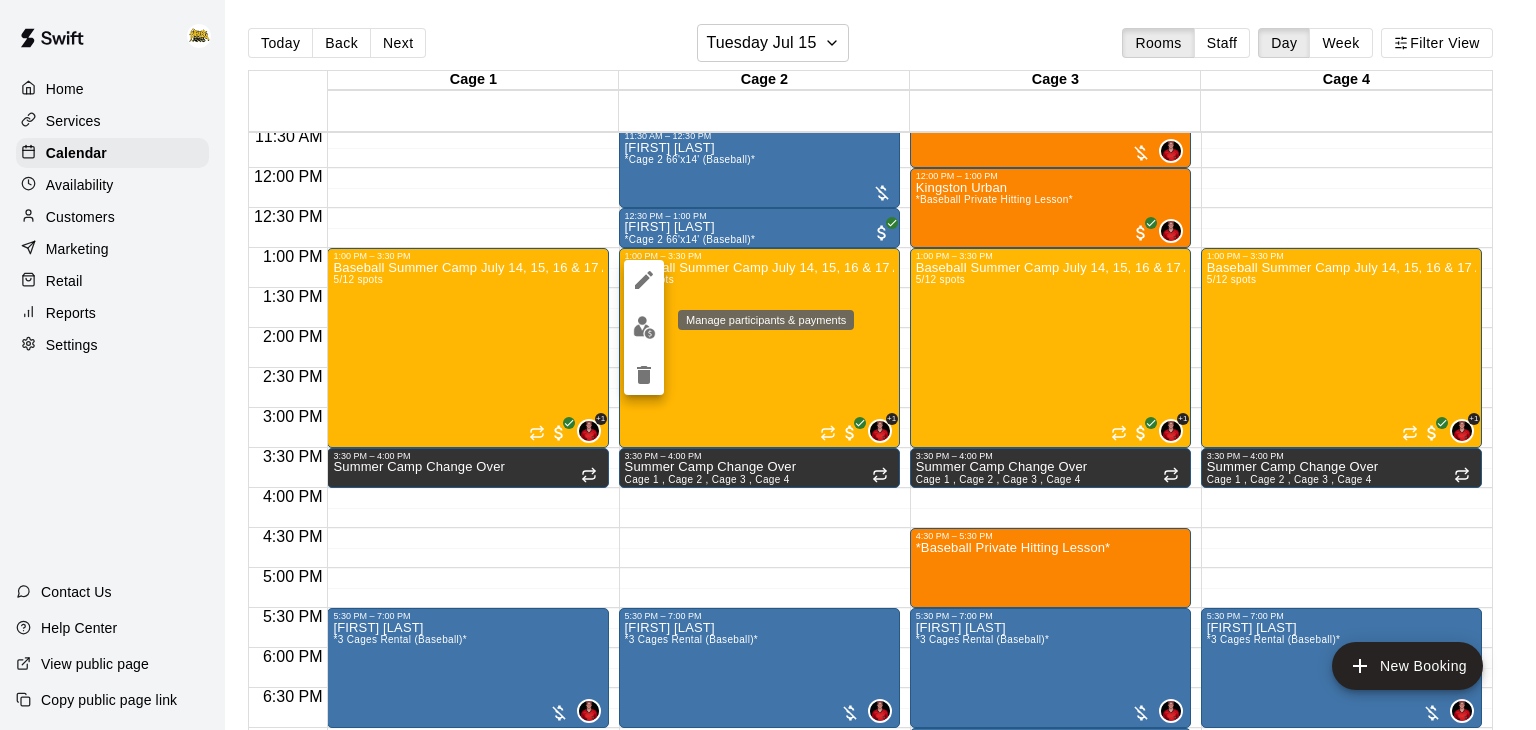 click at bounding box center (644, 327) 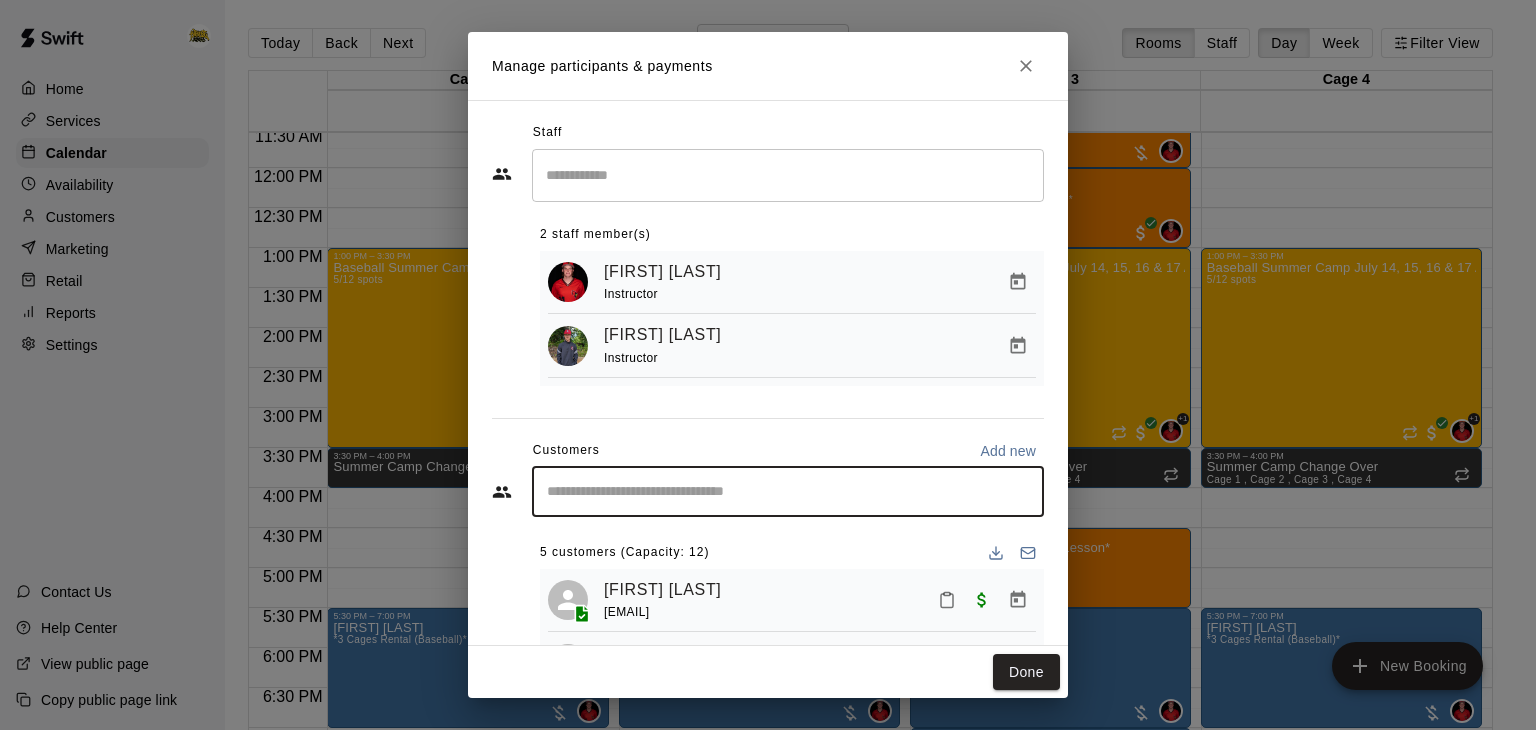 click at bounding box center (788, 492) 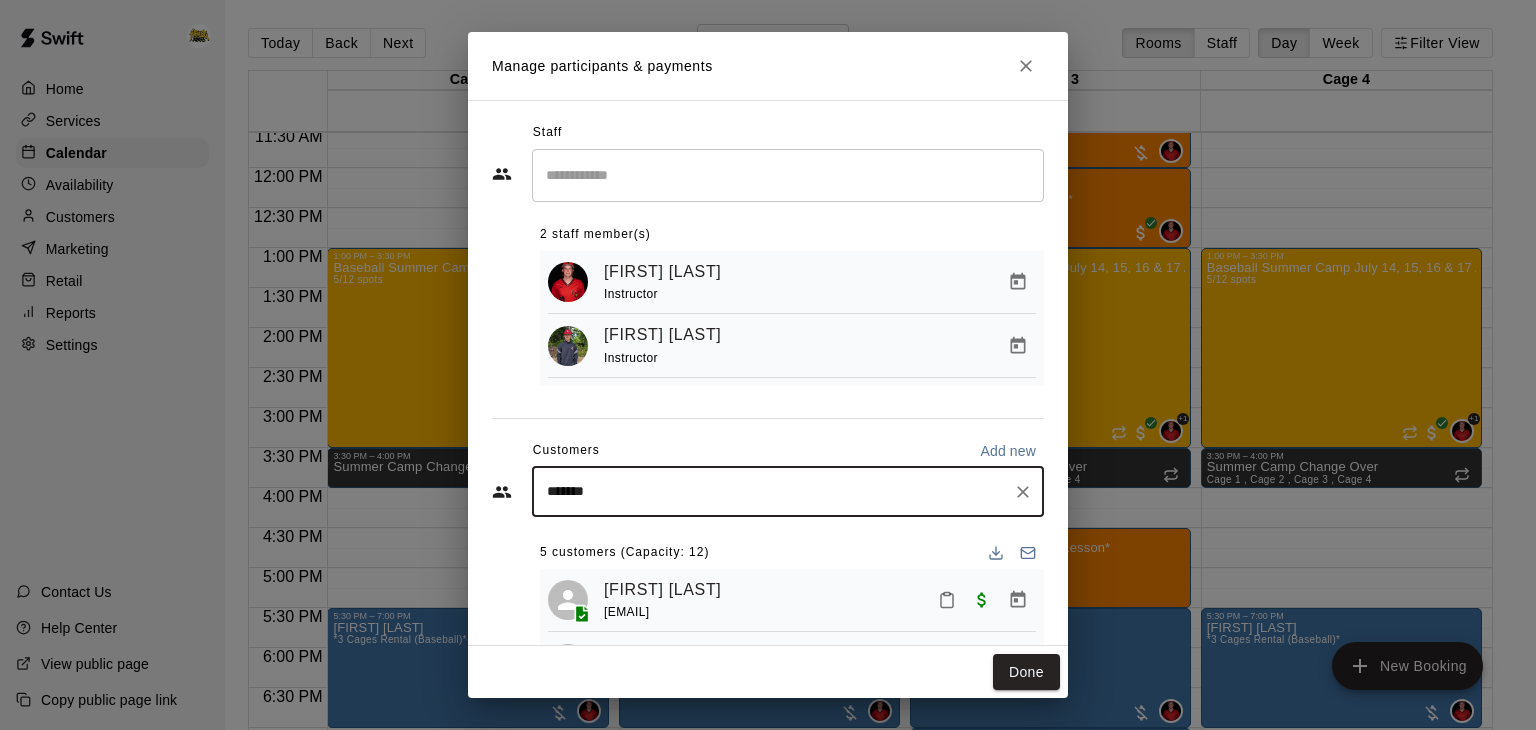 type on "********" 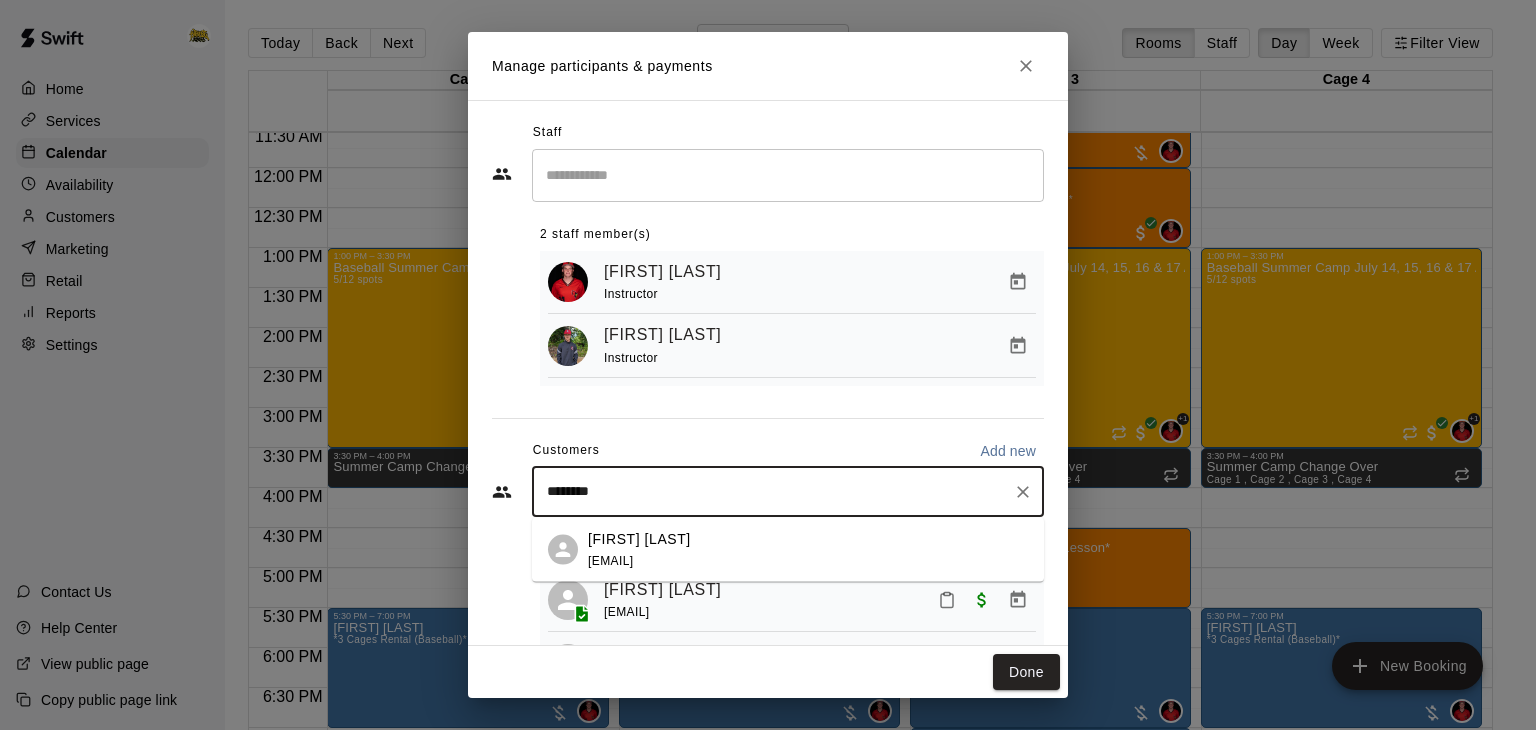 click on "[FIRST] [LAST]" at bounding box center (639, 538) 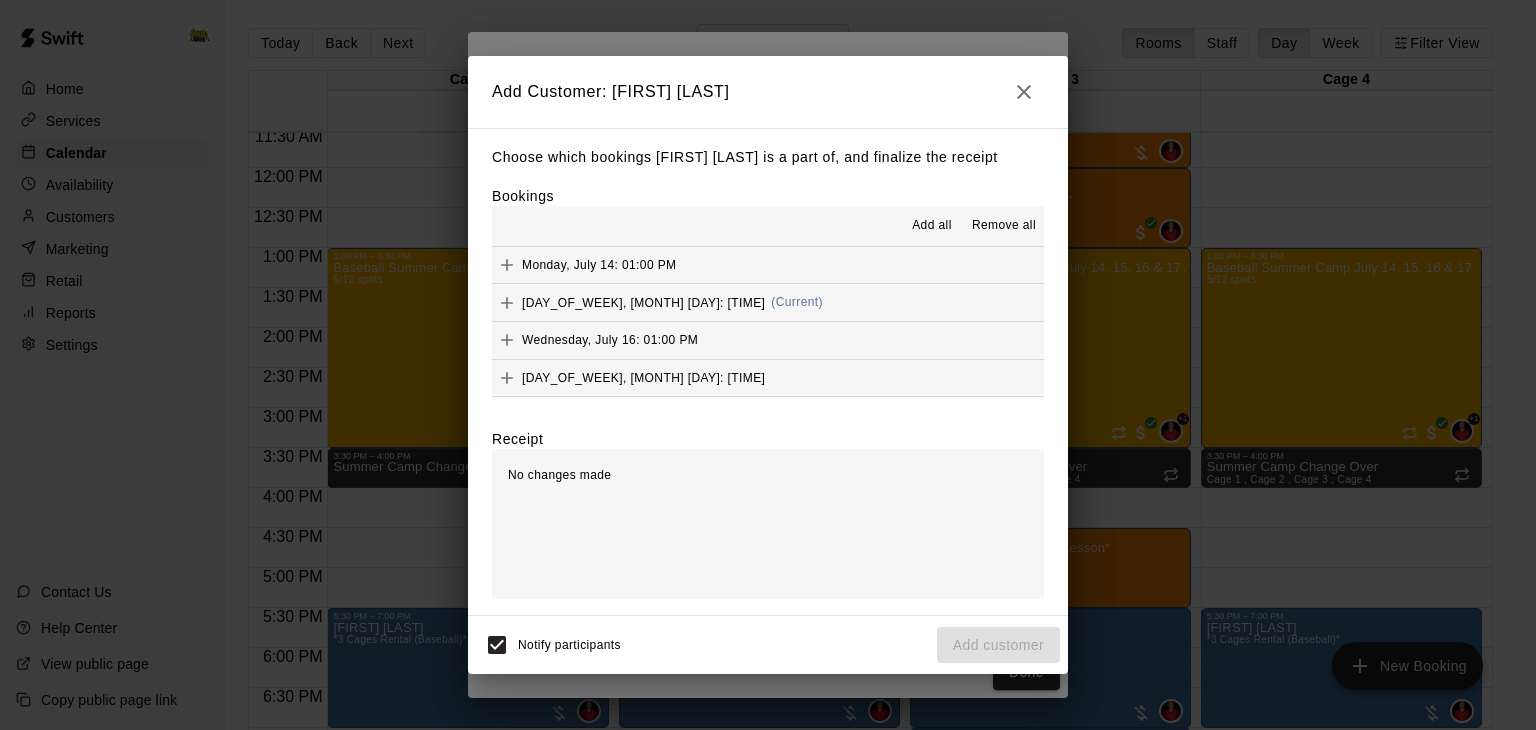 click on "[DAY_OF_WEEK], [MONTH] [DAY]: [TIME] (Current)" at bounding box center [768, 302] 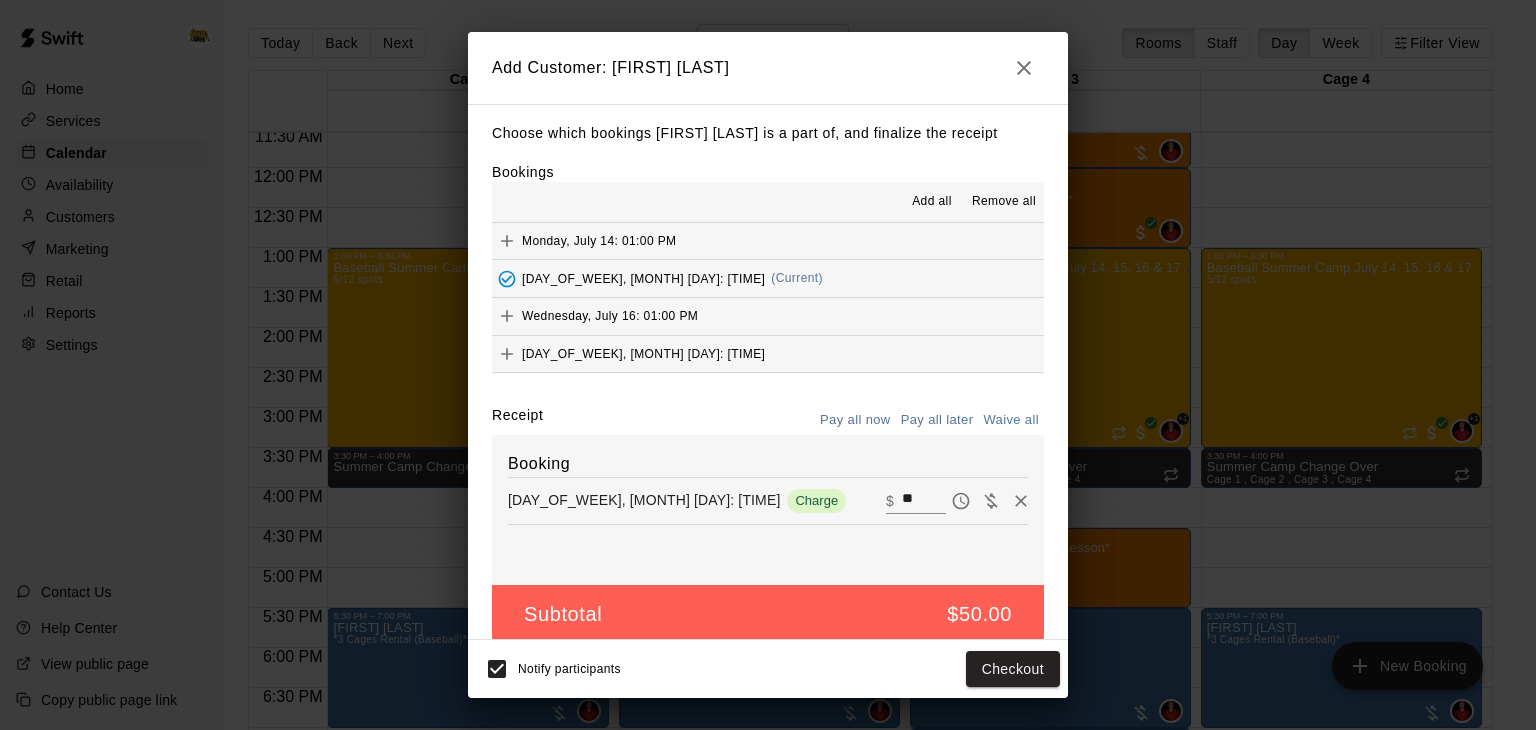 click on "Pay all later" at bounding box center [937, 420] 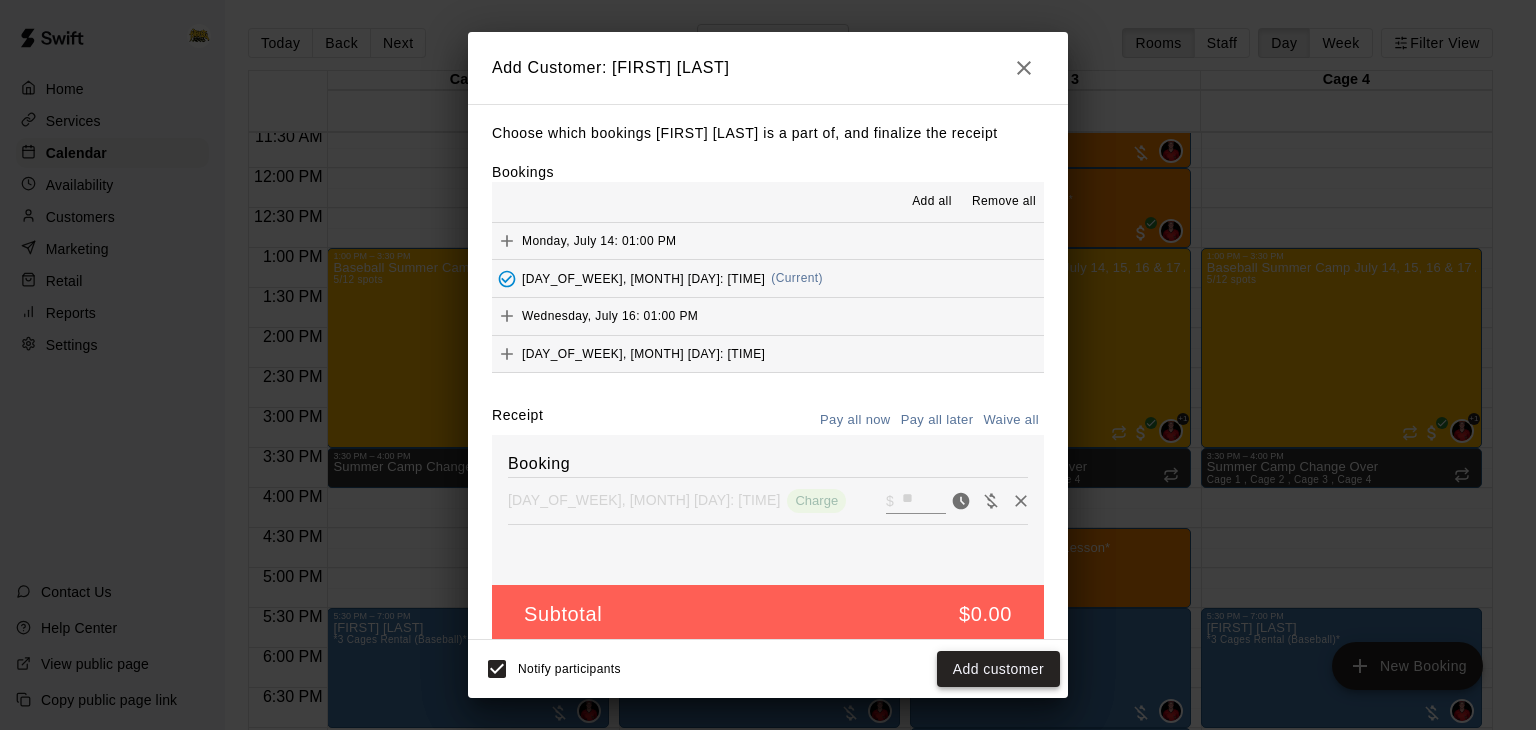 click on "Add customer" at bounding box center (998, 669) 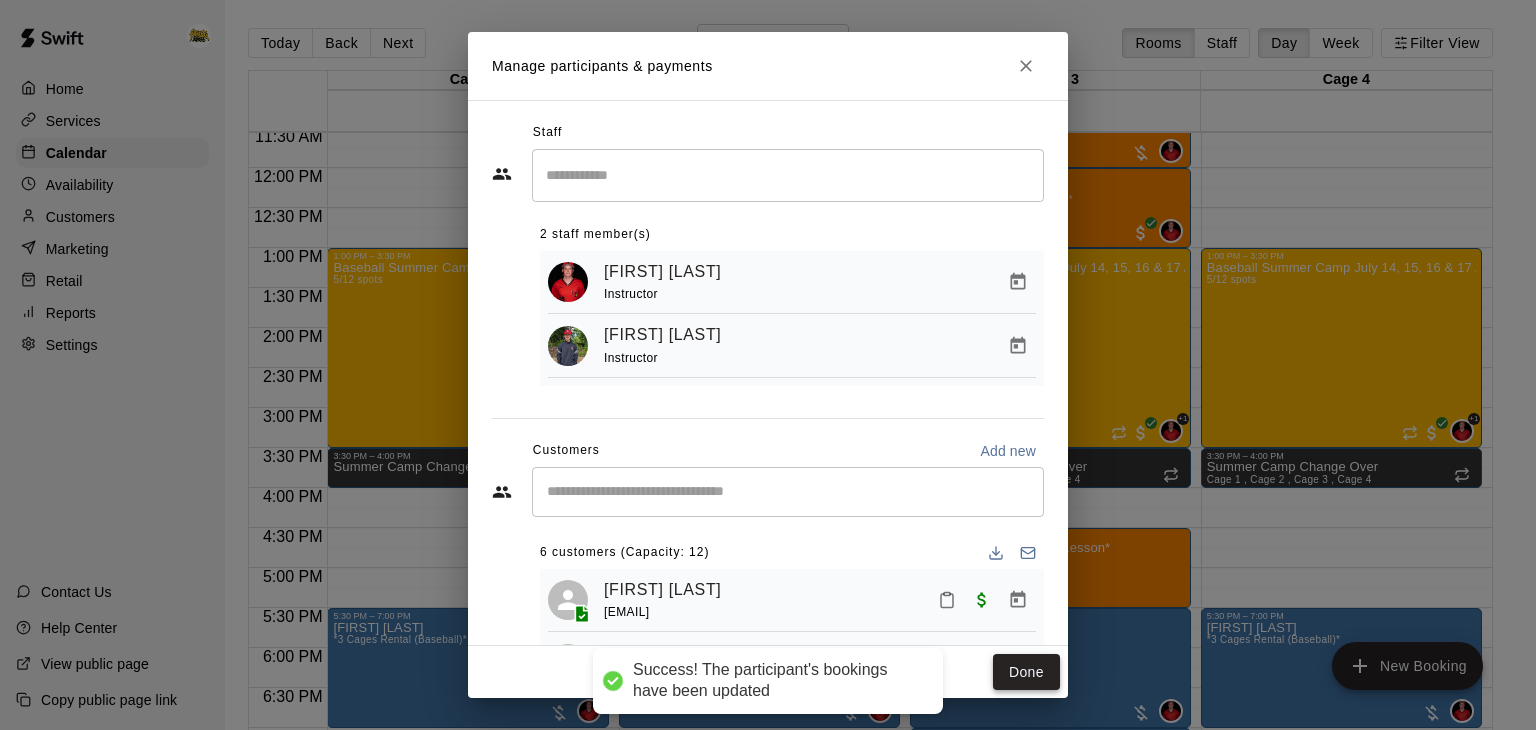 click on "Done" at bounding box center [1026, 672] 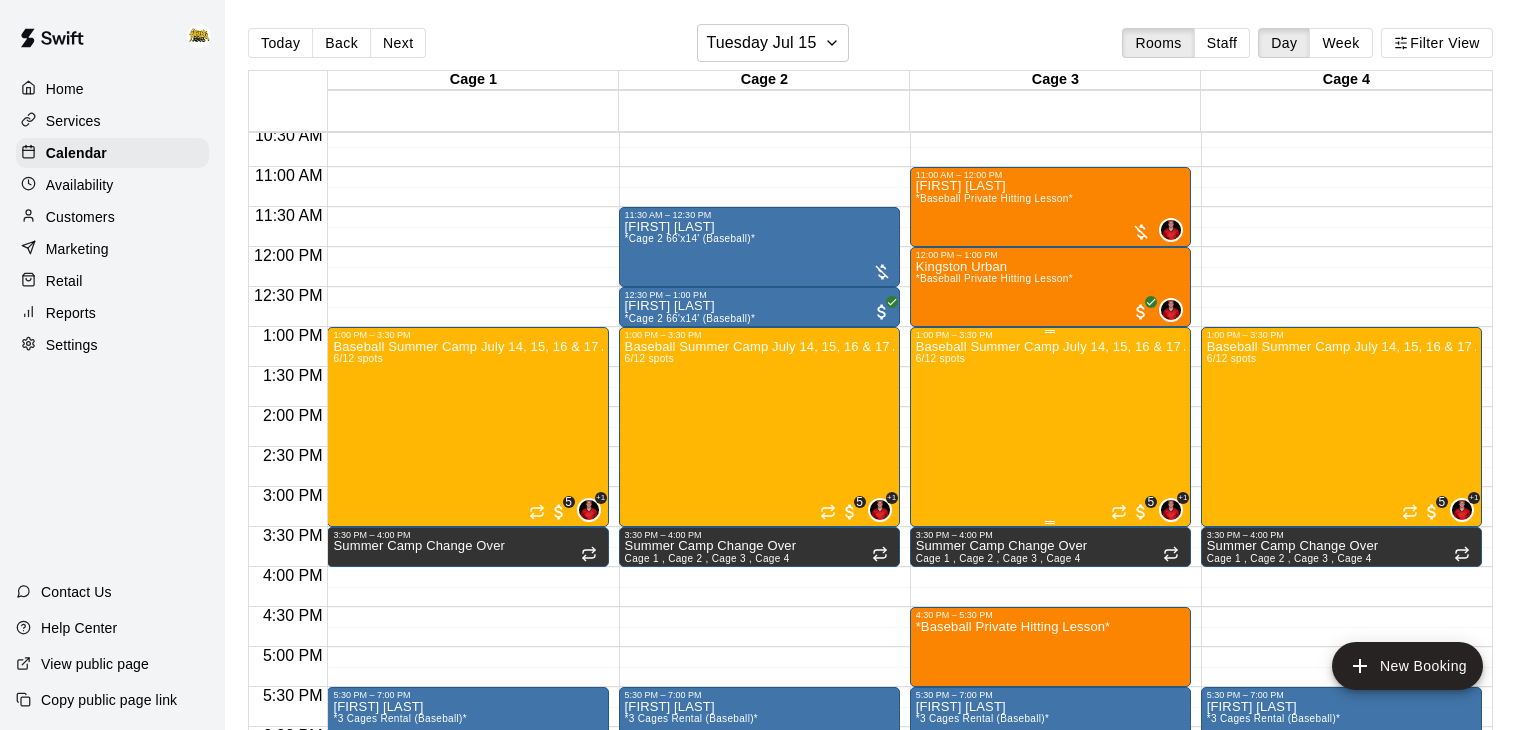 scroll, scrollTop: 844, scrollLeft: 0, axis: vertical 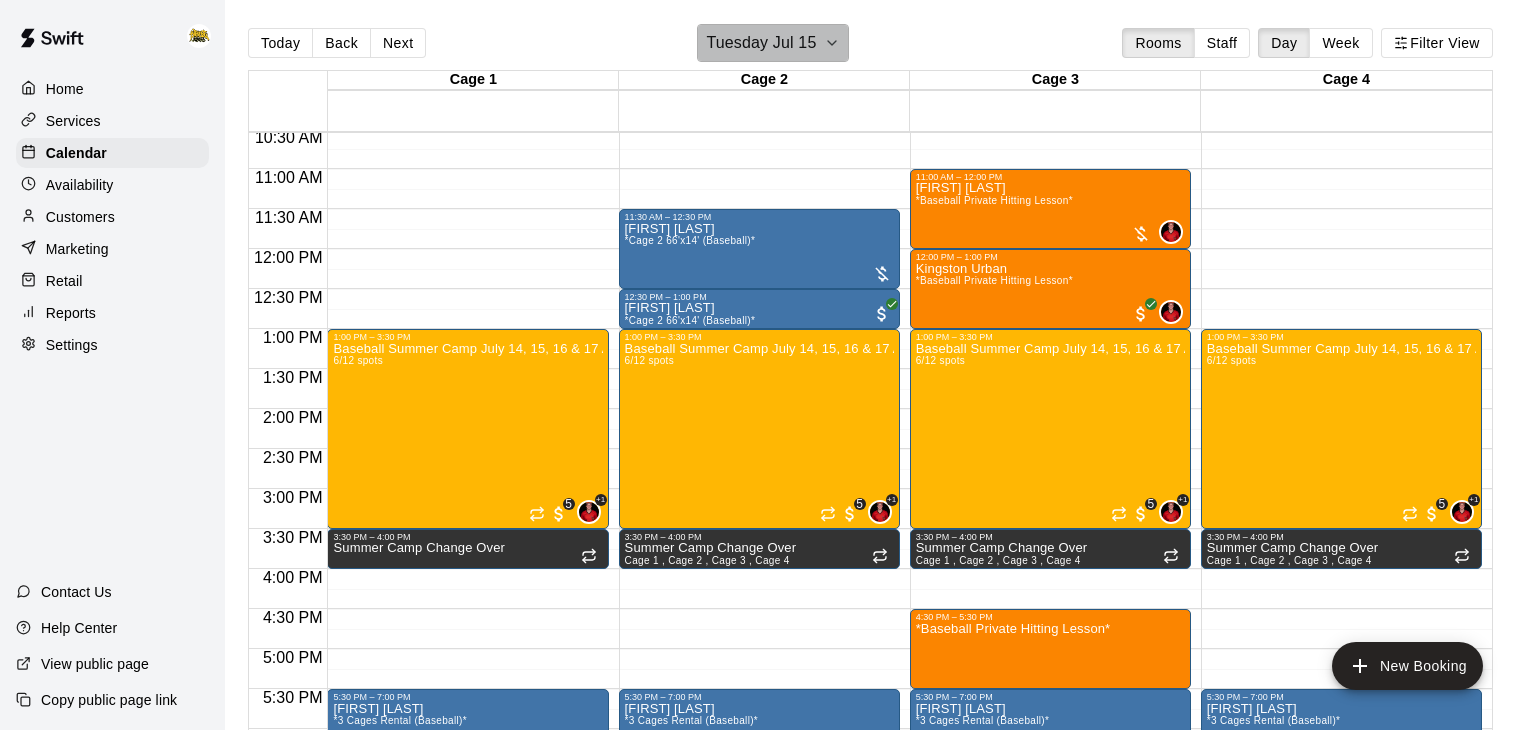 click on "Tuesday Jul 15" at bounding box center [761, 43] 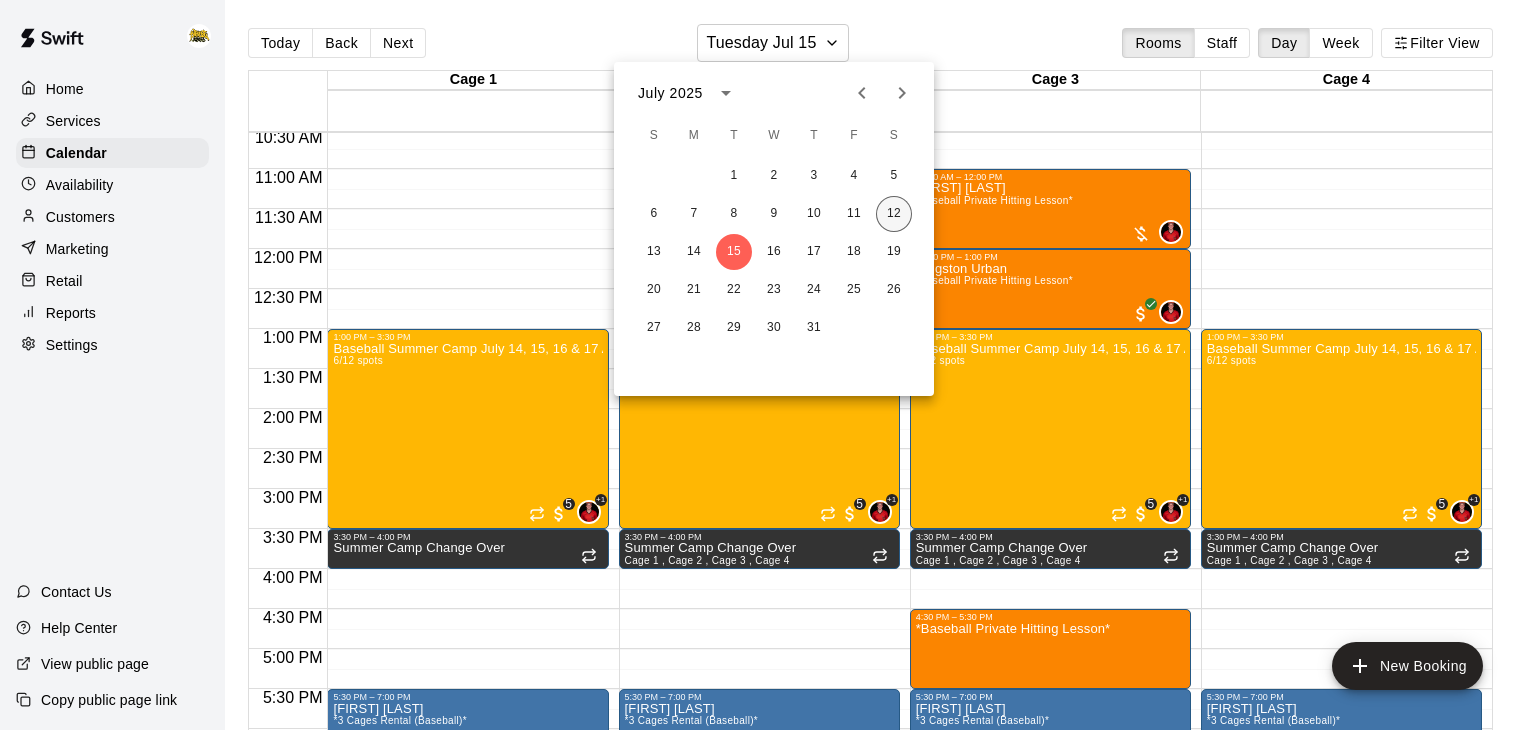 click on "12" at bounding box center (894, 214) 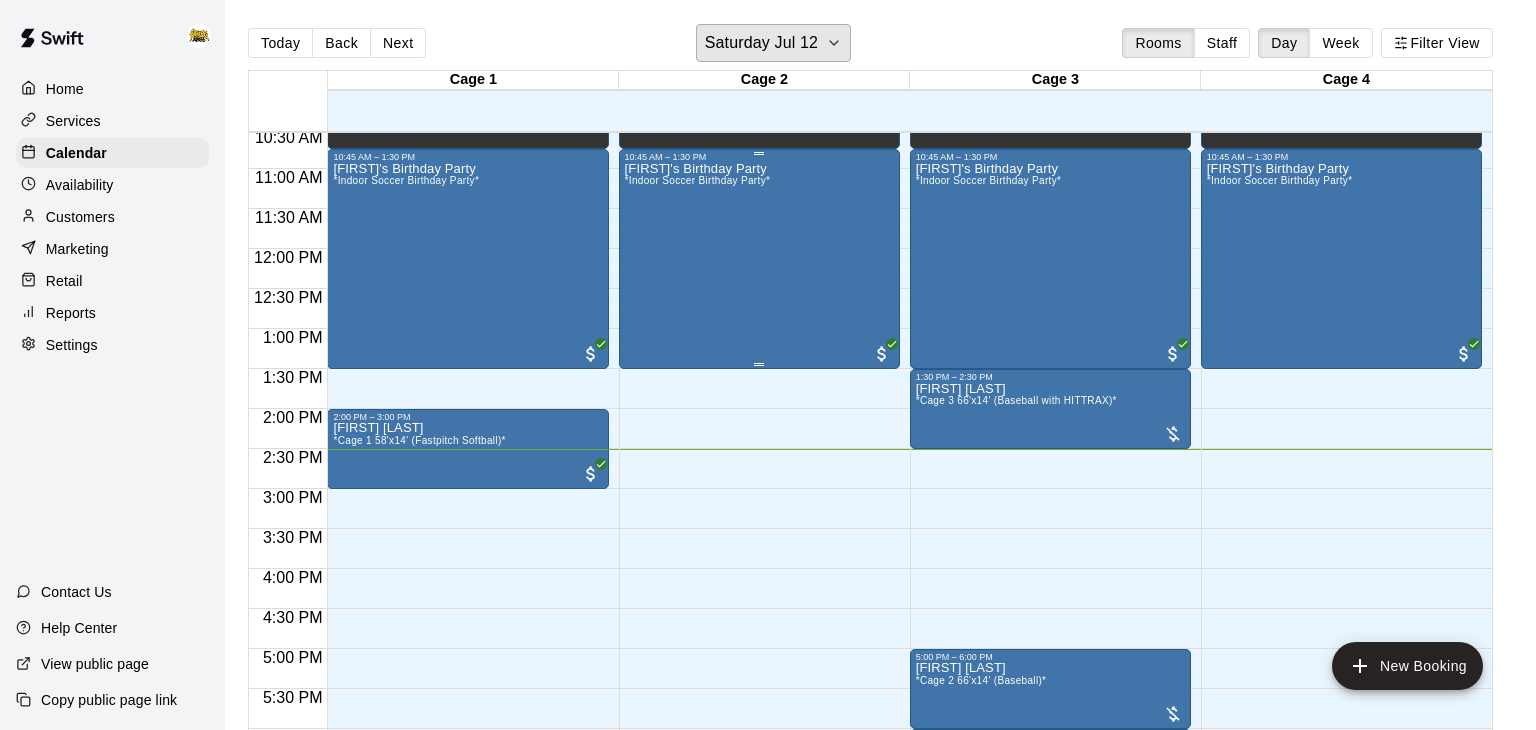 scroll, scrollTop: 1064, scrollLeft: 0, axis: vertical 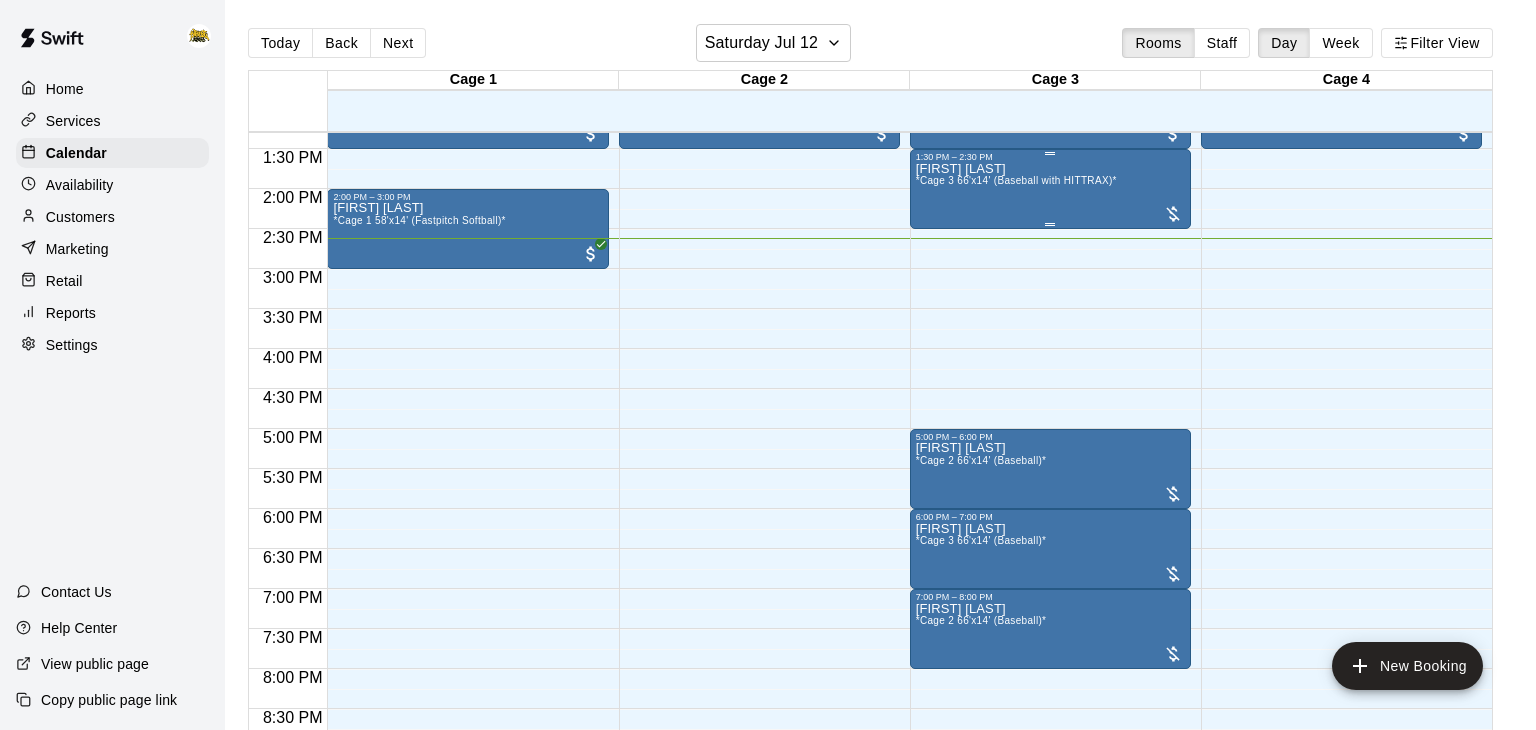 click on "[FIRST] [LAST] *Cage 3 66'x14' (Baseball with HITTRAX)*" at bounding box center [1050, 527] 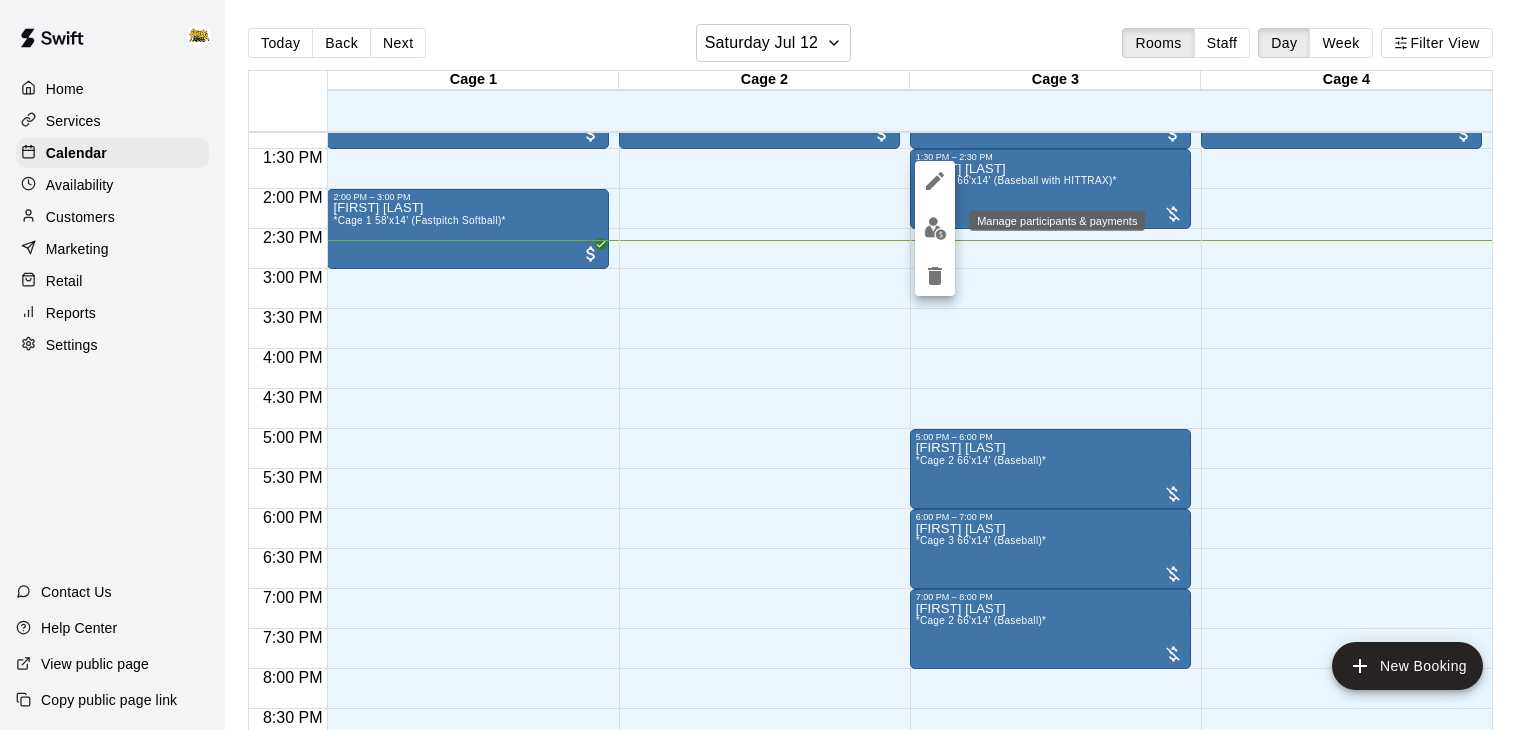 click at bounding box center [935, 228] 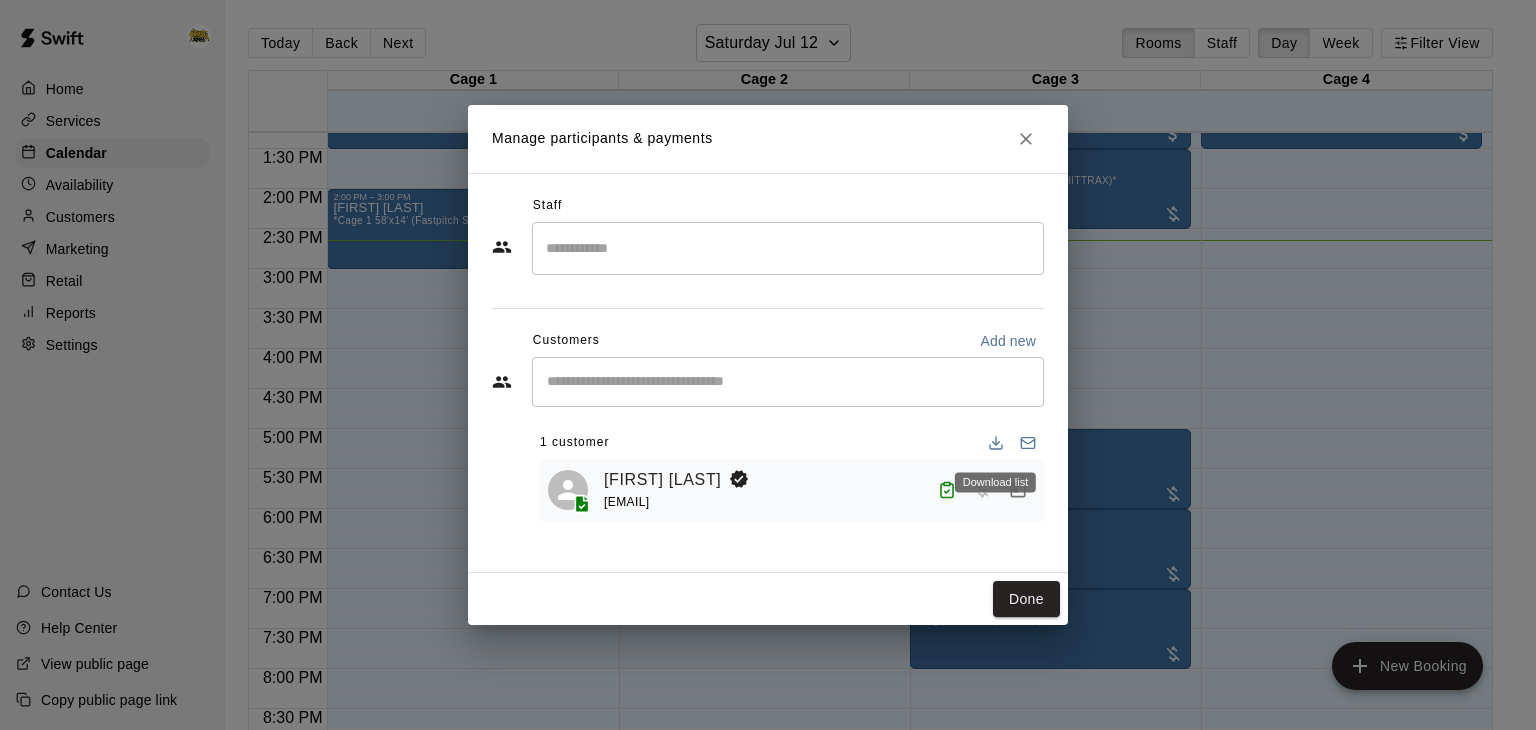 click on "Download list" at bounding box center [995, 476] 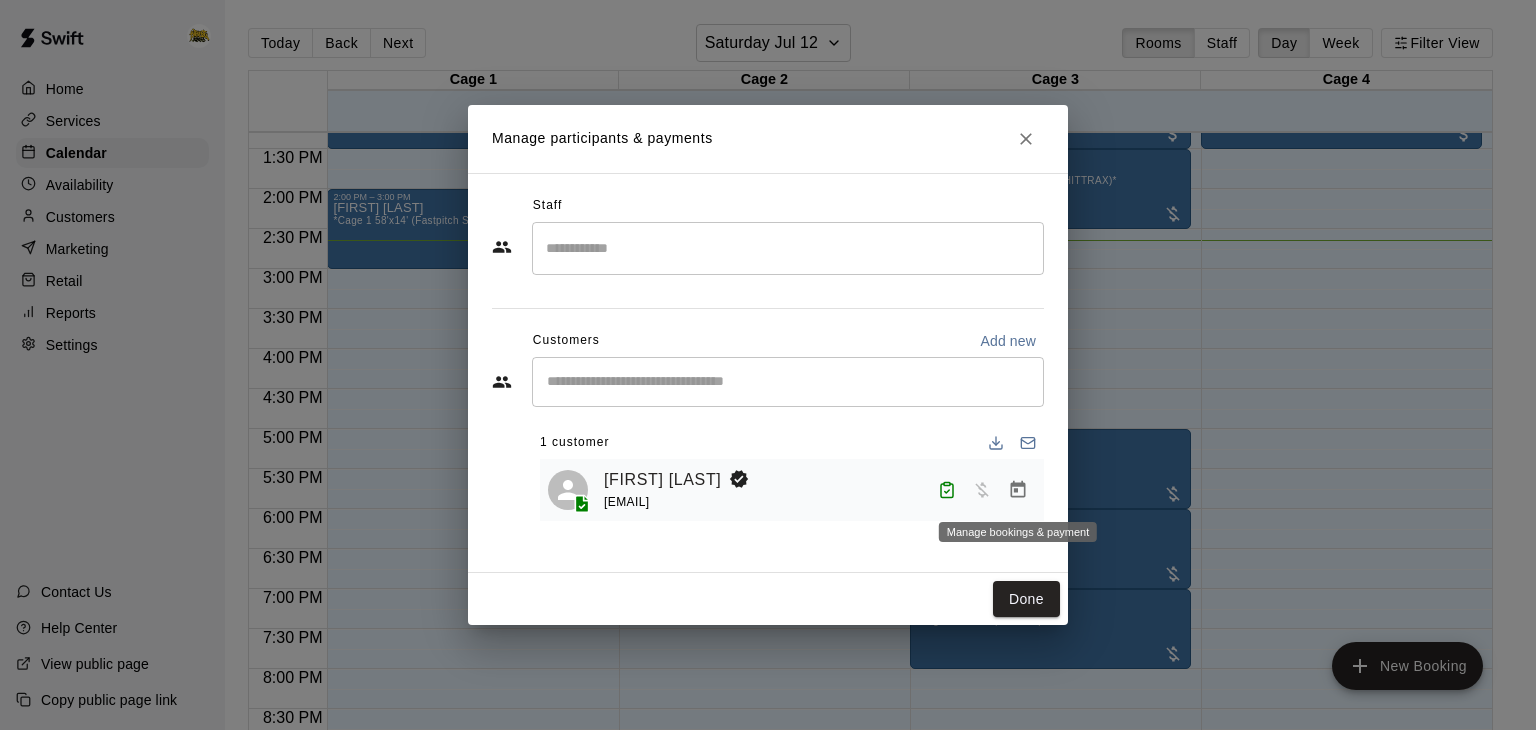 click 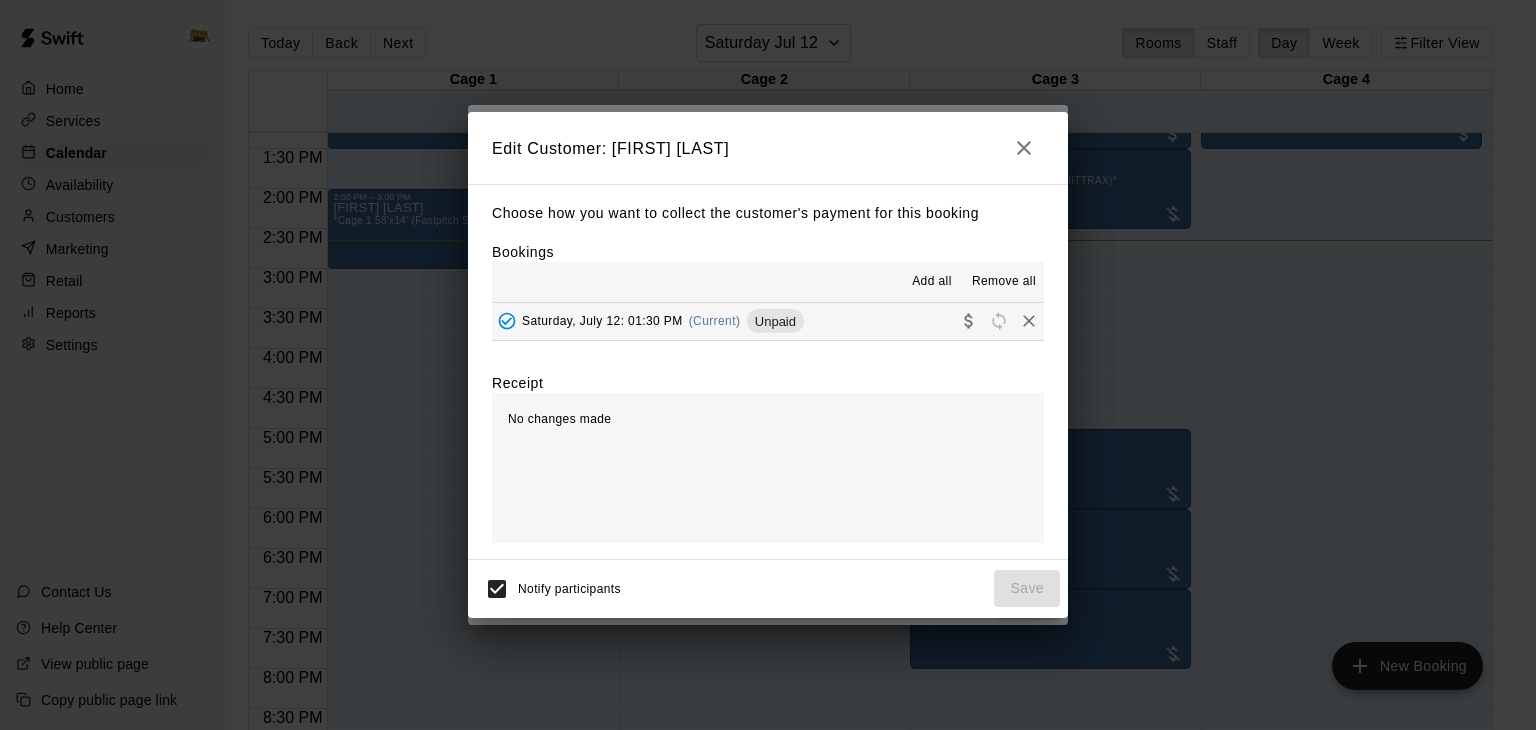 click on "[DAY_OF_WEEK], [MONTH] [DAY]: [TIME] (Current) Unpaid" at bounding box center (768, 321) 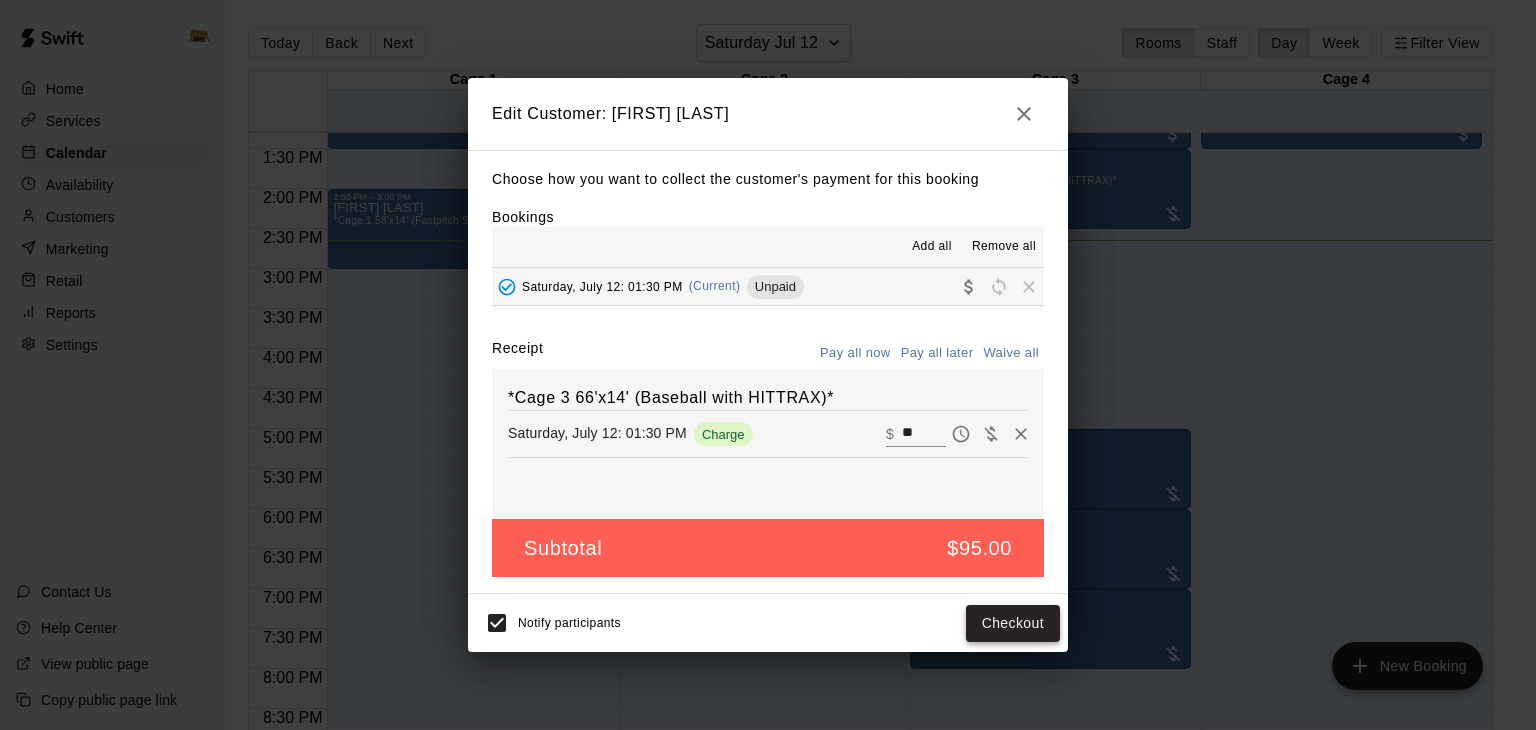click on "Checkout" at bounding box center (1013, 623) 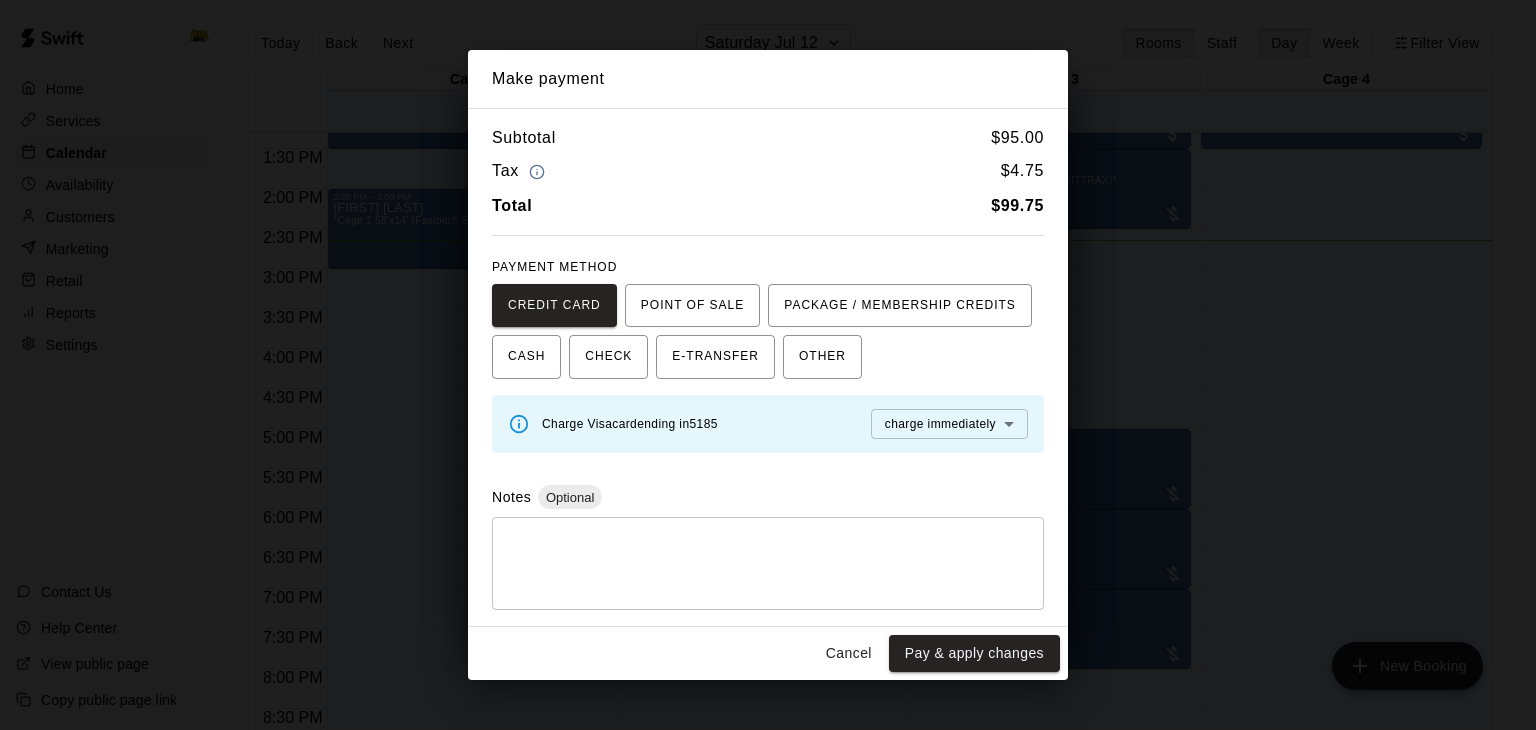 click at bounding box center (768, 564) 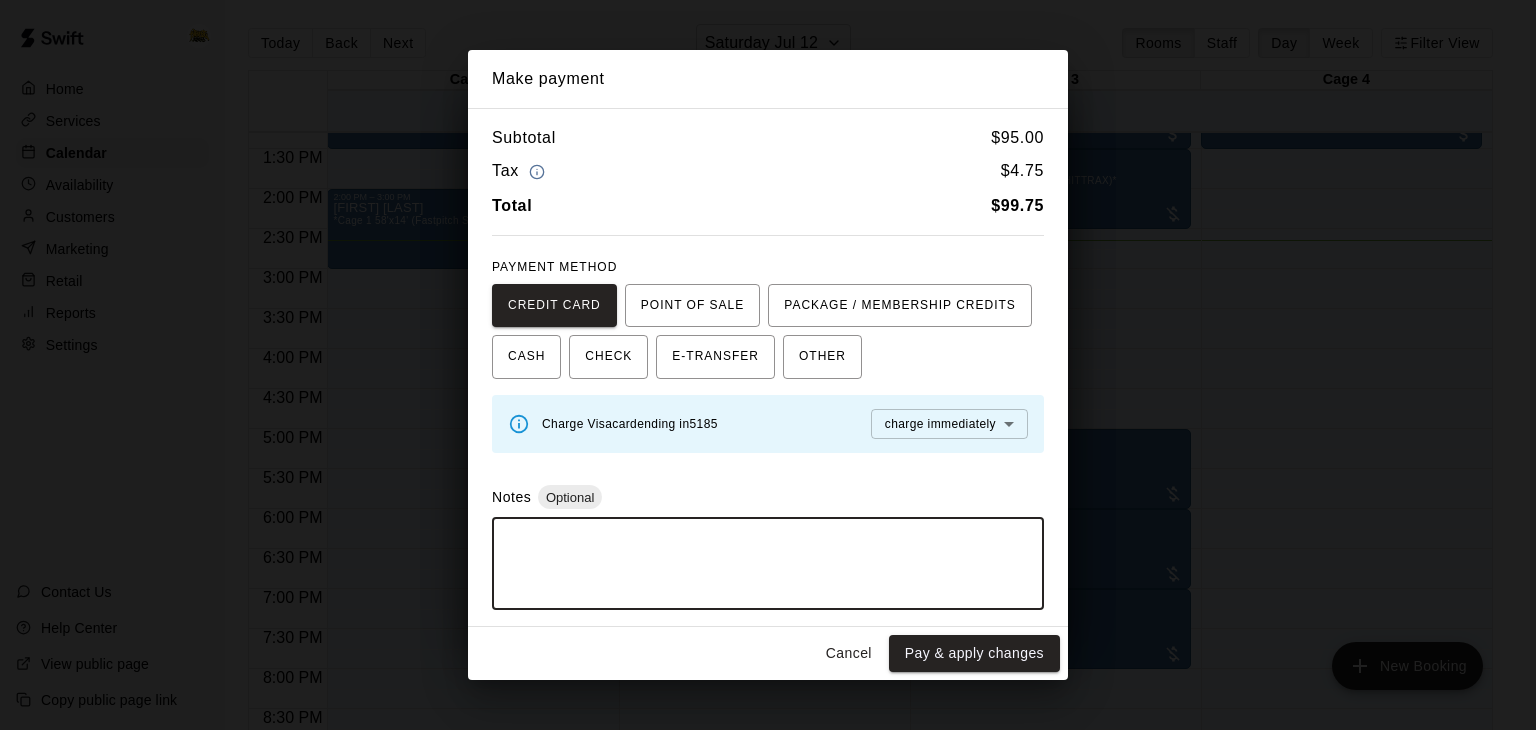 click at bounding box center [768, 564] 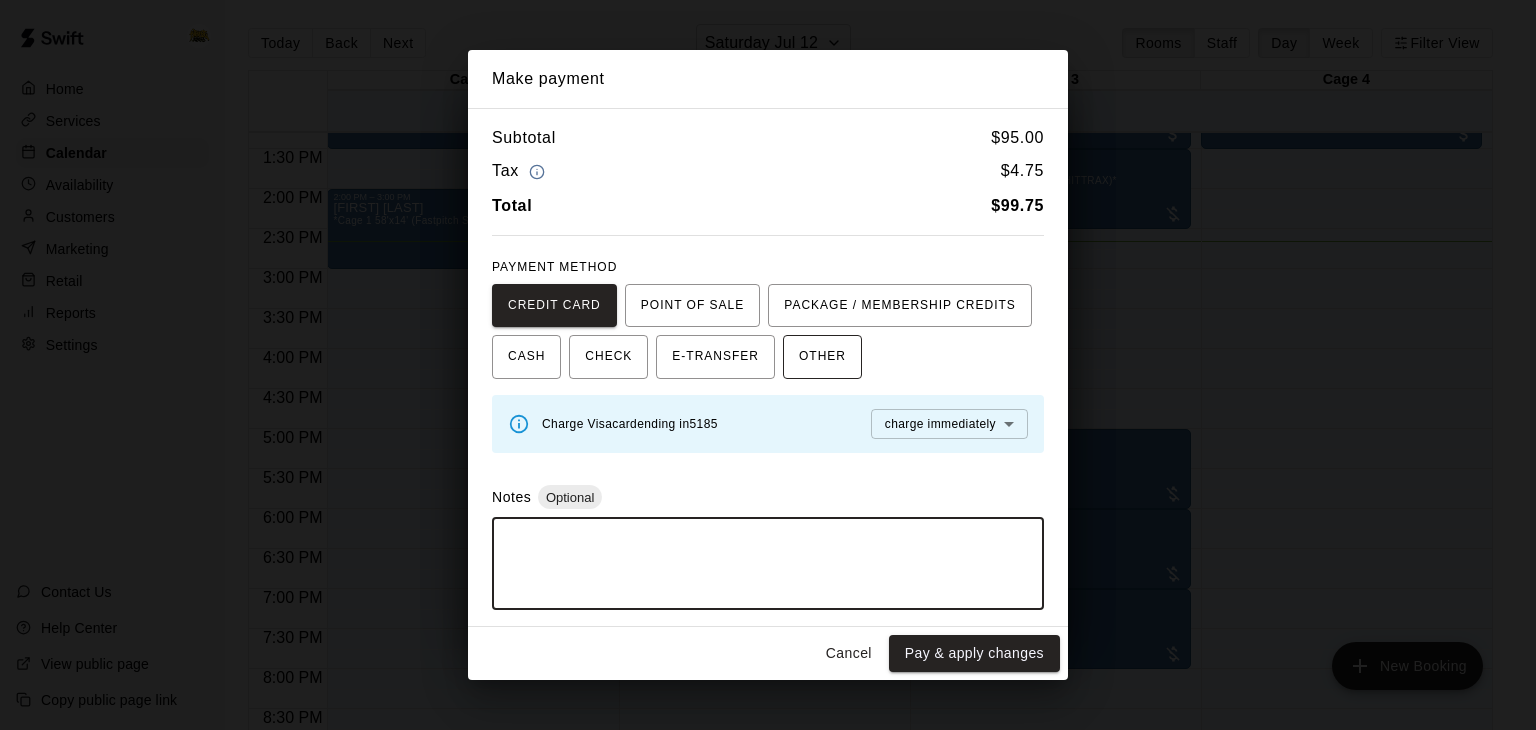 click on "OTHER" at bounding box center [822, 357] 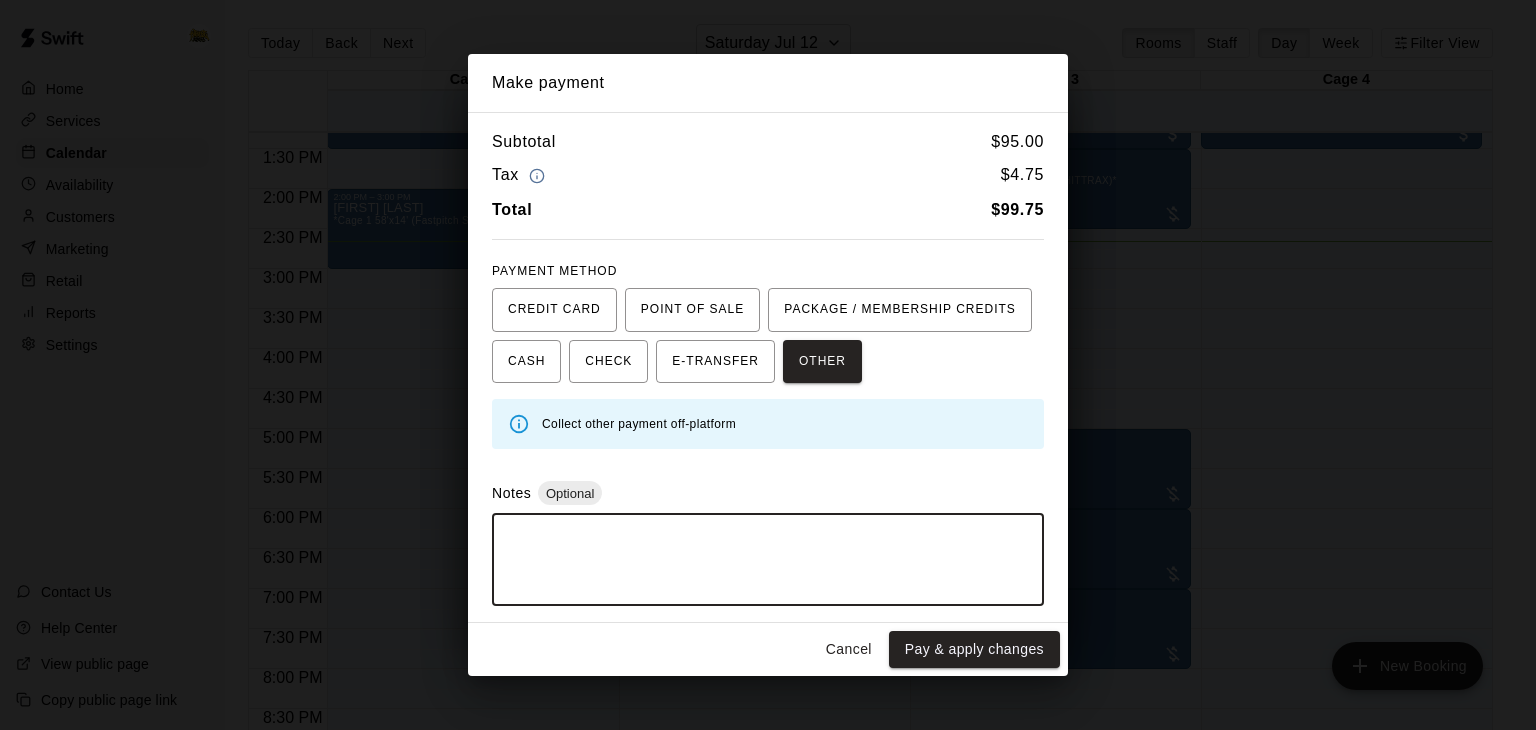 click at bounding box center (768, 560) 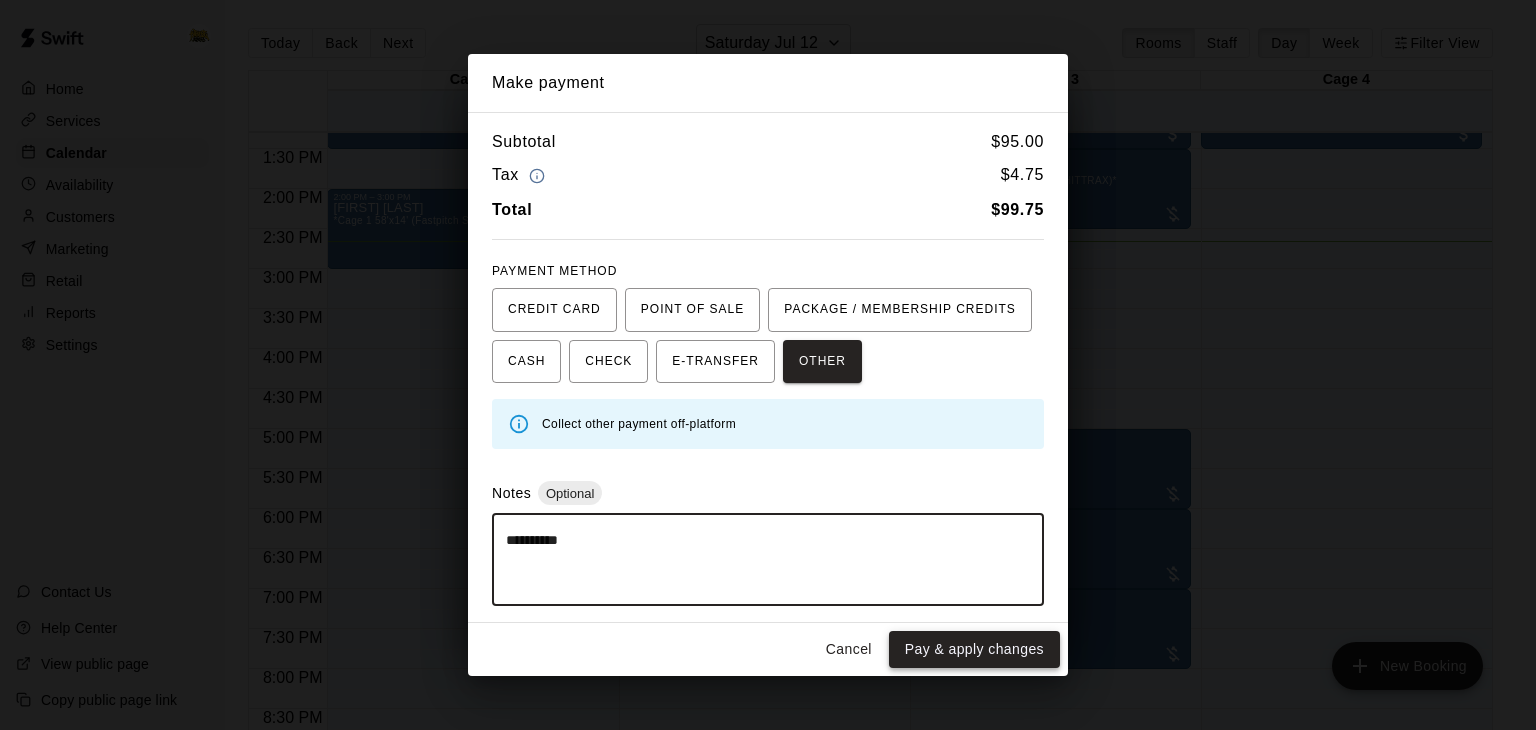 type on "**********" 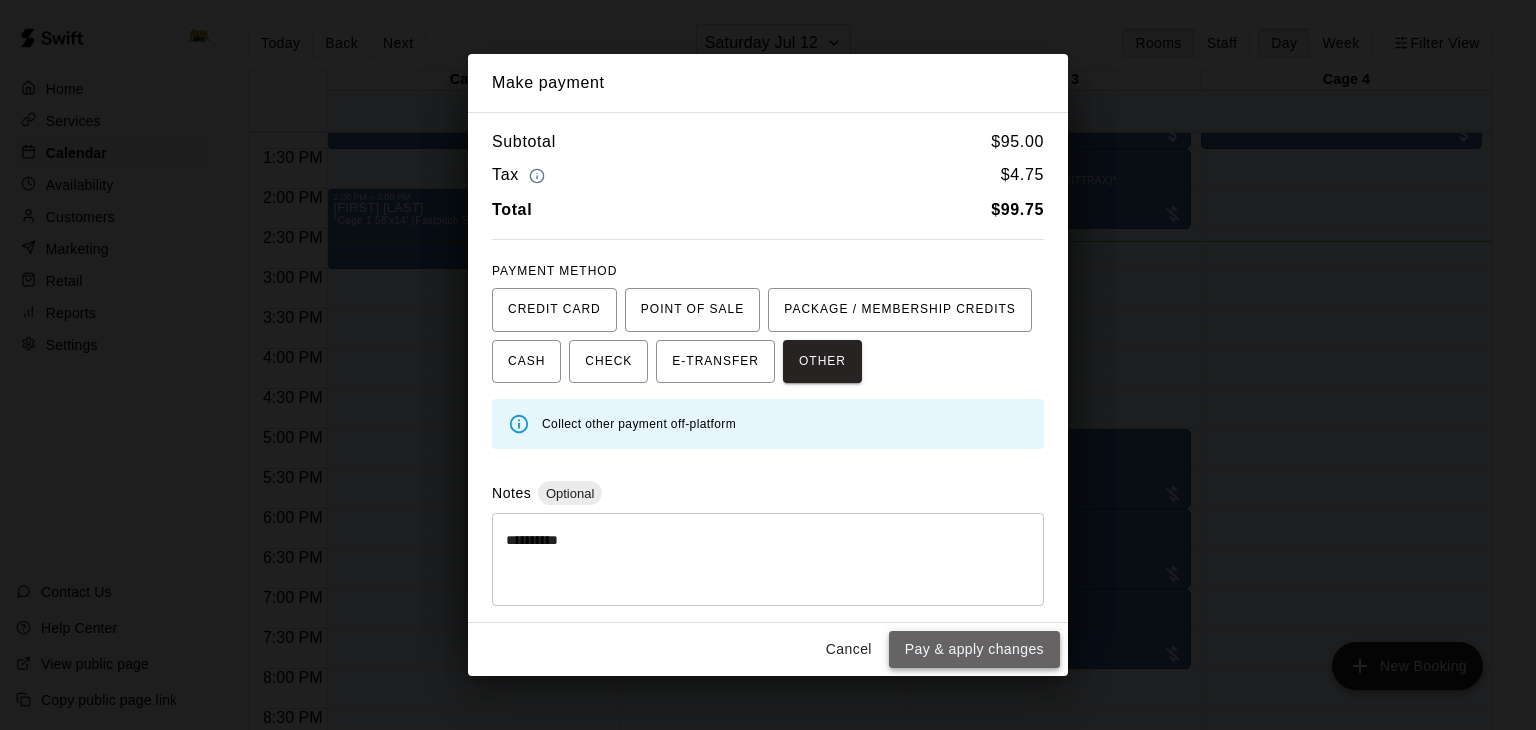 click on "Pay & apply changes" at bounding box center (974, 649) 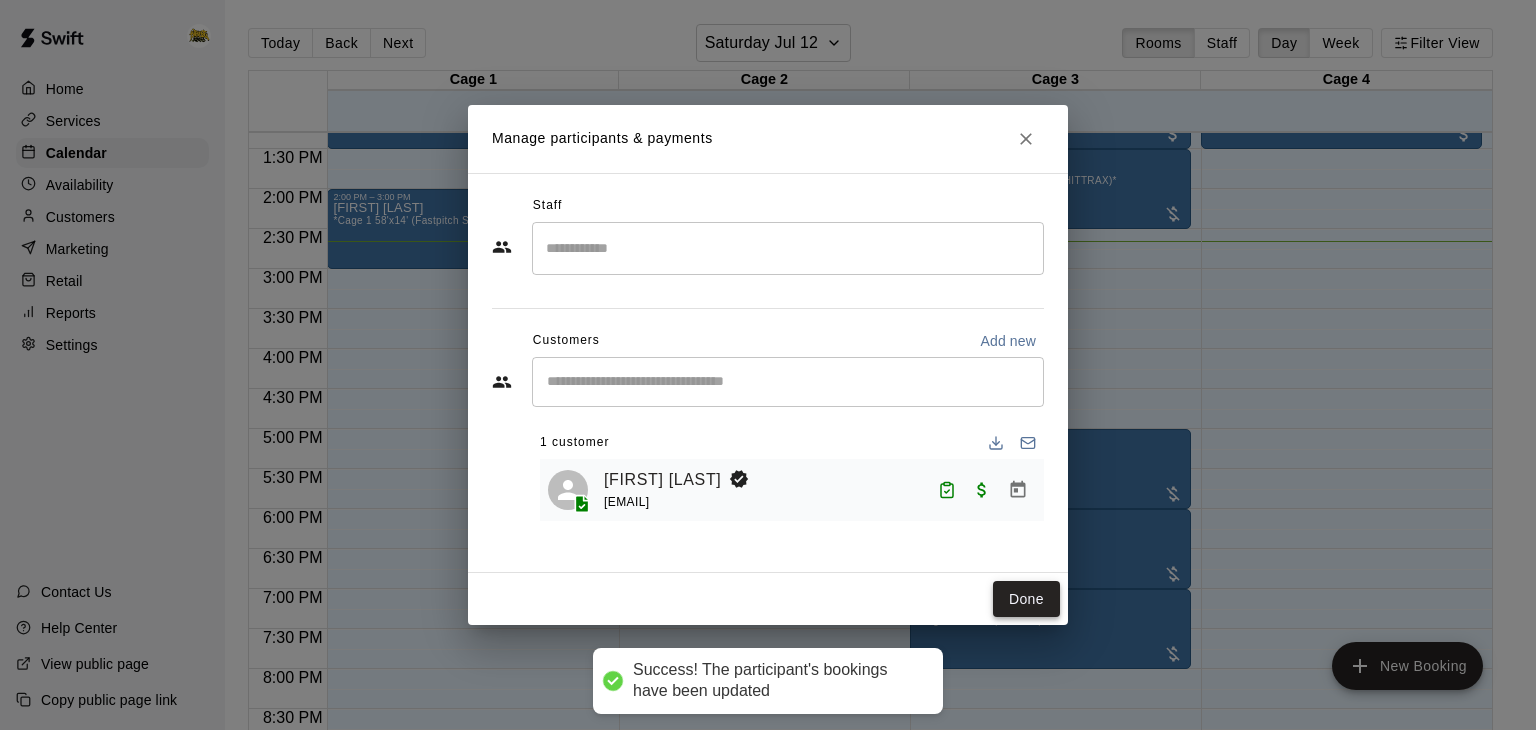 click on "Done" at bounding box center [1026, 599] 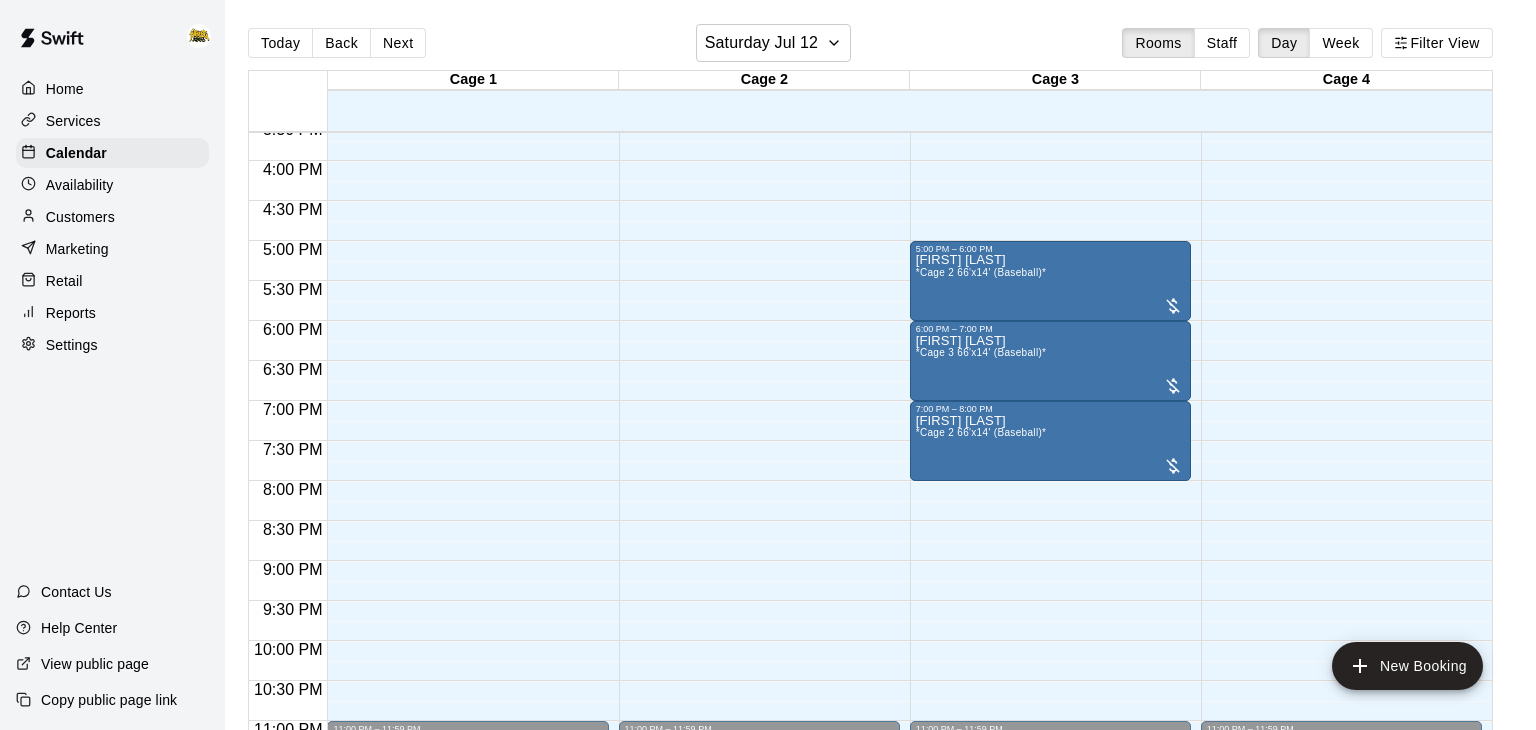 scroll, scrollTop: 1256, scrollLeft: 0, axis: vertical 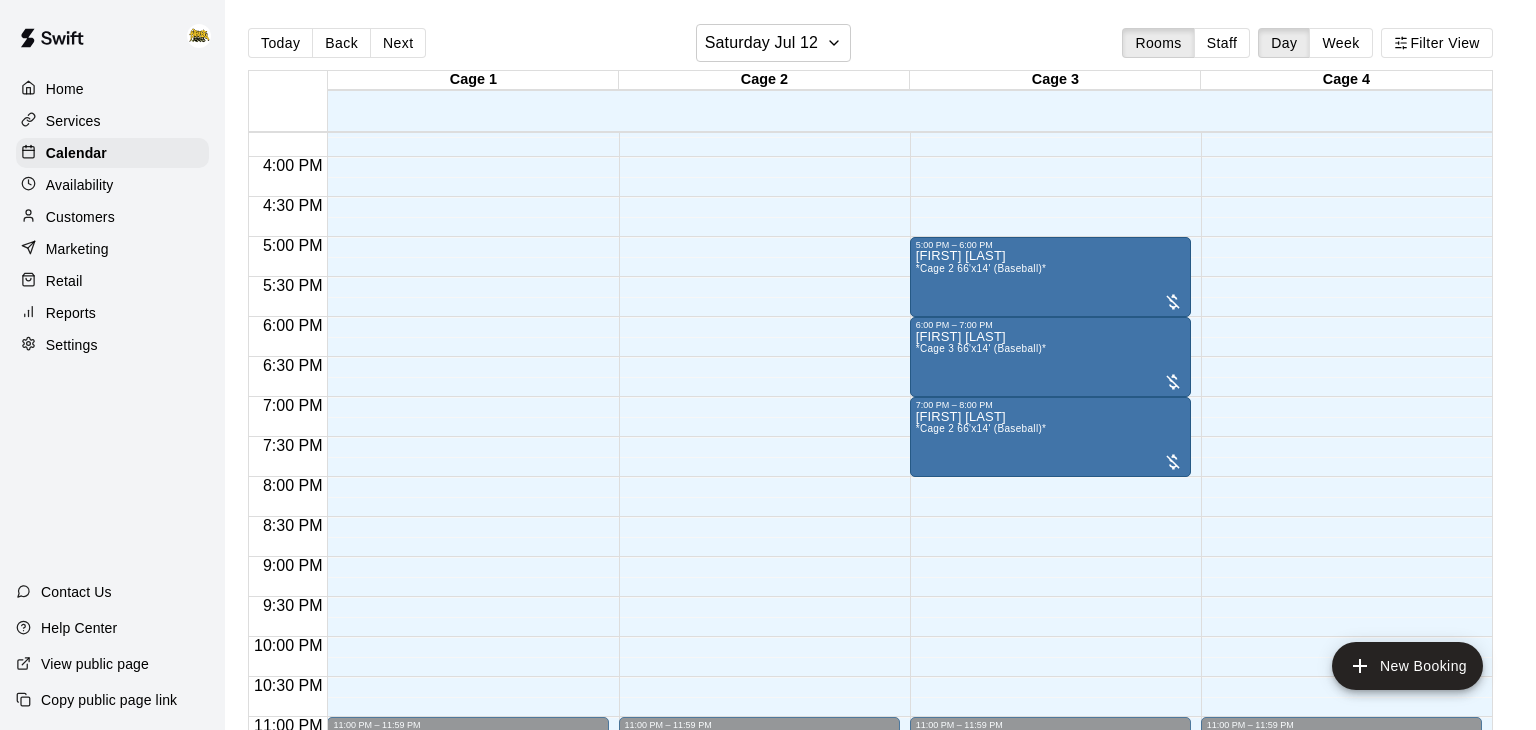 click on "Home" at bounding box center (112, 89) 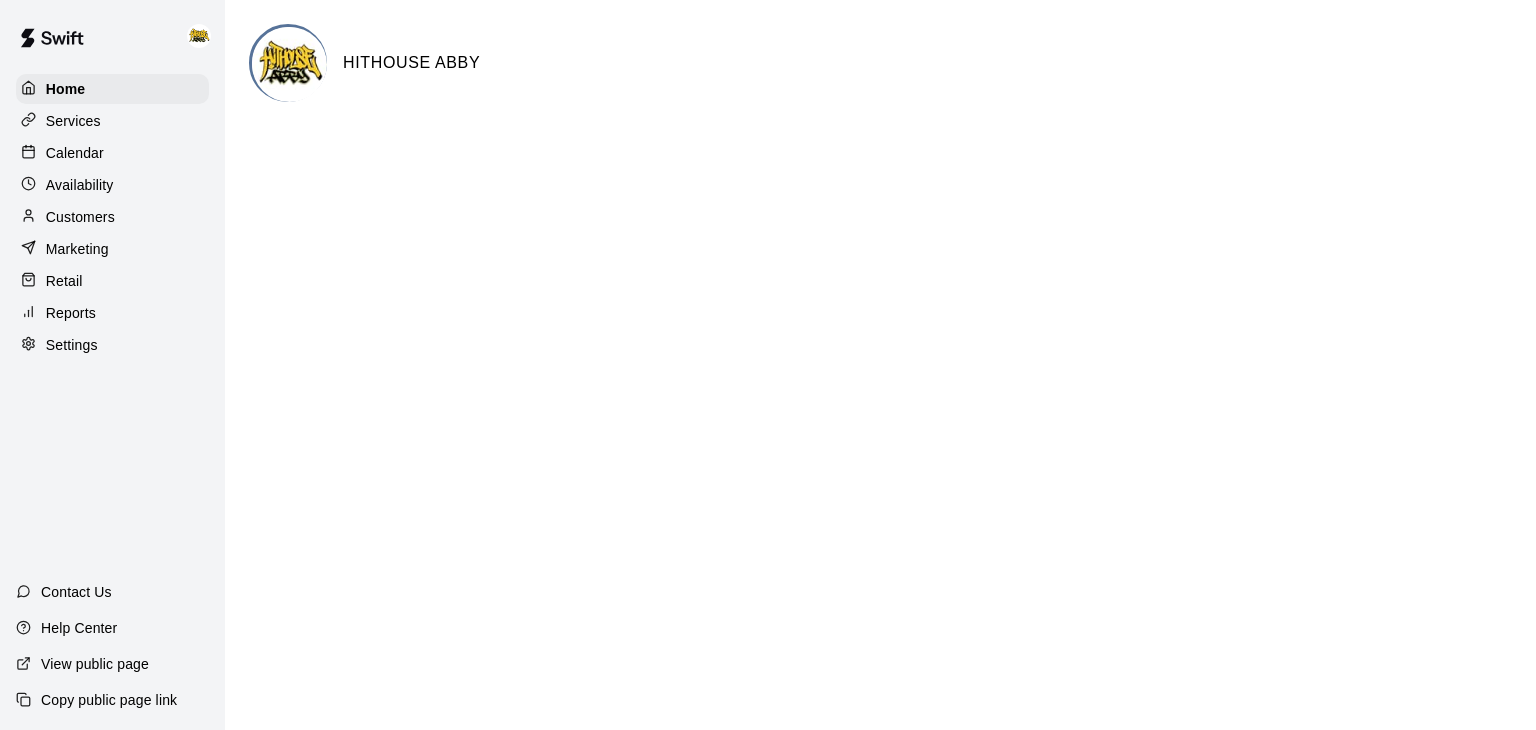click on "Calendar" at bounding box center [75, 153] 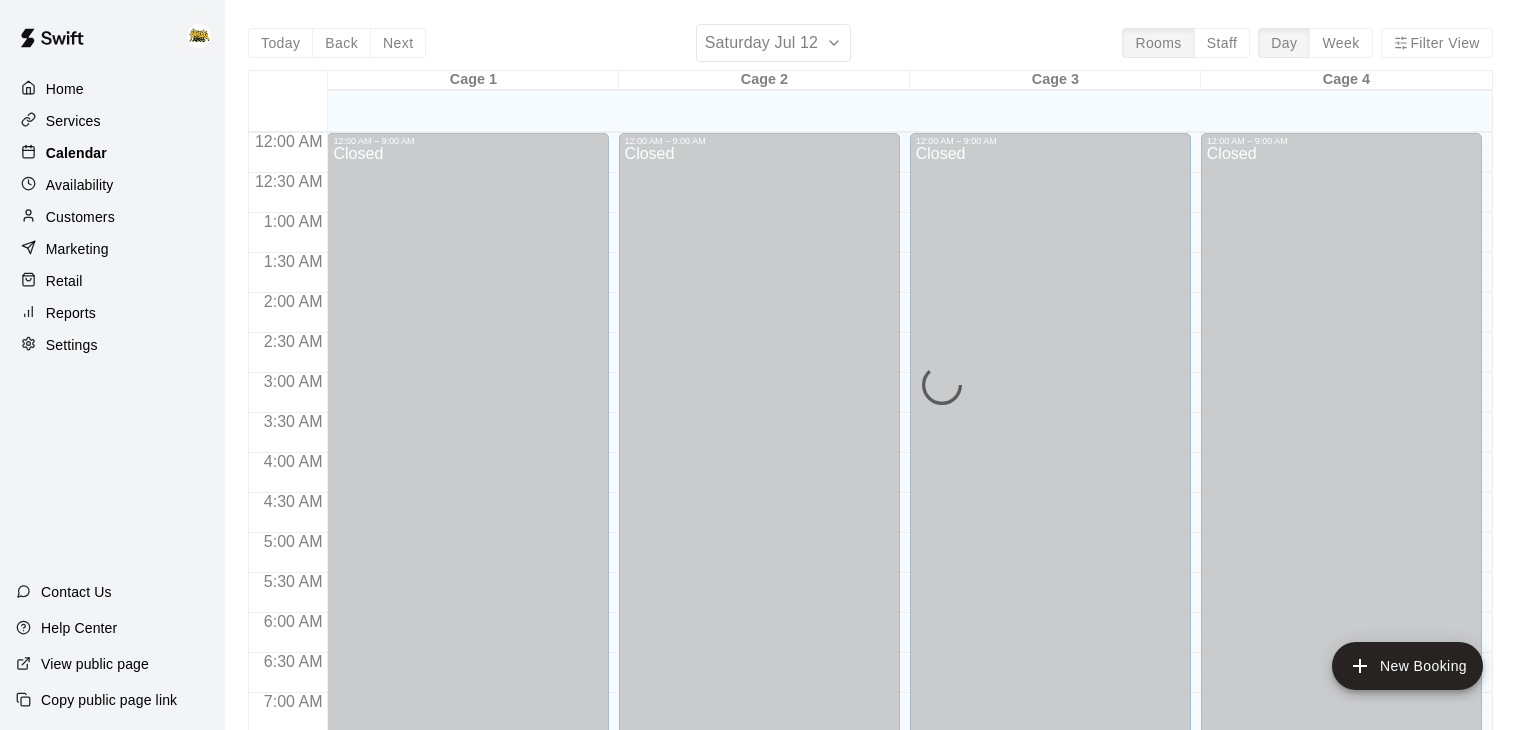 scroll, scrollTop: 1174, scrollLeft: 0, axis: vertical 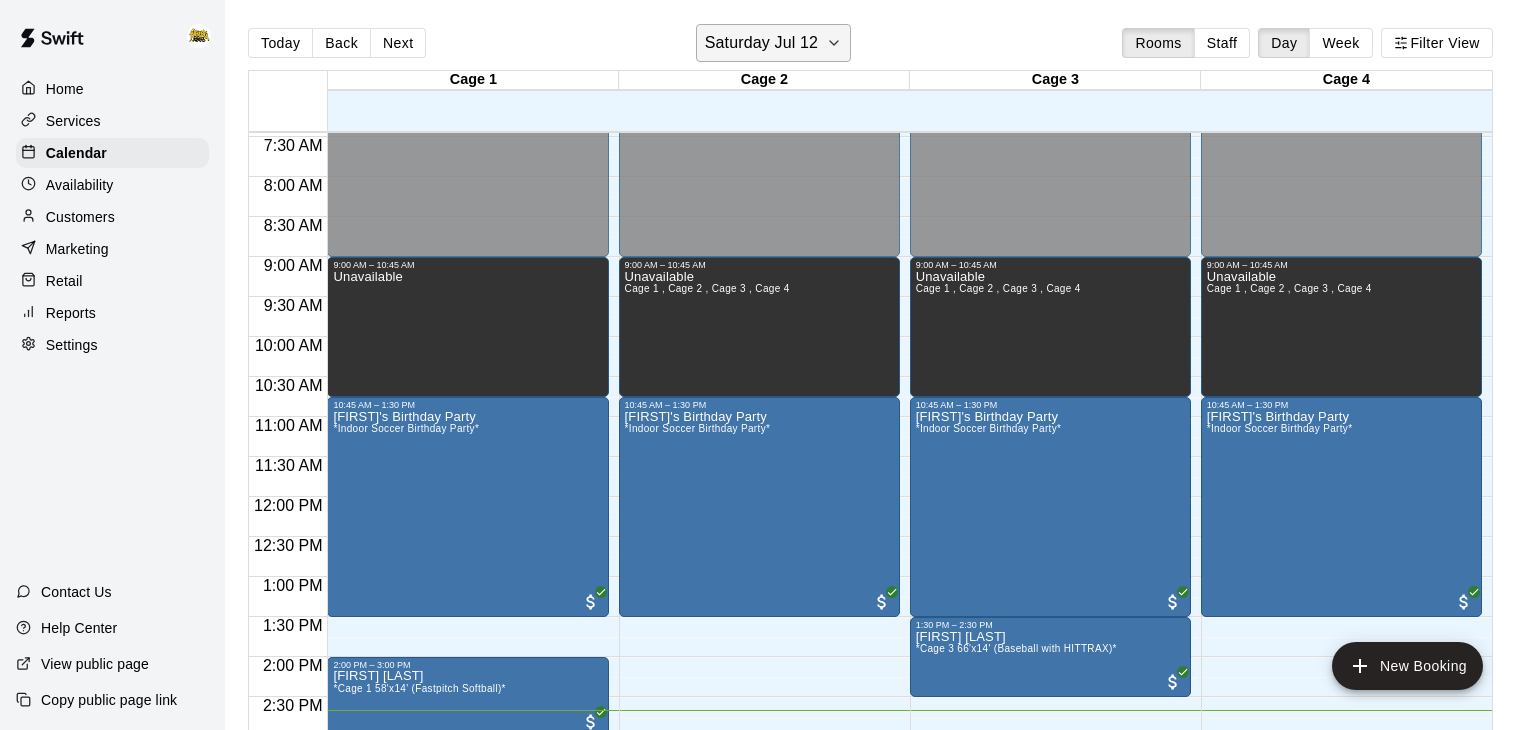 click on "Saturday Jul 12" at bounding box center [773, 43] 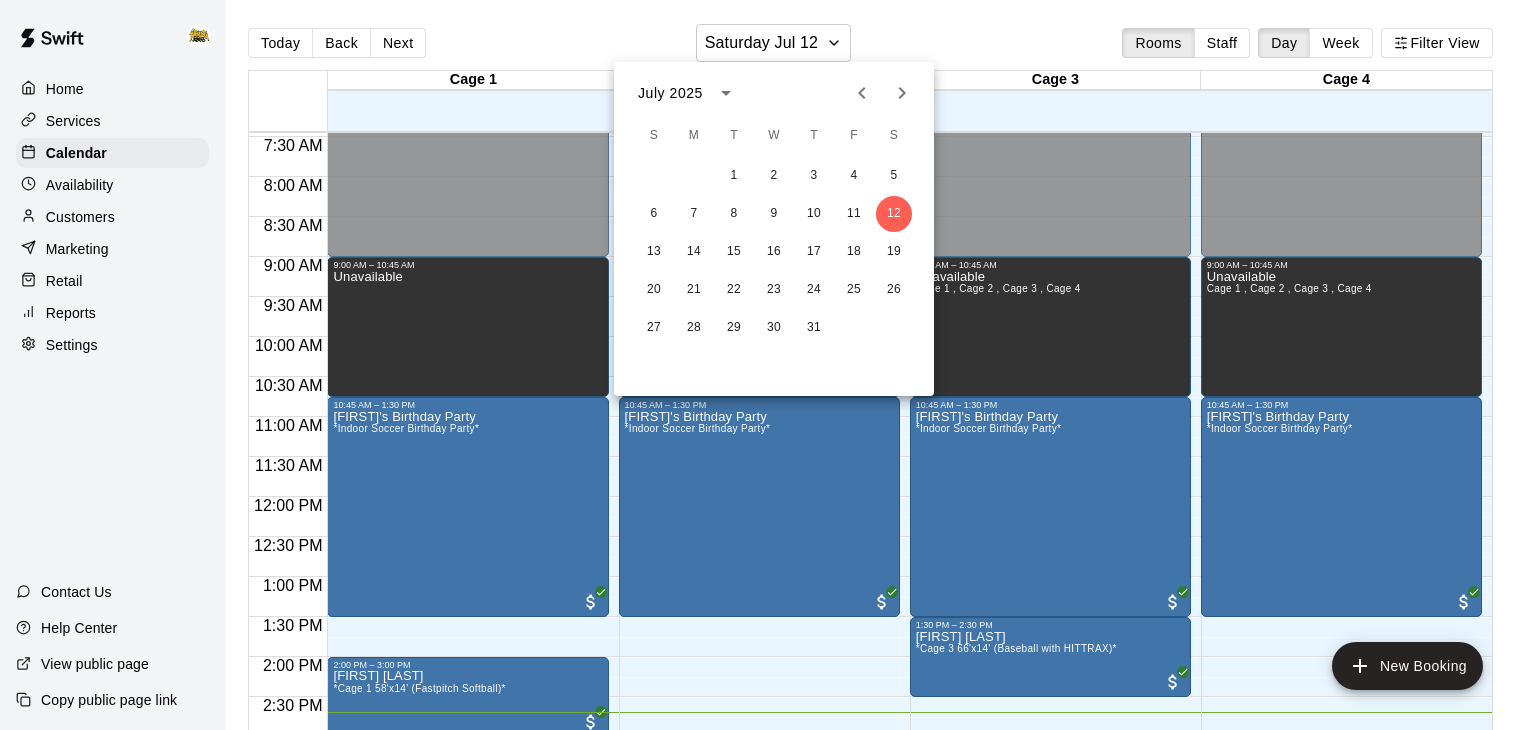 click at bounding box center (768, 365) 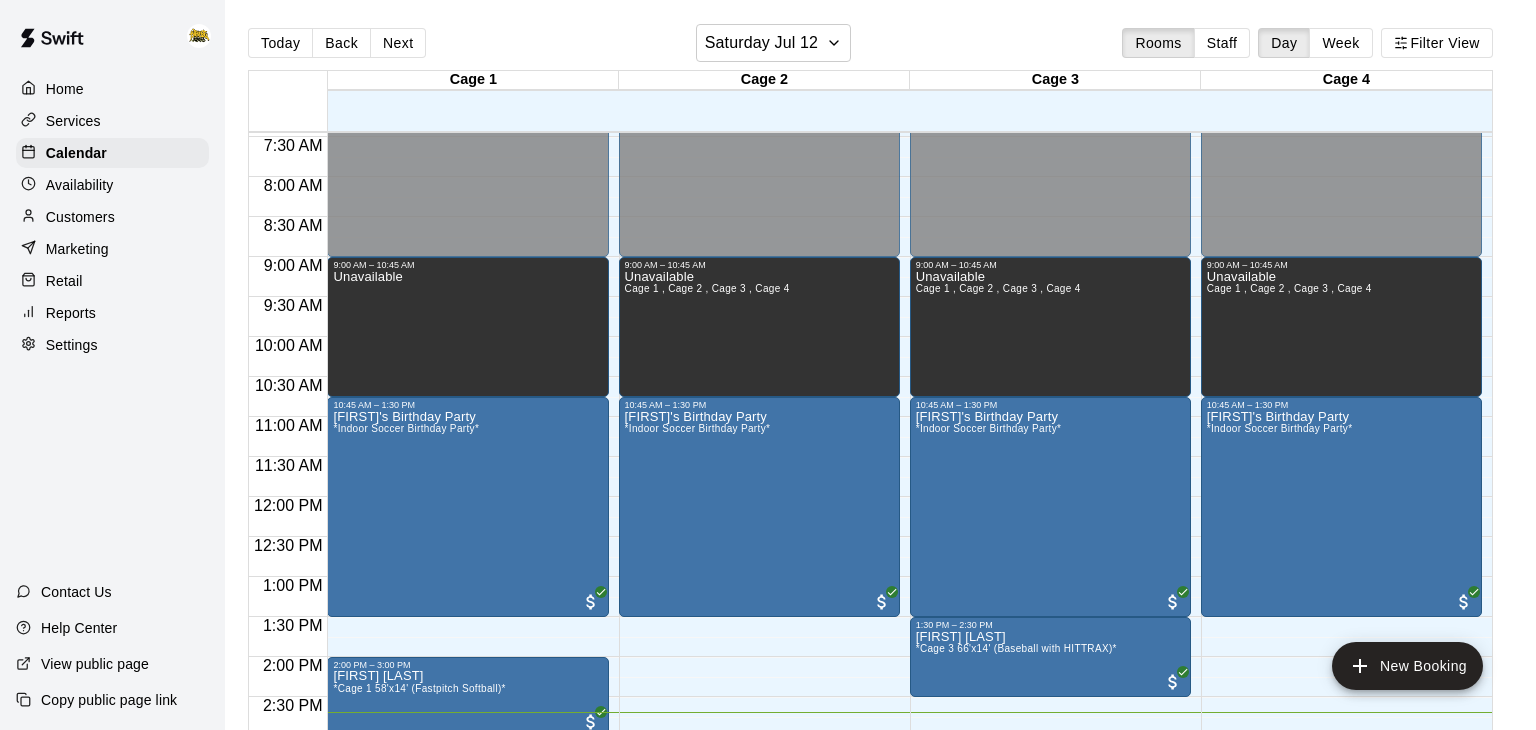 click on "July 2025 S M T W T F S 1 2 3 4 5 6 7 8 9 10 11 12 13 14 15 16 17 18 19 20 21 22 23 24 25 26 27 28 29 30 31" at bounding box center (768, 365) 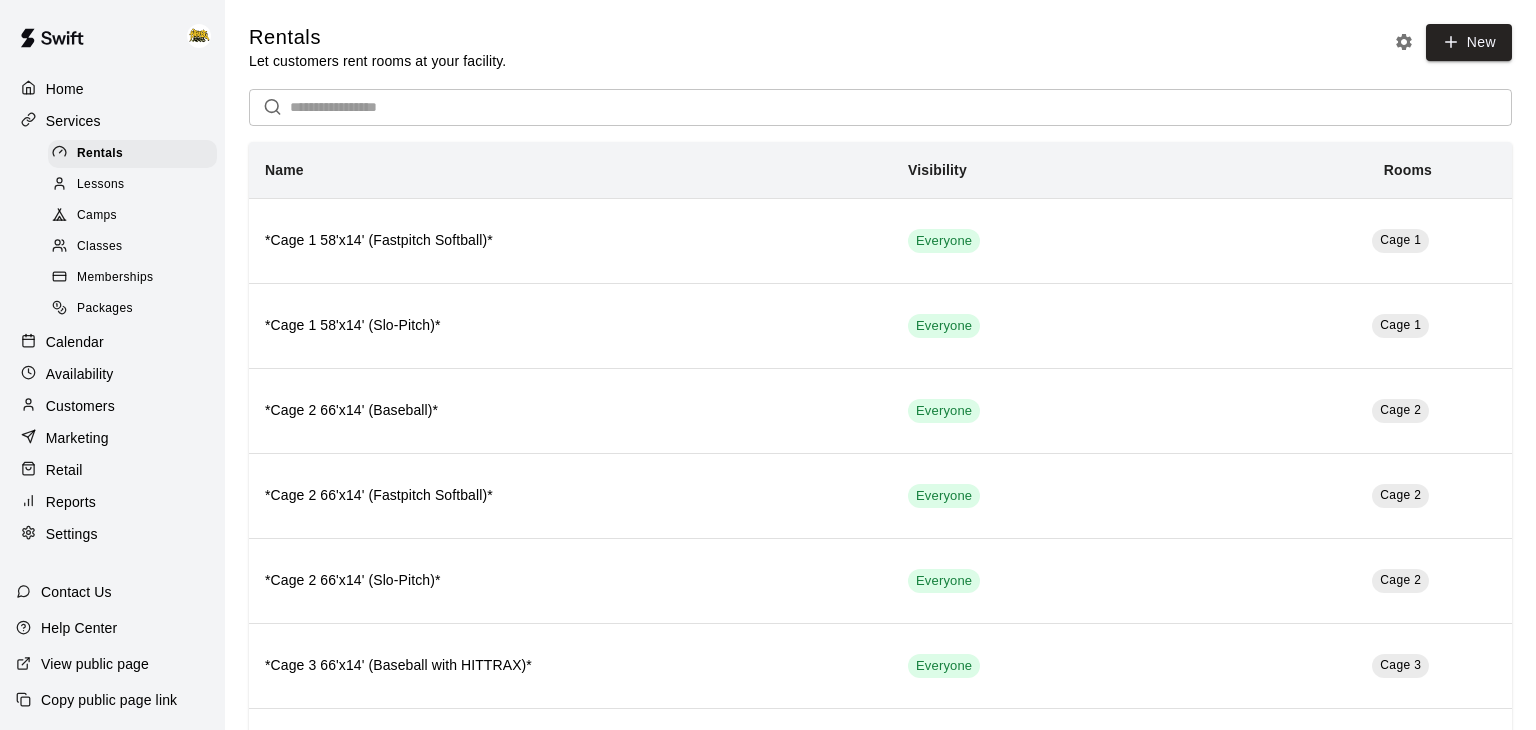 click on "Lessons" at bounding box center (101, 185) 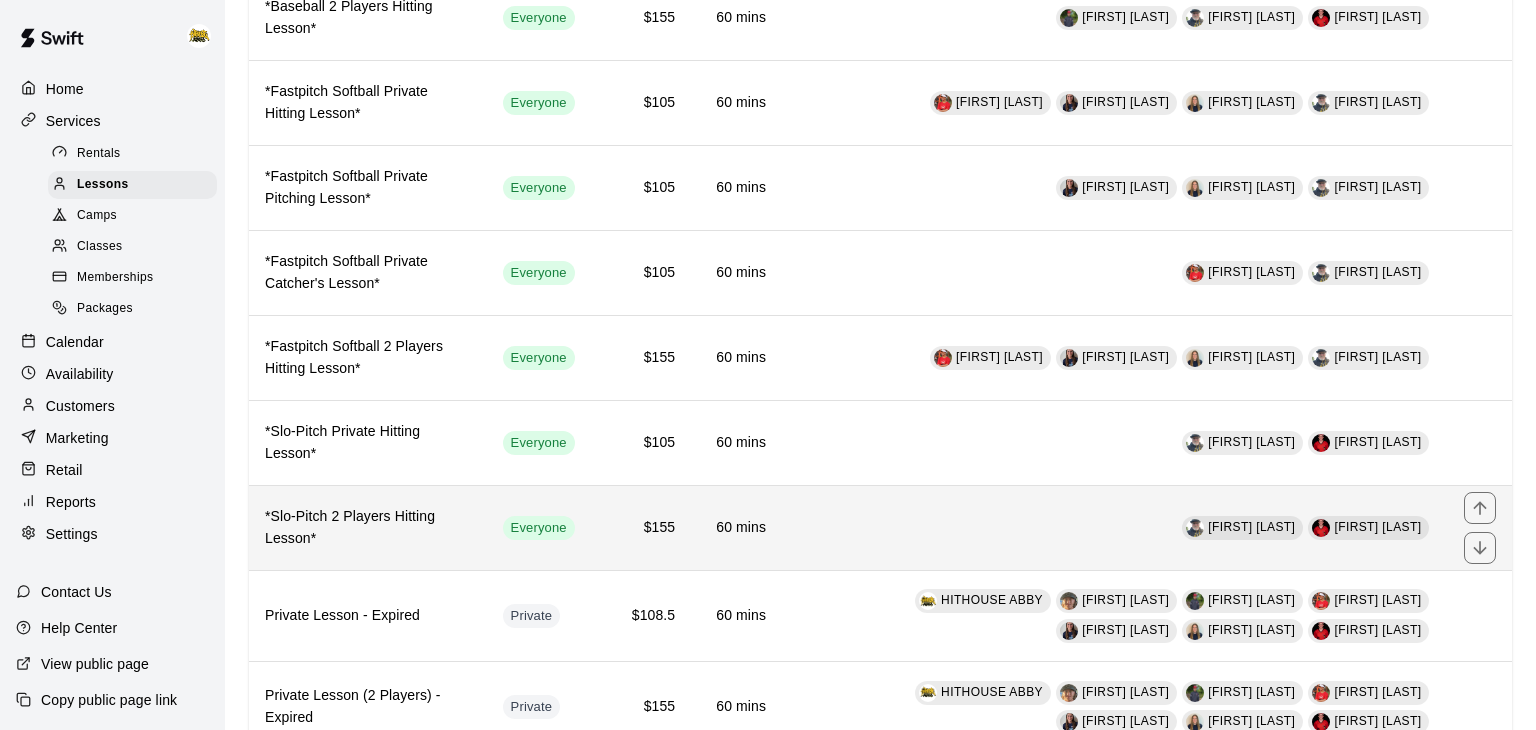 scroll, scrollTop: 572, scrollLeft: 0, axis: vertical 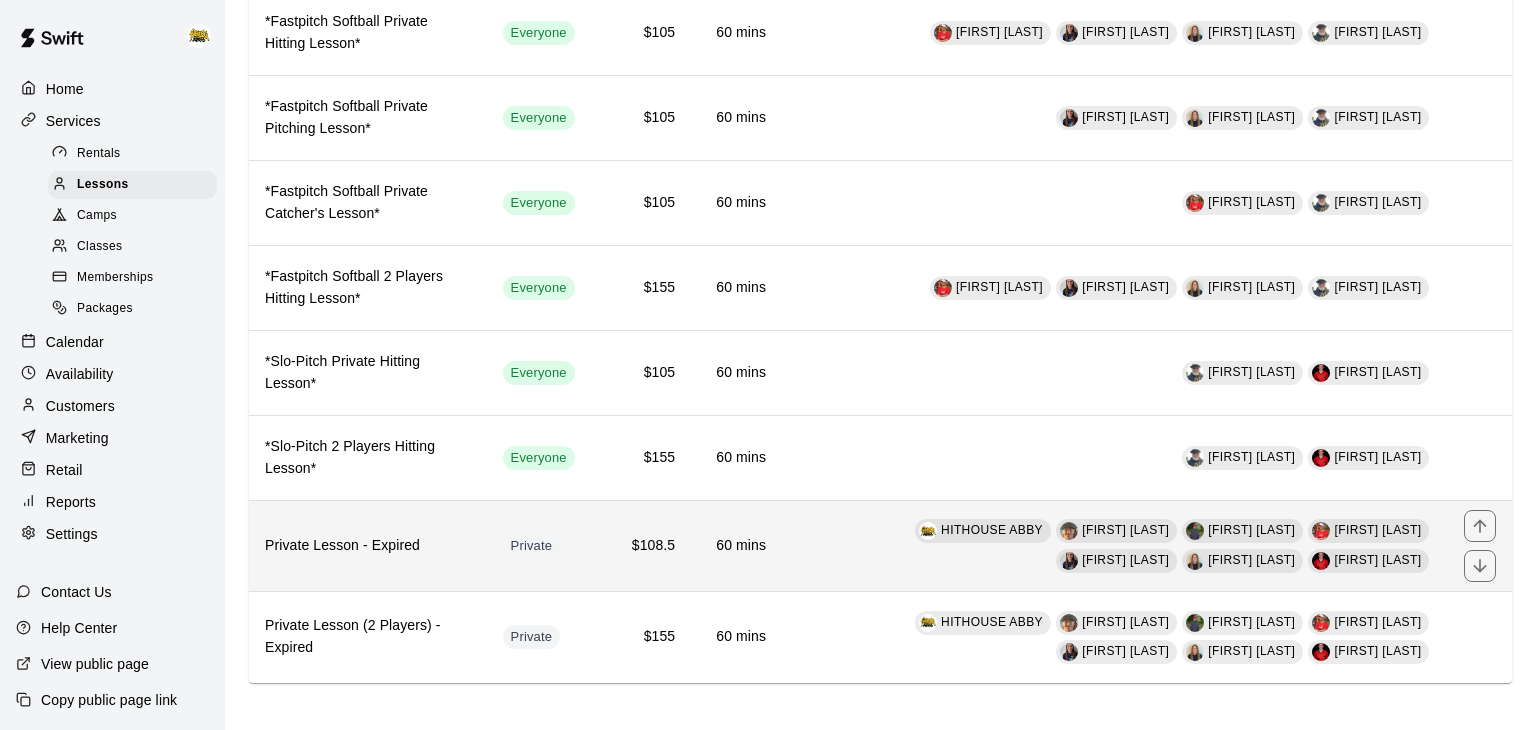 click on "Private Lesson - Expired" at bounding box center [368, 545] 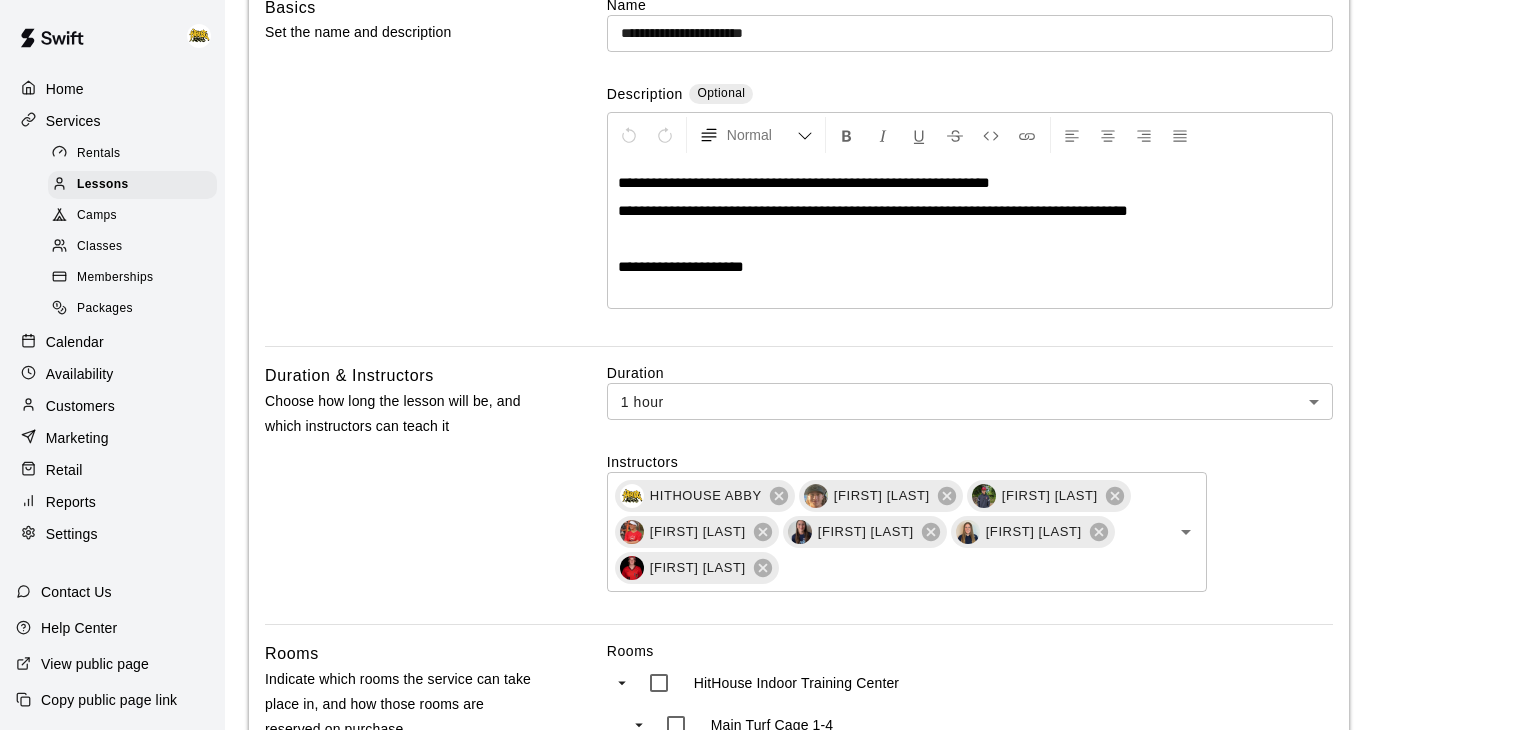 scroll, scrollTop: 211, scrollLeft: 0, axis: vertical 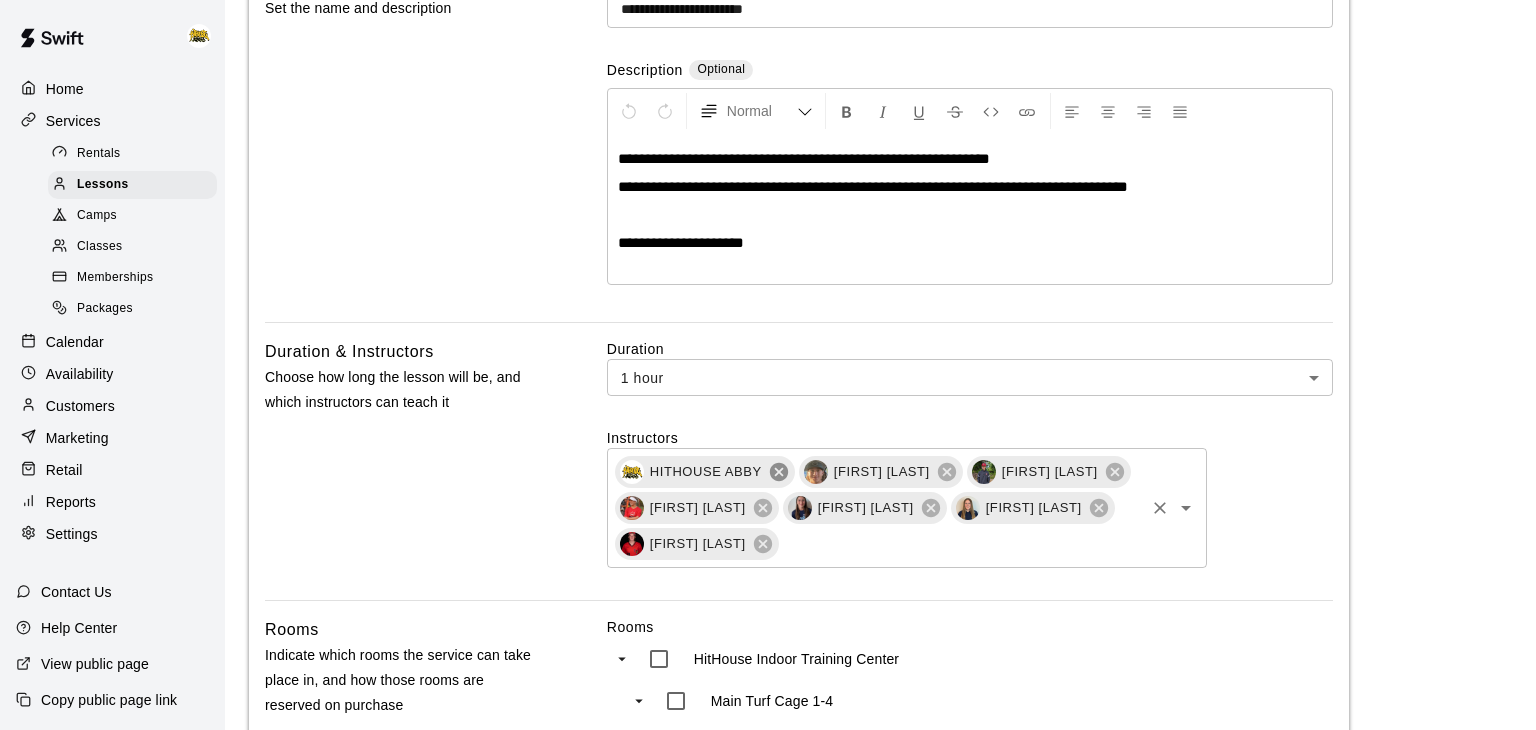 click 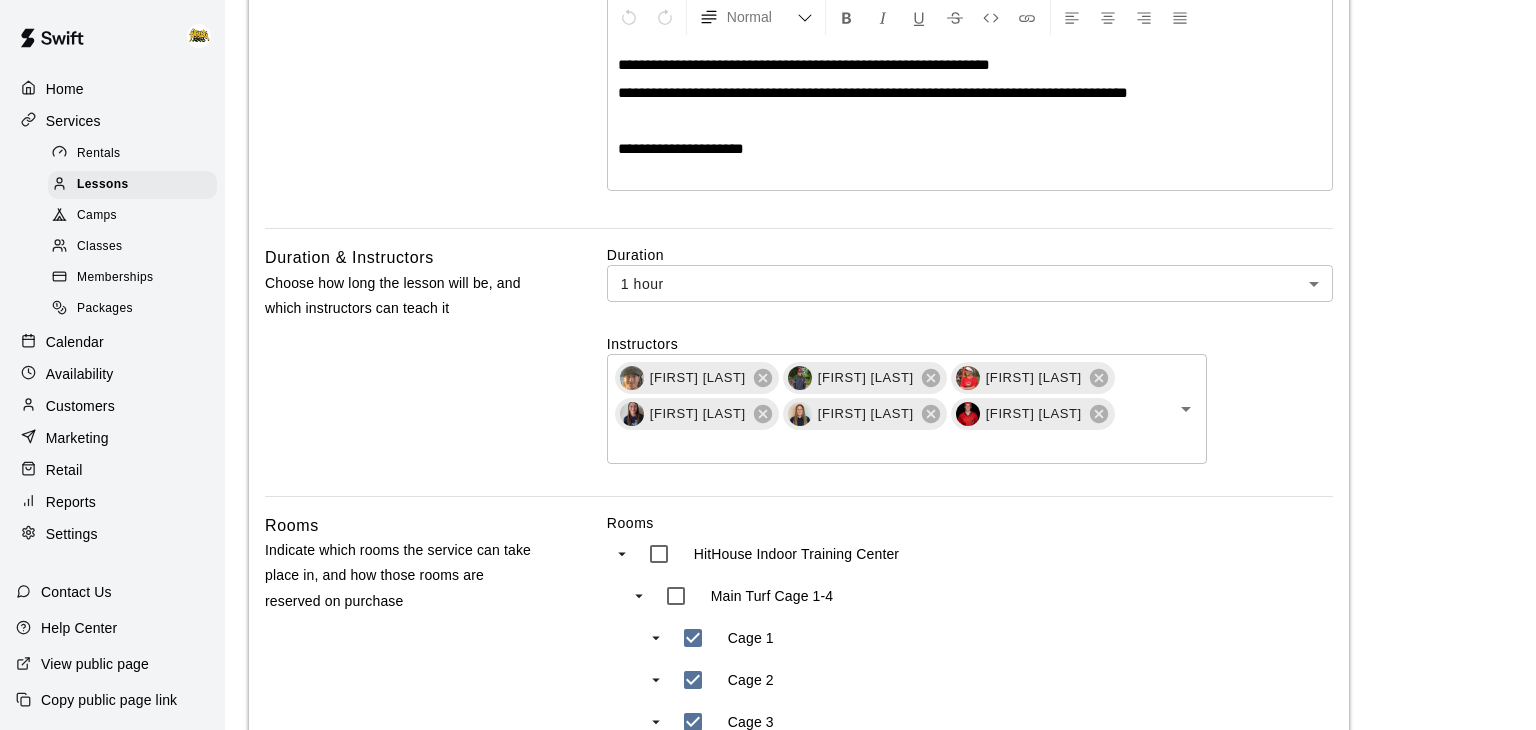 scroll, scrollTop: 0, scrollLeft: 0, axis: both 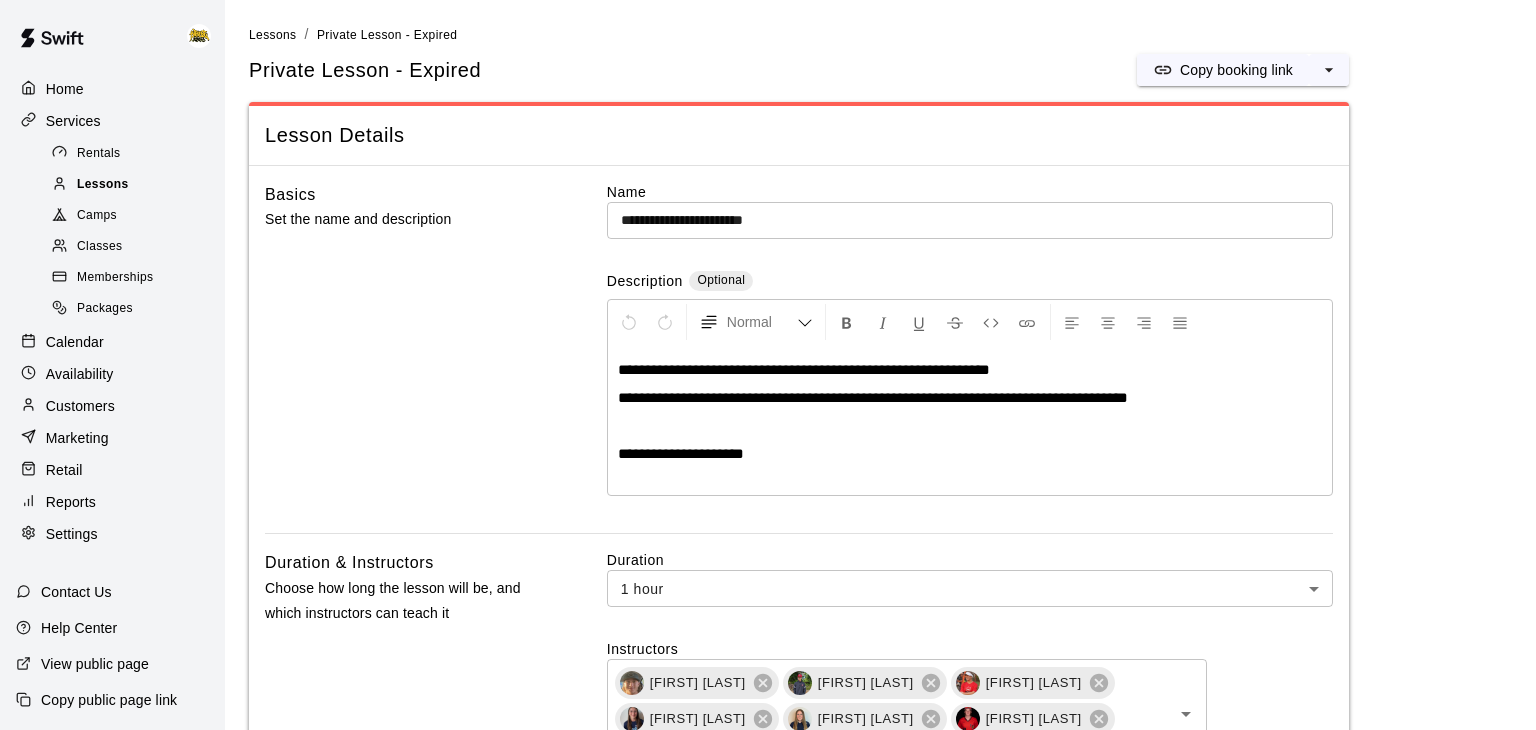 click on "Lessons" at bounding box center [132, 185] 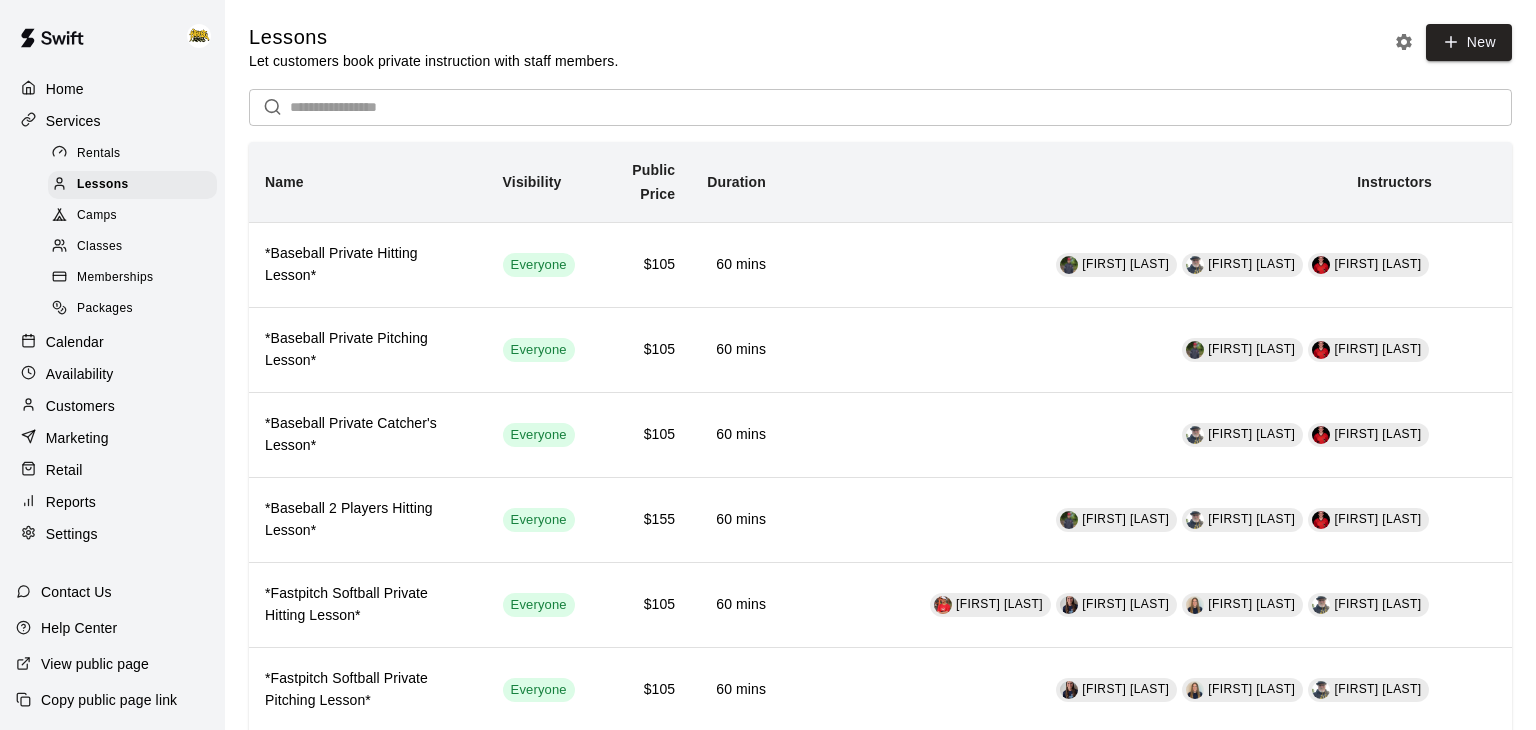 click on "Camps" at bounding box center [97, 216] 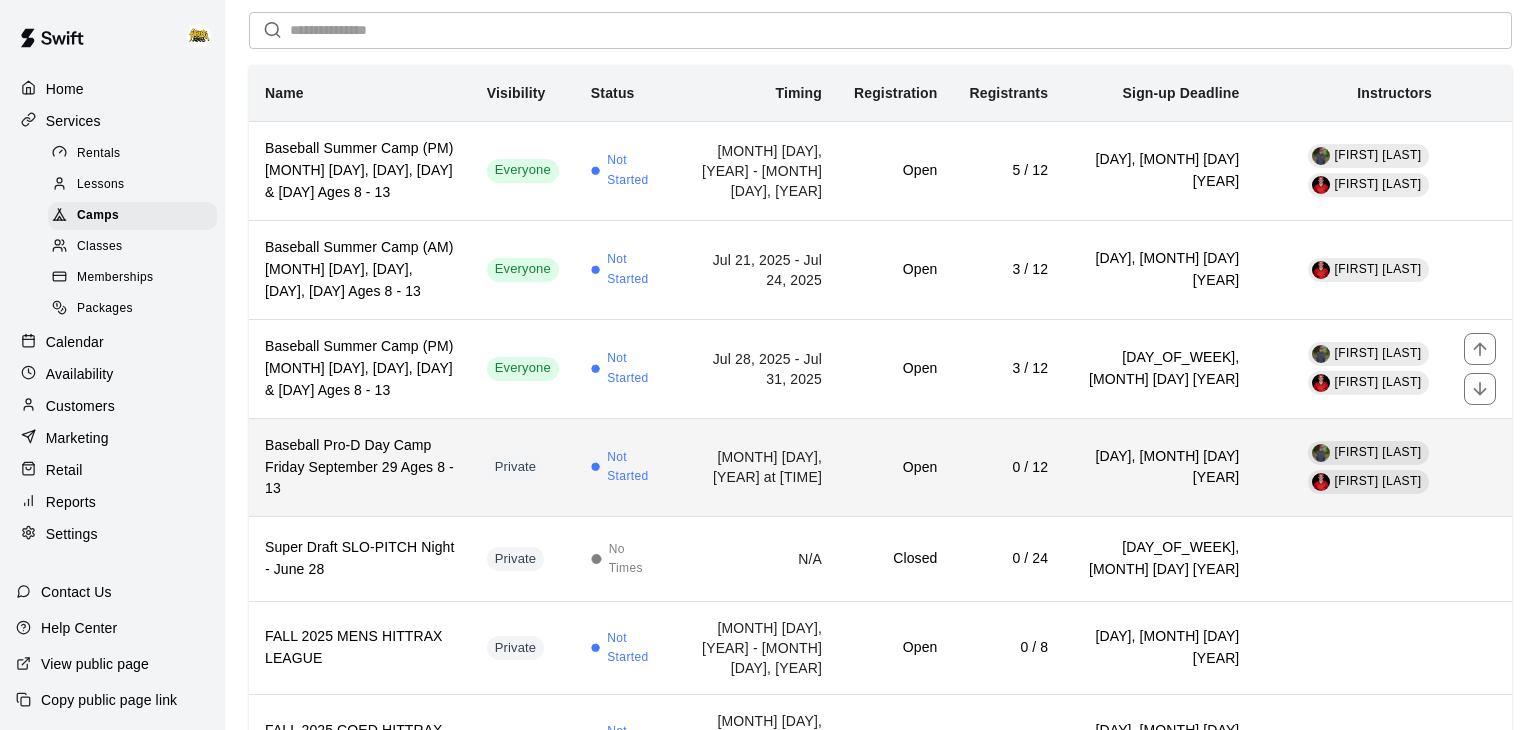 scroll, scrollTop: 0, scrollLeft: 0, axis: both 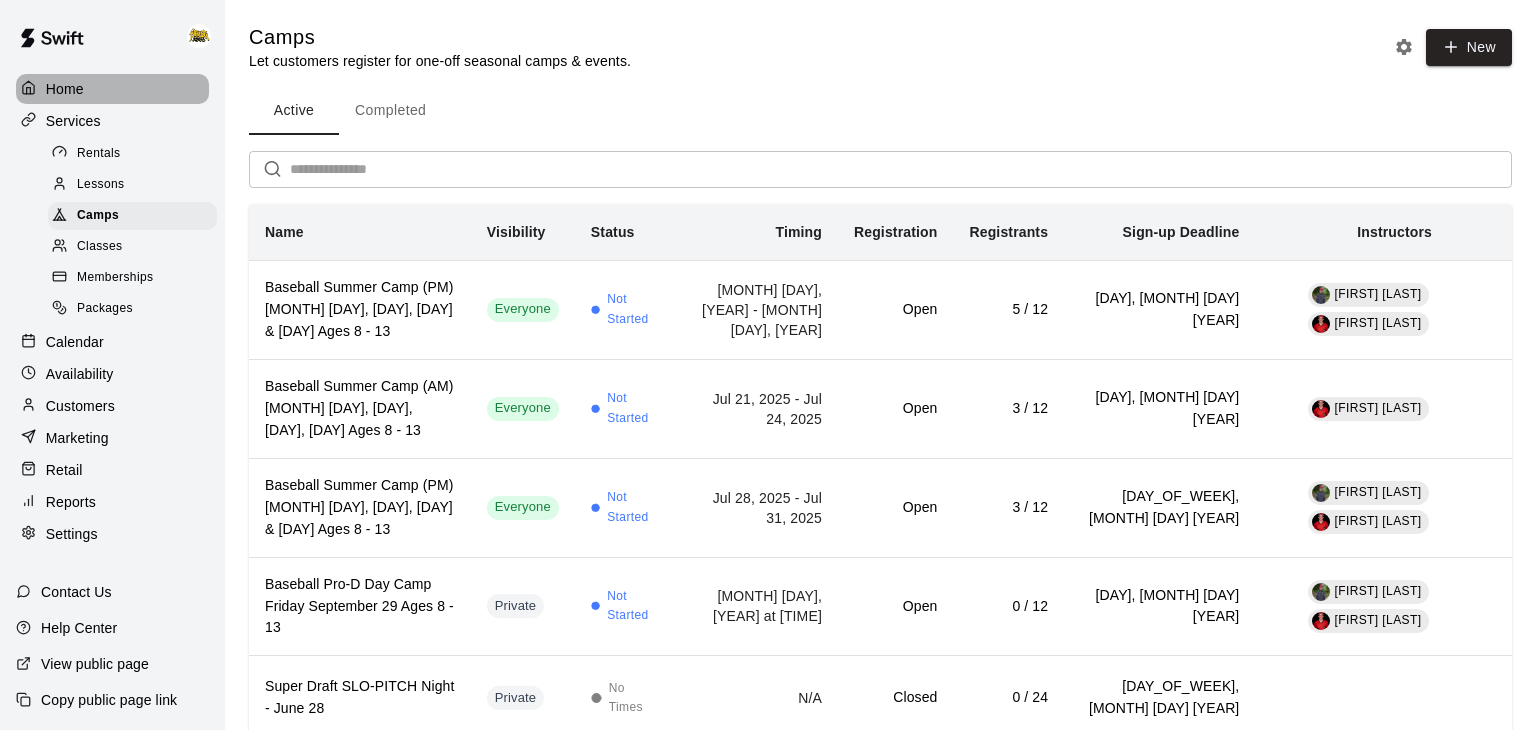 click on "Home" at bounding box center (112, 89) 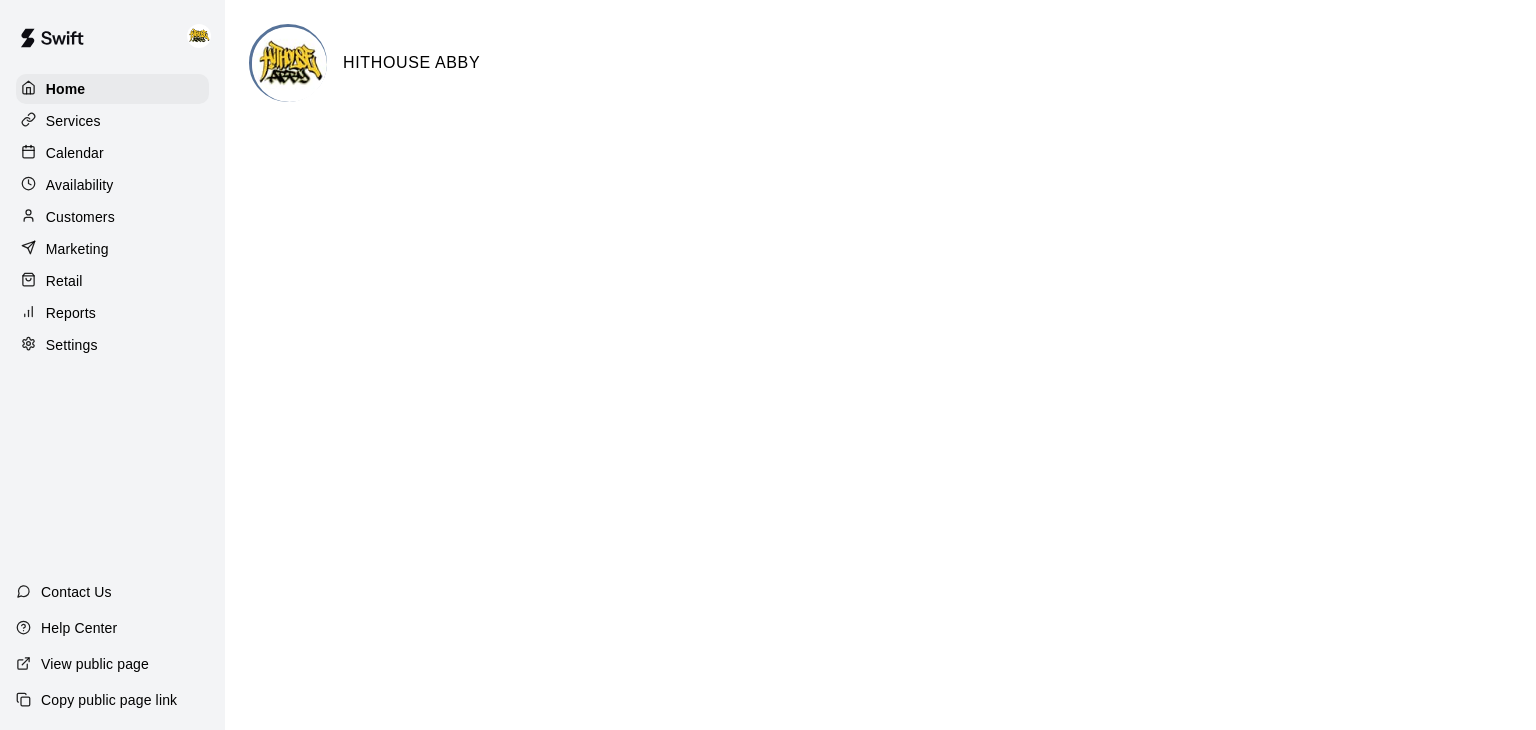 click on "Calendar" at bounding box center [75, 153] 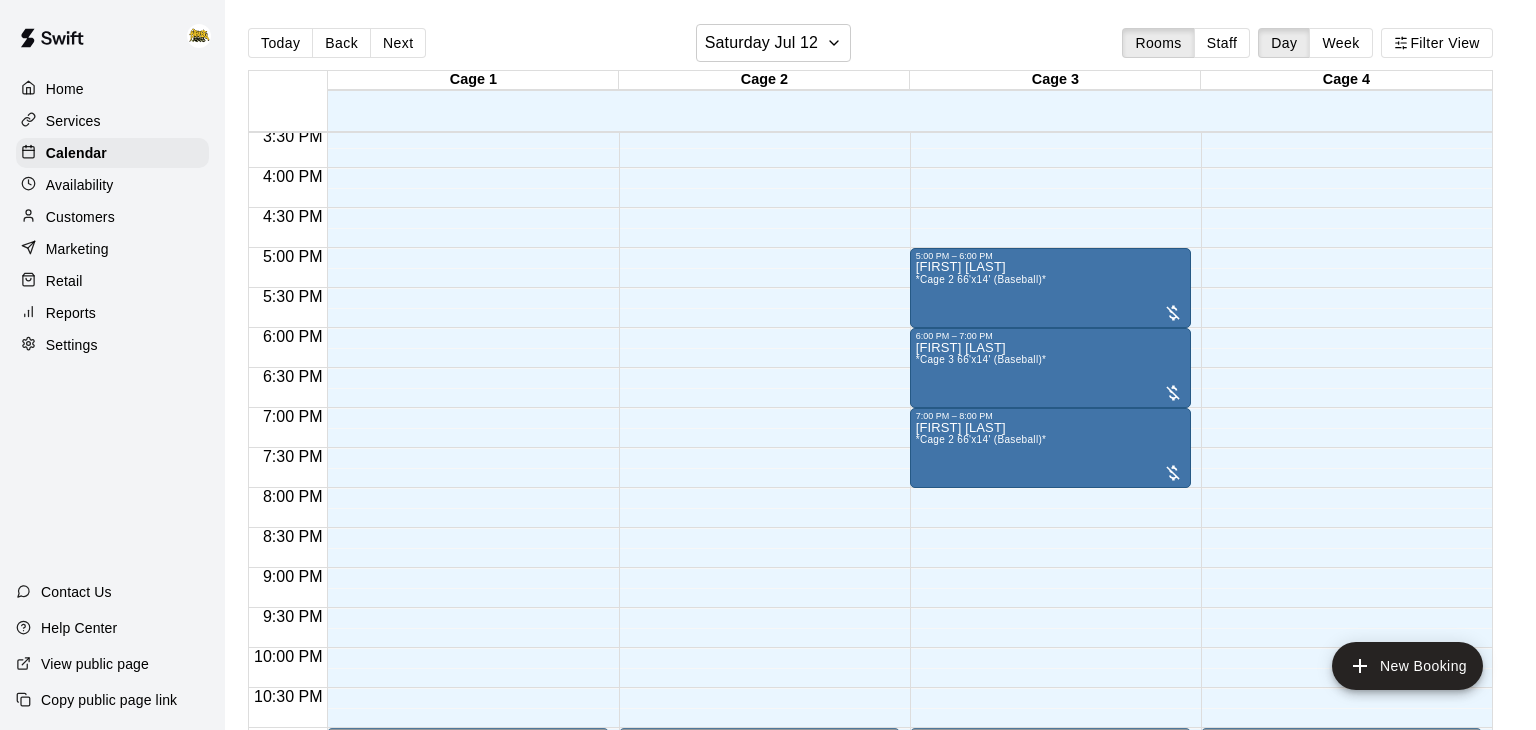 scroll, scrollTop: 1248, scrollLeft: 0, axis: vertical 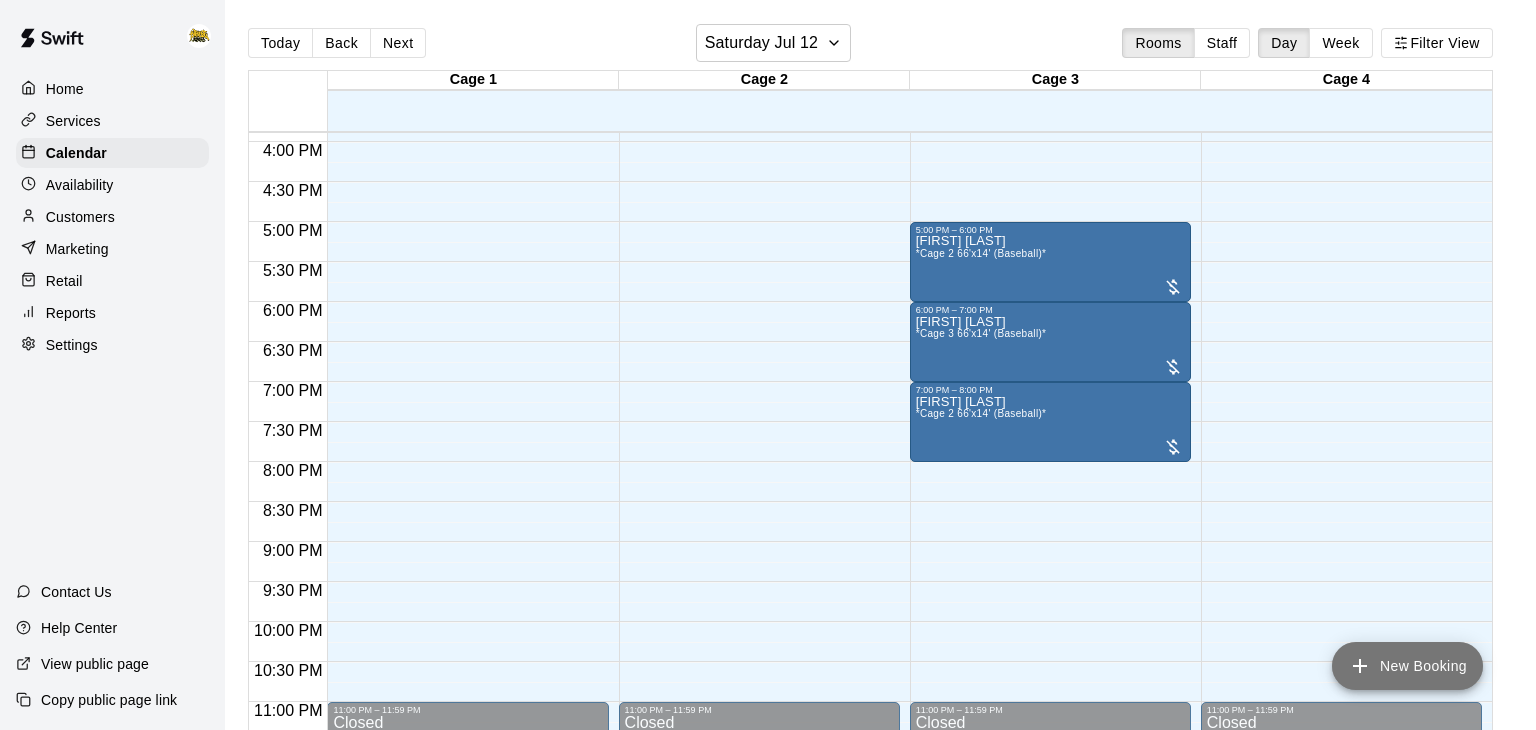 click on "New Booking" at bounding box center (1407, 666) 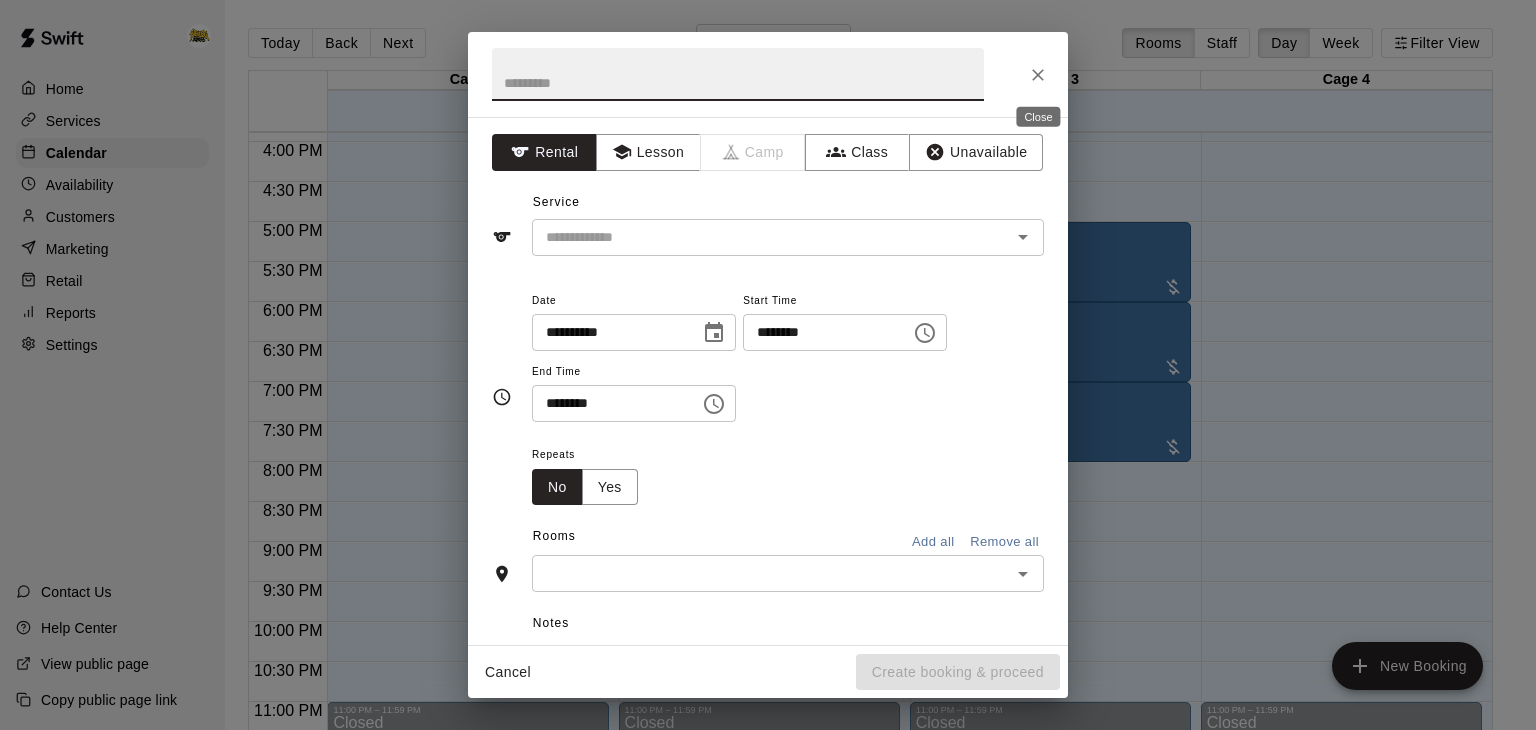click 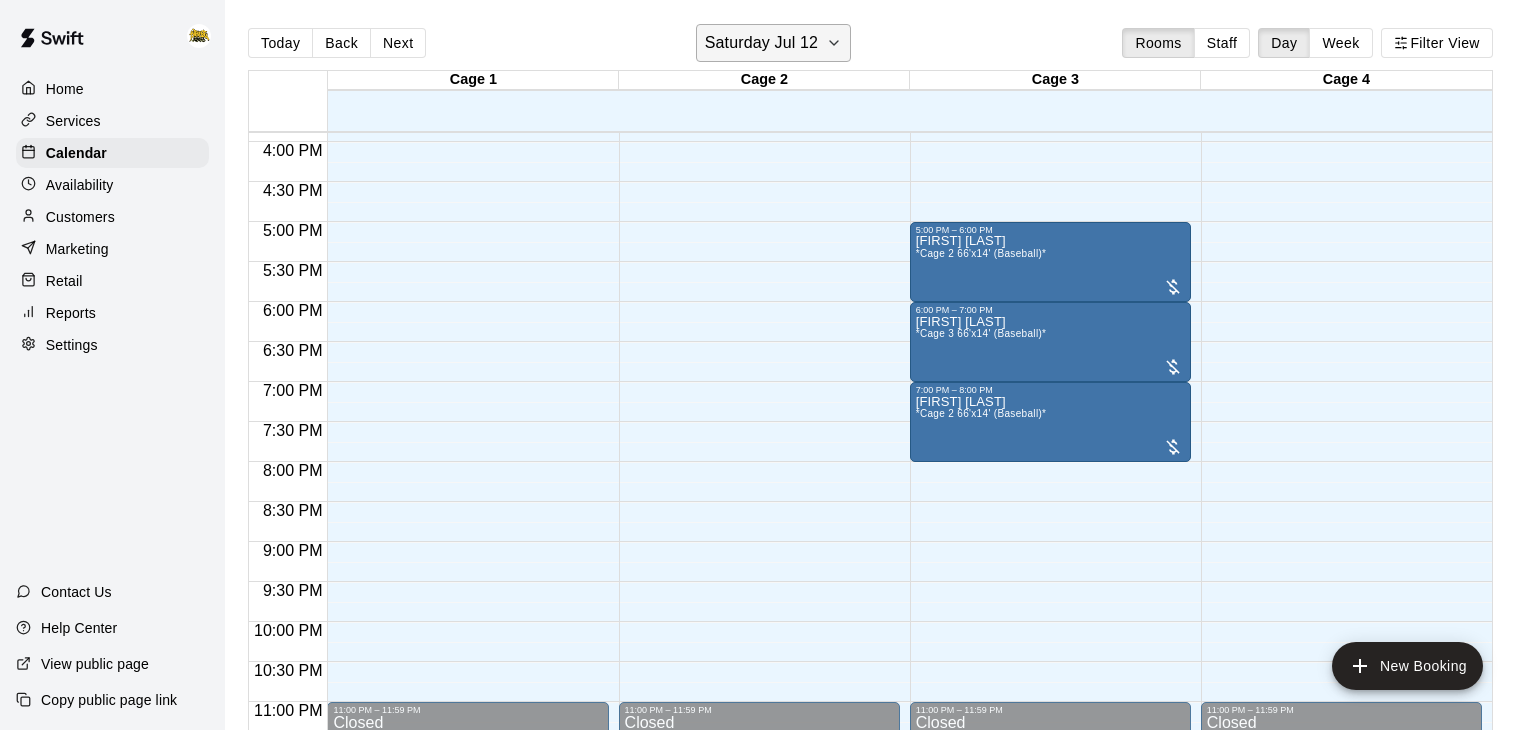 click 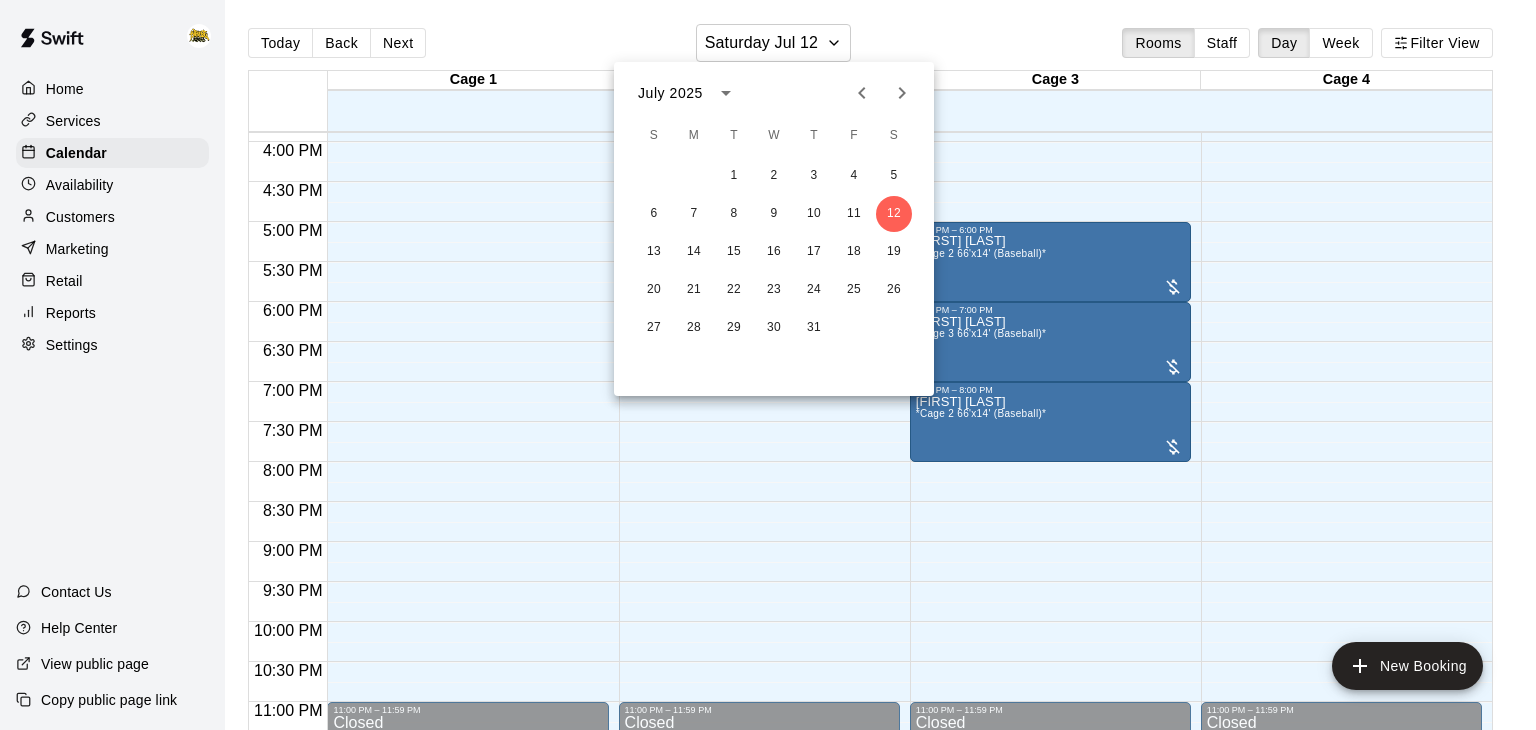 click at bounding box center (768, 365) 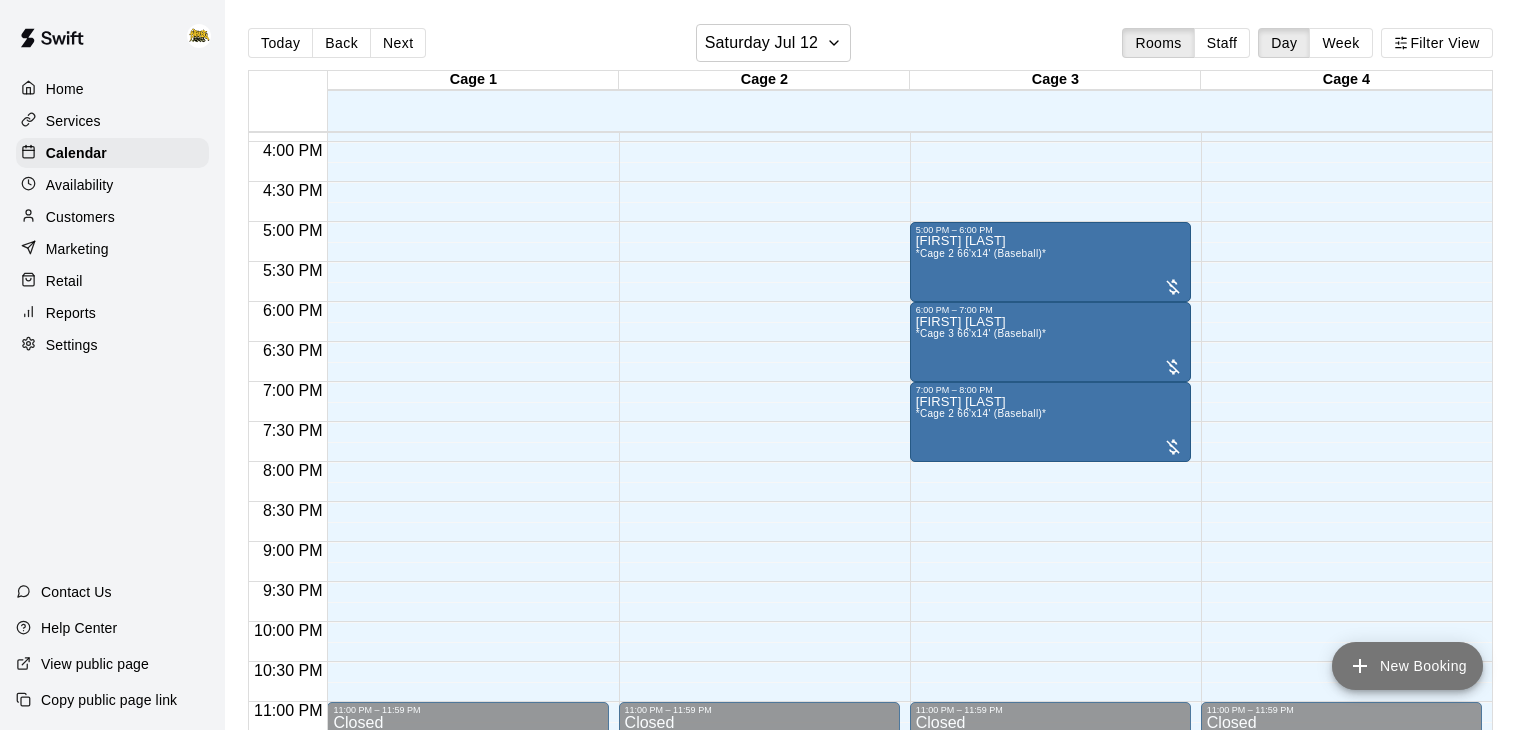 click 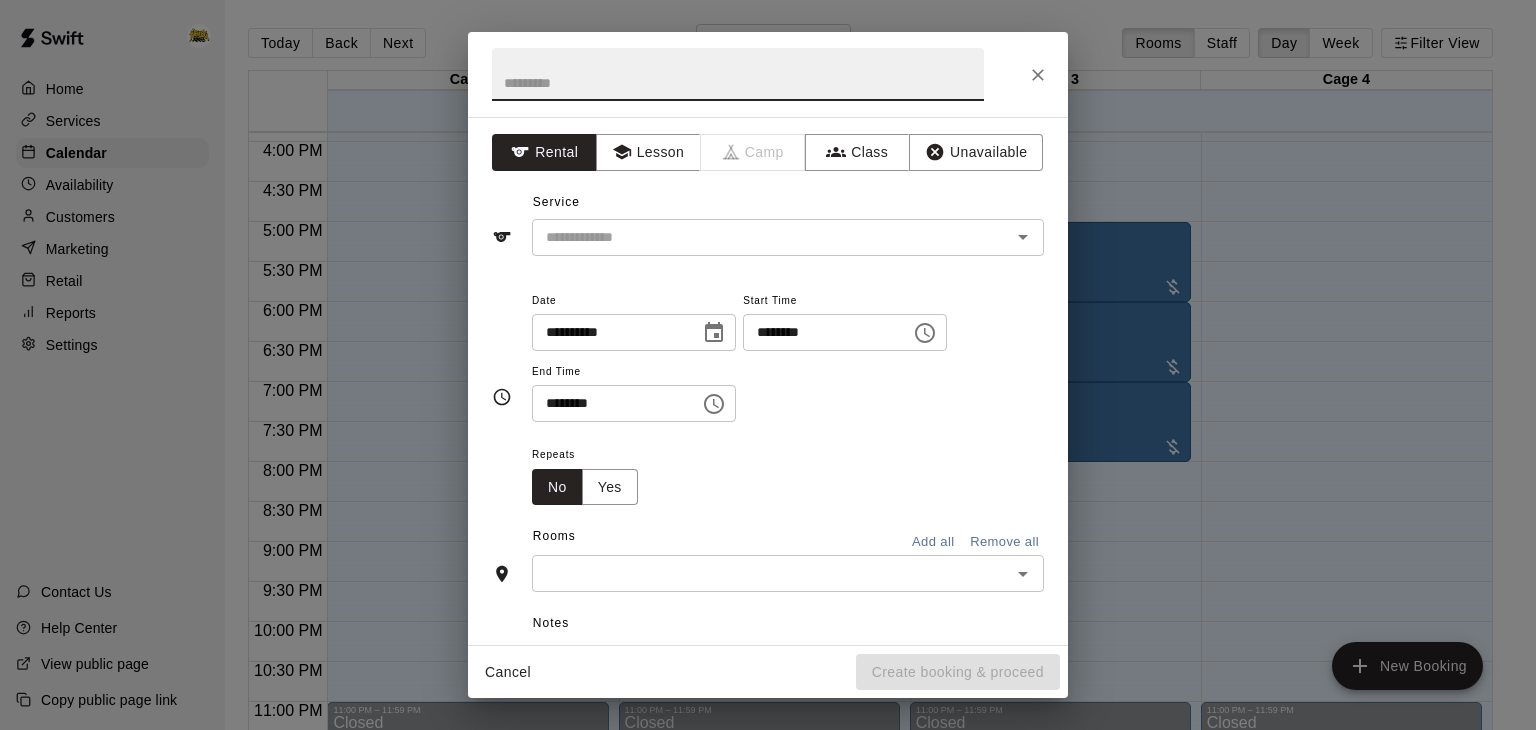 click on "********" at bounding box center [820, 332] 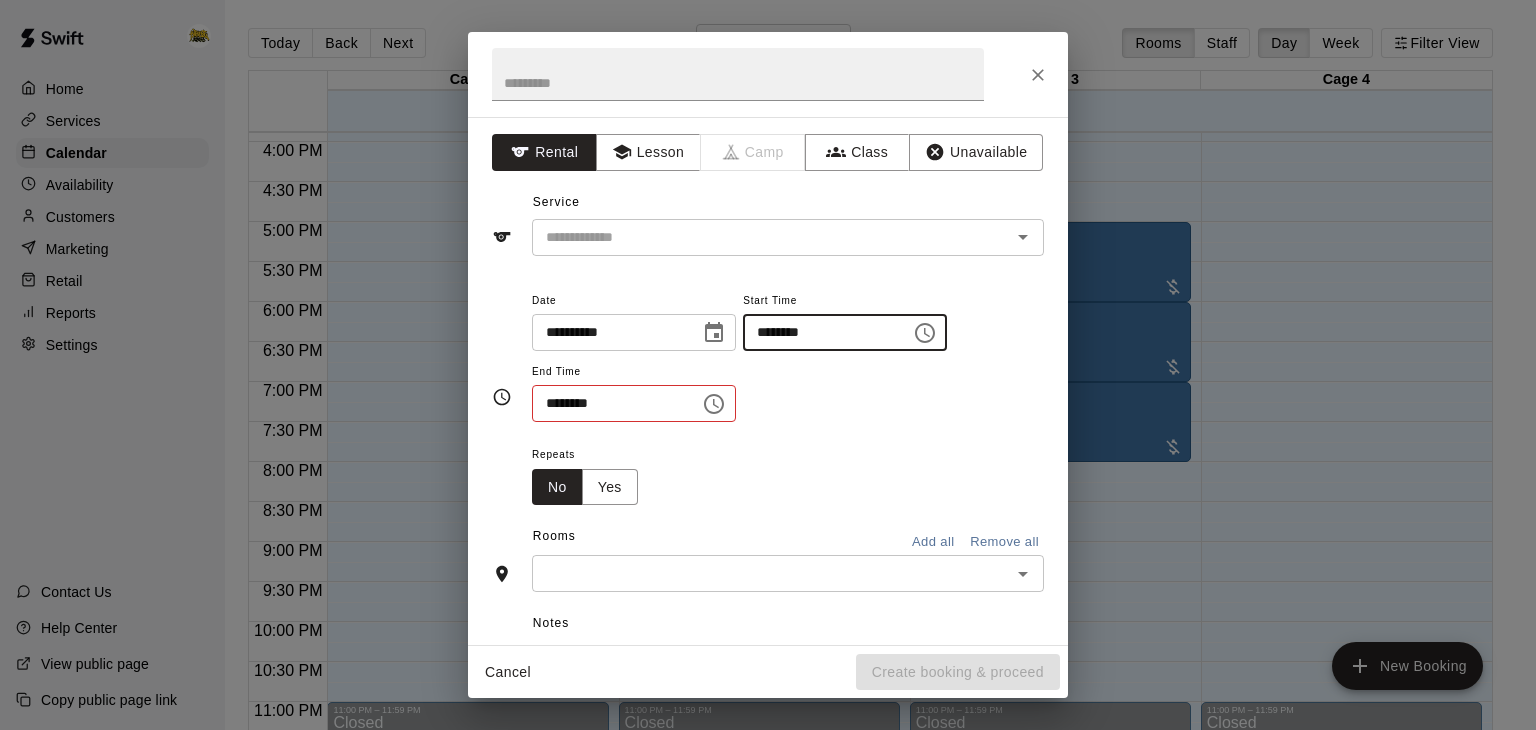 type on "********" 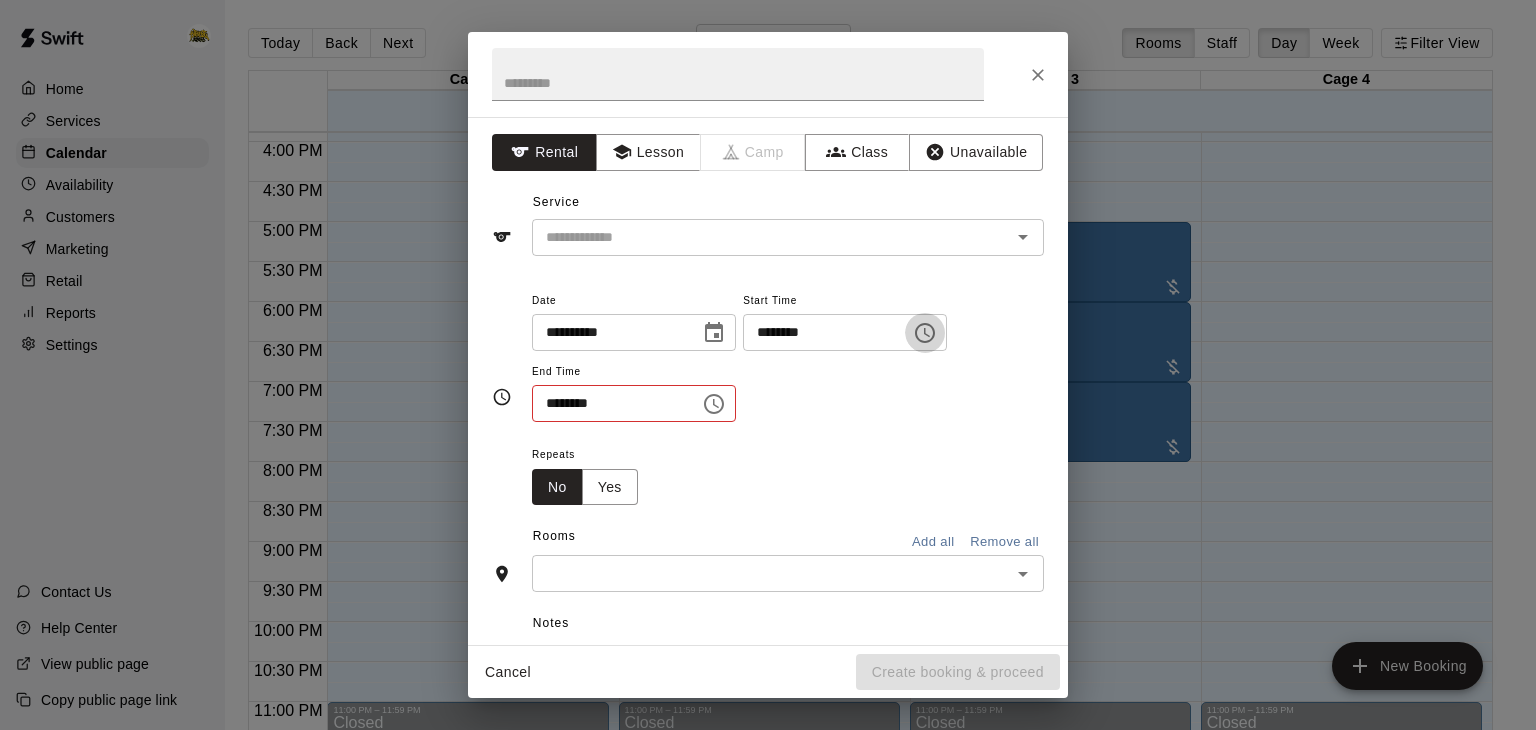 type 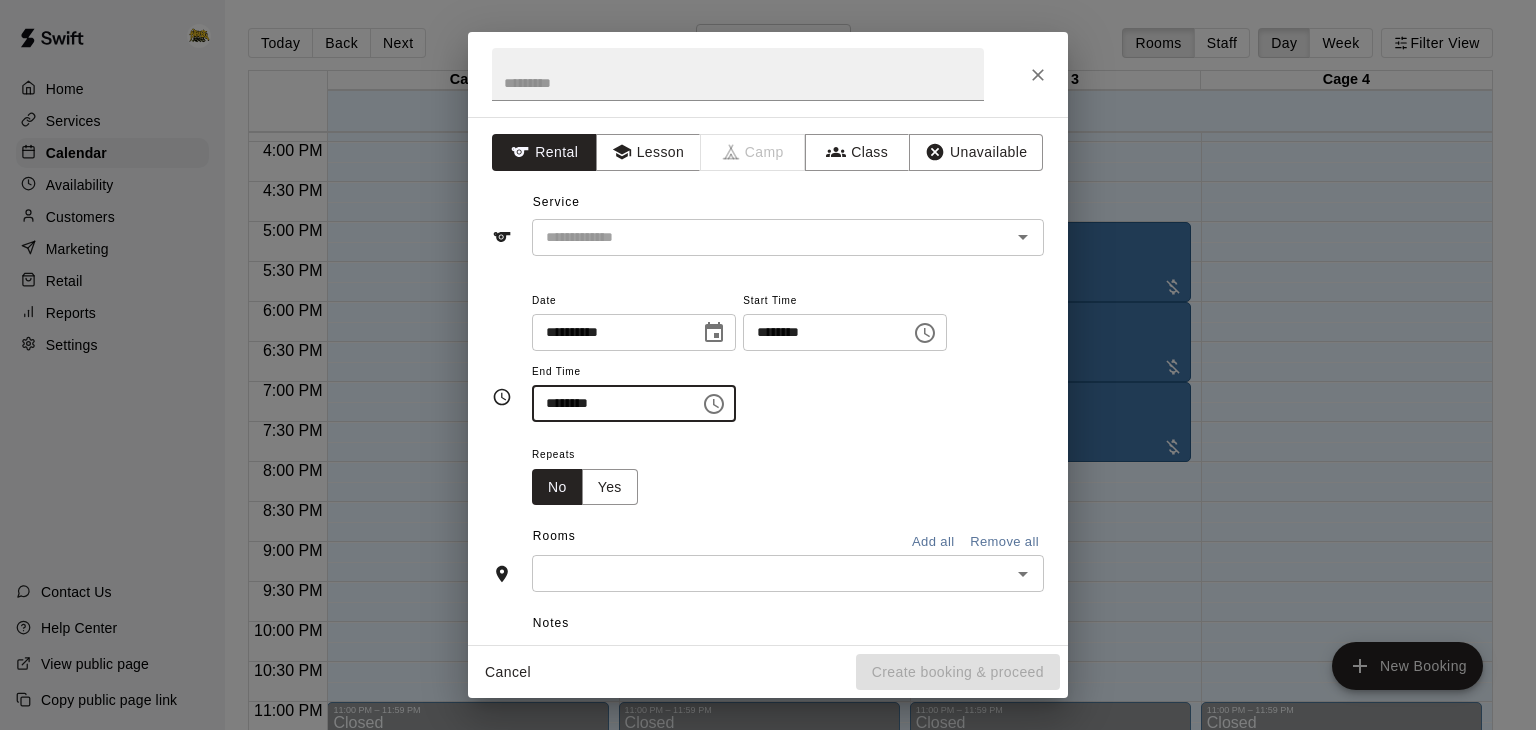 type on "********" 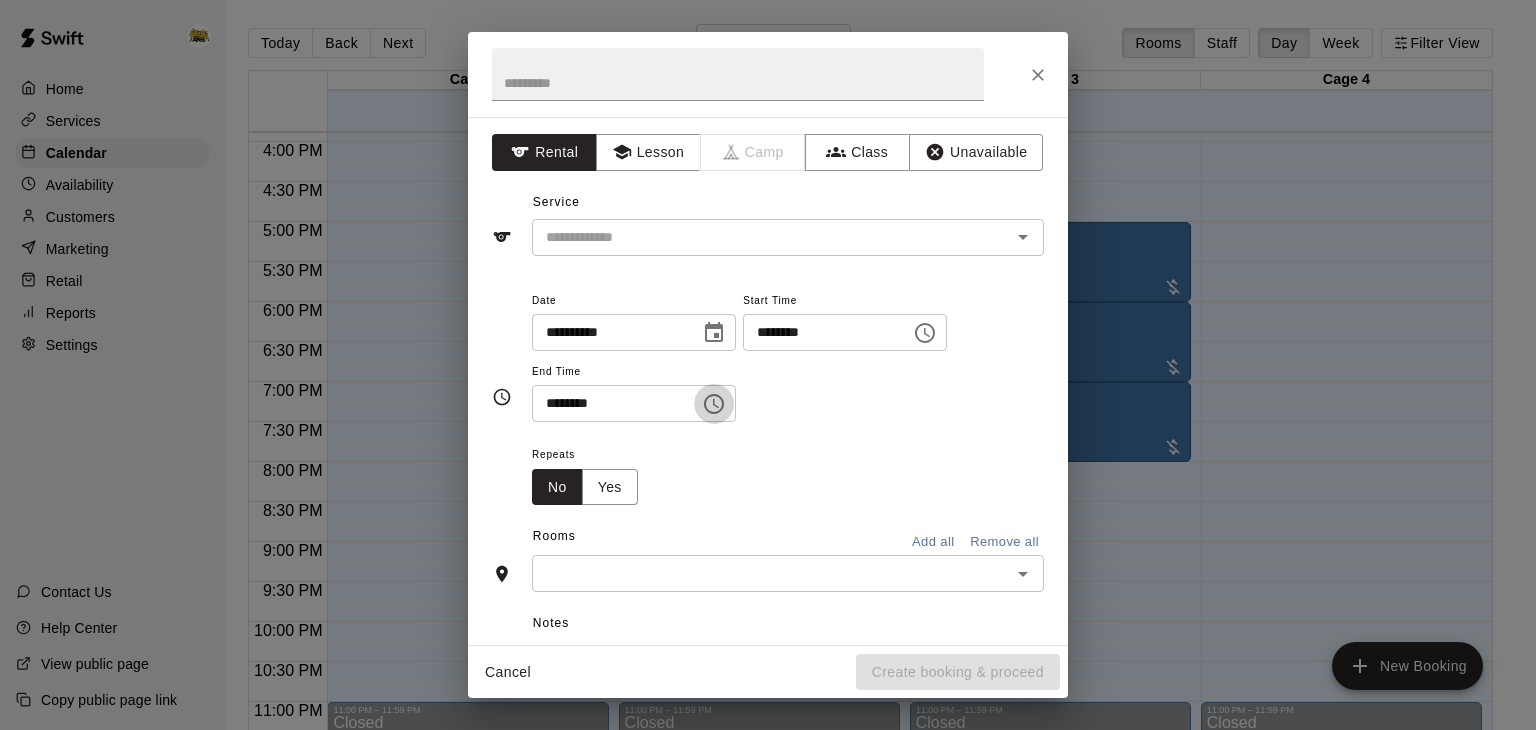 type 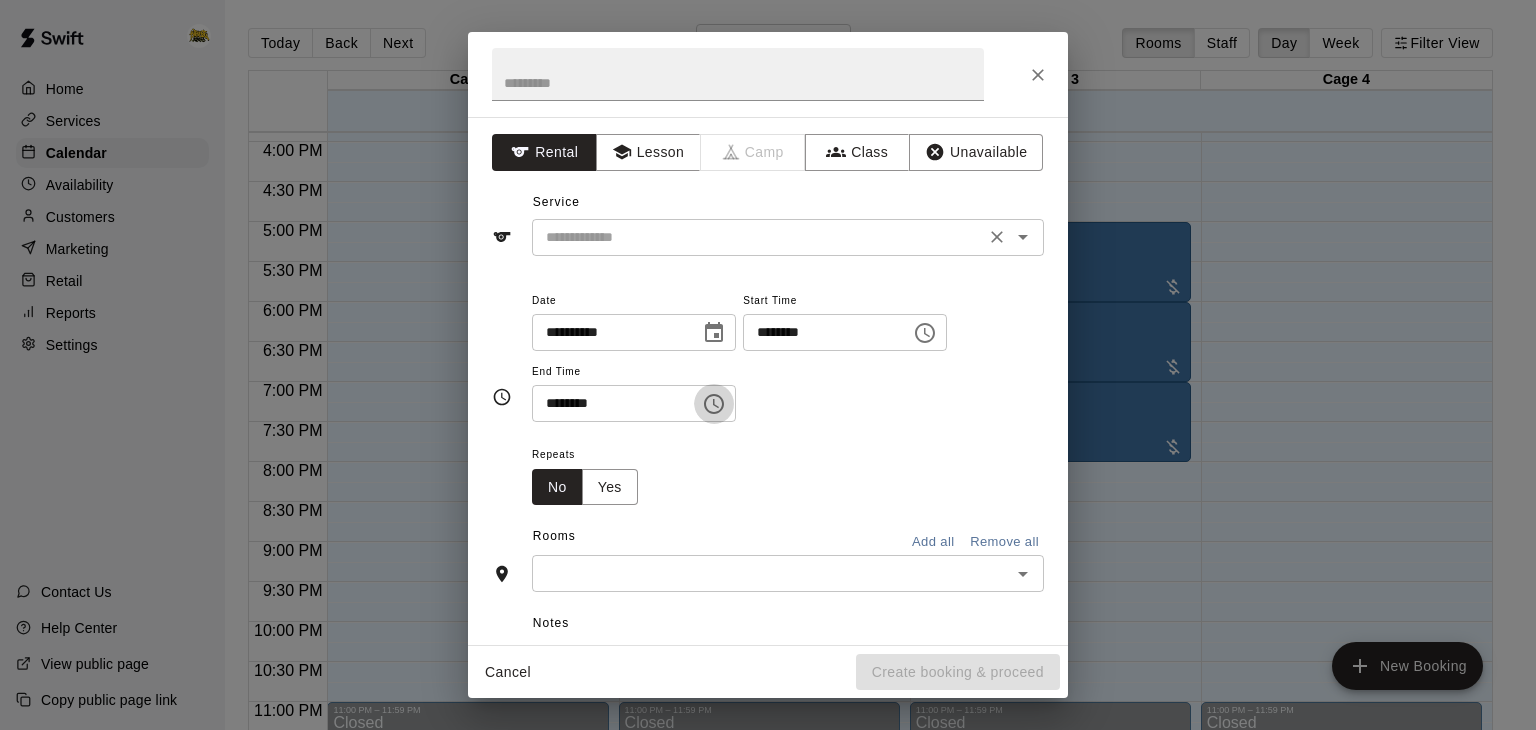 click 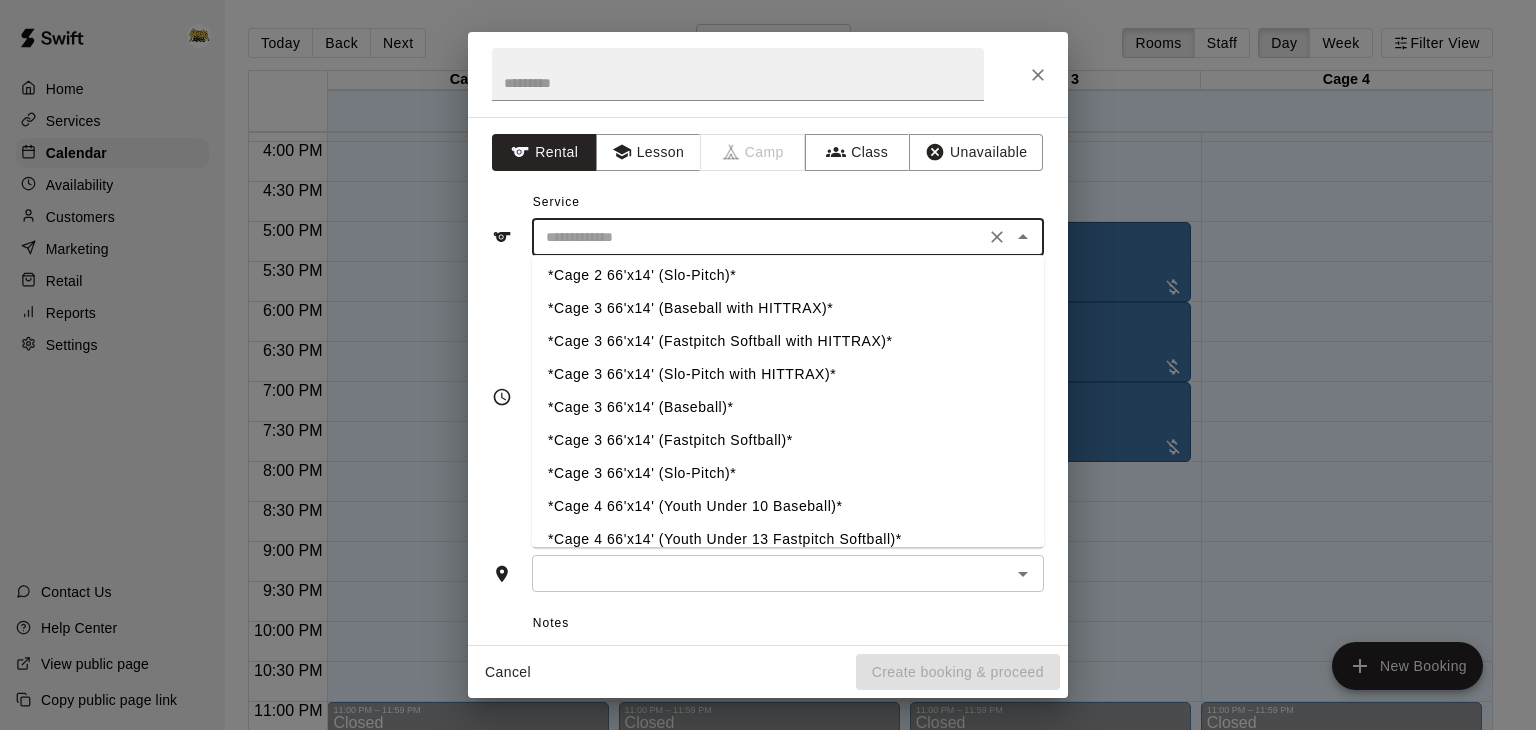 scroll, scrollTop: 138, scrollLeft: 0, axis: vertical 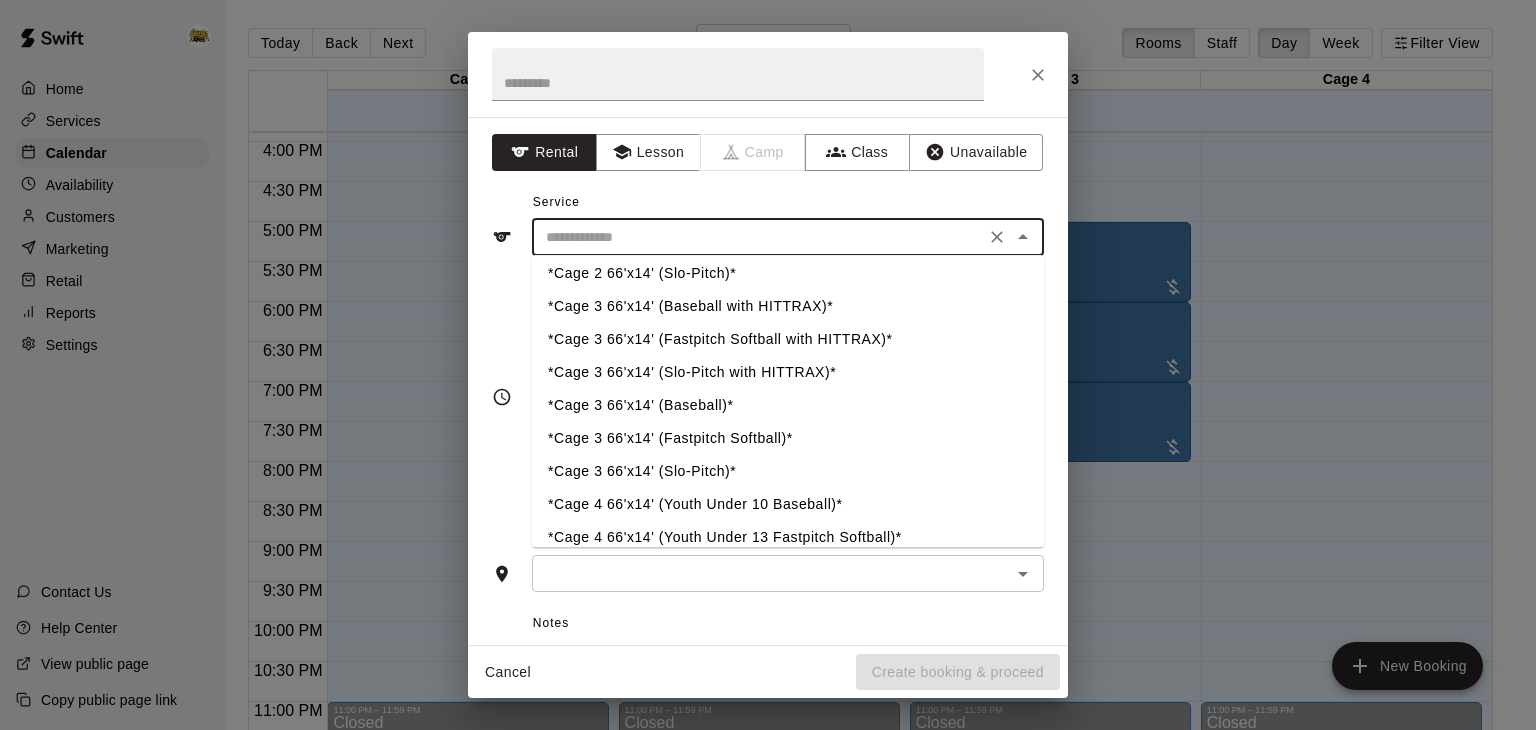 click on "*Cage 3 66'x14' (Baseball)*" at bounding box center [788, 405] 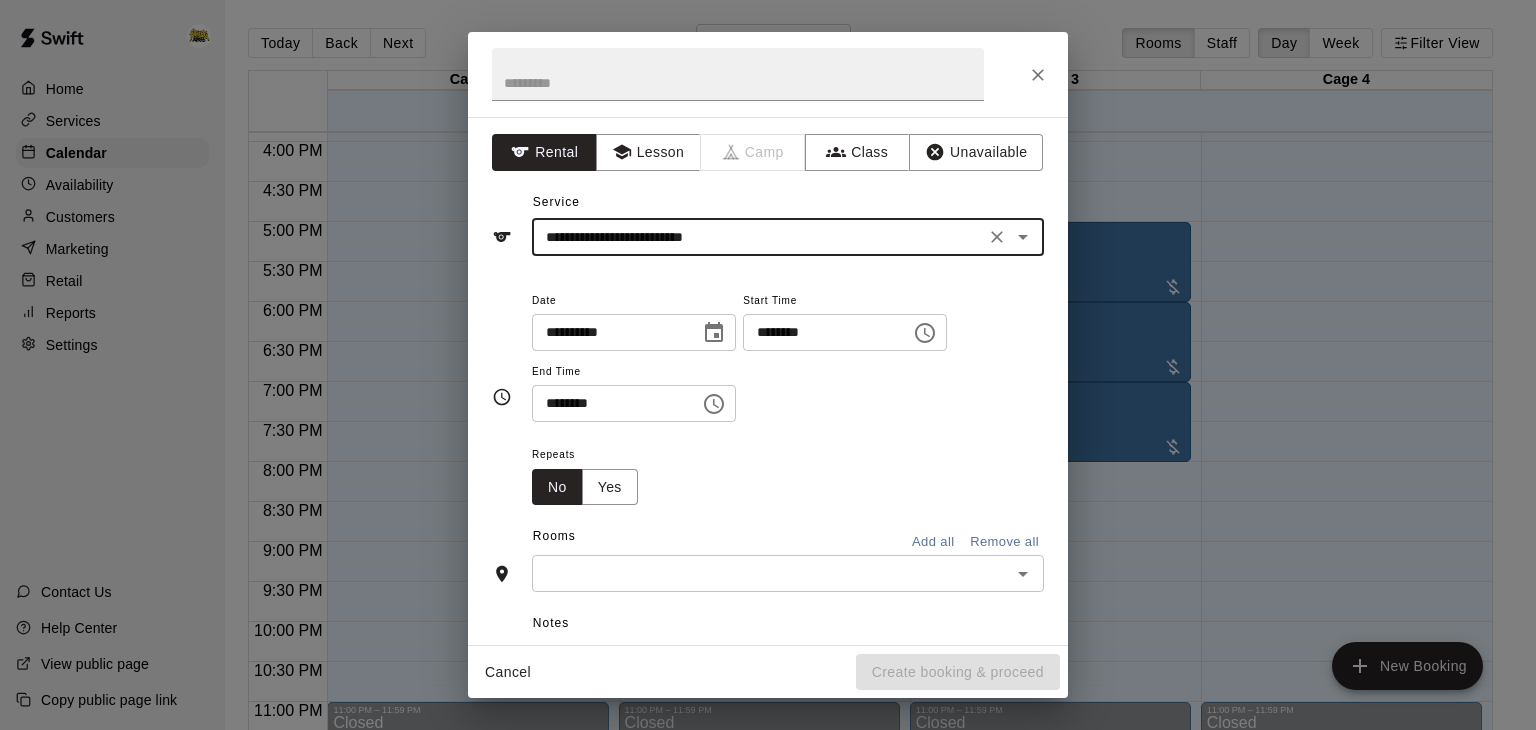 click on "**********" at bounding box center [758, 237] 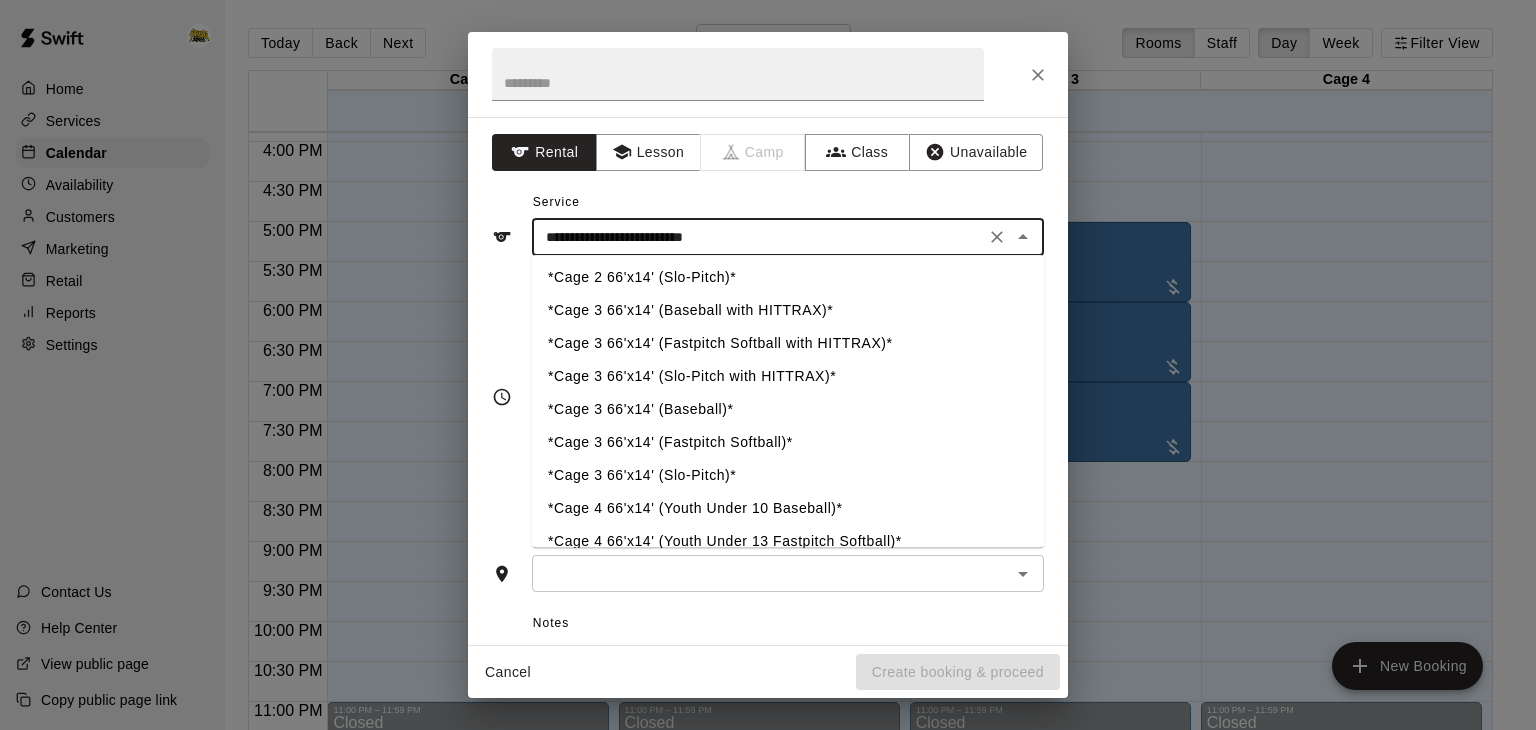 scroll, scrollTop: 137, scrollLeft: 0, axis: vertical 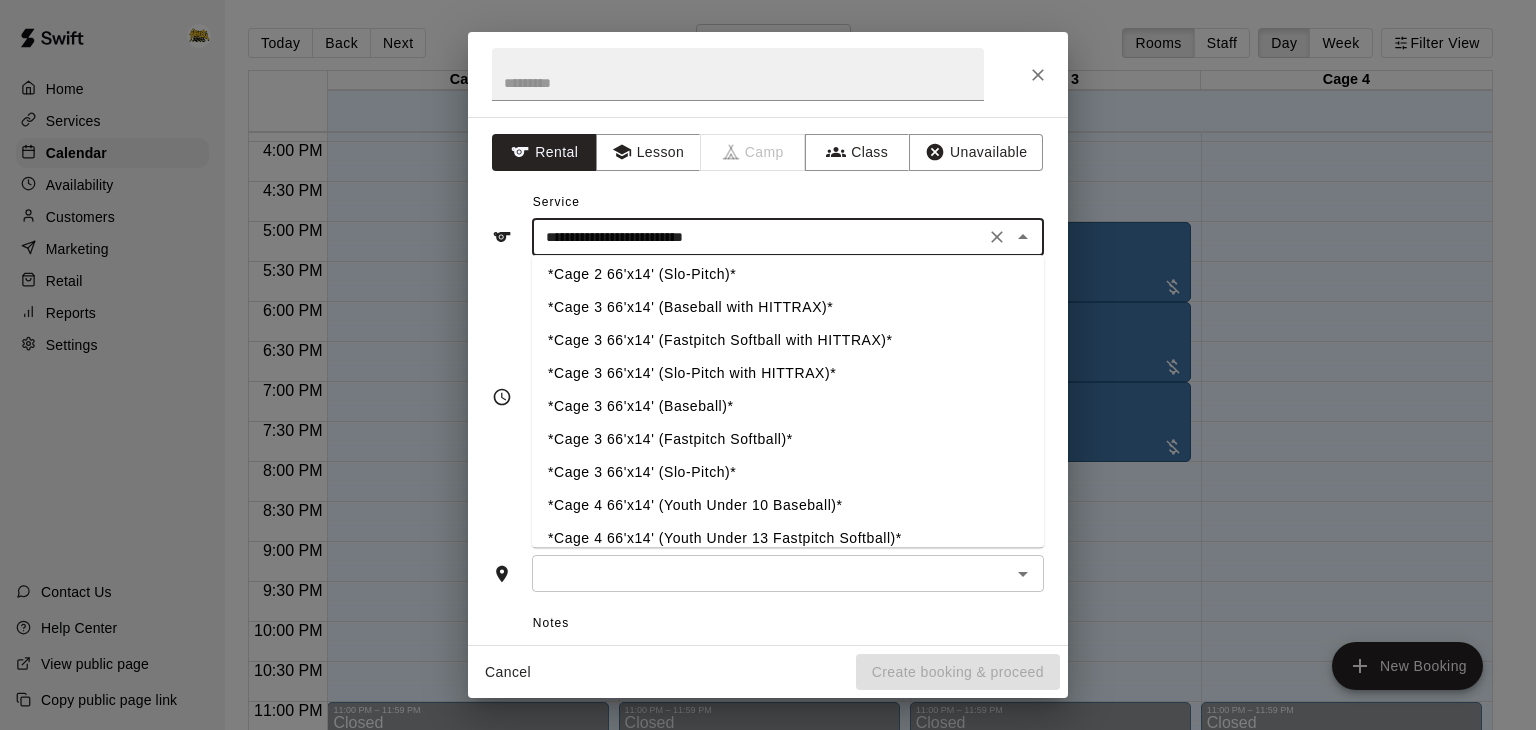 click on "*Cage 3 66'x14' (Slo-Pitch)*" at bounding box center (788, 472) 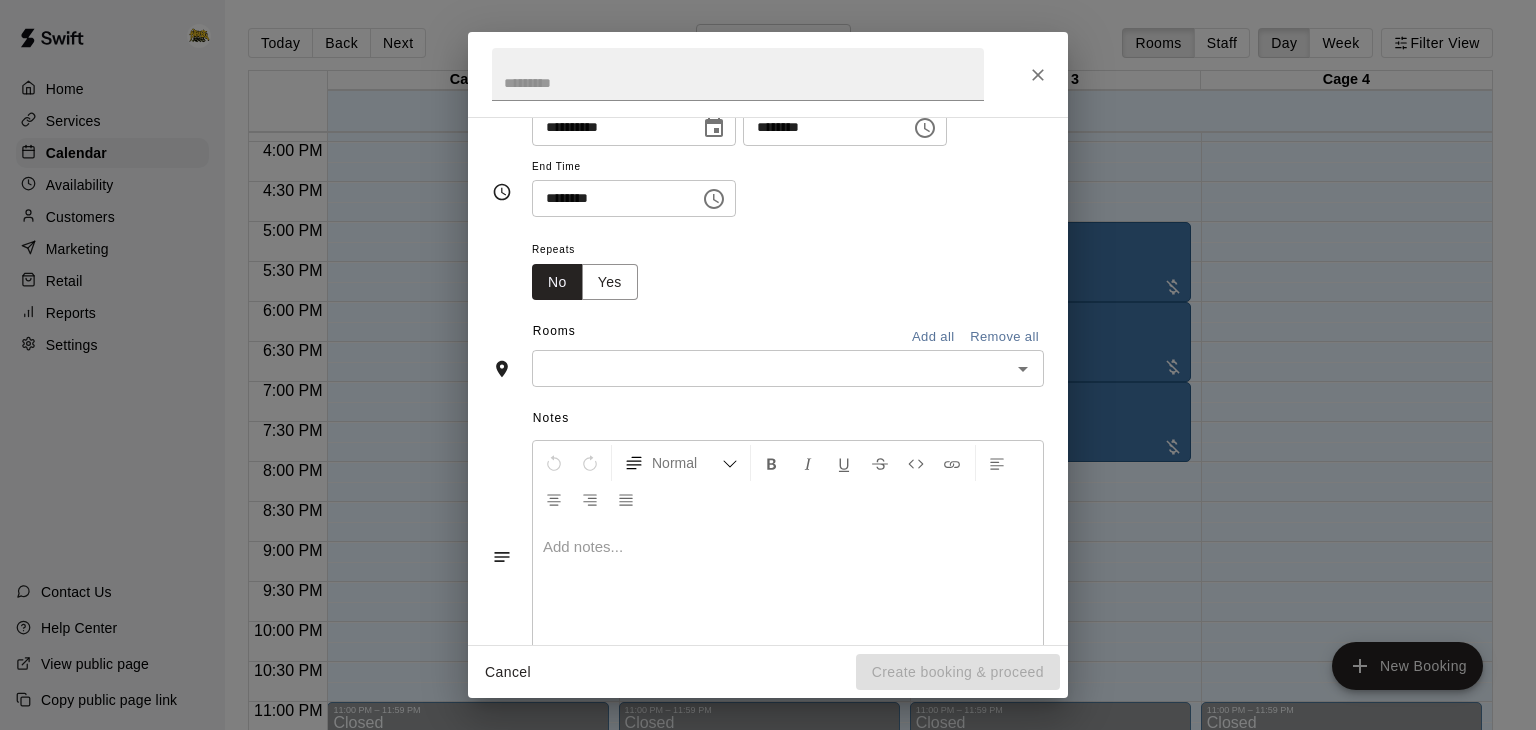 scroll, scrollTop: 206, scrollLeft: 0, axis: vertical 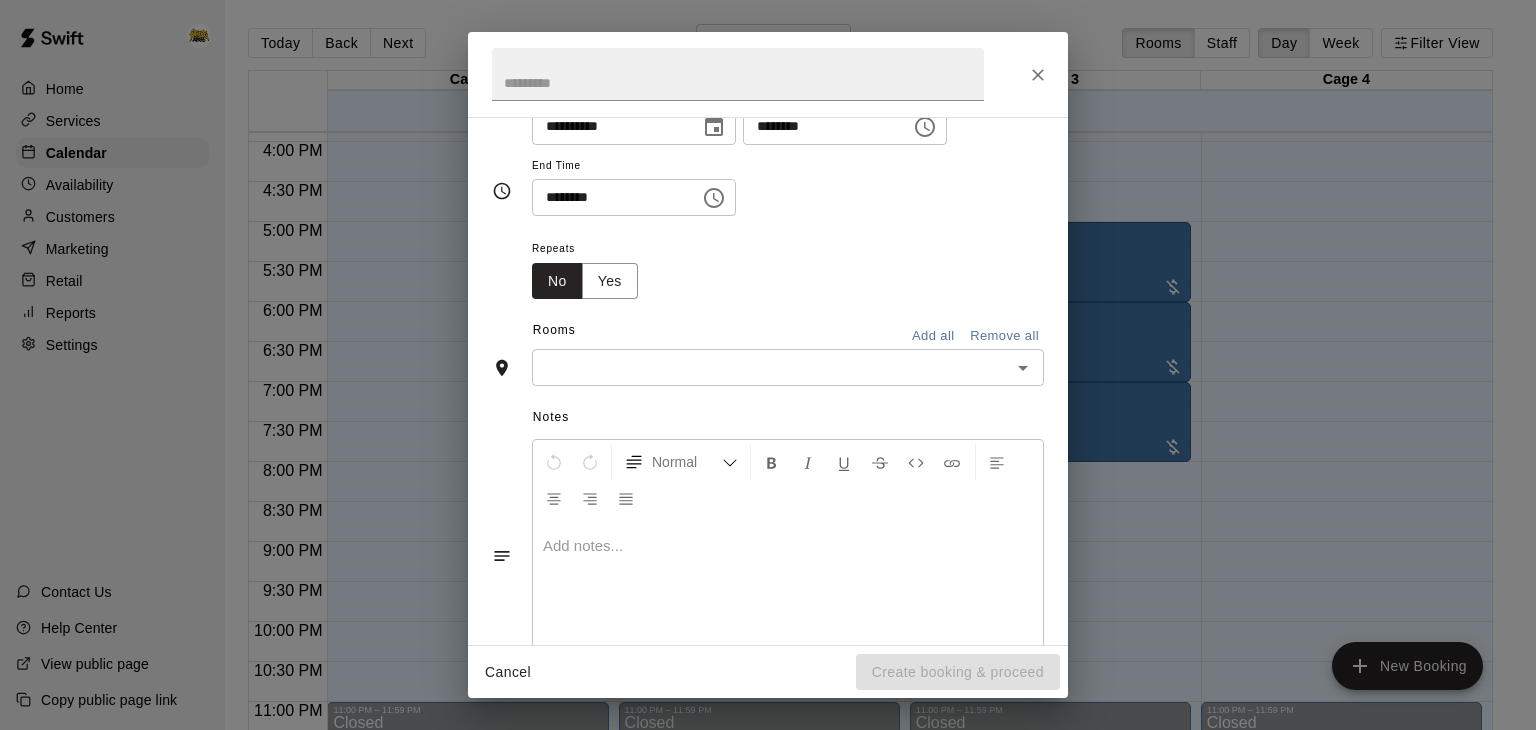 click 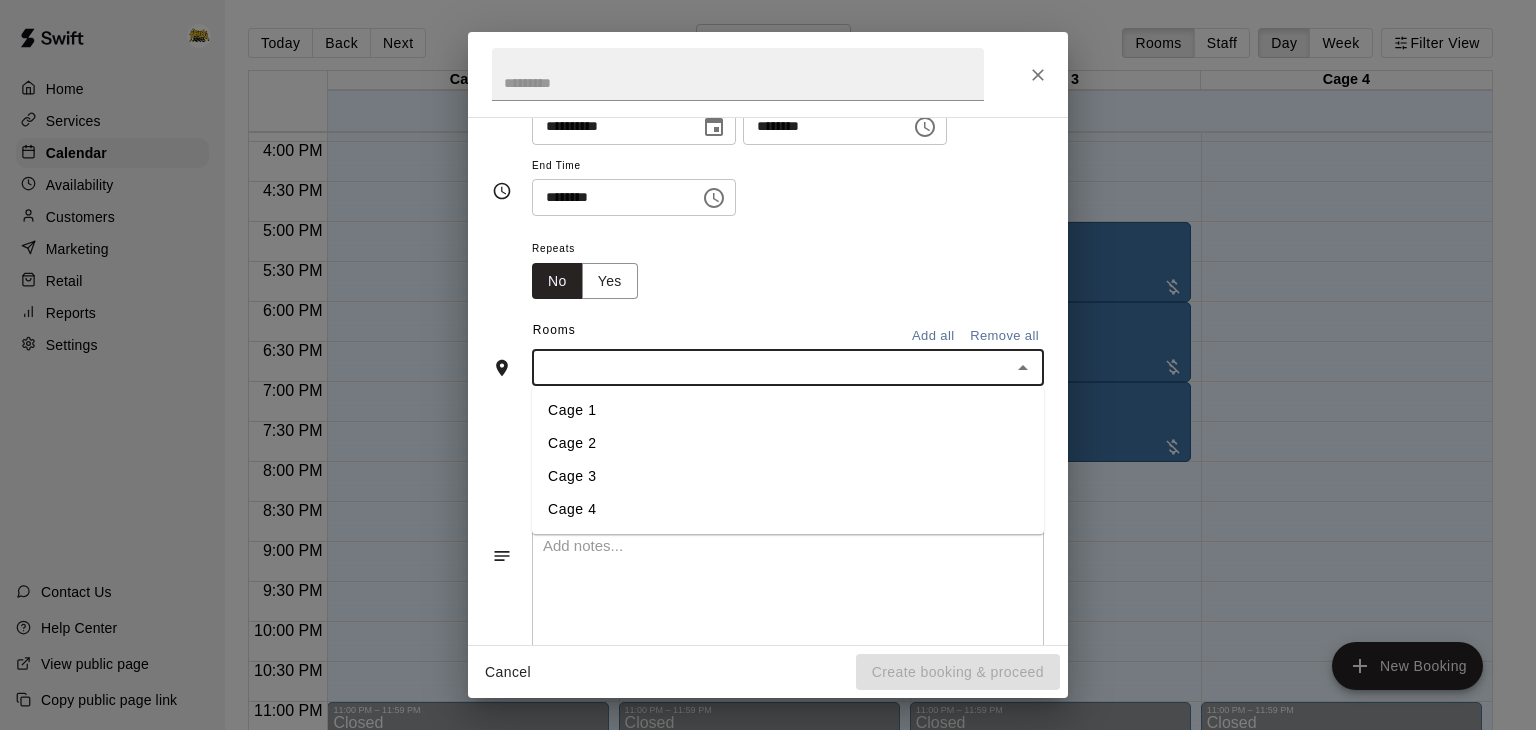 click on "Cage 3" at bounding box center (788, 477) 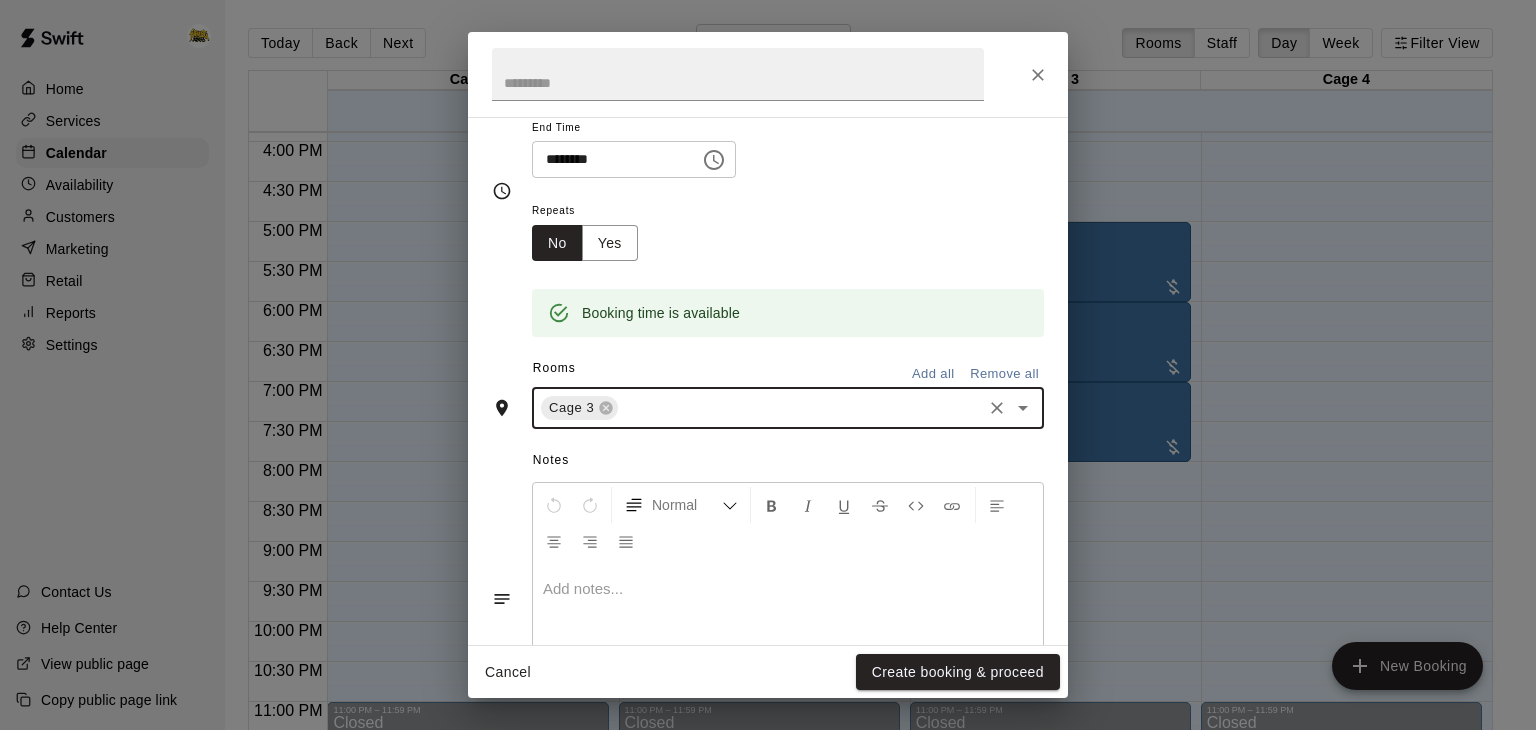scroll, scrollTop: 0, scrollLeft: 0, axis: both 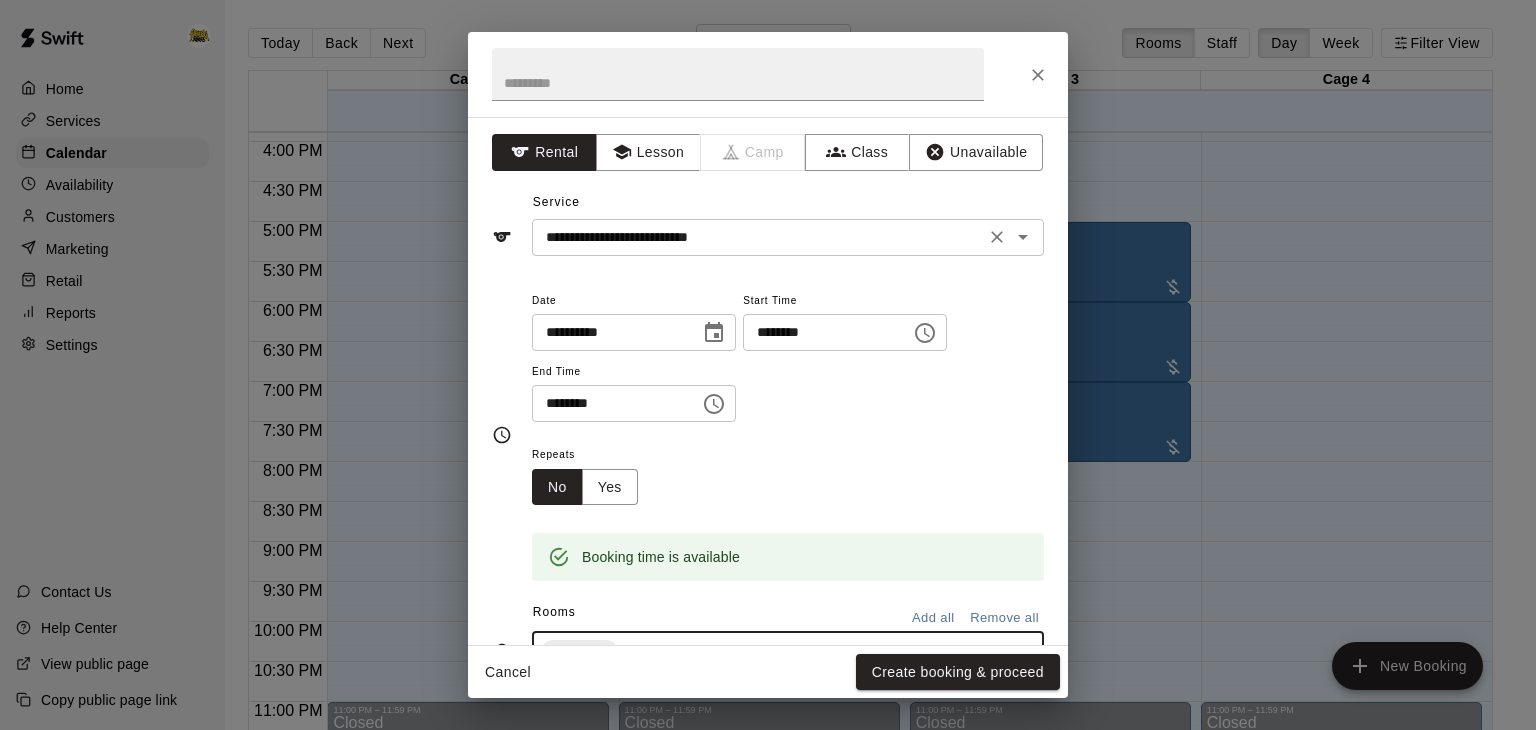click 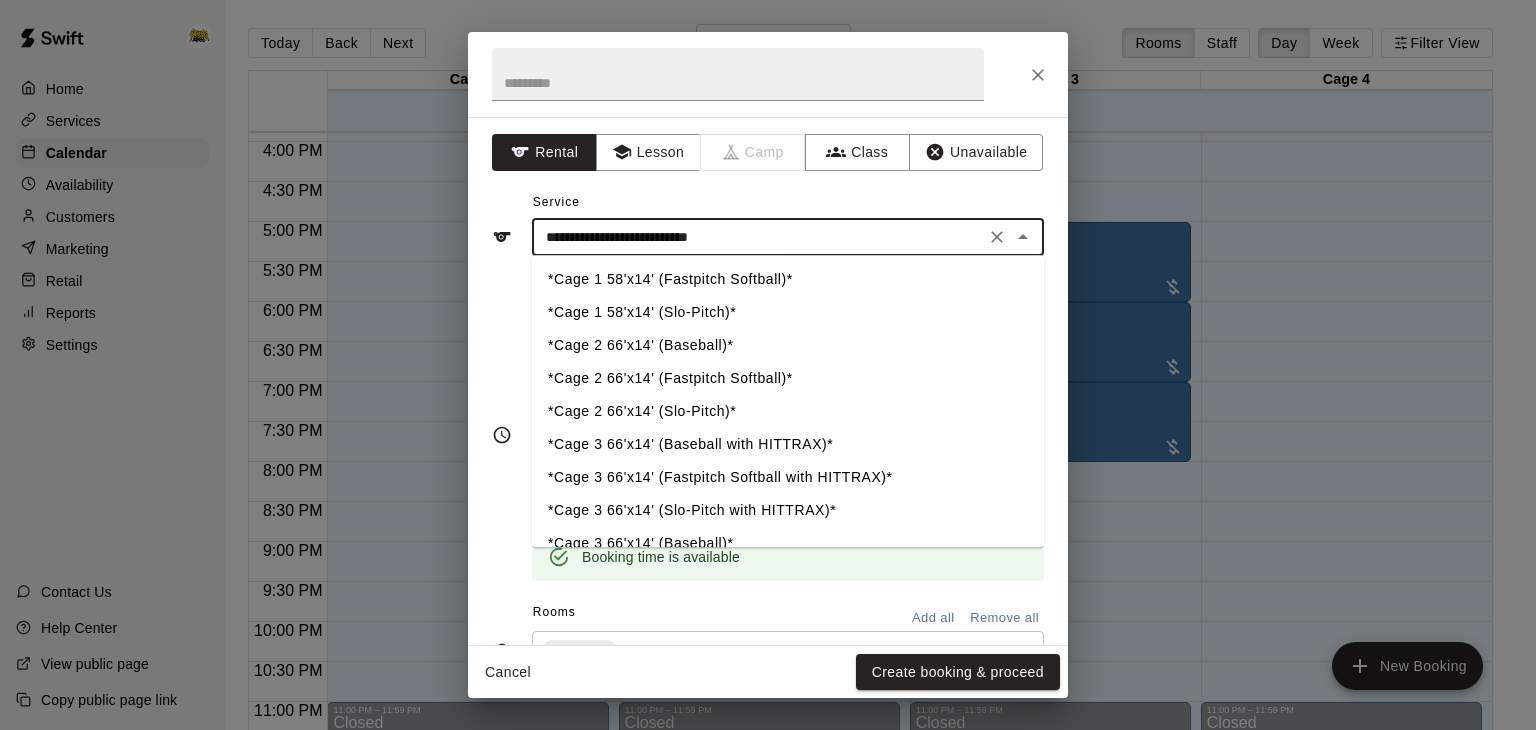 click on "*Cage 3 66'x14' (Slo-Pitch with HITTRAX)*" at bounding box center [788, 510] 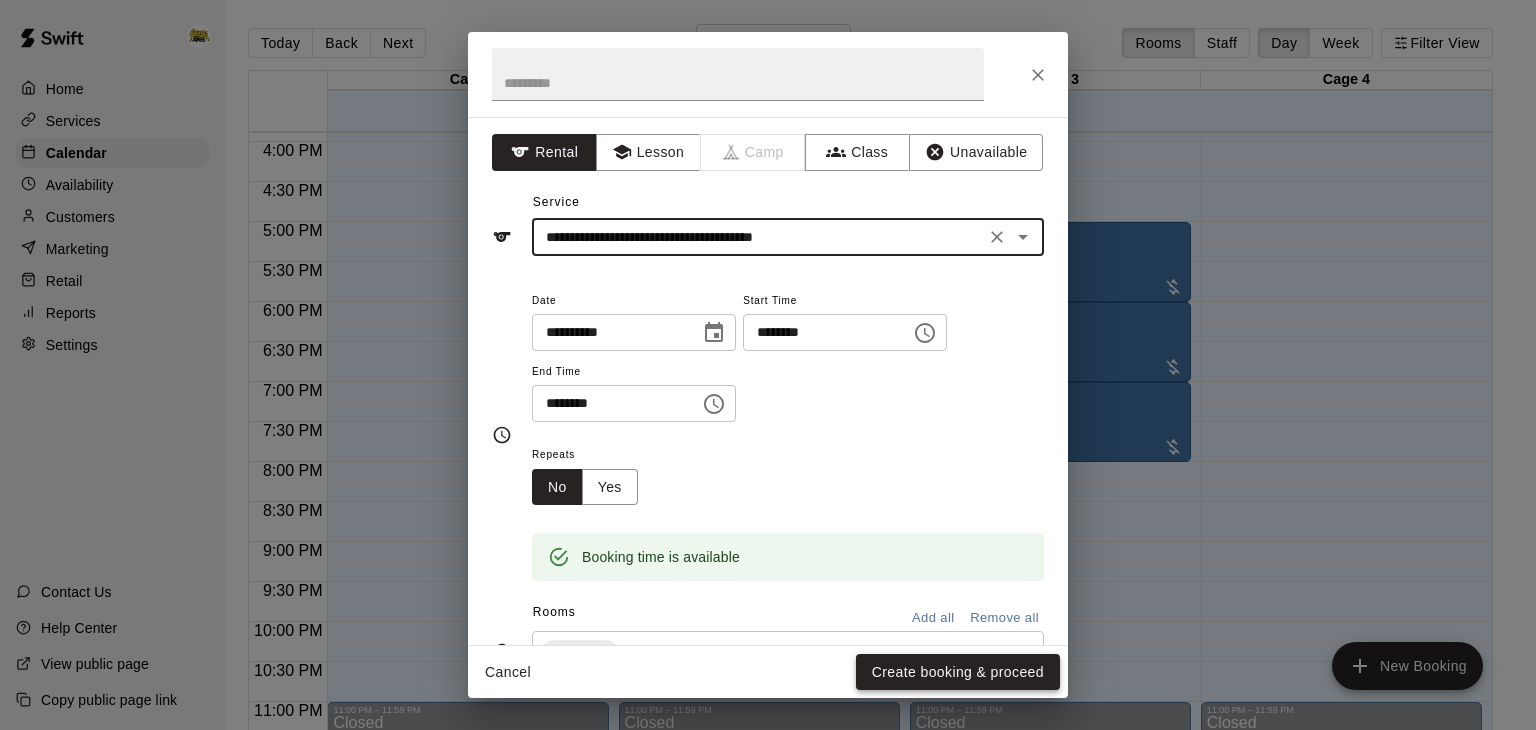 click on "Create booking & proceed" at bounding box center (958, 672) 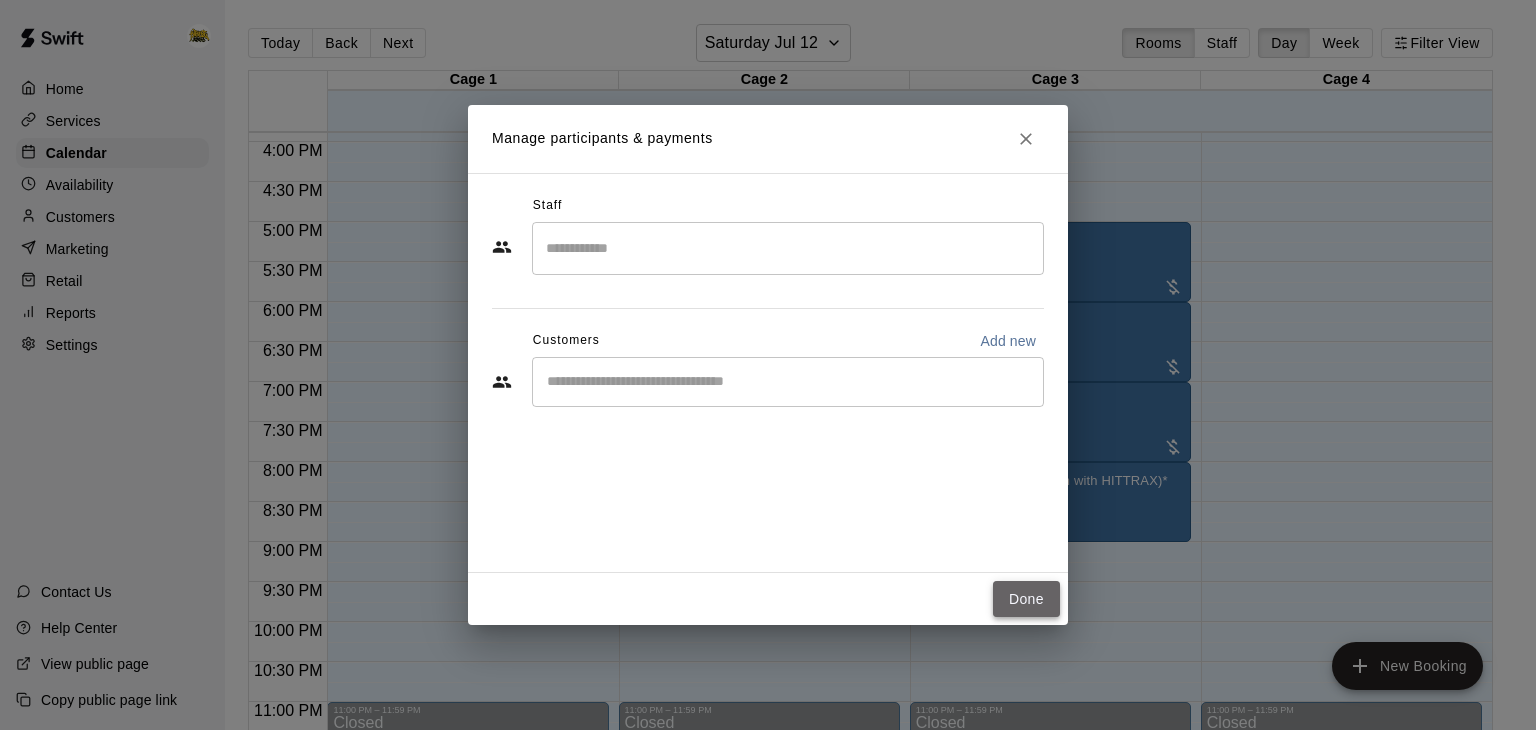 click on "Done" at bounding box center (1026, 599) 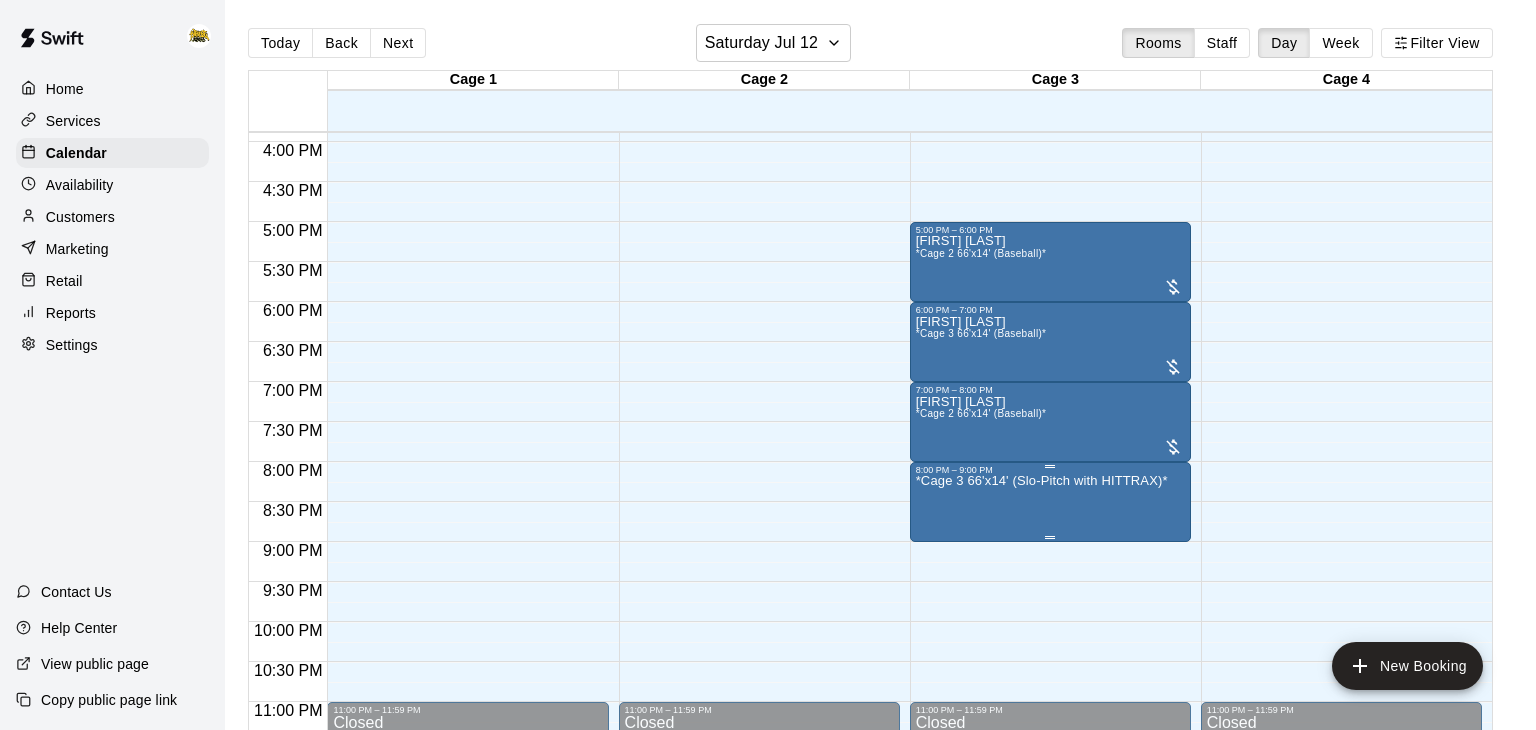 click on "*Cage 3 66'x14' (Slo-Pitch with HITTRAX)*" at bounding box center (1042, 840) 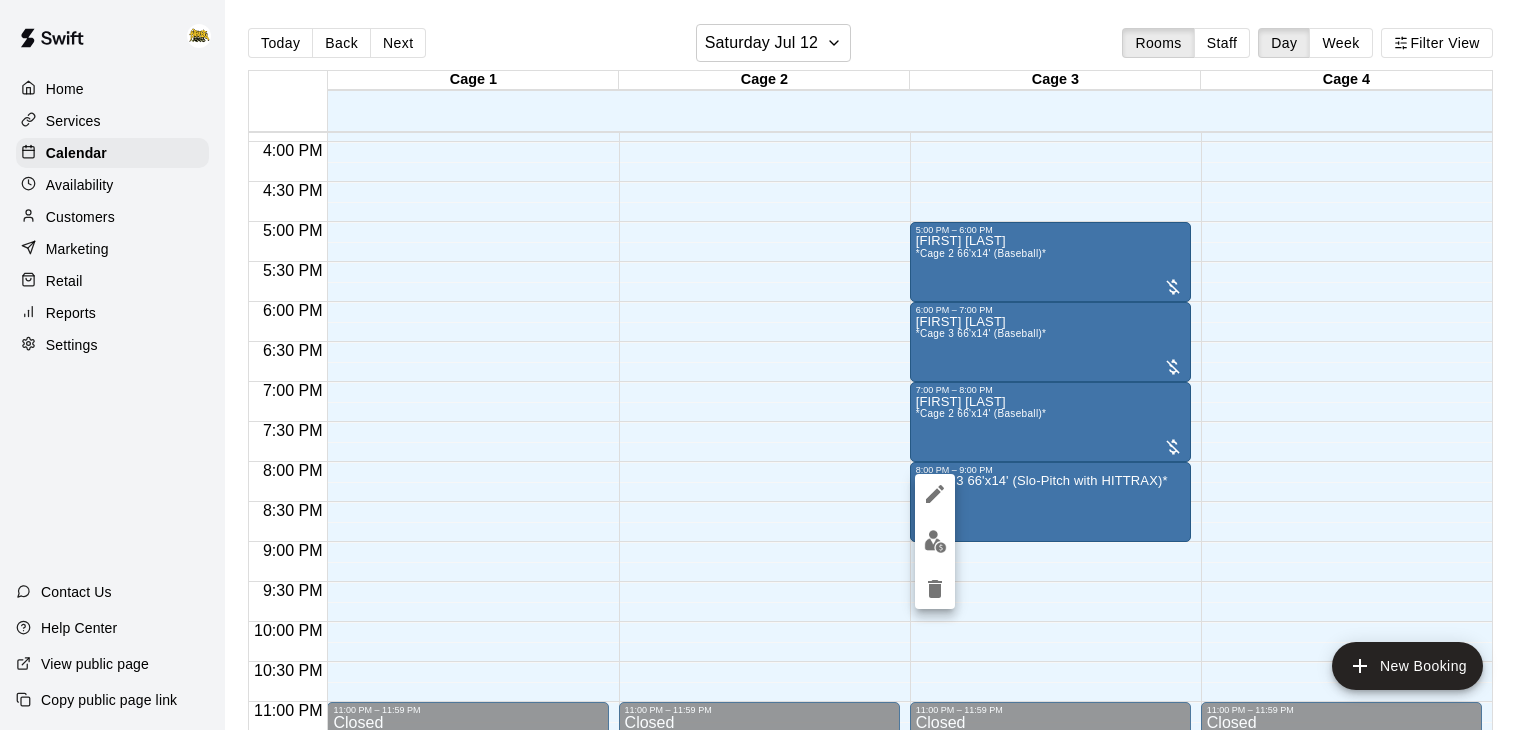 click at bounding box center [935, 541] 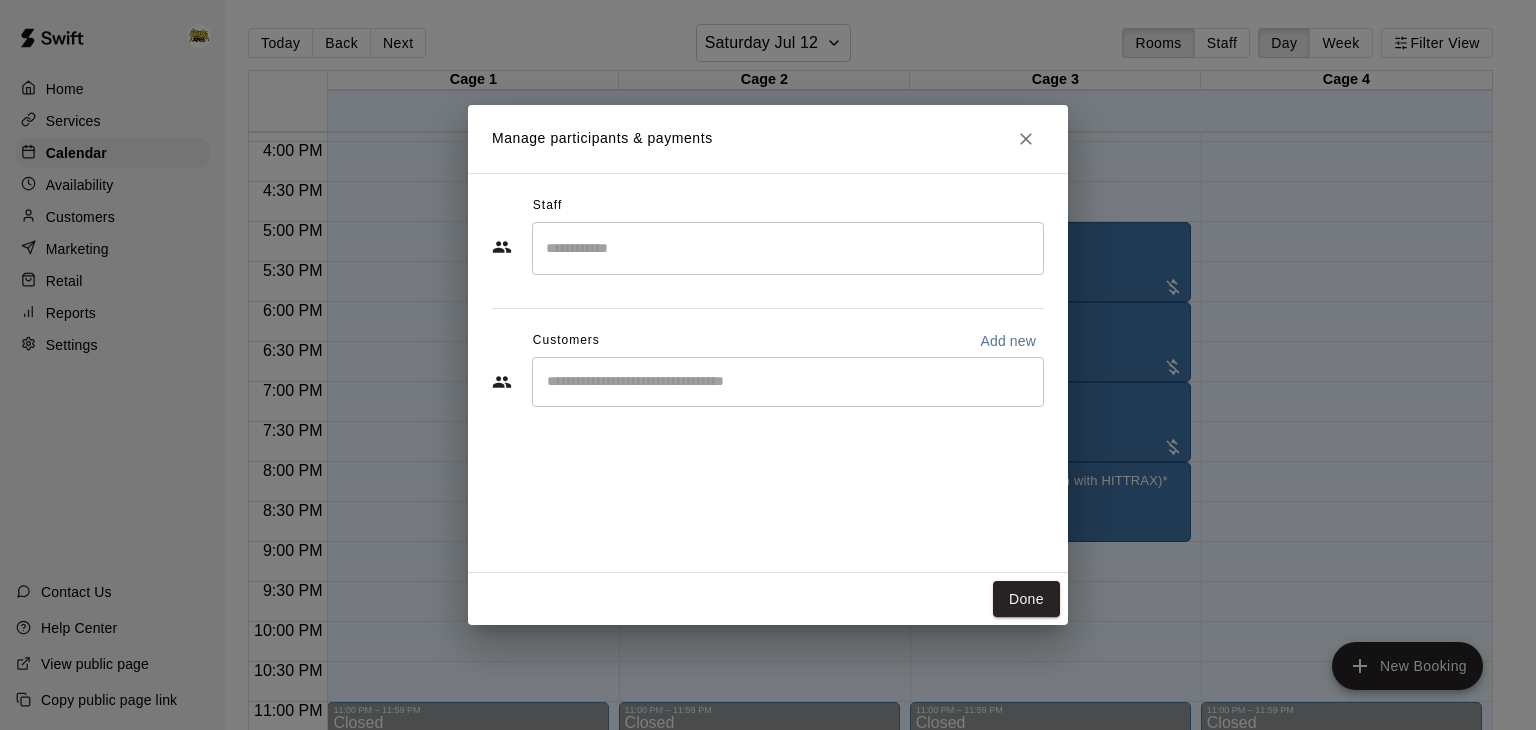 click on "​" at bounding box center [768, 384] 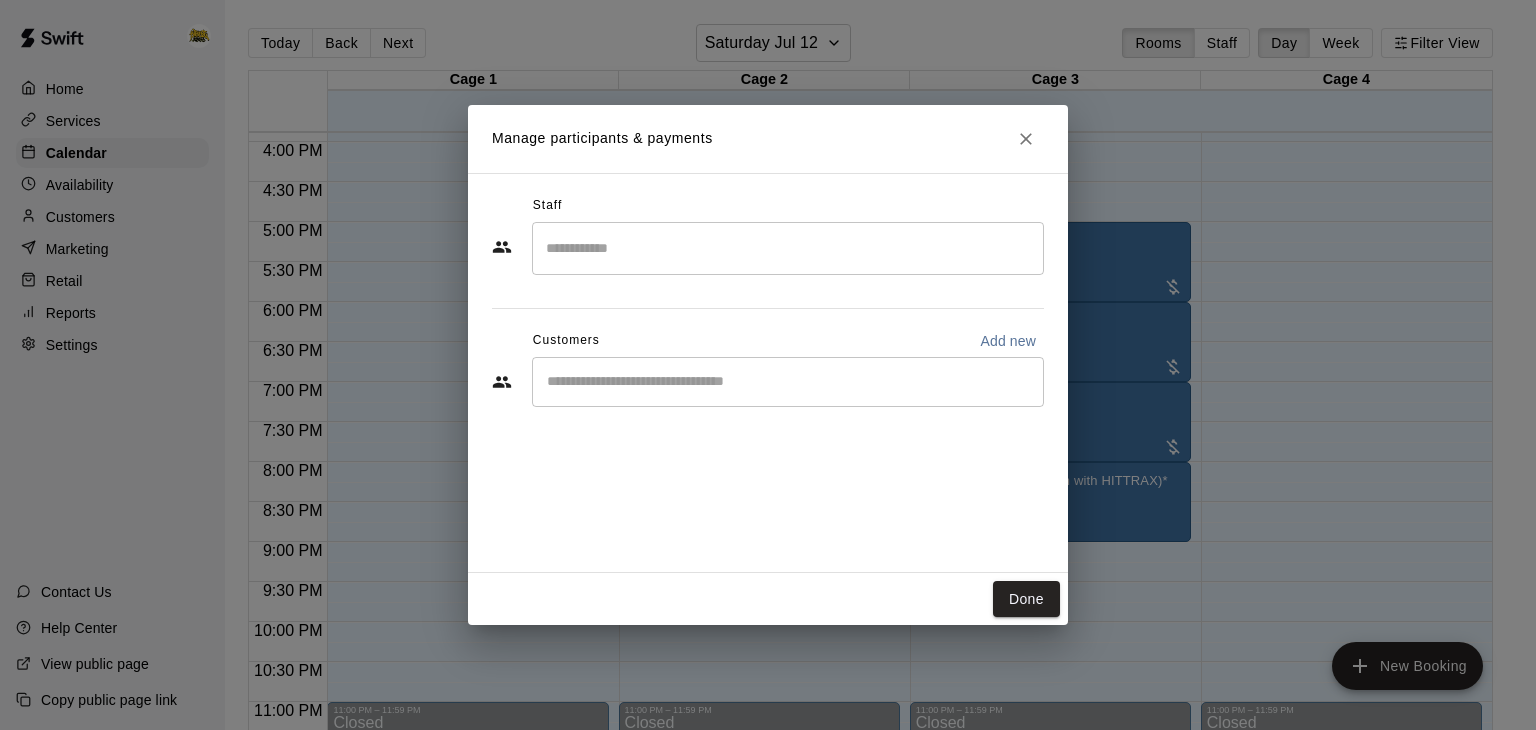 click on "​" at bounding box center (788, 382) 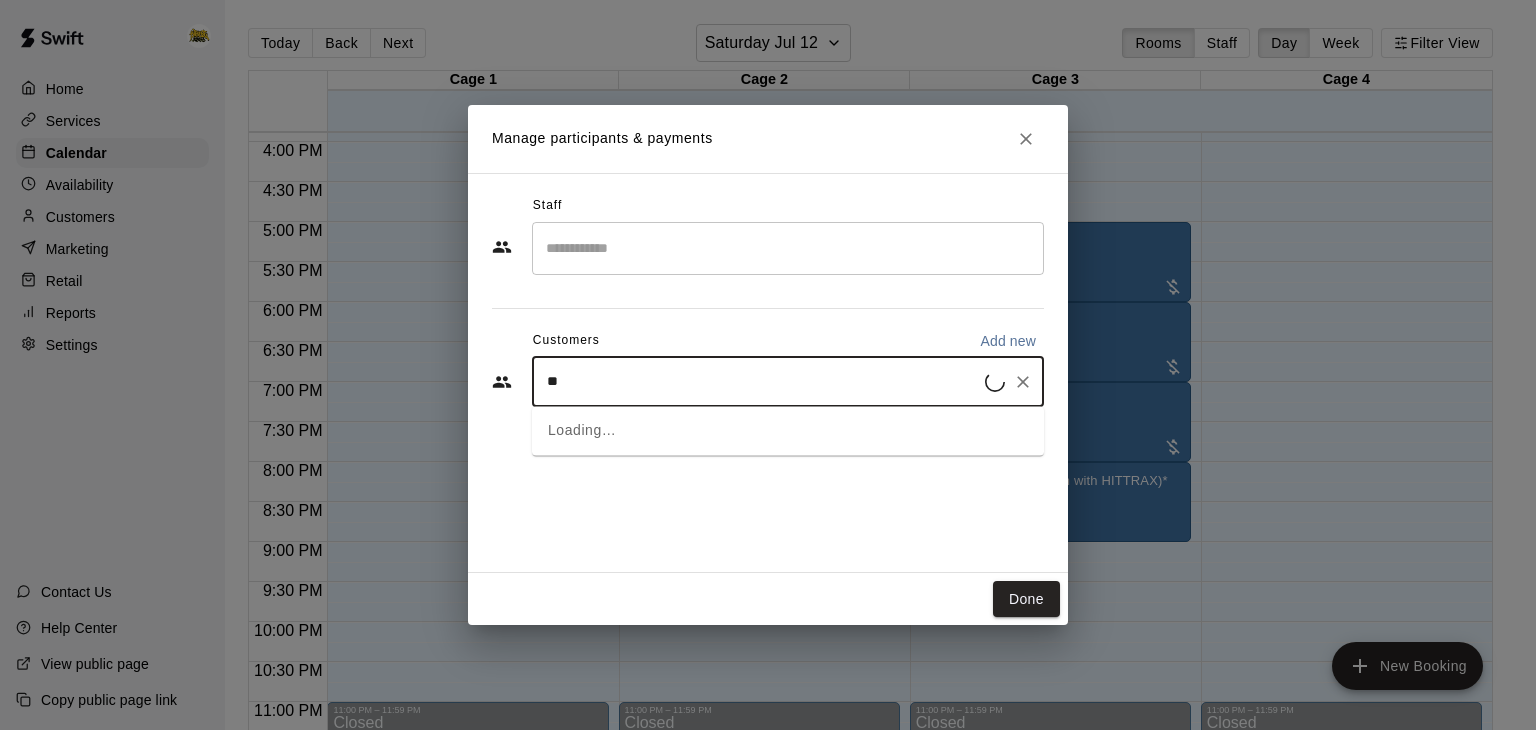 type on "***" 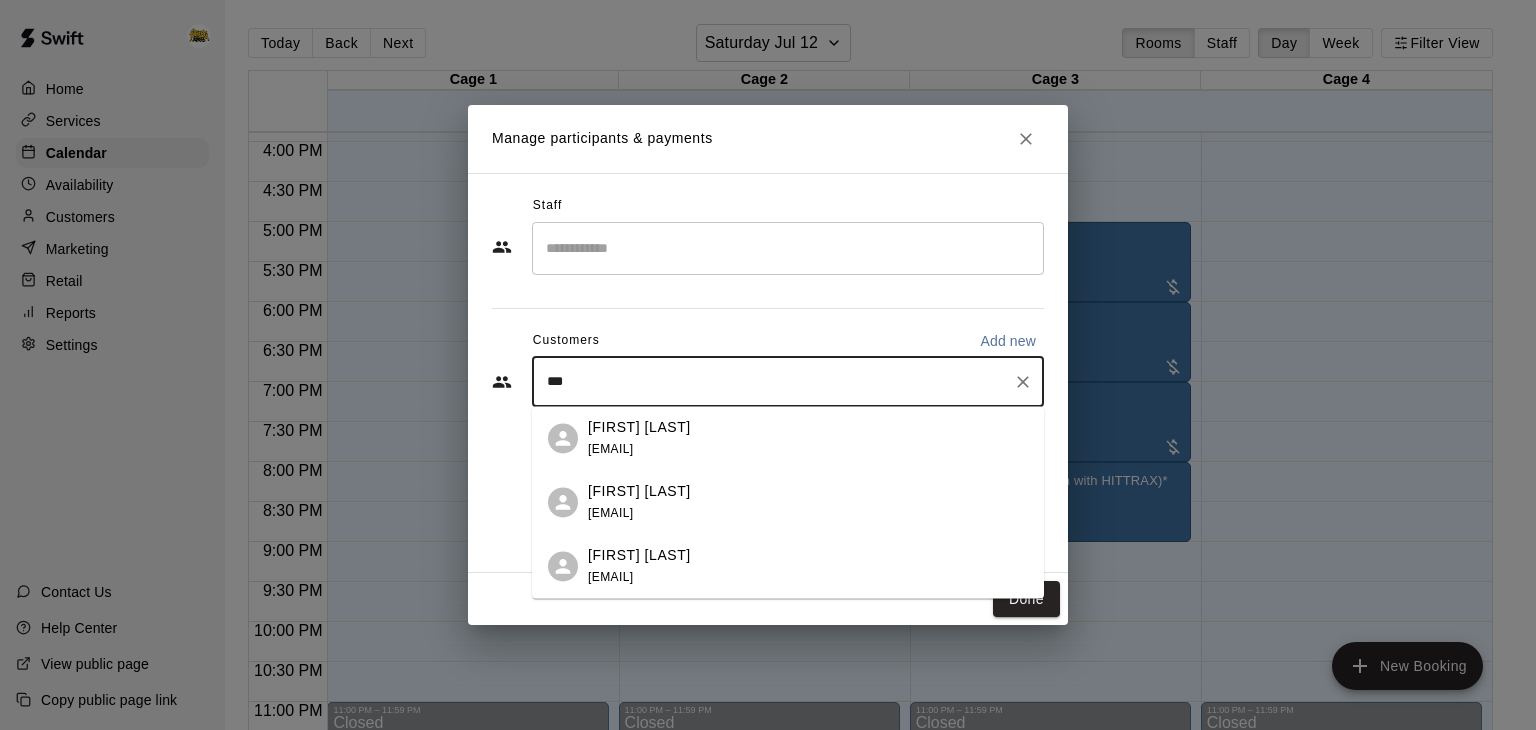 click on "[FIRST] [LAST] [EMAIL]" at bounding box center [639, 502] 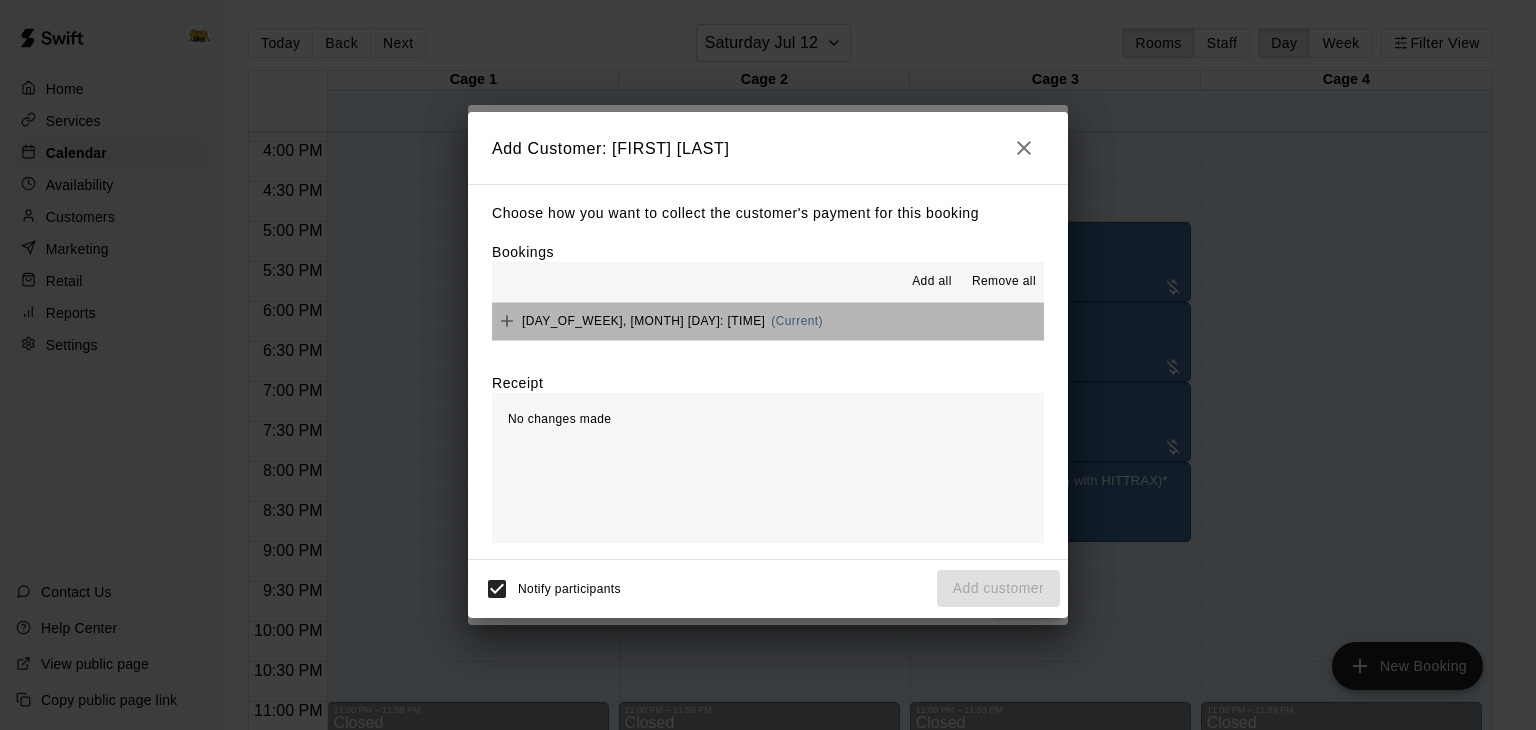 click on "[DAY_OF_WEEK], [MONTH] [DAY]: [TIME] (Current)" at bounding box center (768, 321) 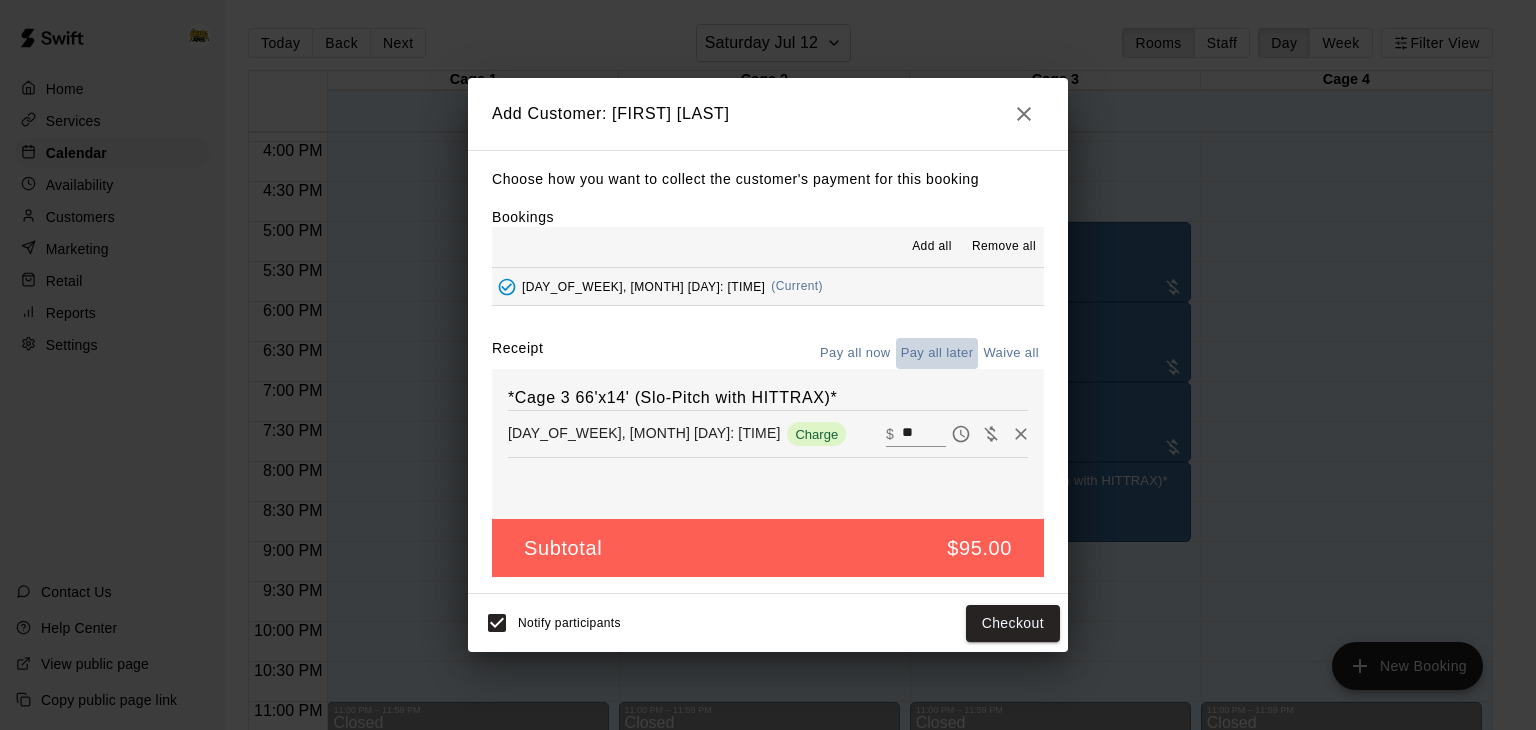 click on "Pay all later" at bounding box center [937, 353] 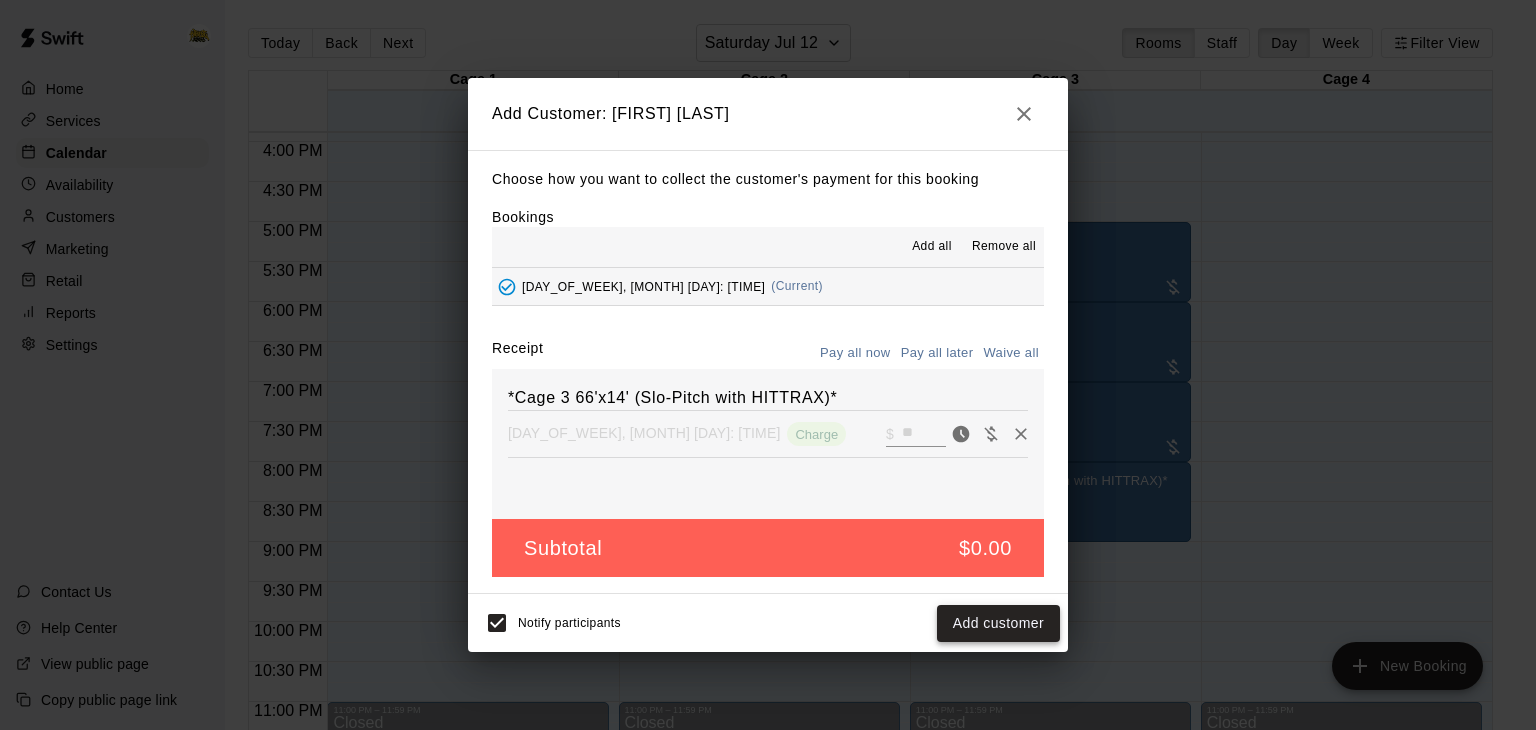 click on "Add customer" at bounding box center (998, 623) 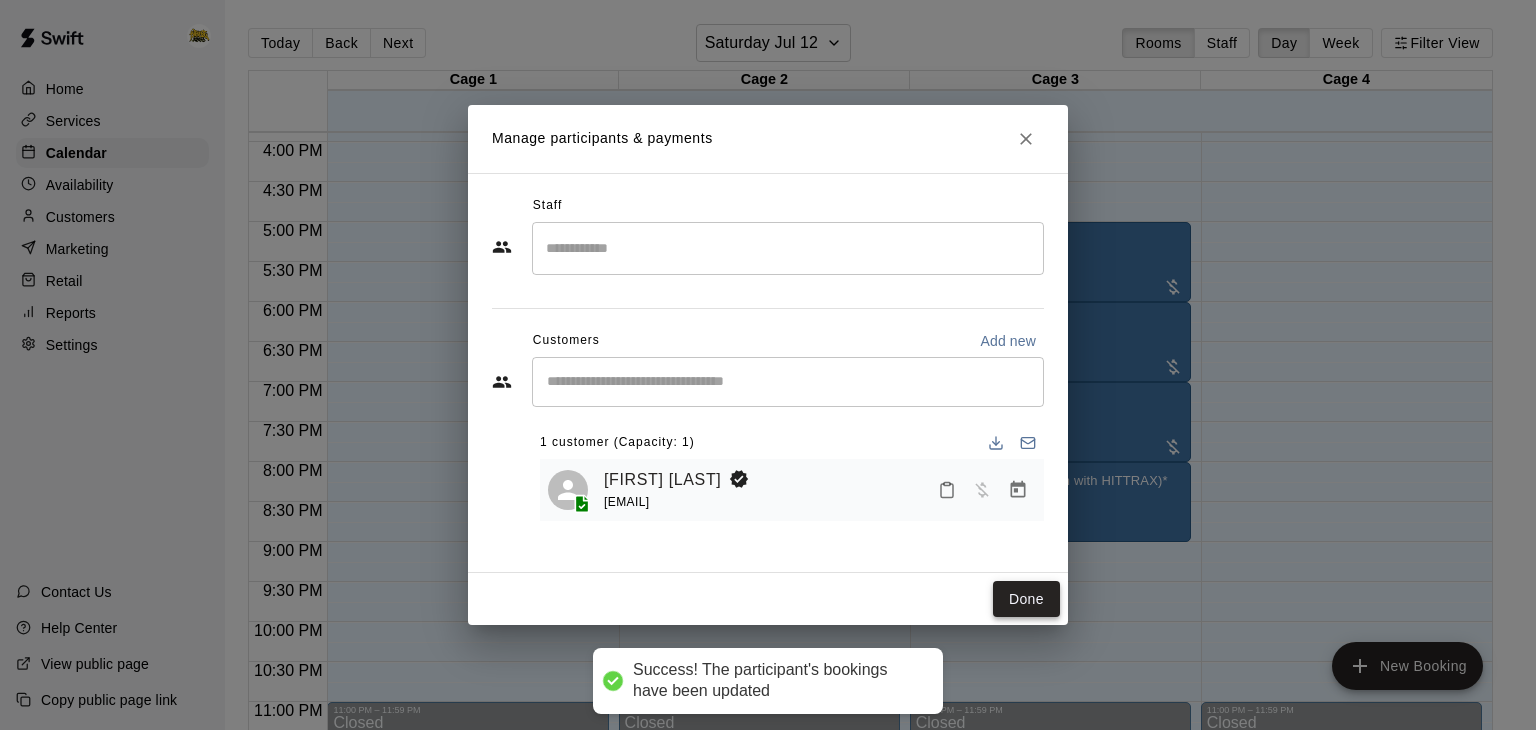 click on "Done" at bounding box center [1026, 599] 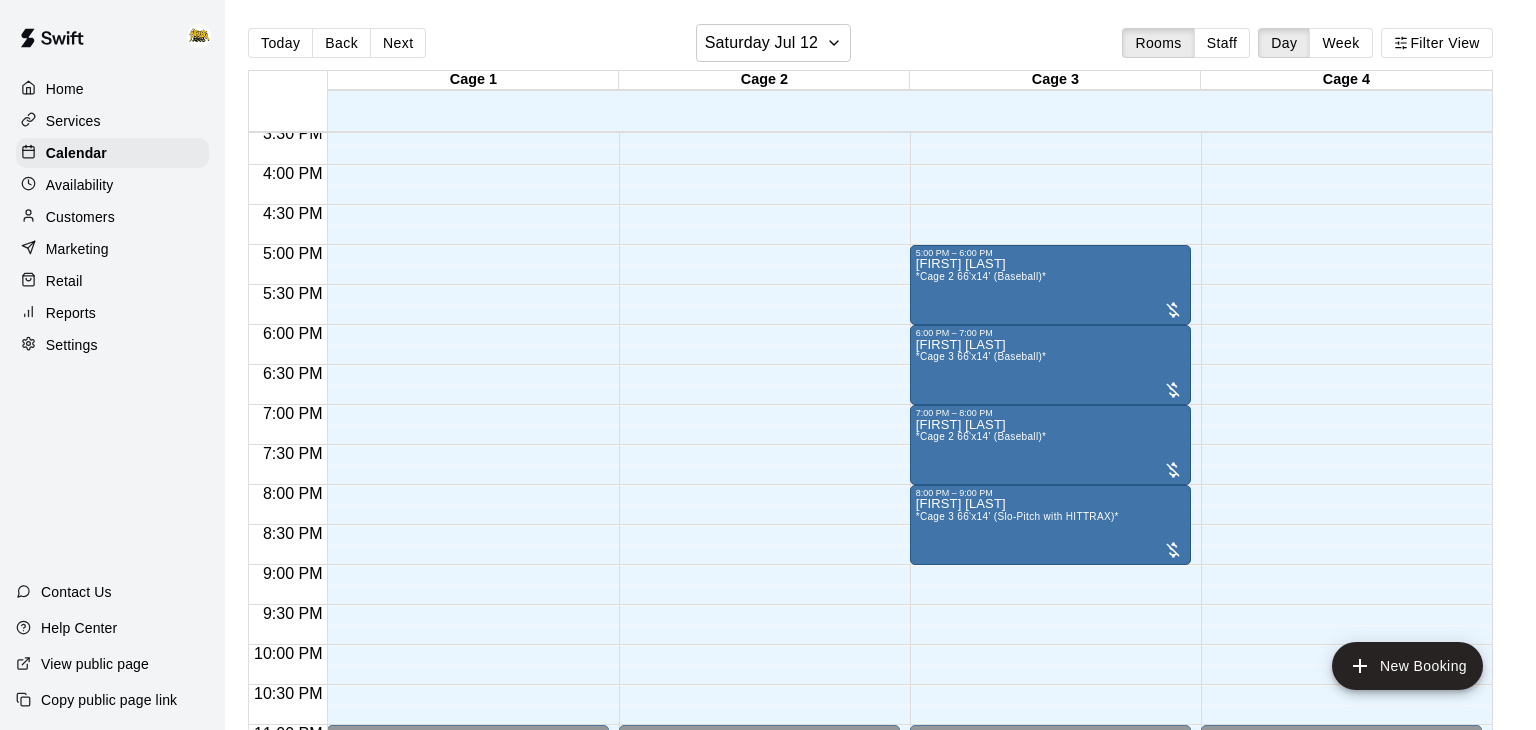 scroll, scrollTop: 1238, scrollLeft: 0, axis: vertical 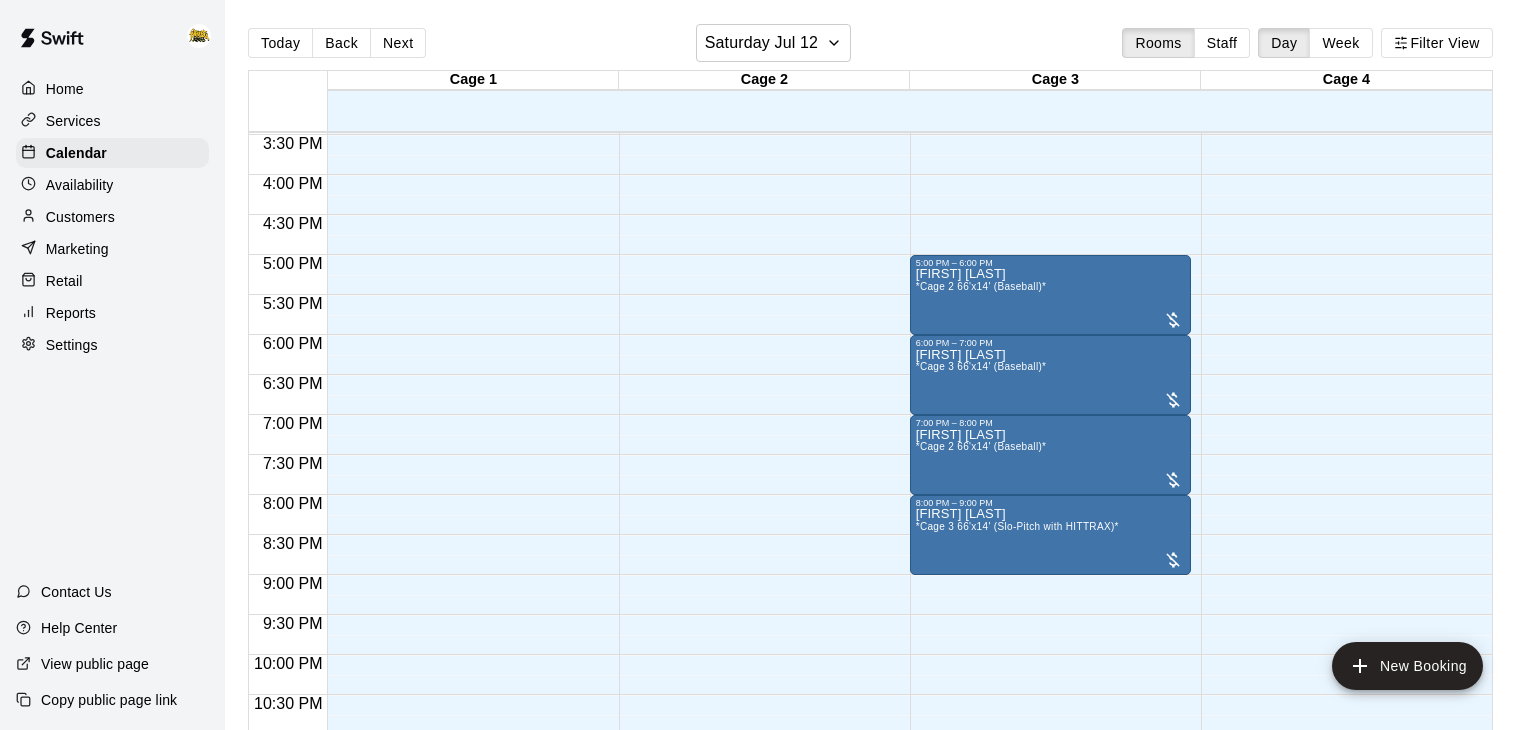 click on "Today Back Next Saturday Jul 12 Rooms Staff Day Week Filter View" at bounding box center (870, 47) 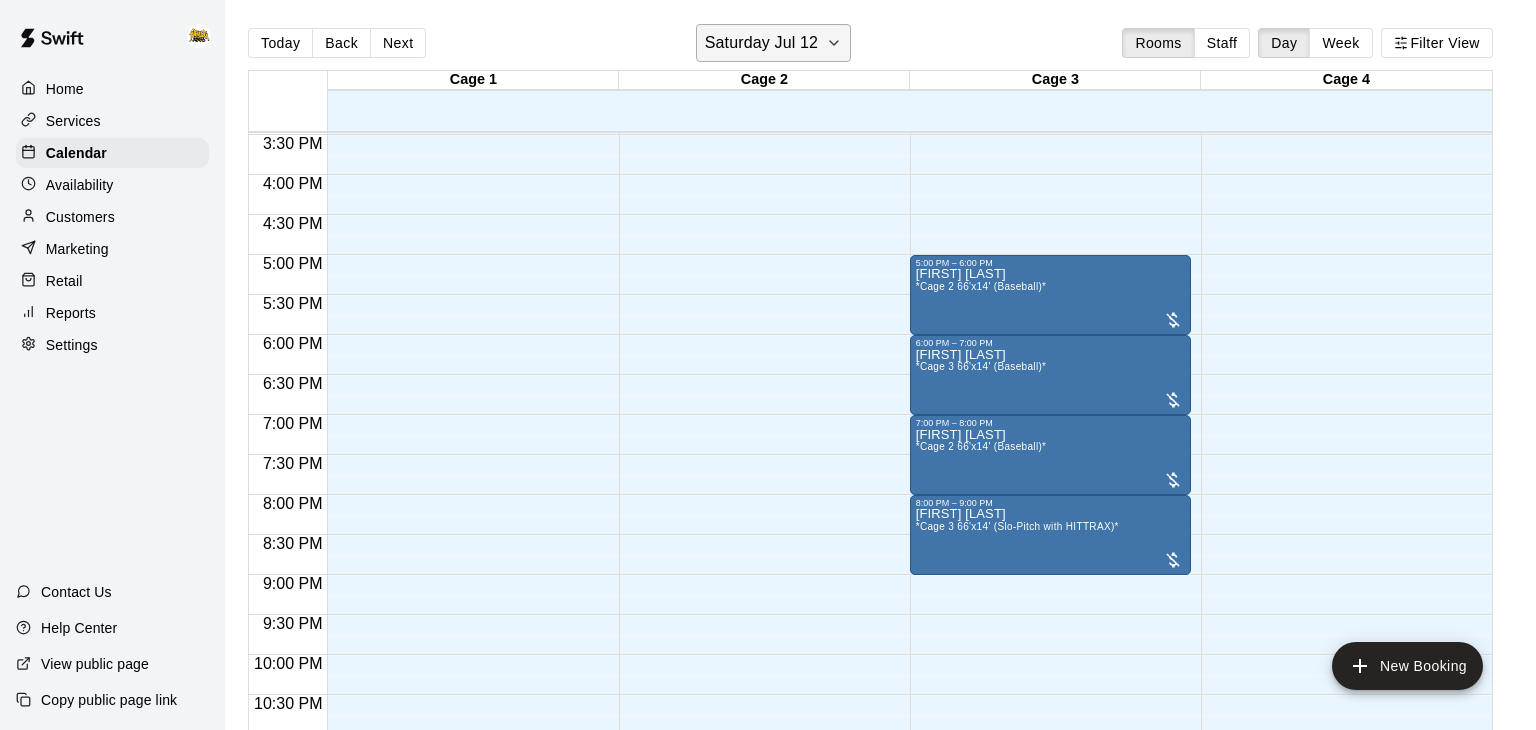 click 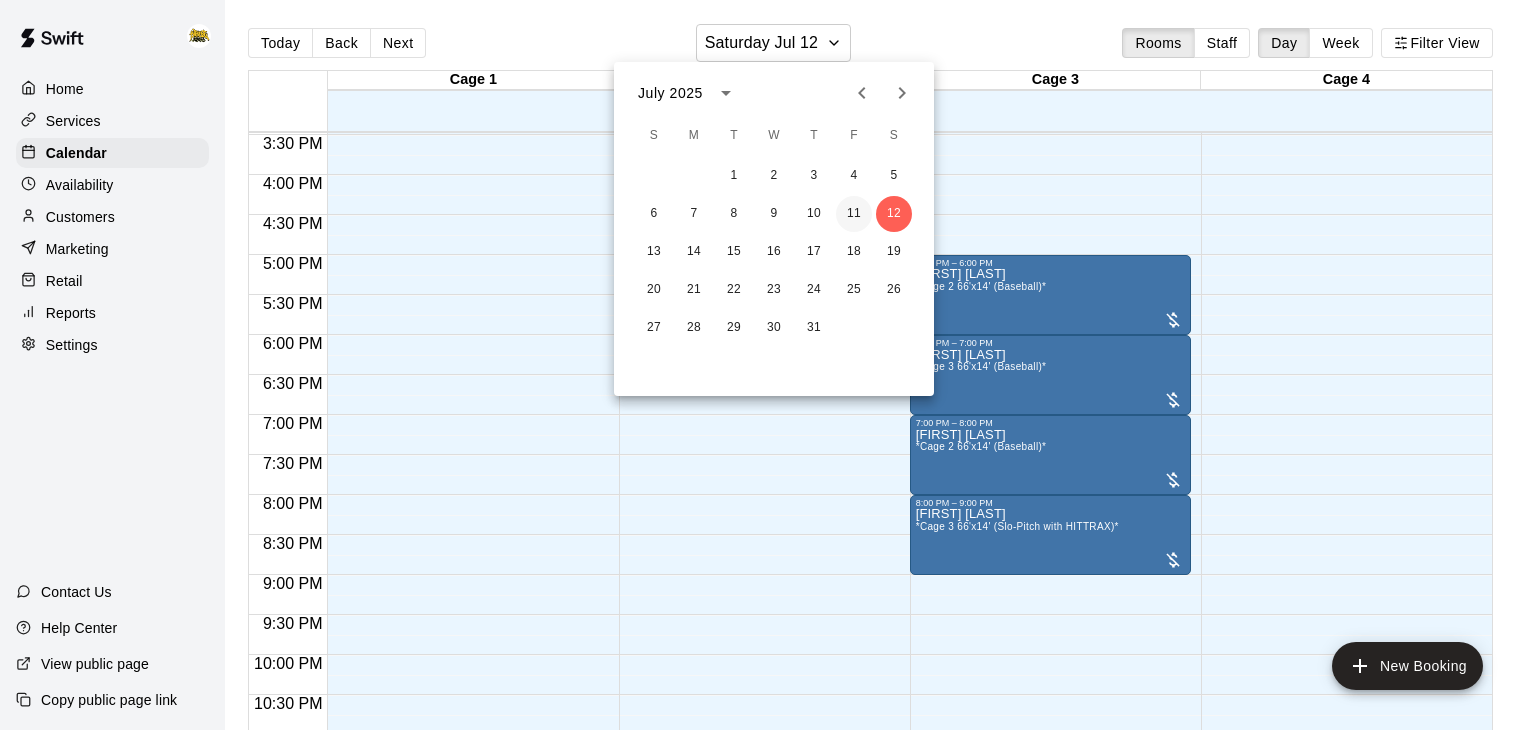 click on "11" at bounding box center (854, 214) 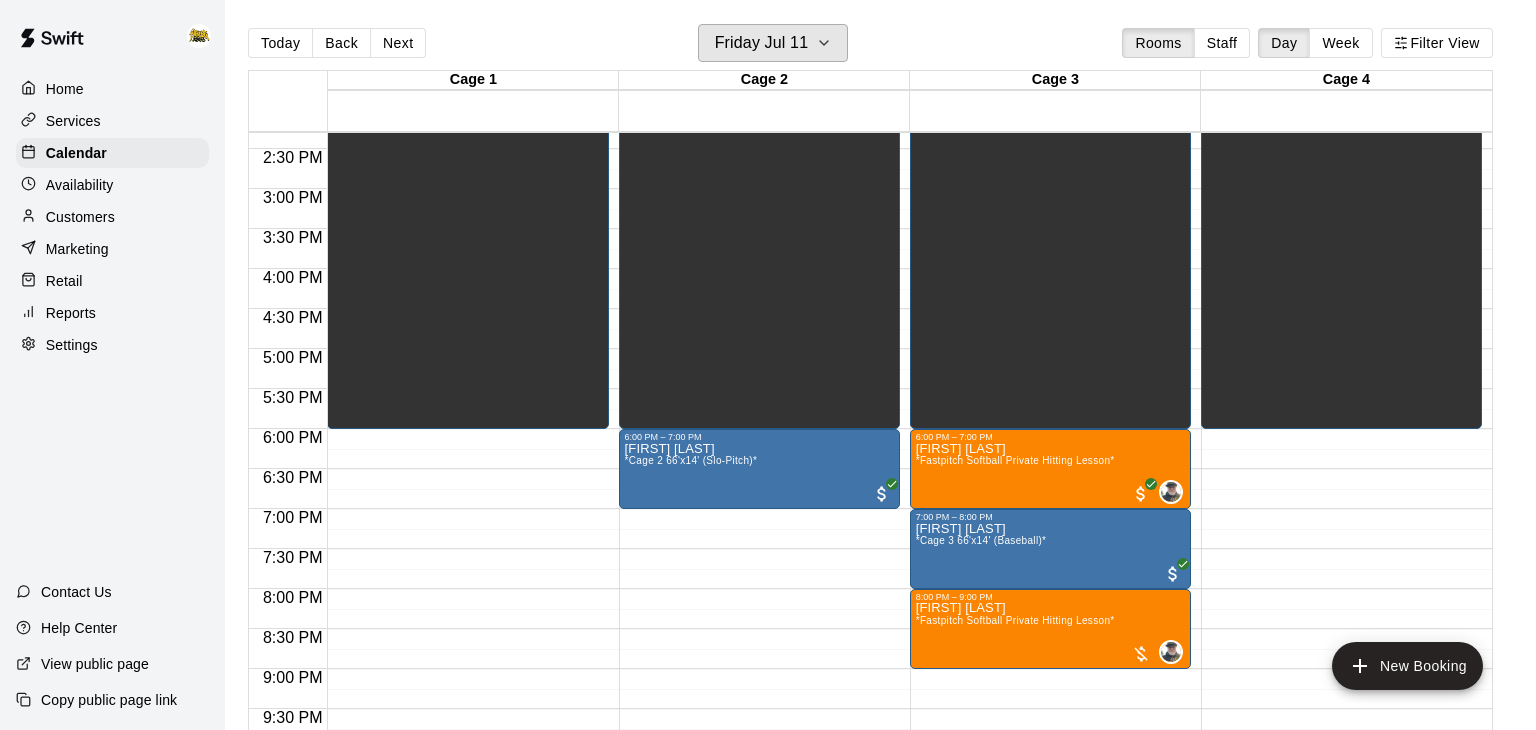 scroll, scrollTop: 1148, scrollLeft: 0, axis: vertical 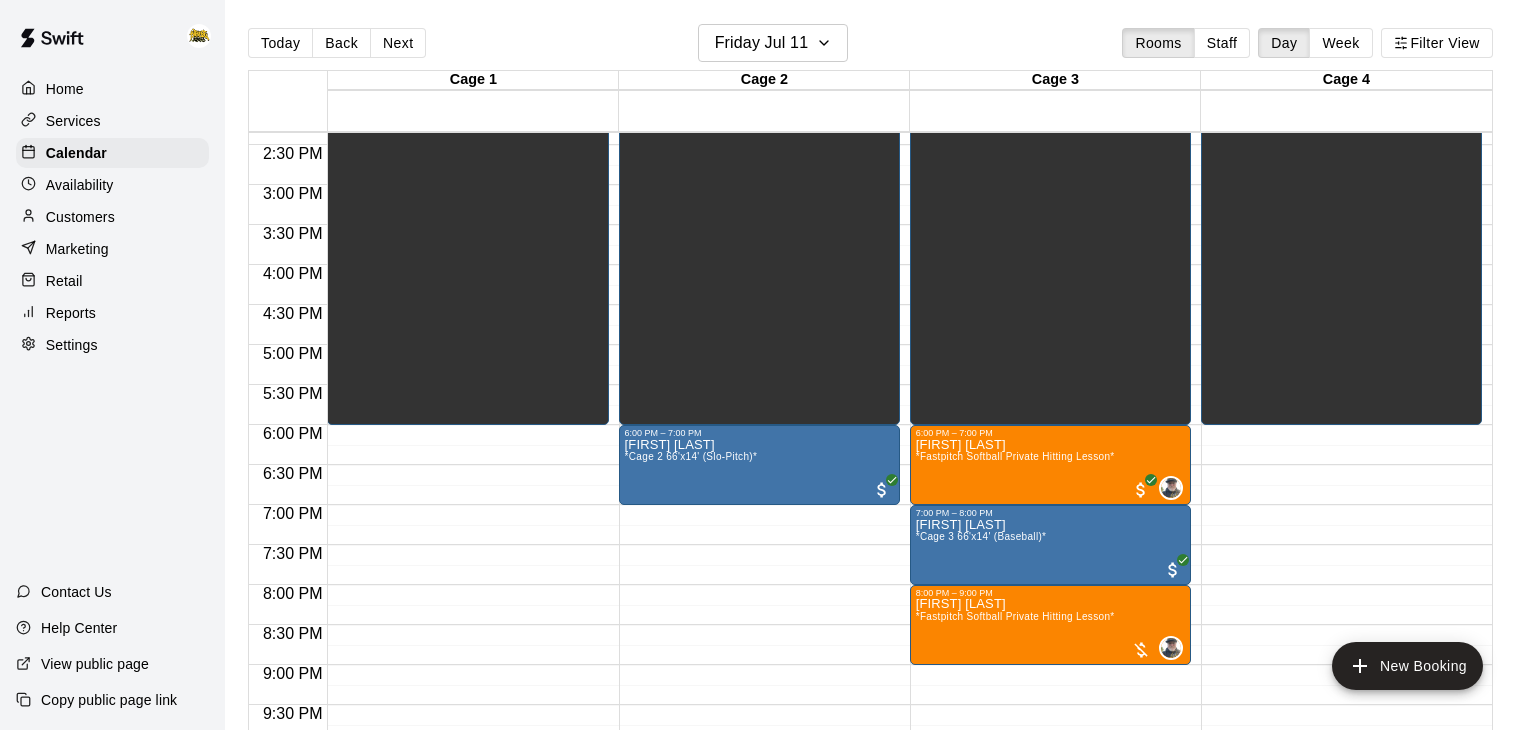 click on "[FIRST] [LAST] *Cage 2 66'x14' (Slo-Pitch)*" at bounding box center (759, 803) 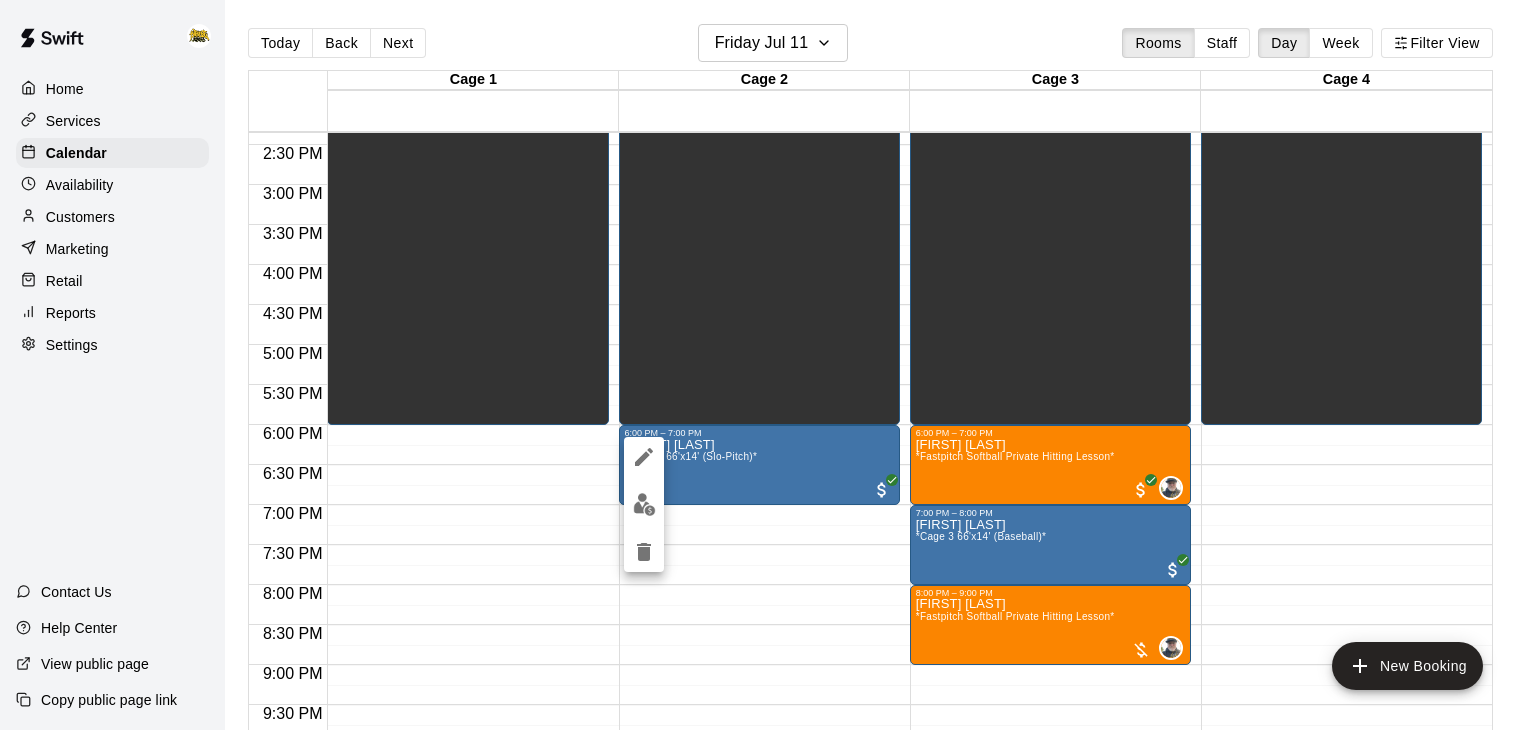 click at bounding box center [768, 365] 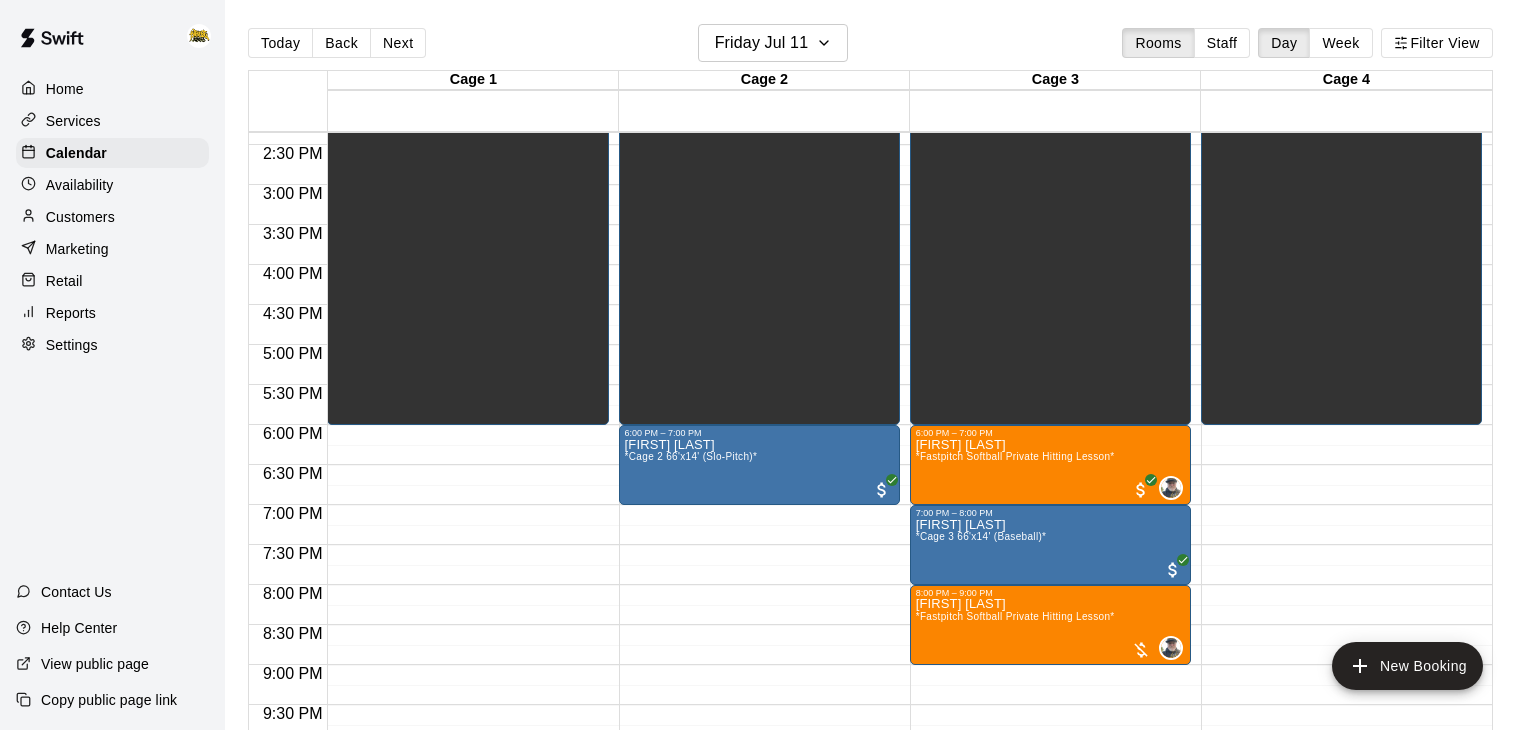 scroll, scrollTop: 1299, scrollLeft: 0, axis: vertical 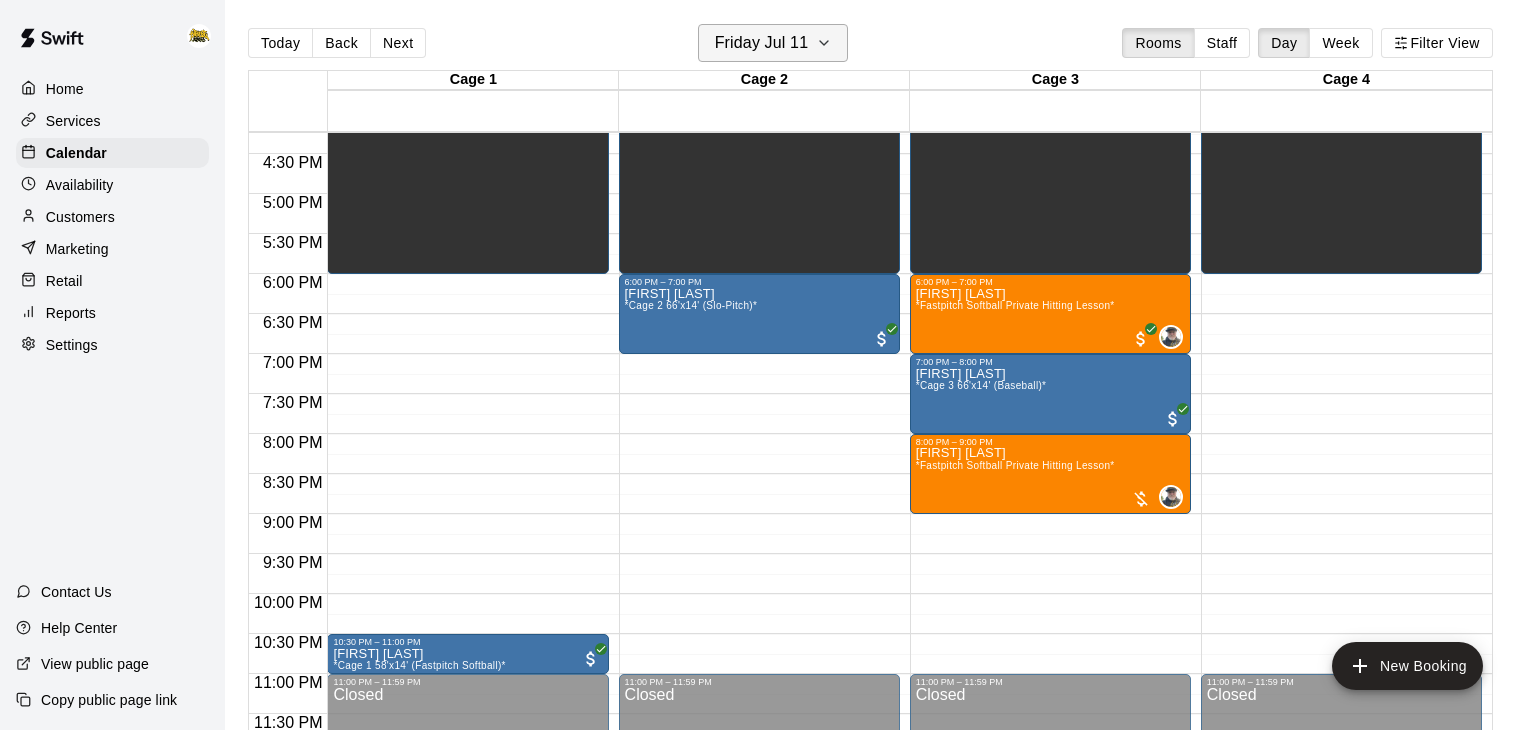click on "Friday Jul 11" at bounding box center [762, 43] 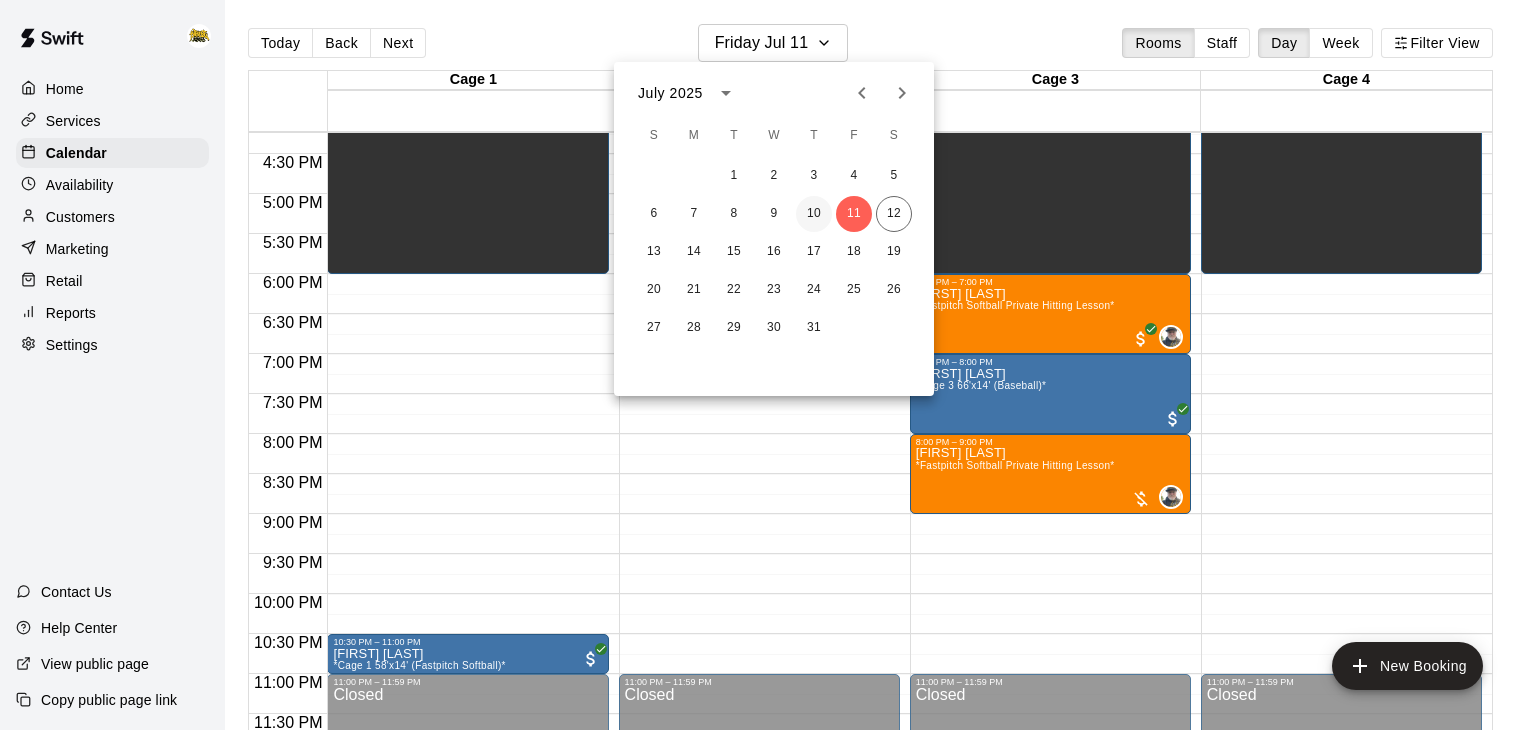 click on "10" at bounding box center (814, 214) 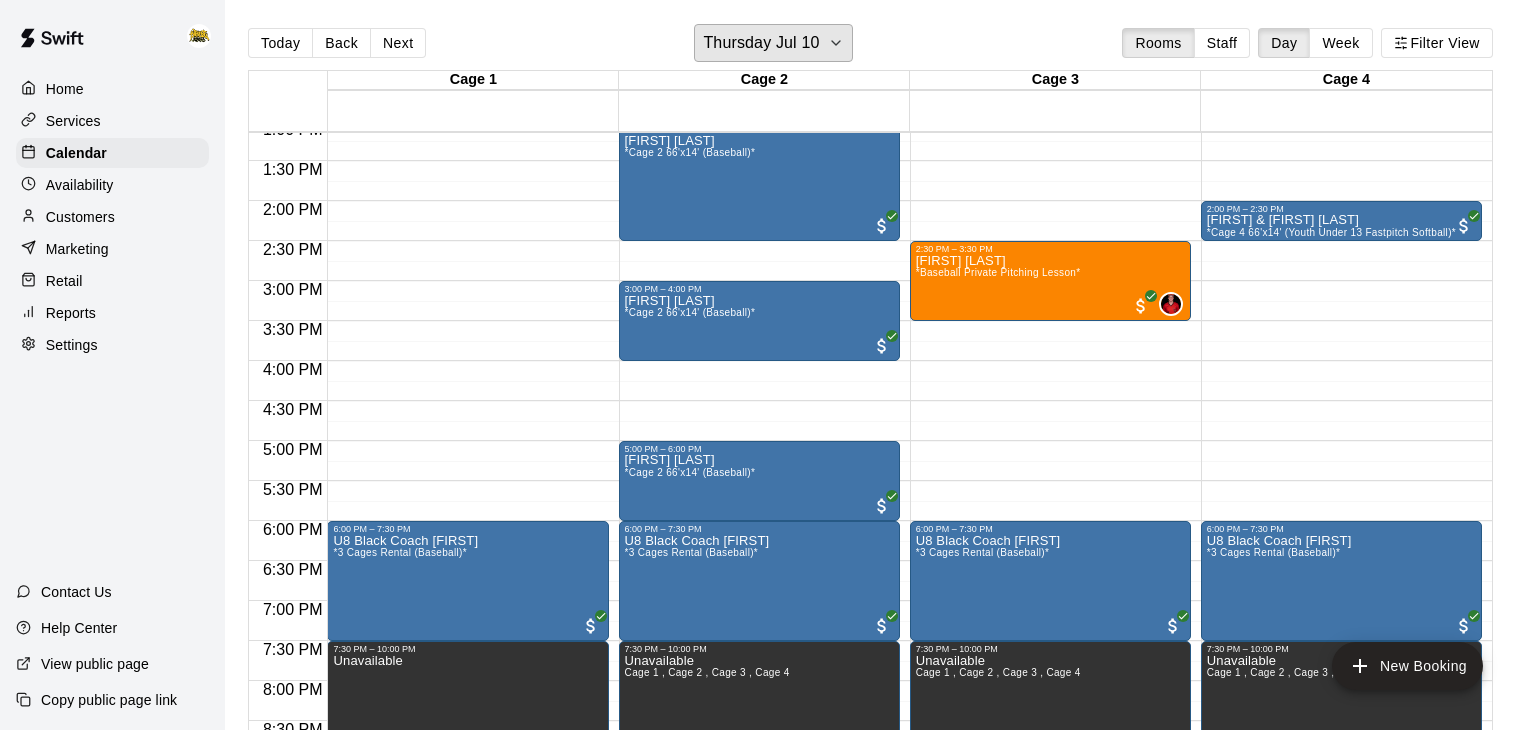 scroll, scrollTop: 1056, scrollLeft: 0, axis: vertical 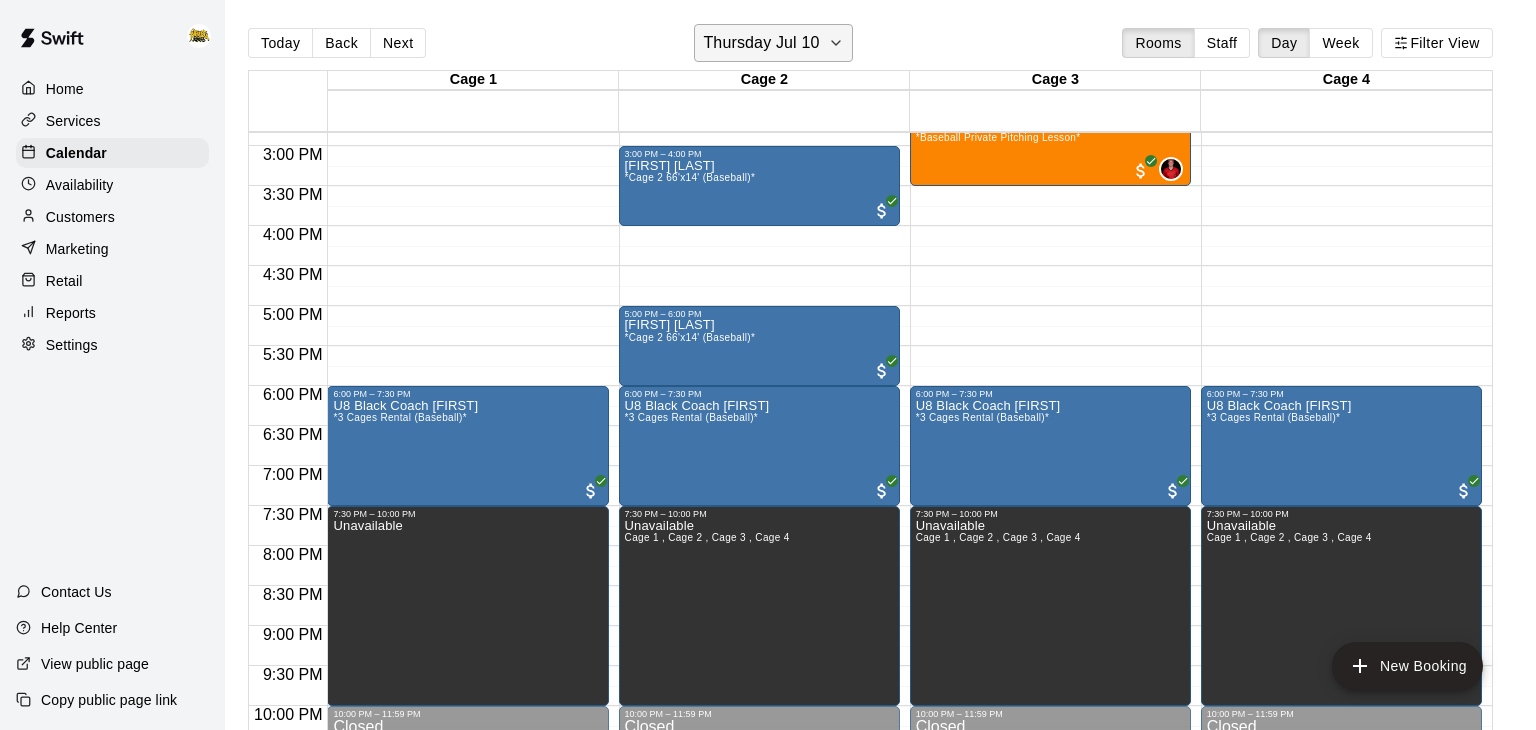 click 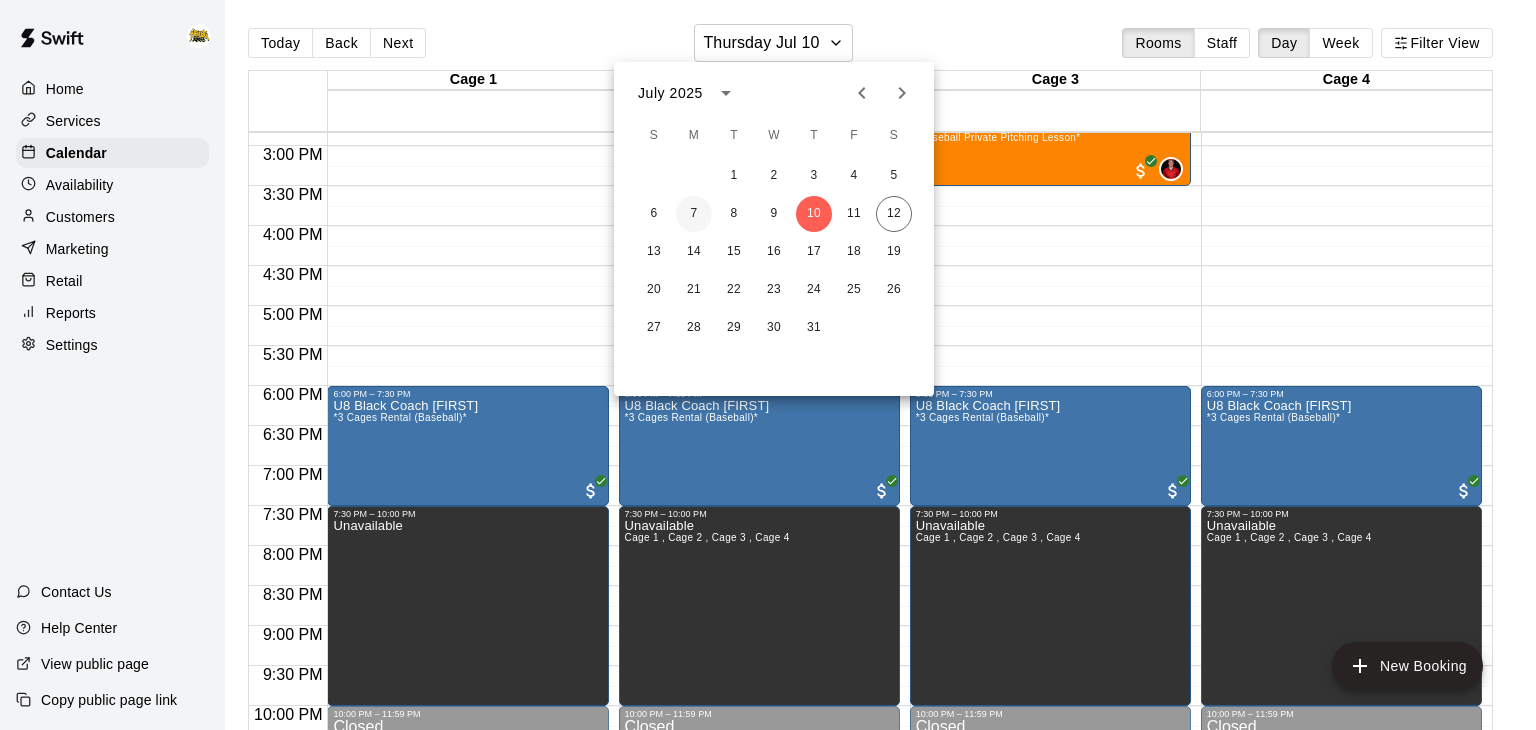 click on "7" at bounding box center [694, 214] 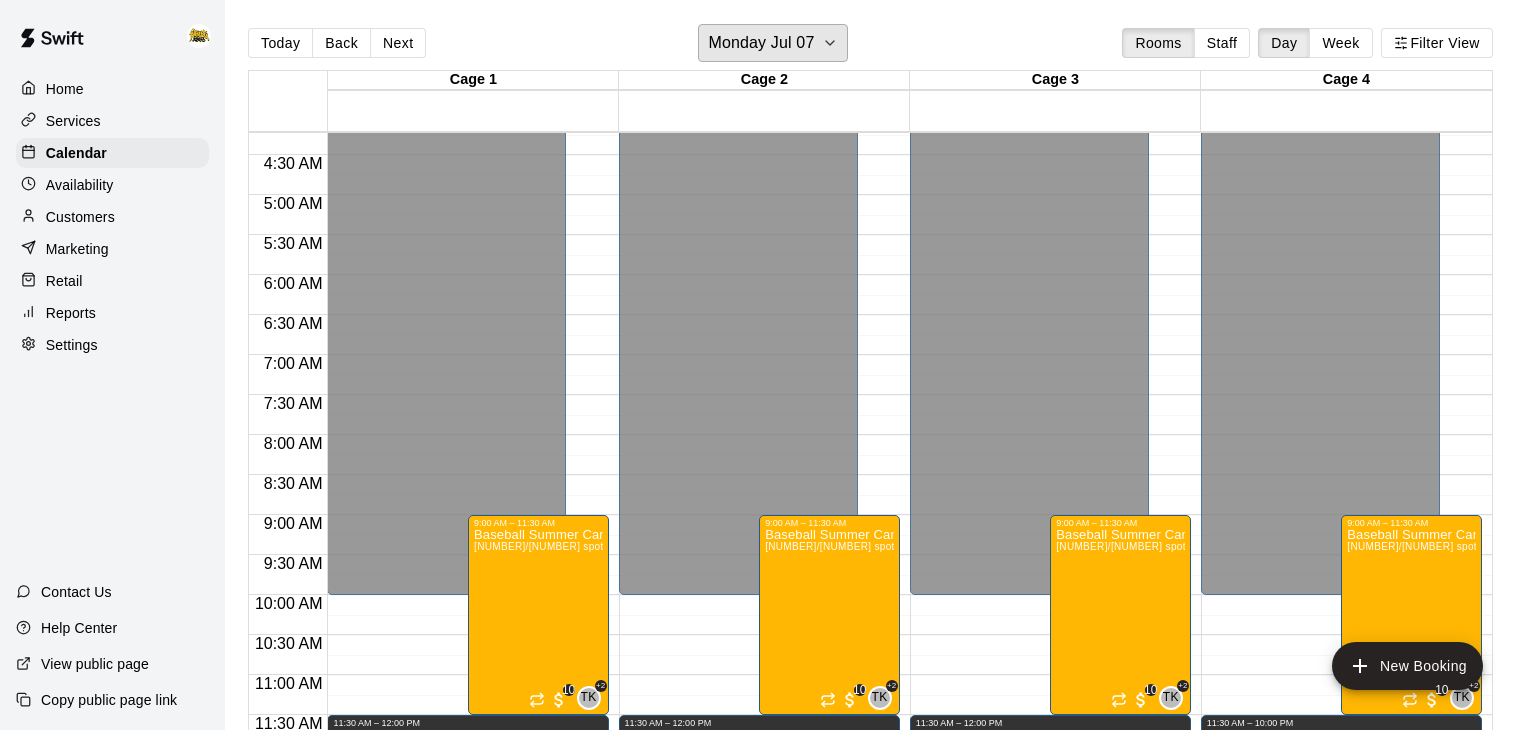 scroll, scrollTop: 340, scrollLeft: 0, axis: vertical 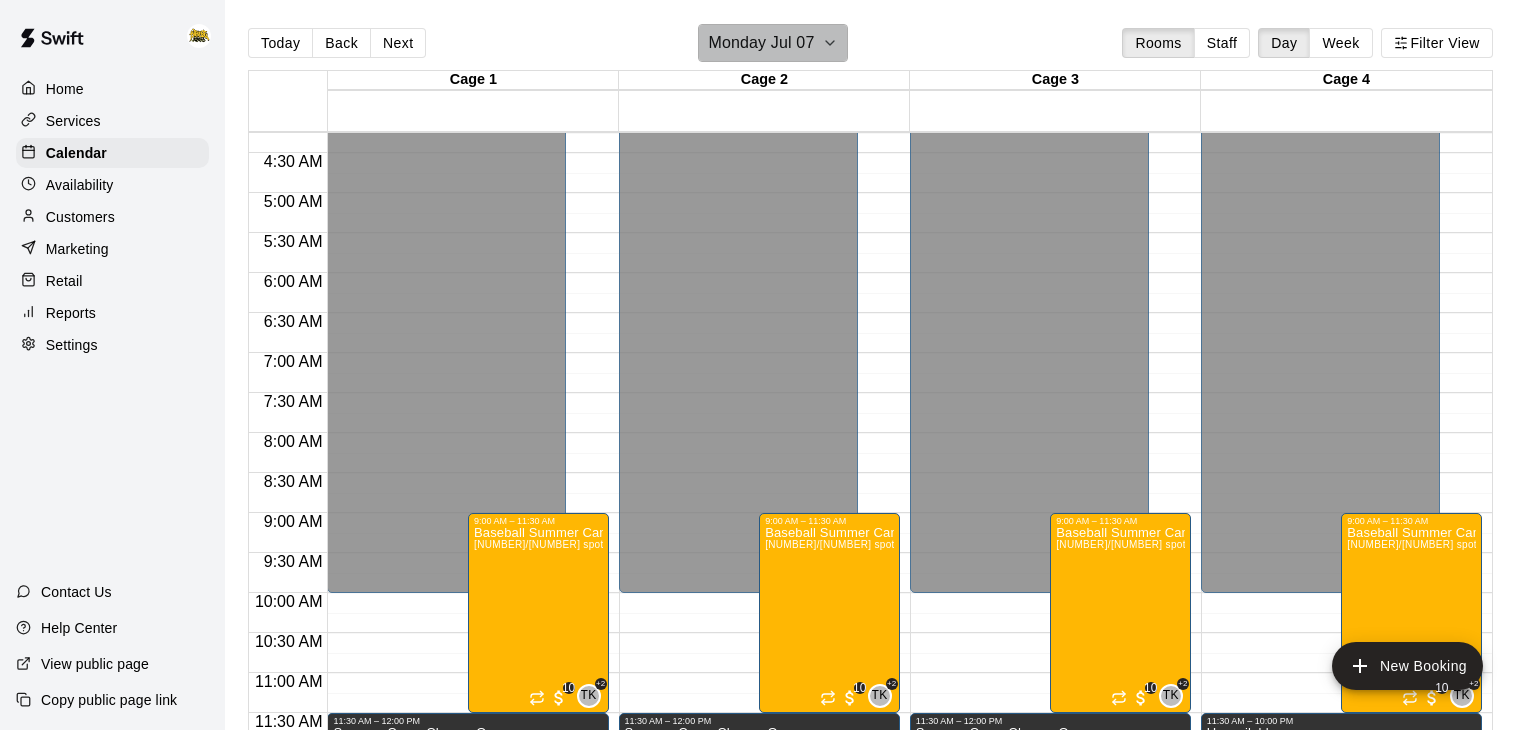 click on "Monday Jul 07" at bounding box center (761, 43) 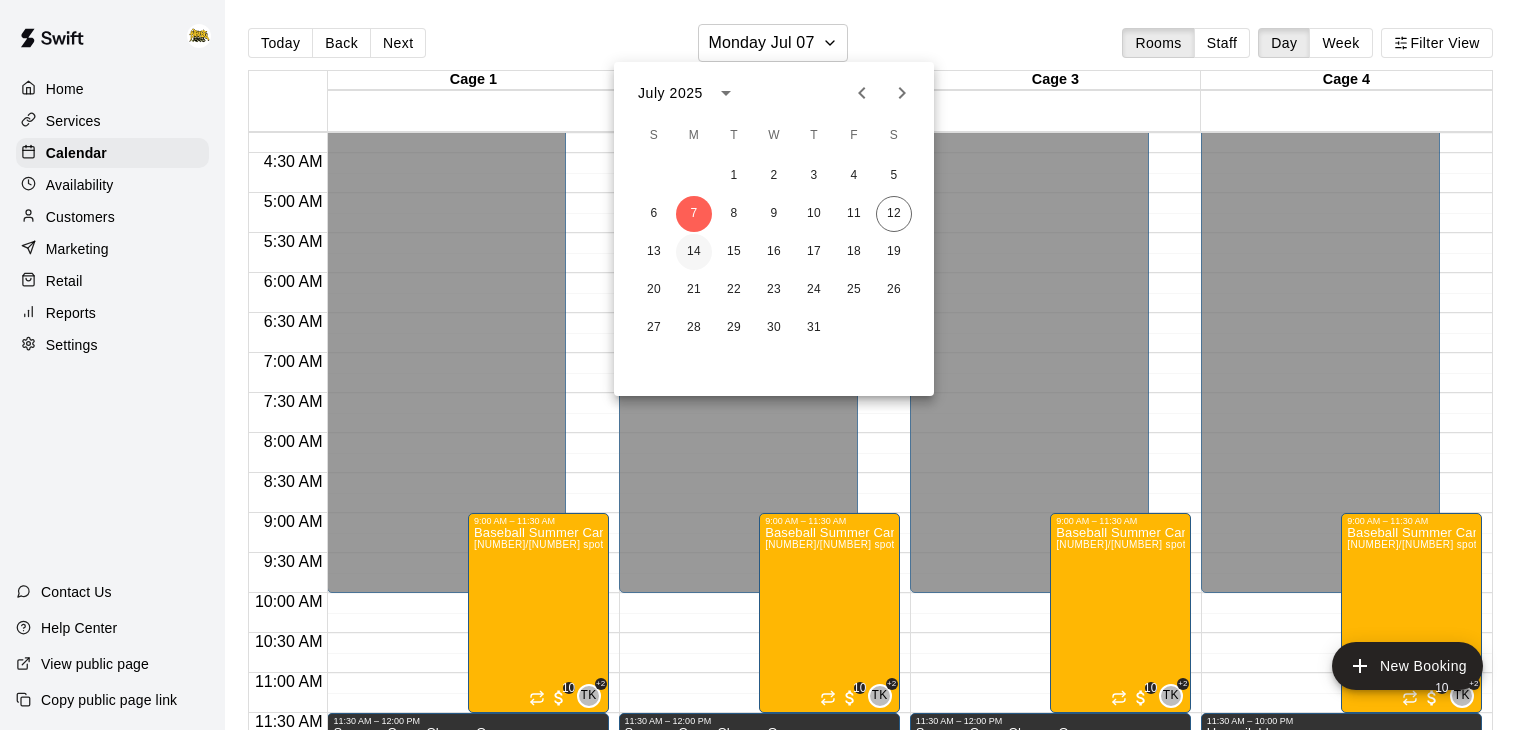 click on "14" at bounding box center (694, 252) 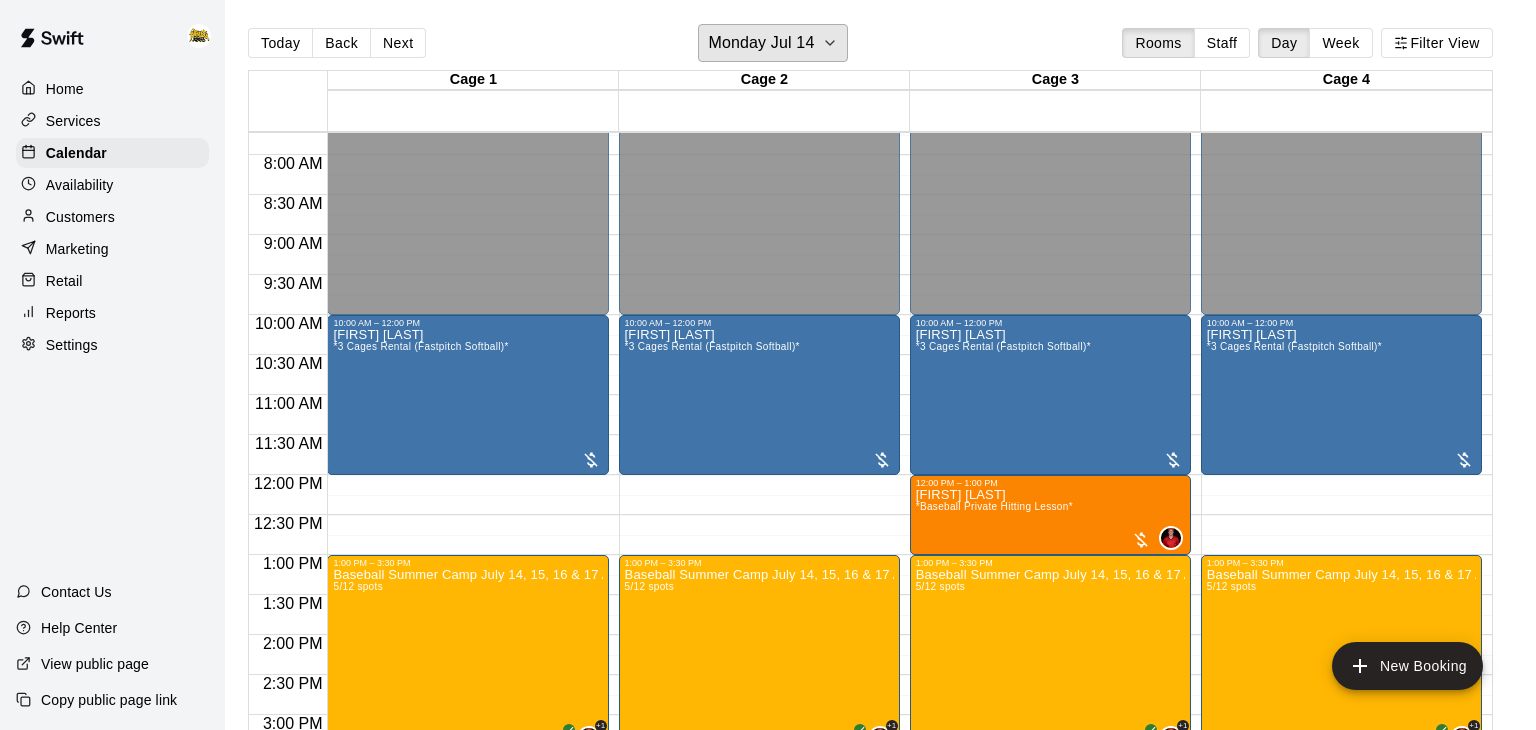 scroll, scrollTop: 641, scrollLeft: 0, axis: vertical 